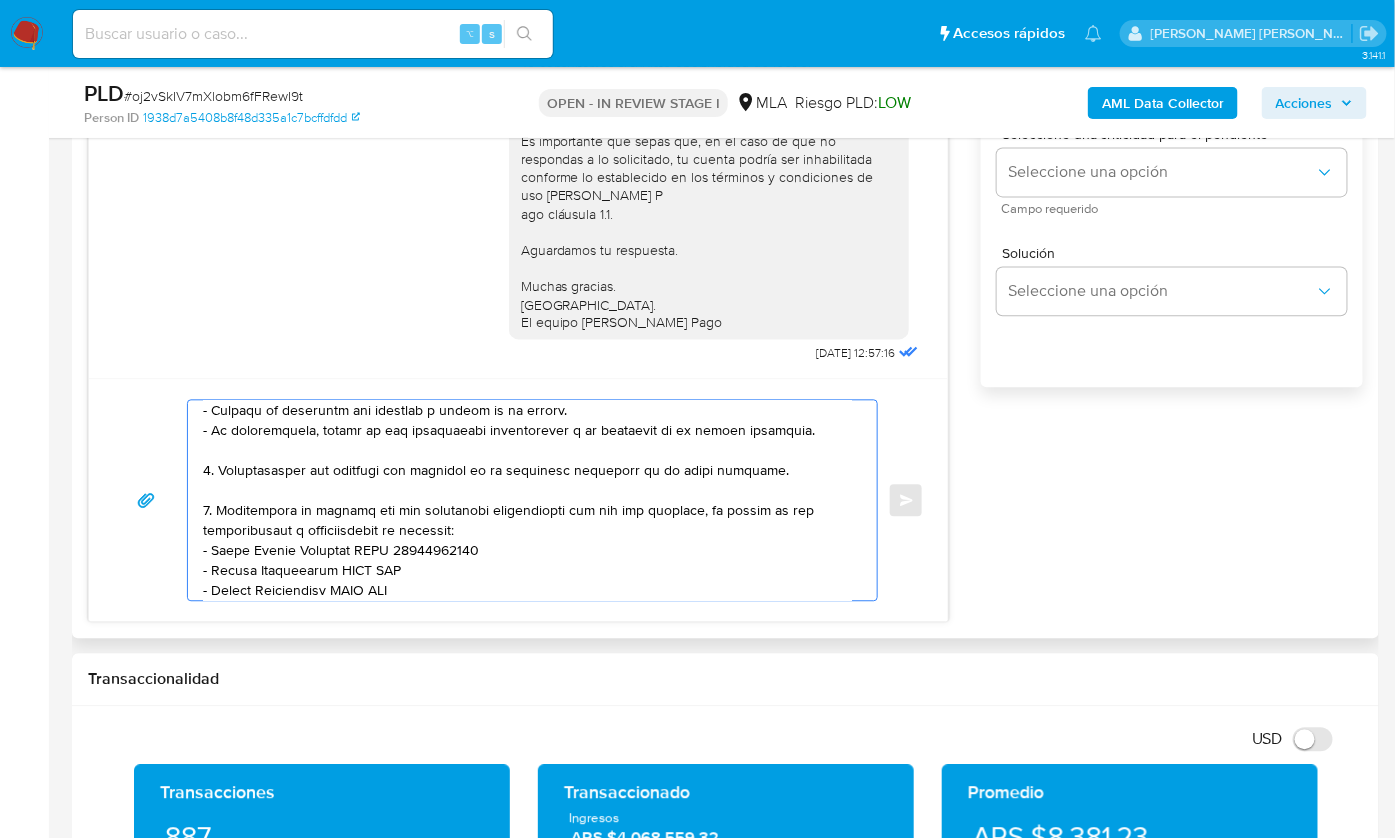 click at bounding box center [527, 500] 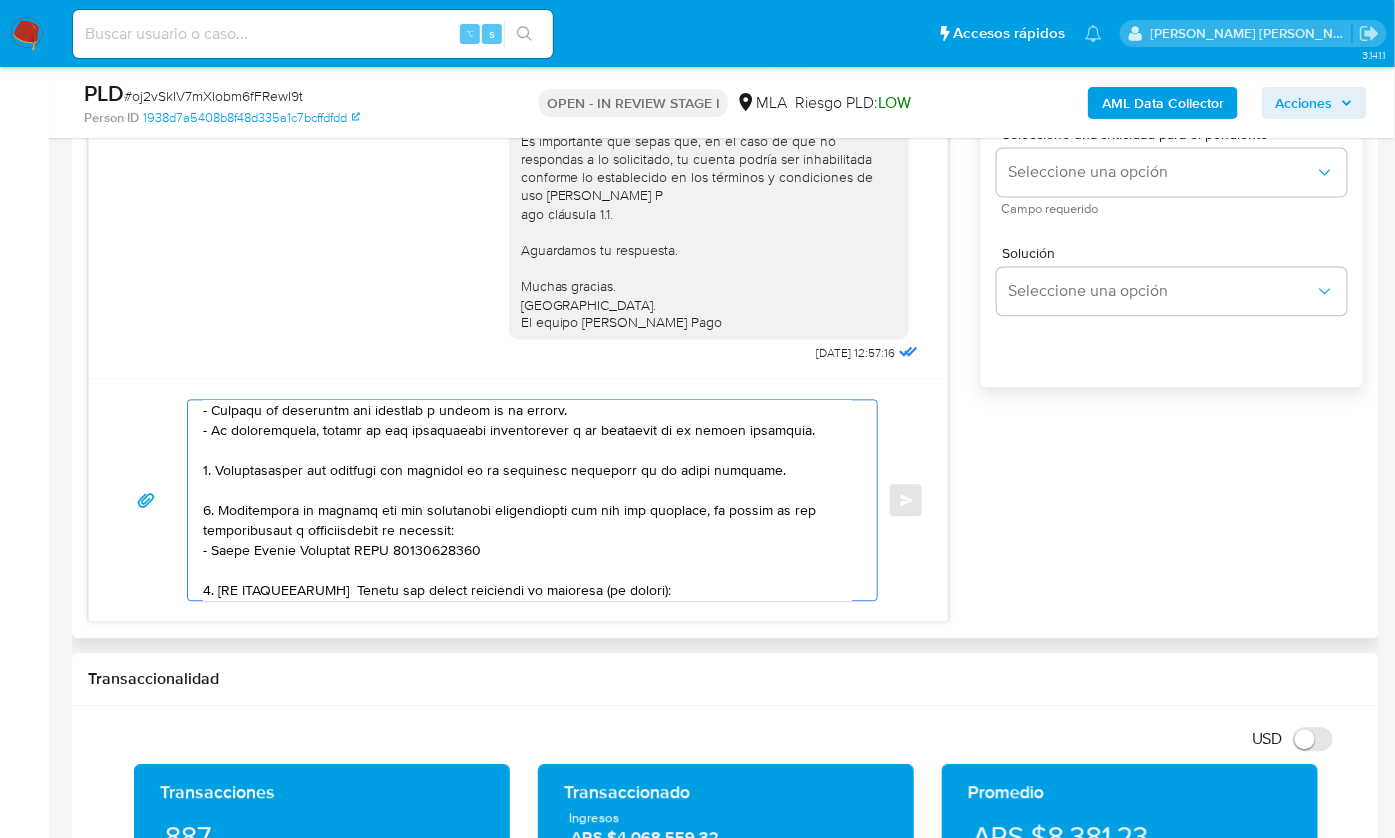 scroll, scrollTop: 132, scrollLeft: 0, axis: vertical 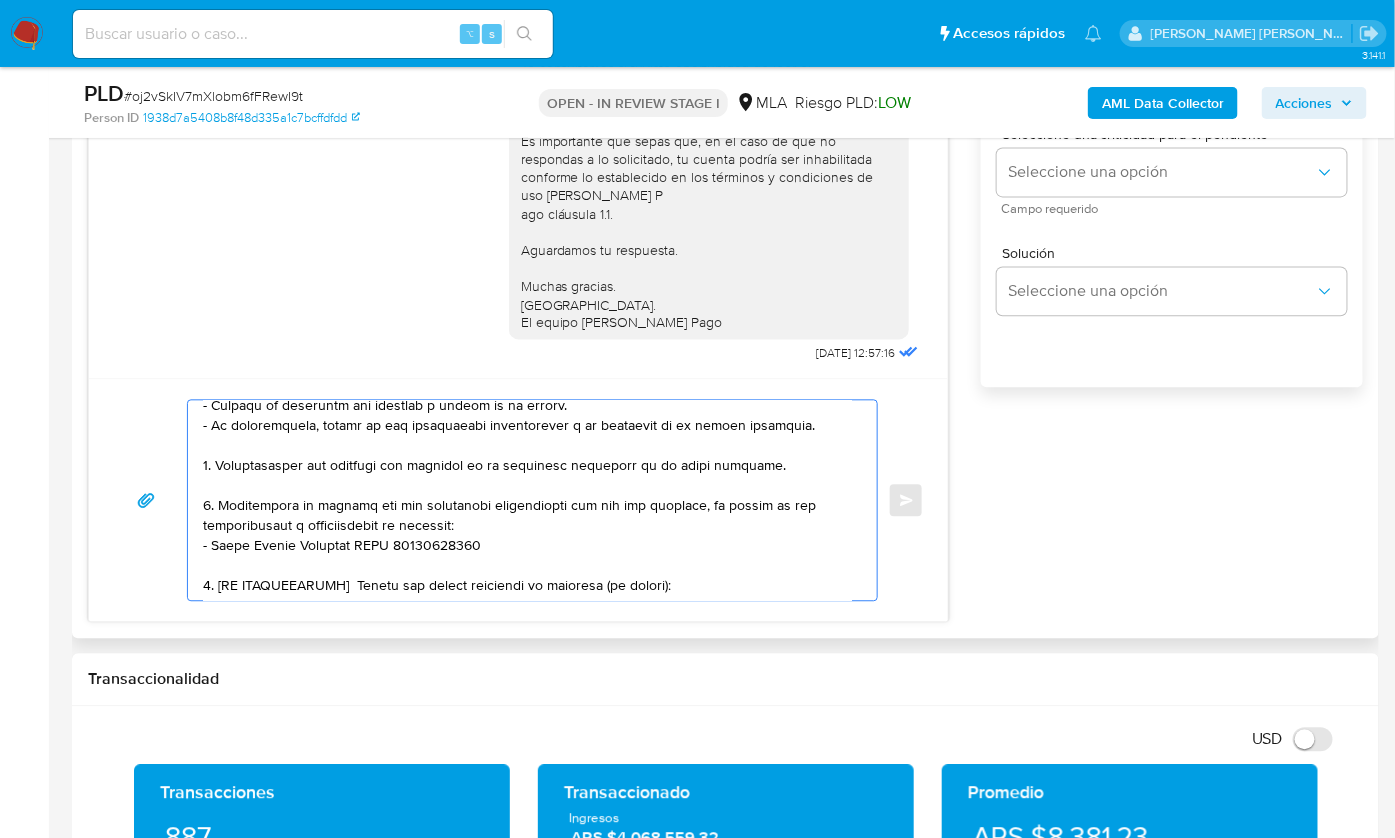 drag, startPoint x: 691, startPoint y: 581, endPoint x: 198, endPoint y: 578, distance: 493.00912 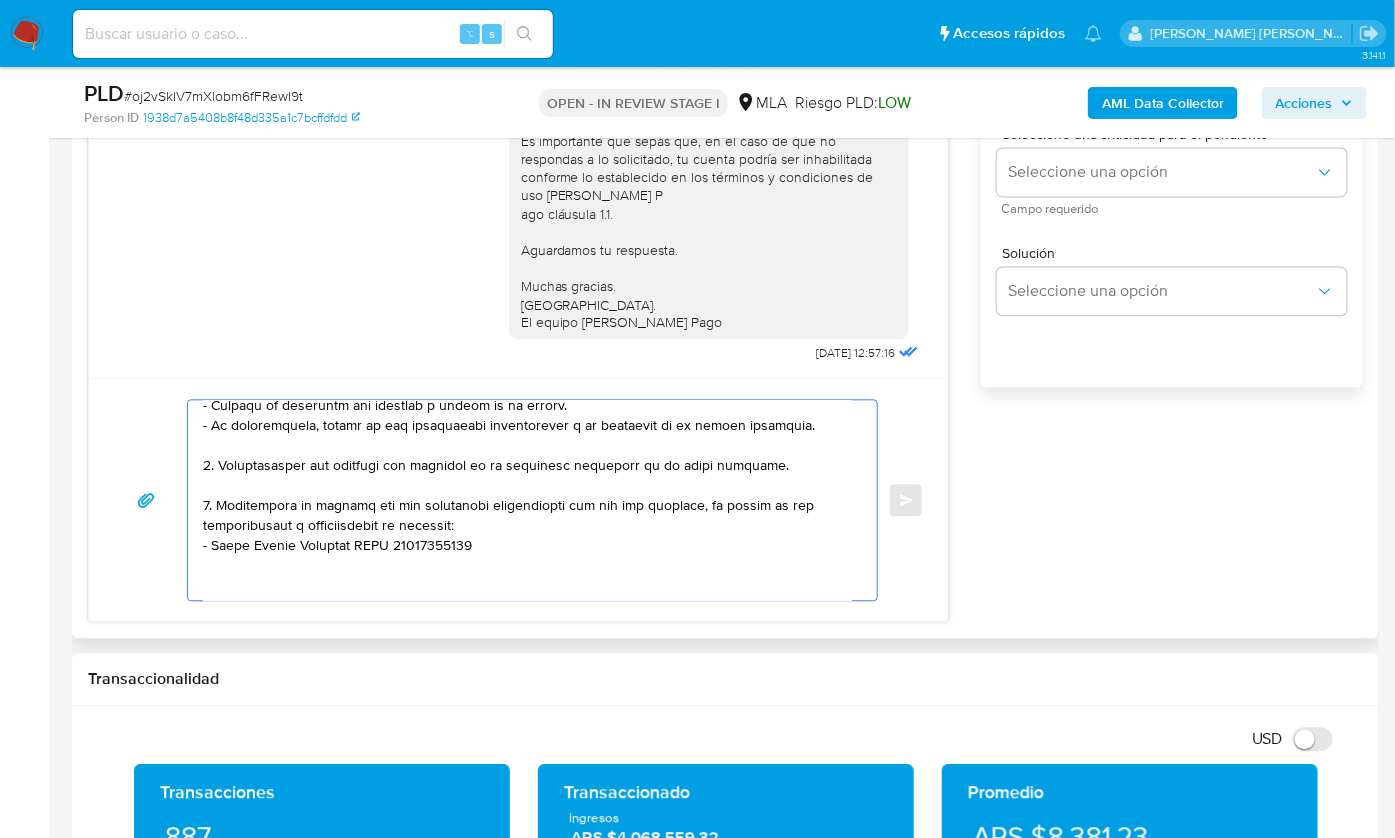 paste on "3. Notamos un incremento en tu operatoria e ingresos en noviembre 2024. ¿Podrías explicarnos a qué se debe el mismo? Por favor, adjuntar documentación respaldatoria." 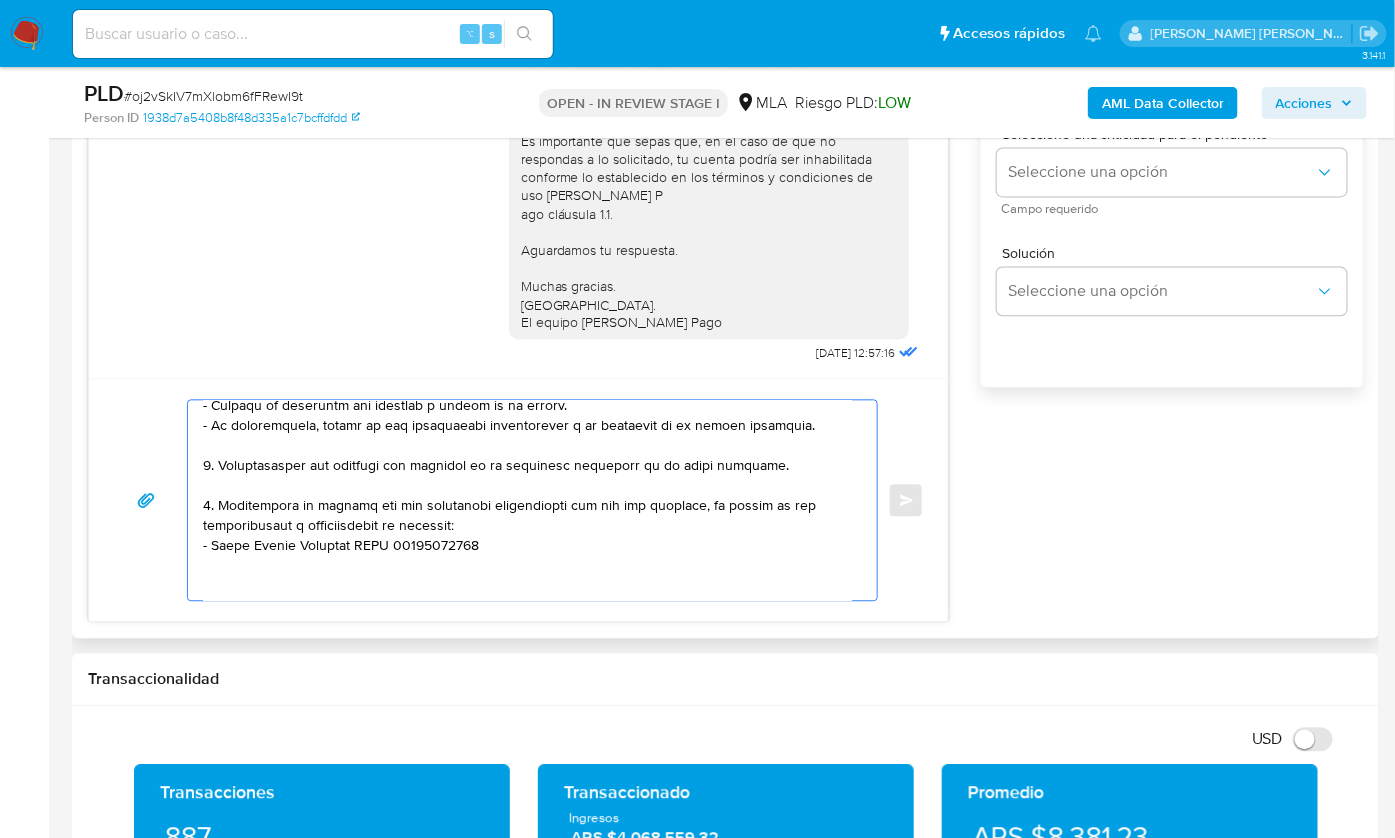 scroll, scrollTop: 167, scrollLeft: 0, axis: vertical 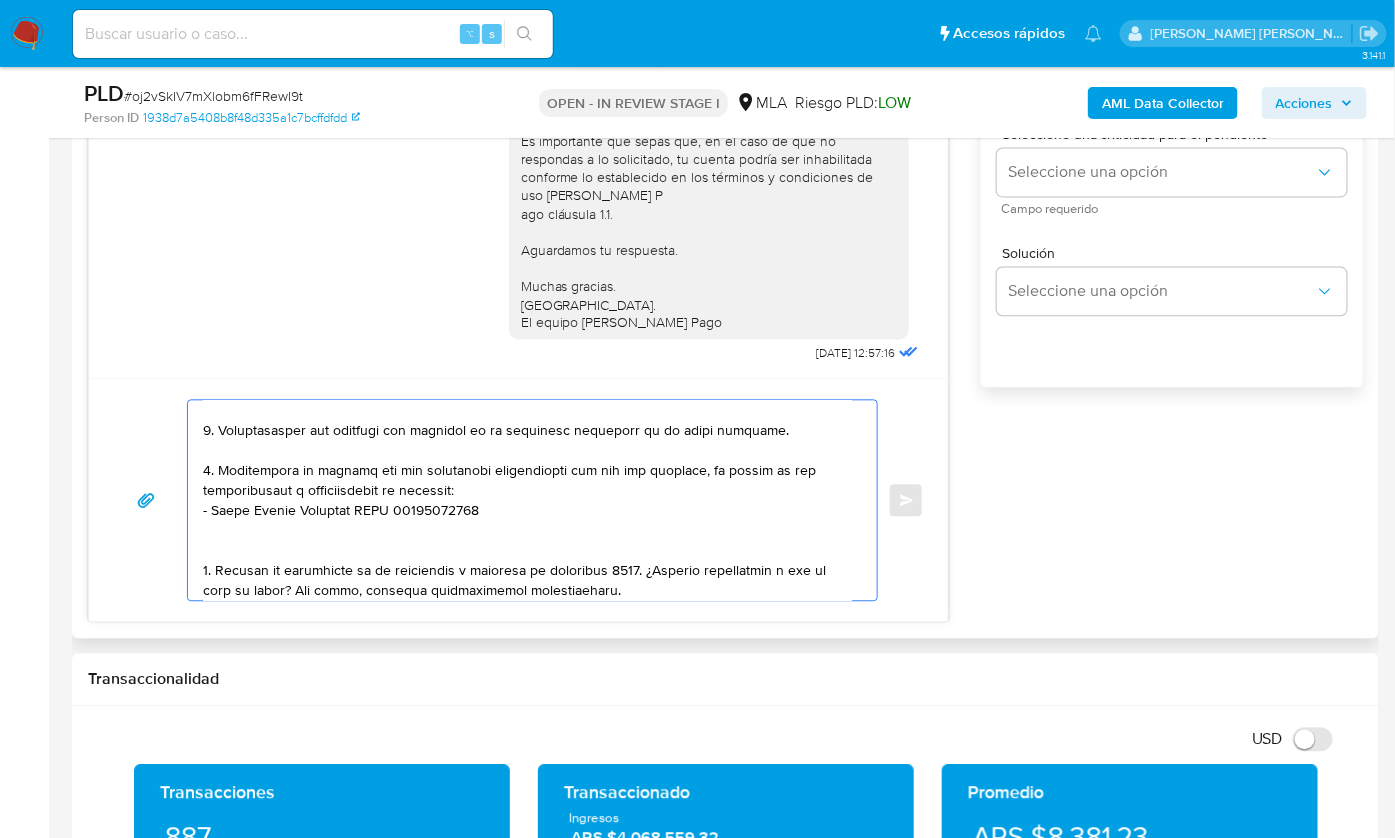 click at bounding box center (527, 500) 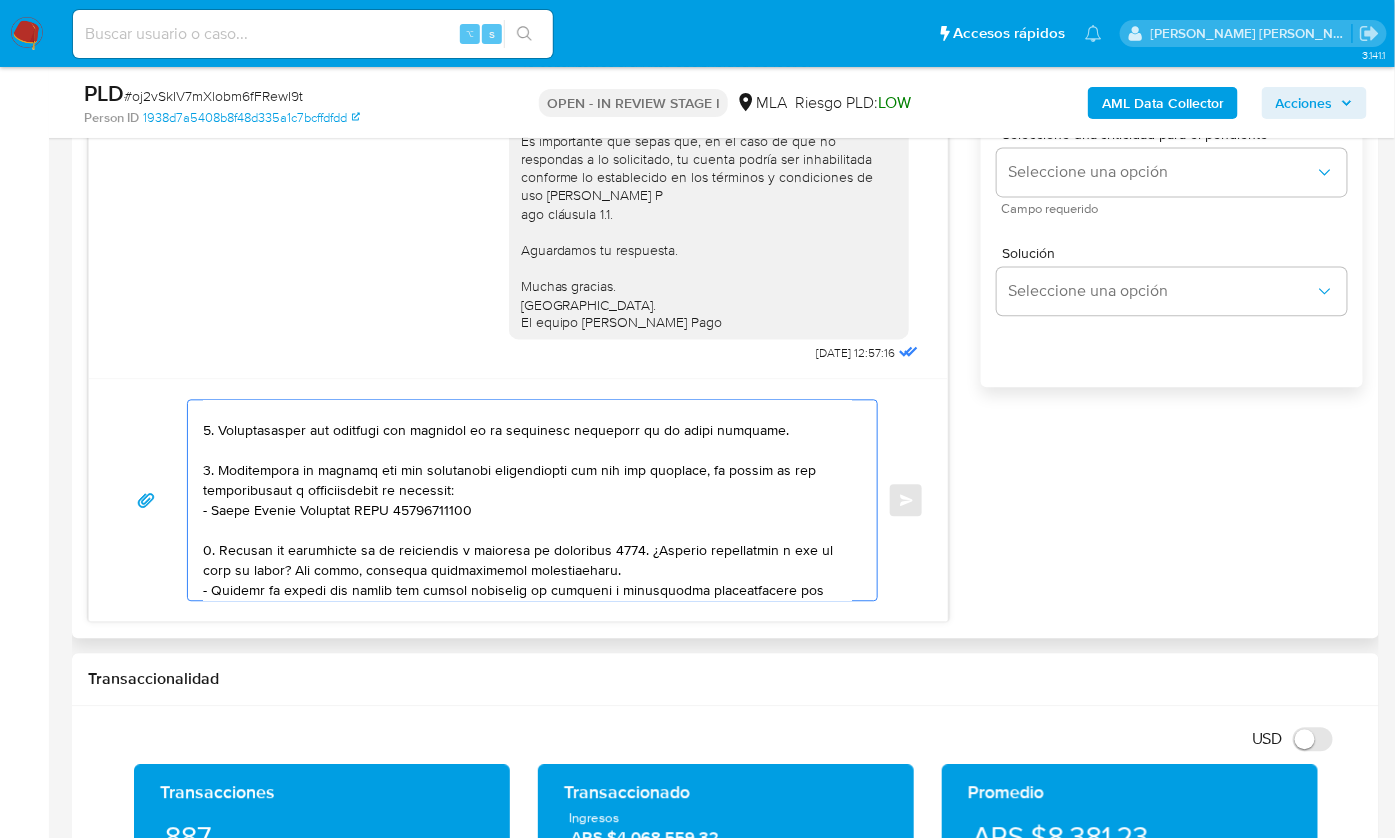 click at bounding box center [527, 500] 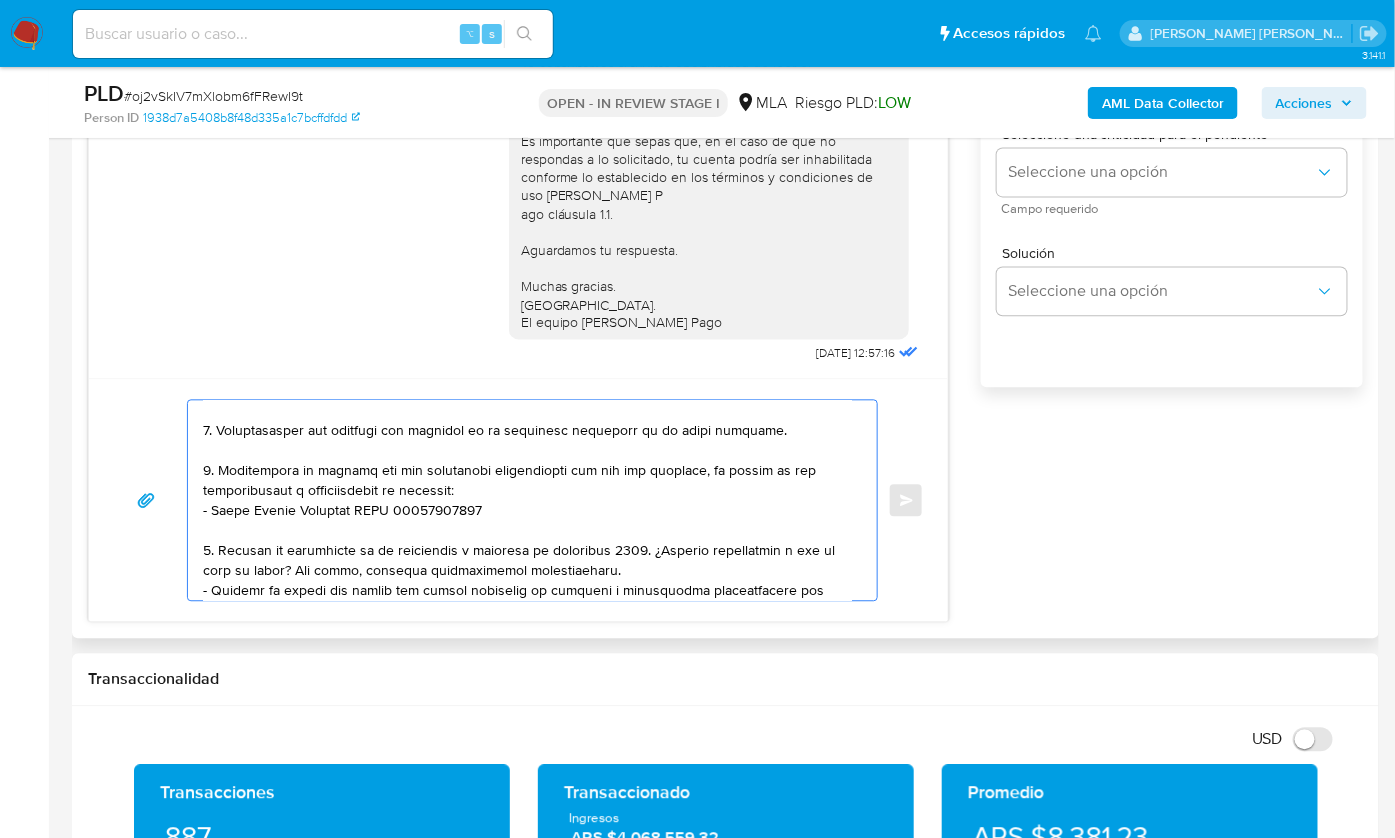 click at bounding box center (527, 500) 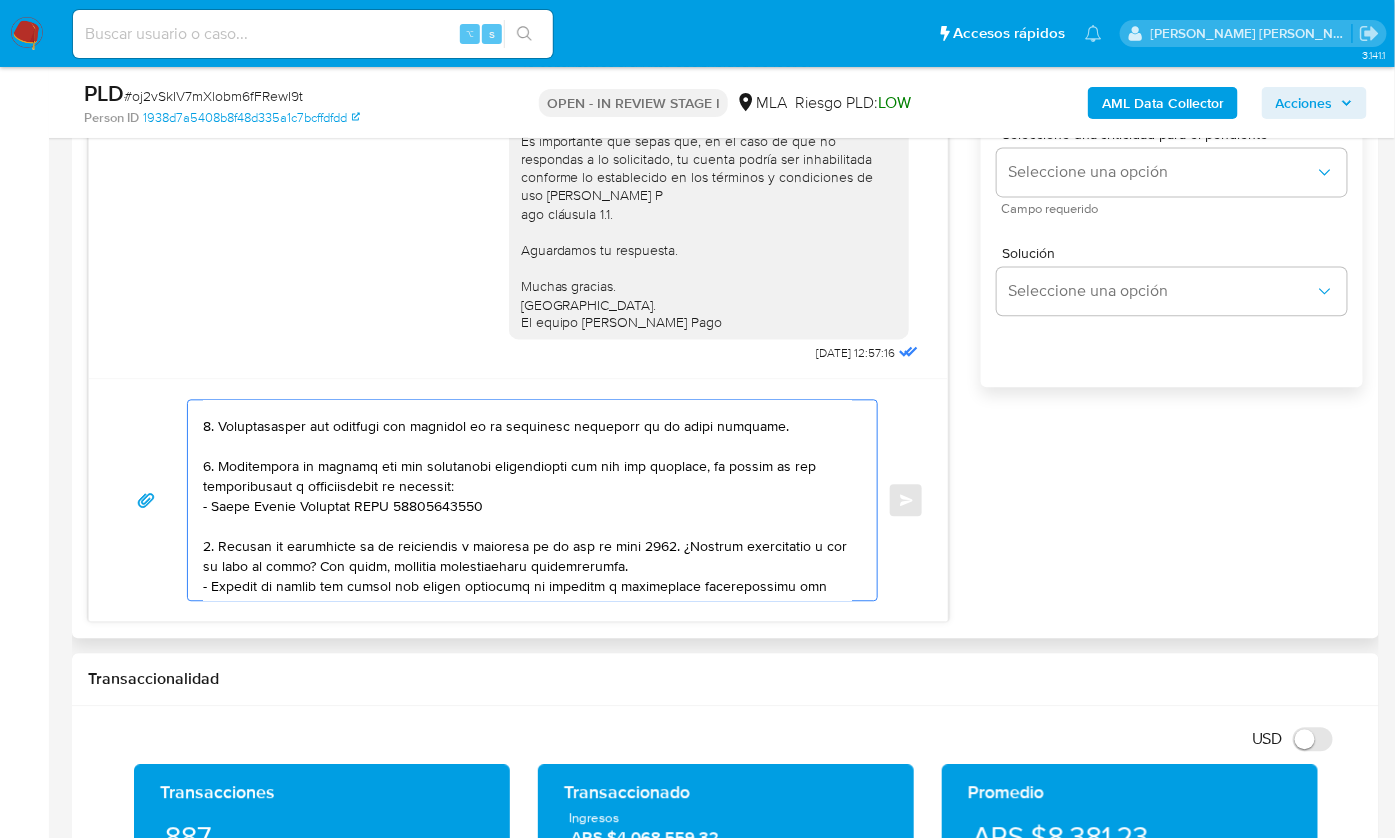scroll, scrollTop: 185, scrollLeft: 0, axis: vertical 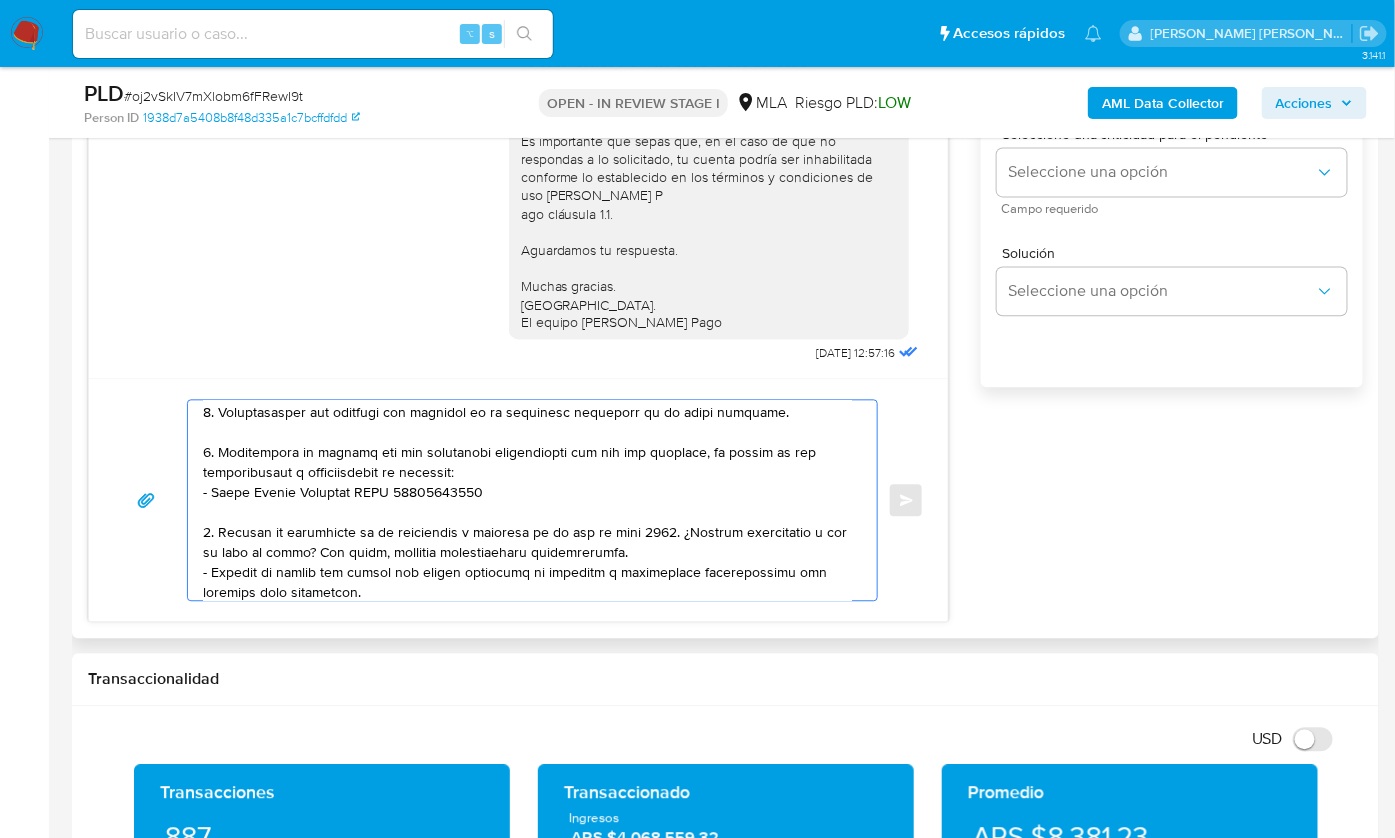 click at bounding box center (527, 500) 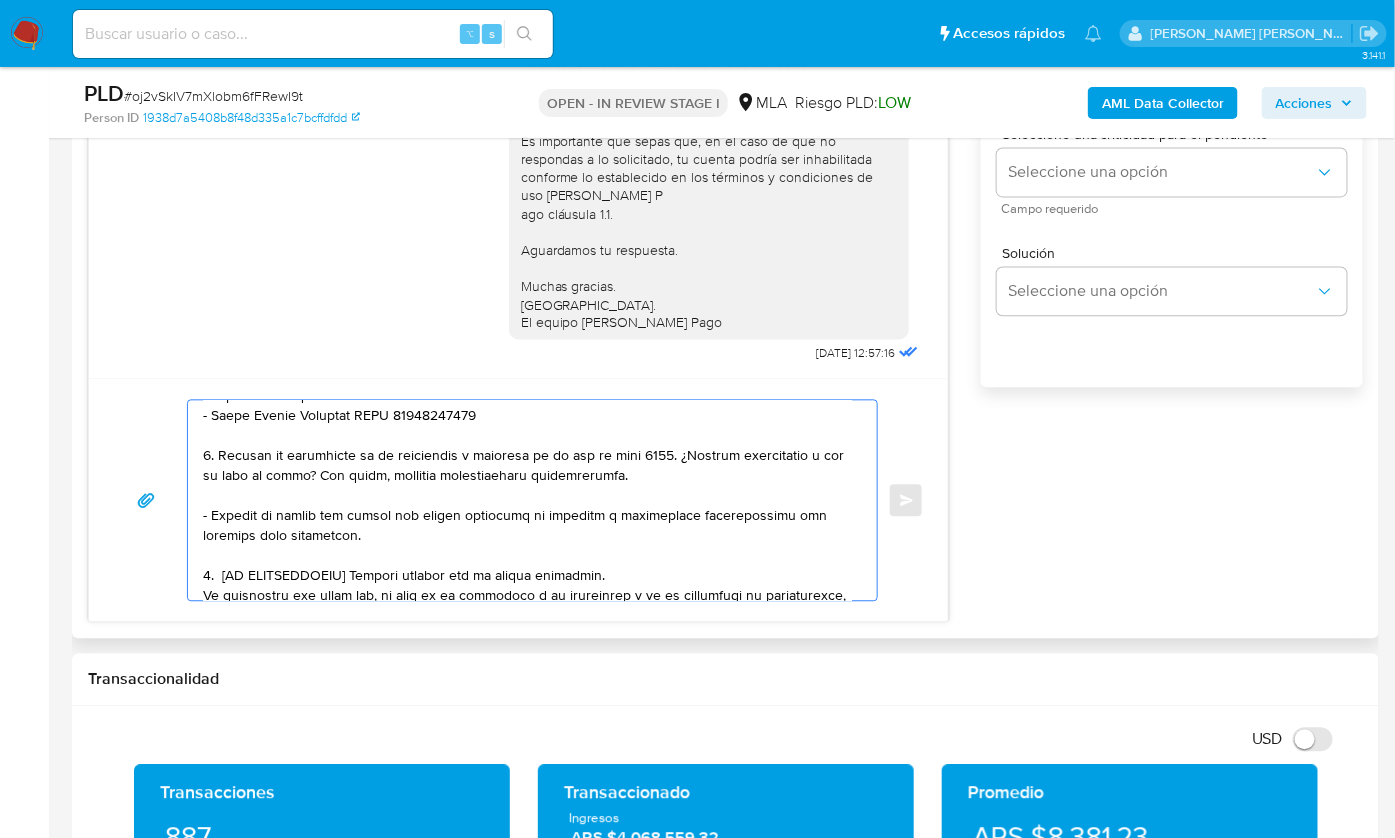 scroll, scrollTop: 297, scrollLeft: 0, axis: vertical 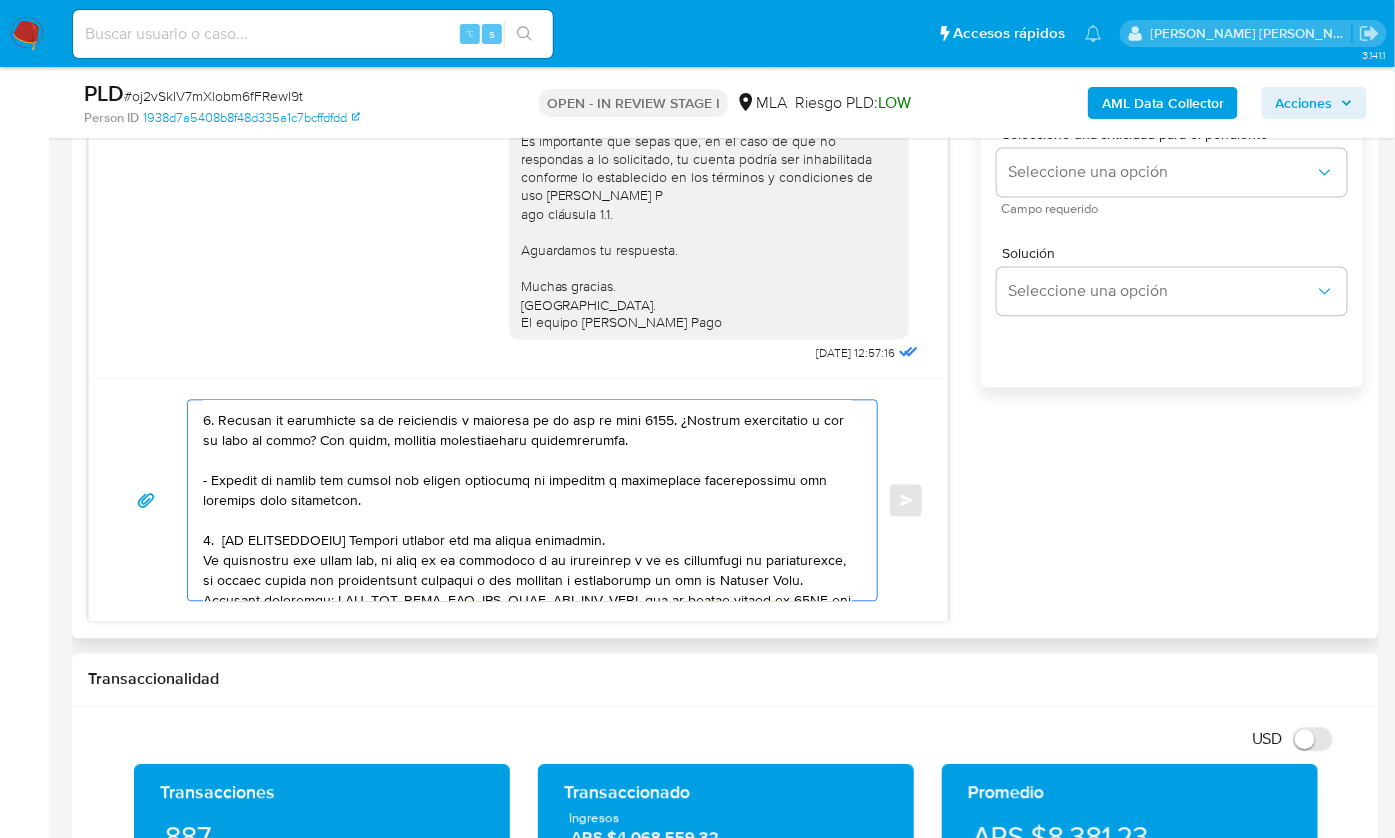 drag, startPoint x: 644, startPoint y: 538, endPoint x: 177, endPoint y: 531, distance: 467.05246 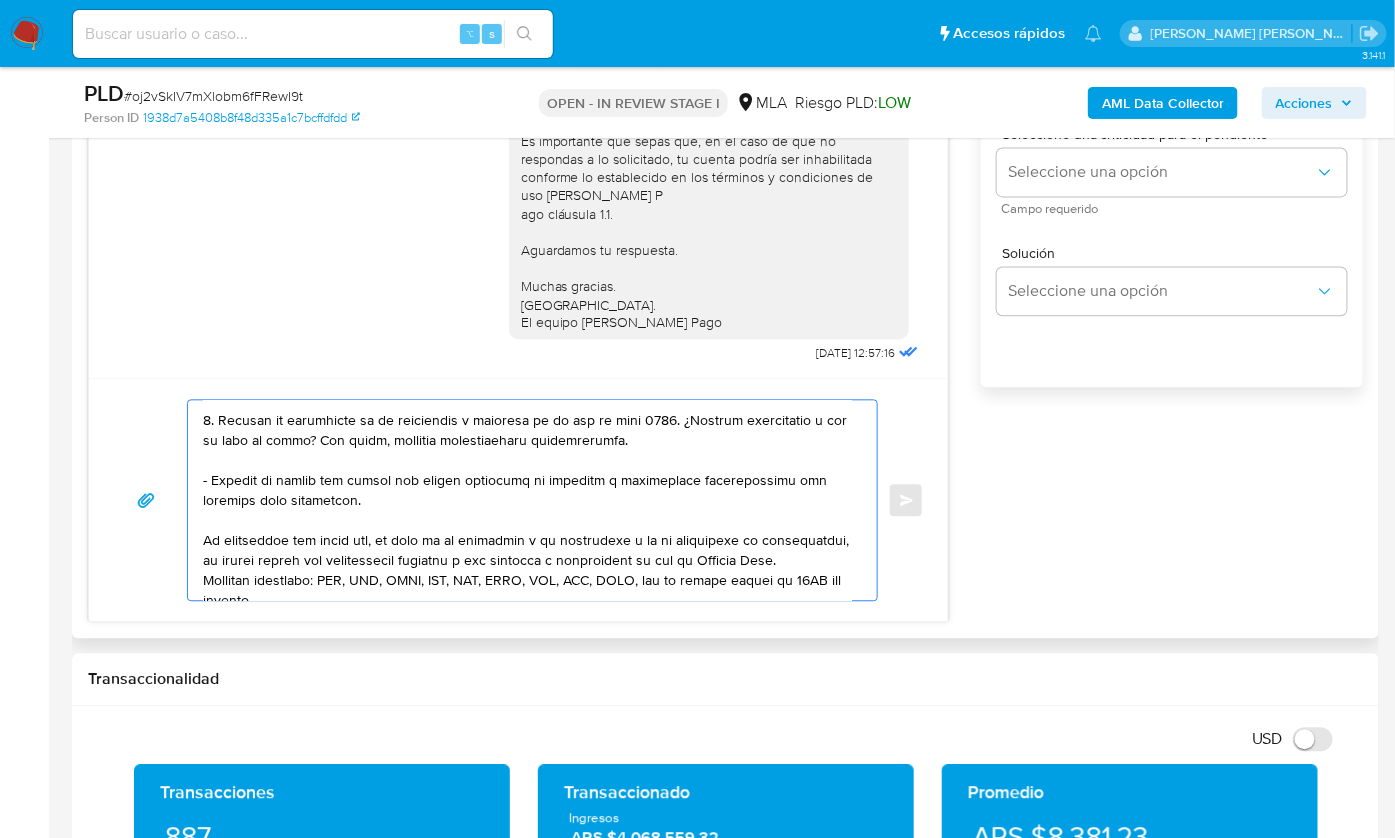 click at bounding box center (527, 500) 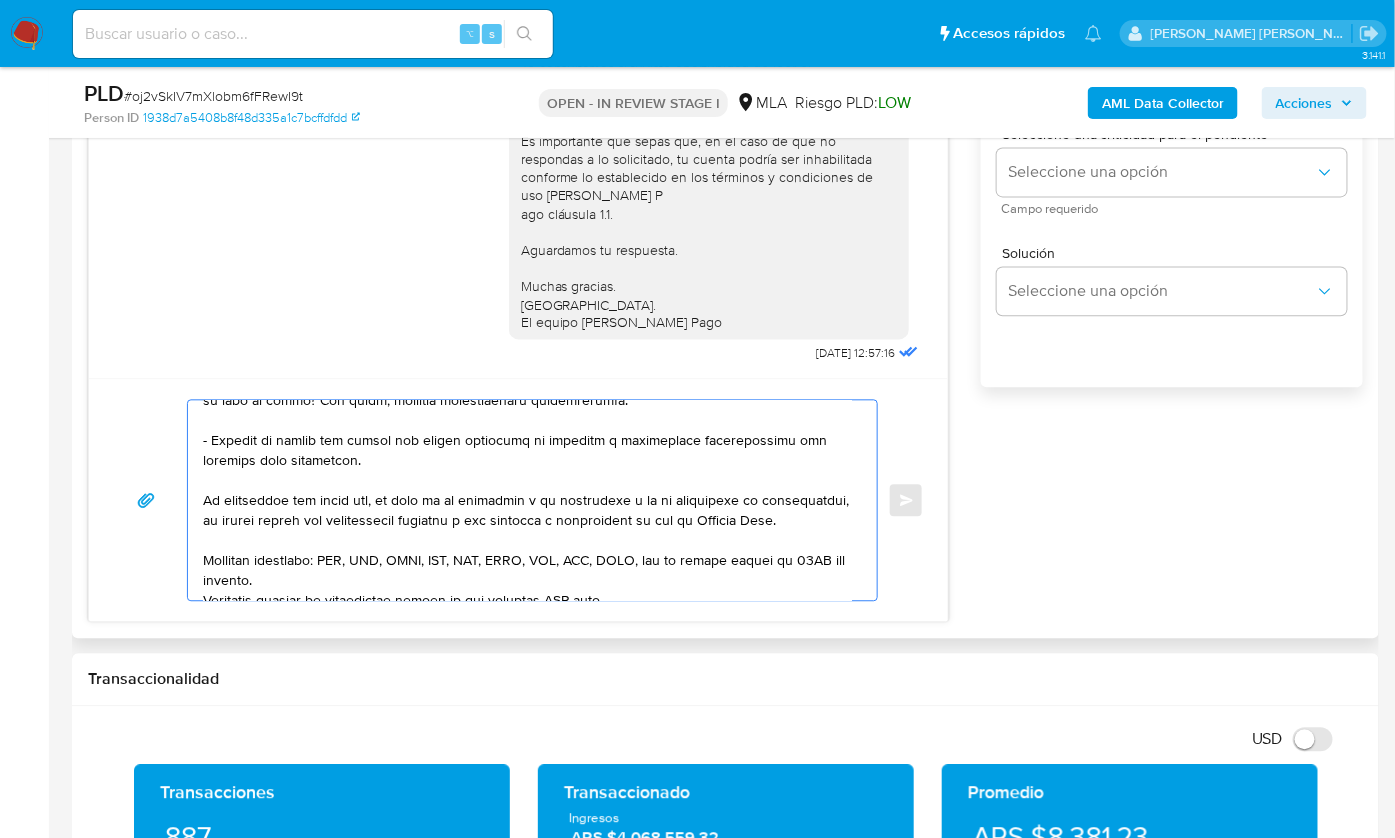 scroll, scrollTop: 390, scrollLeft: 0, axis: vertical 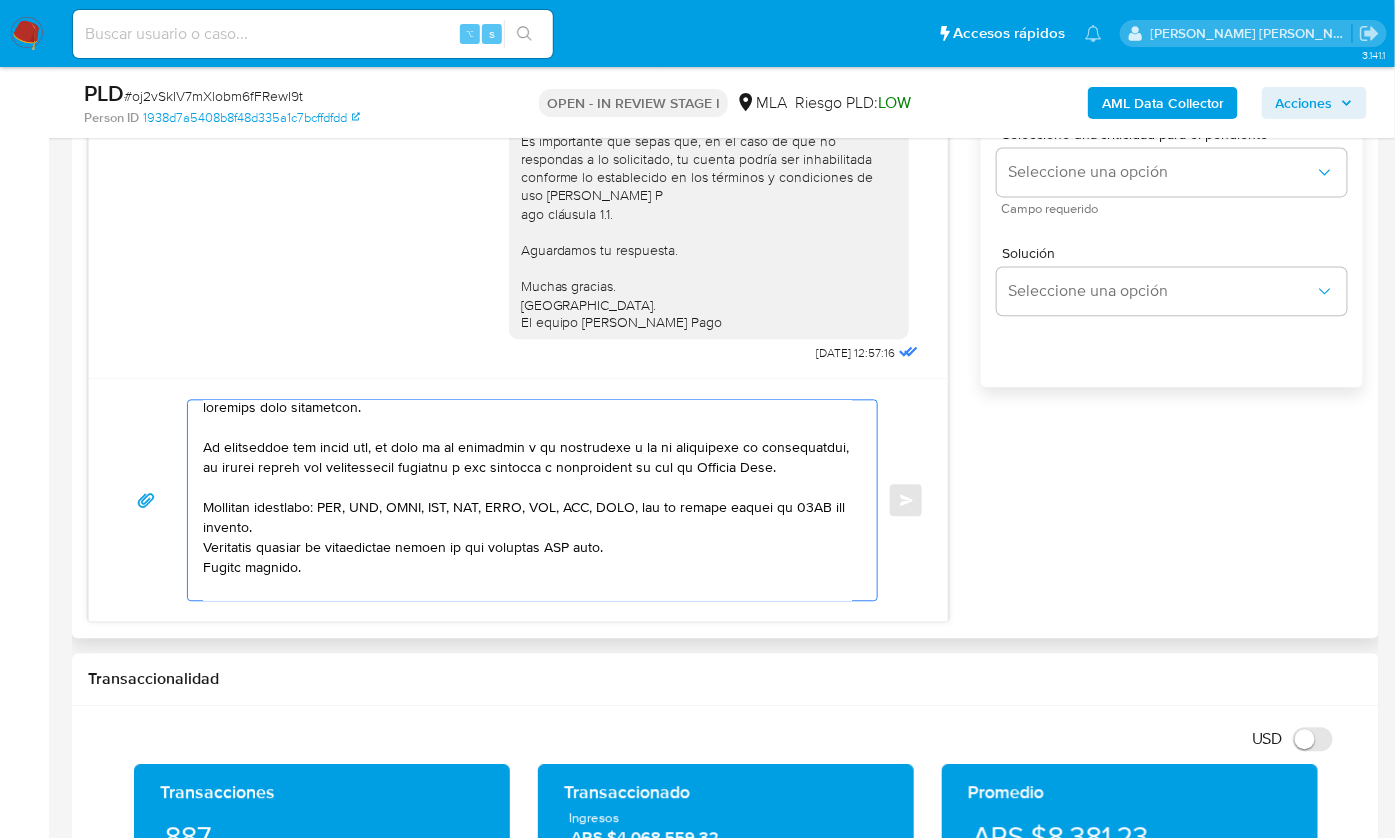 click at bounding box center (527, 500) 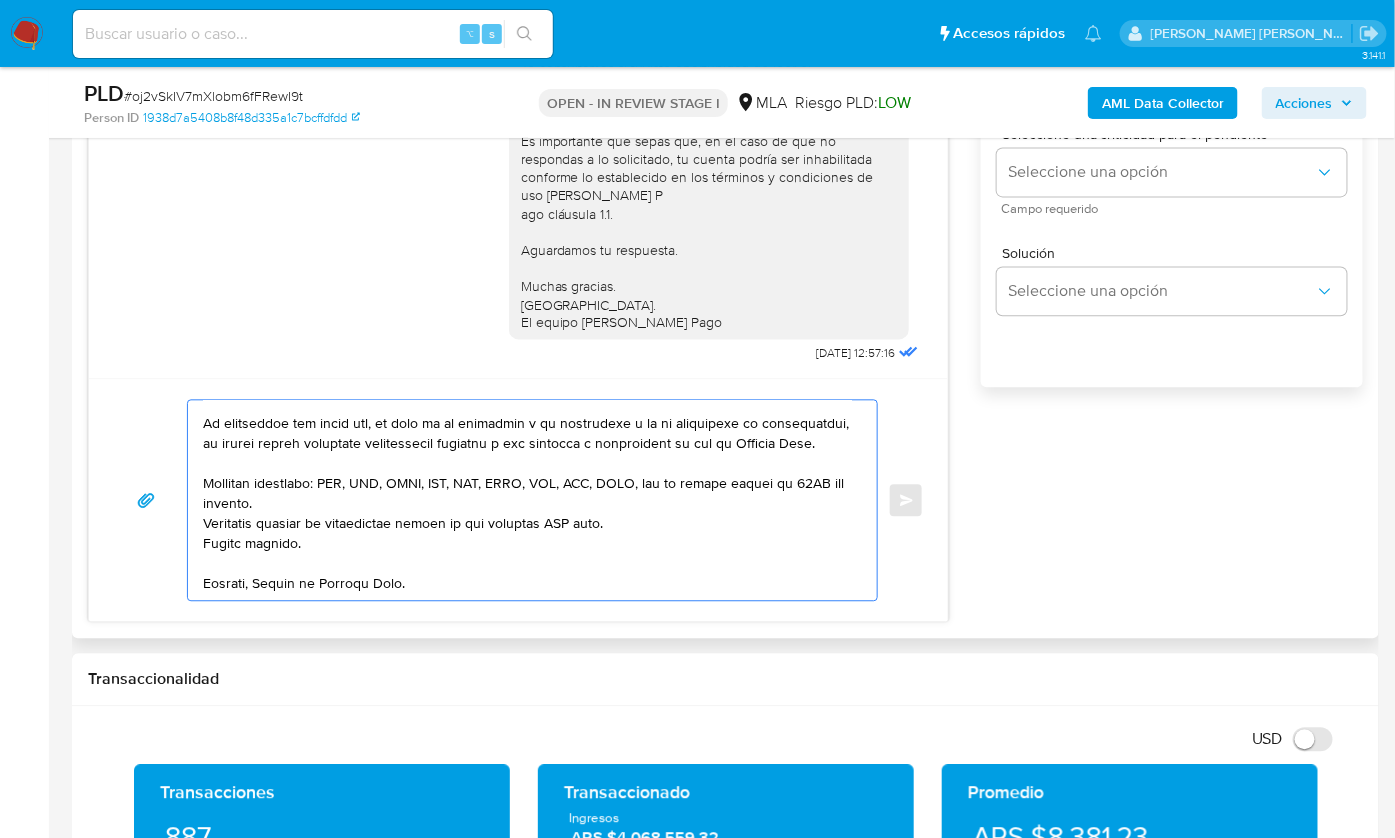 scroll, scrollTop: 418, scrollLeft: 0, axis: vertical 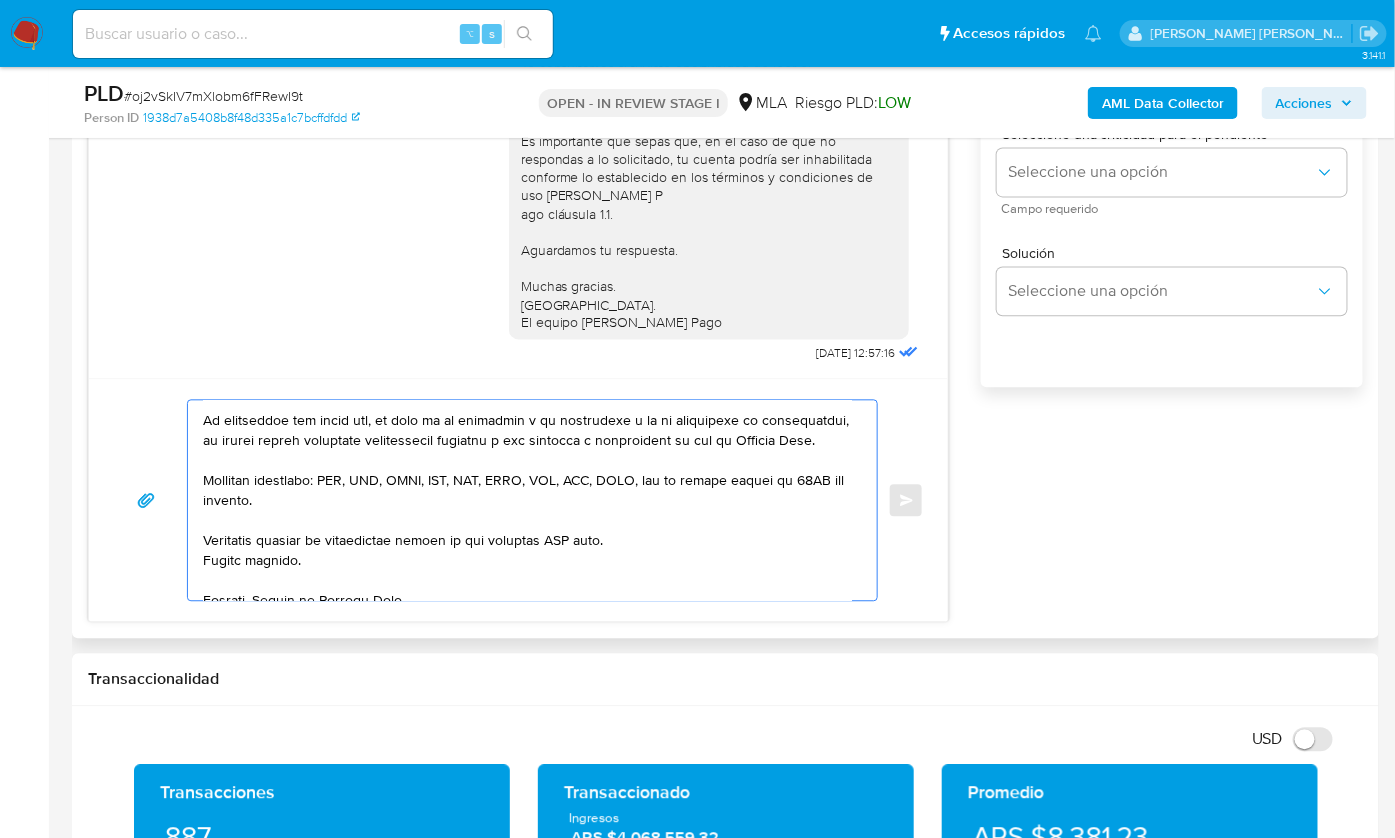 drag, startPoint x: 523, startPoint y: 561, endPoint x: 475, endPoint y: 559, distance: 48.04165 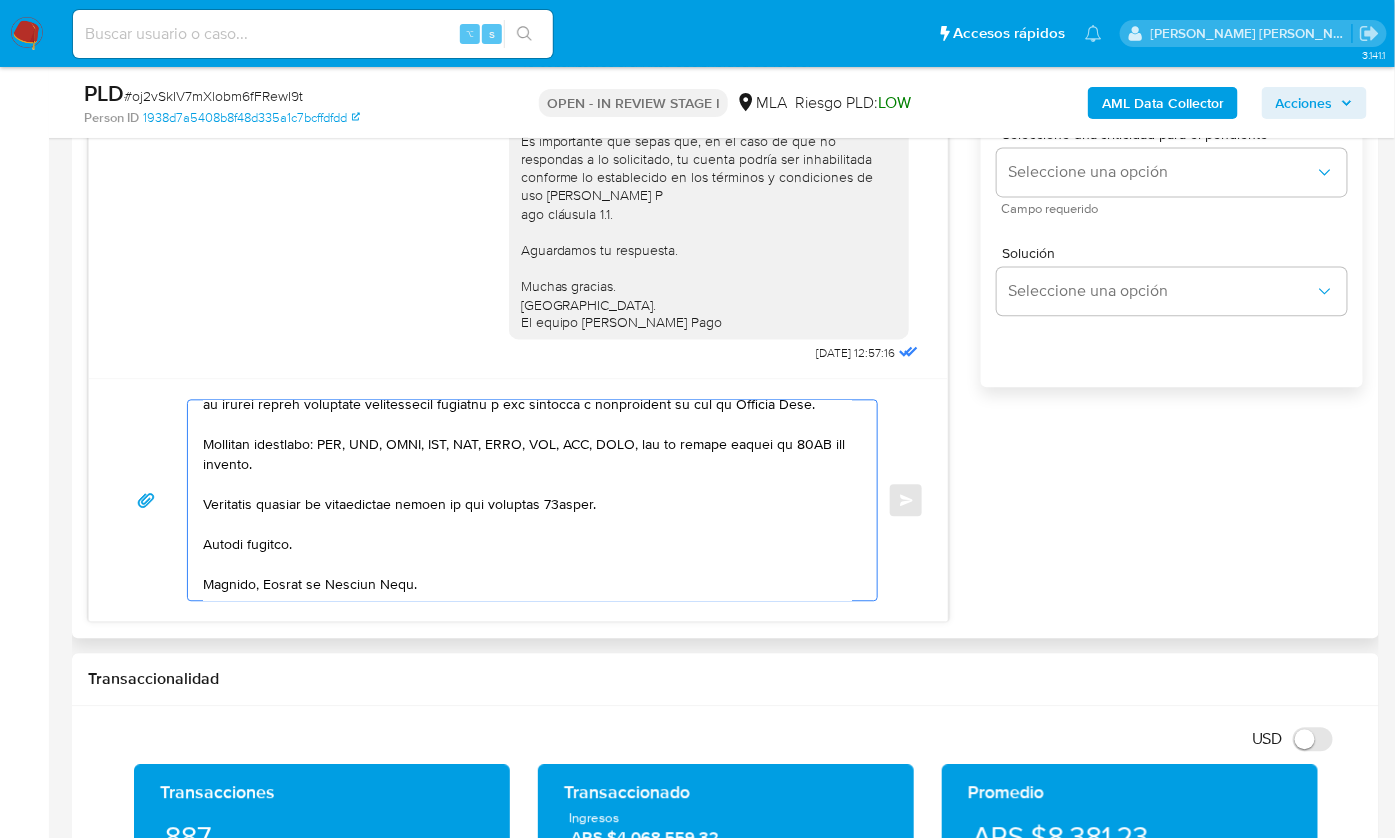 click at bounding box center [527, 500] 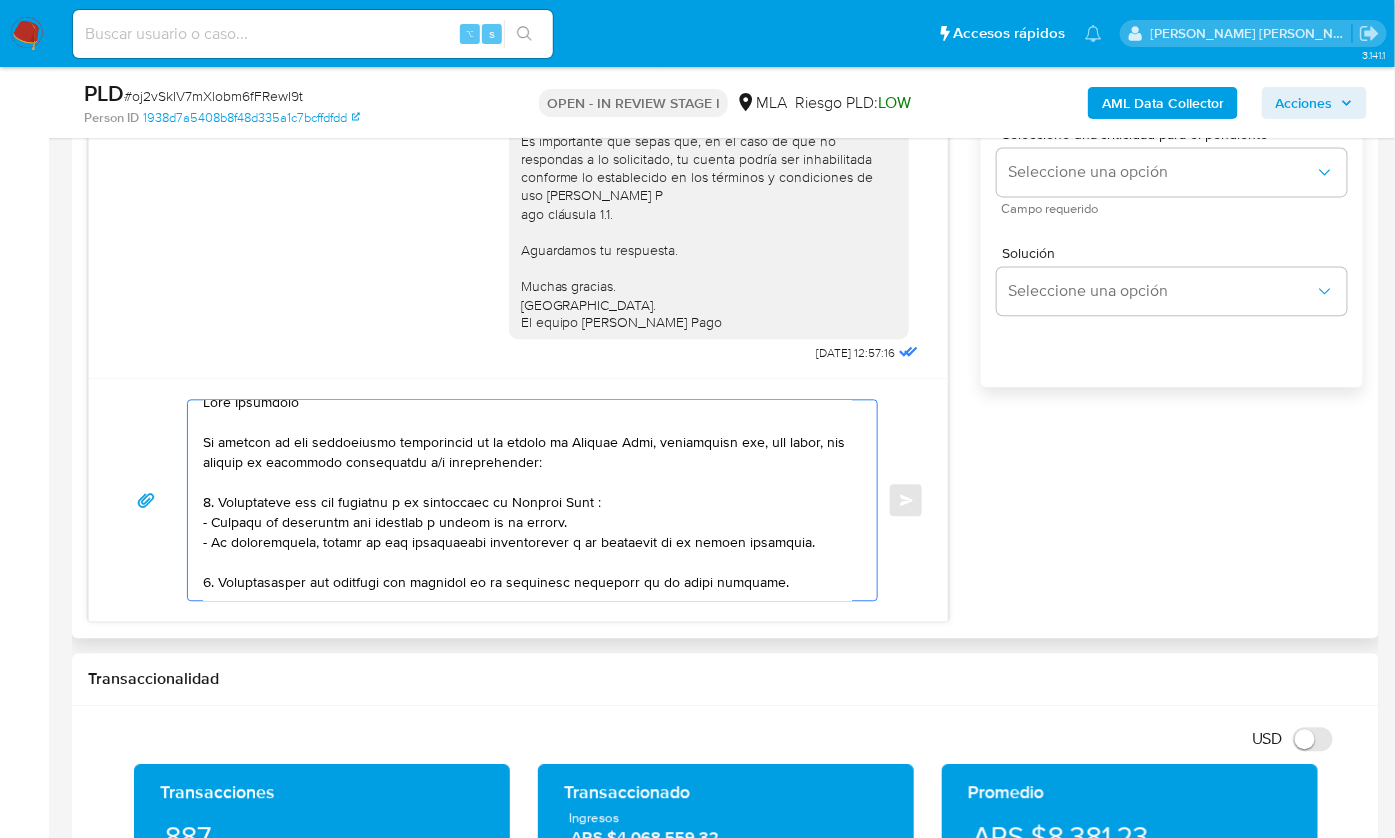 scroll, scrollTop: 0, scrollLeft: 0, axis: both 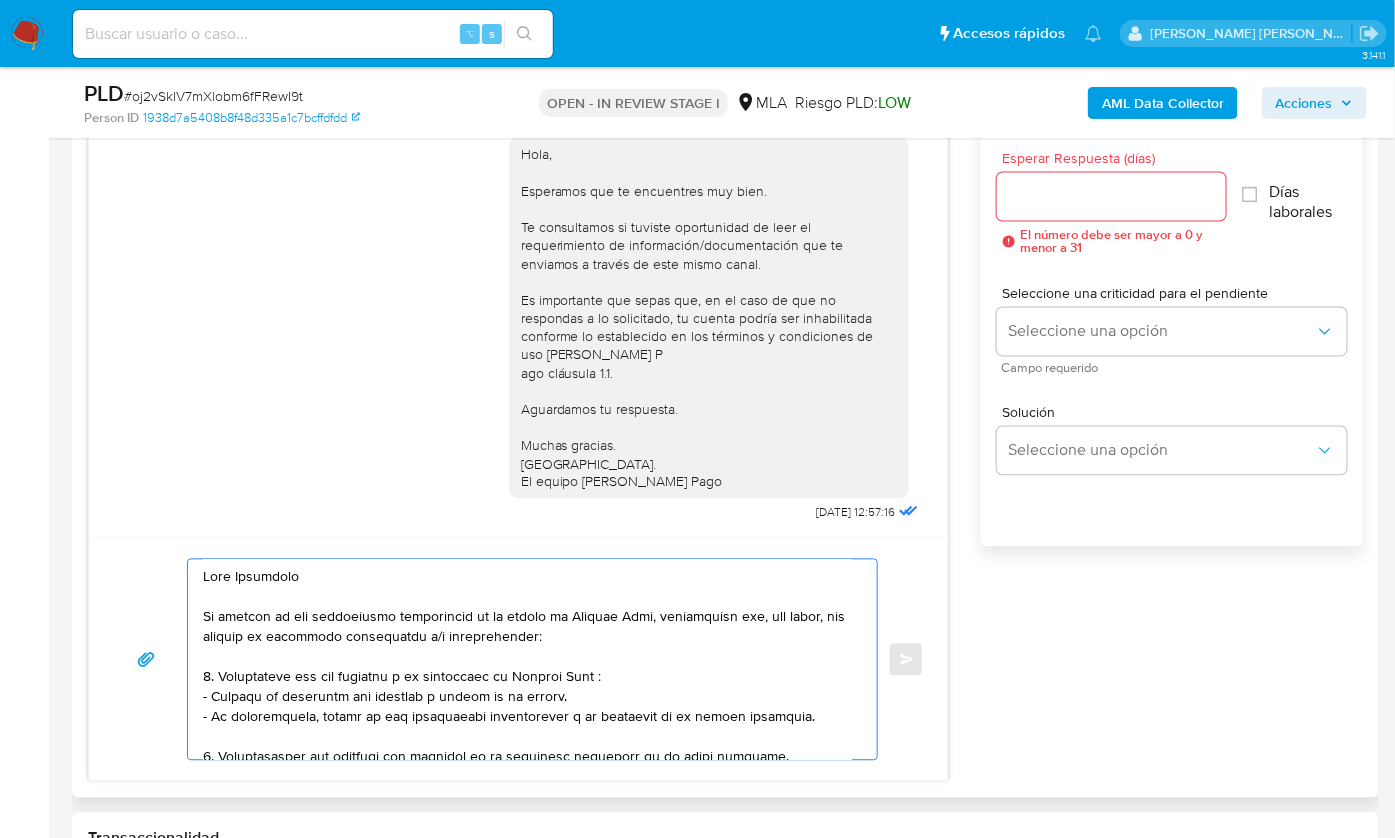 type on "Hola Valentino
En función de las operaciones registradas en tu cuenta de Mercado Pago, necesitamos que, por favor, nos brindes la siguiente información y/o documentación:
1. Descripción del uso otorgado a la aplicación de Mercado Pago :
- Detalla la actividad que realizas a través de tu cuenta.
- De corresponder, indica si las operaciones corresponden a la actividad de tu adulto aprobador.
2. Documentación que respalde los ingresos de tu actividad detallada en el punto anterior.
3. Proporciona el vínculo con las siguientes contrapartes con las que operaste, el motivo de las transacciones y documentación de respaldo:
- Pablo Matias Minibock CUIT 20276872827
4. Notamos un incremento en tu operatoria e ingresos en el mes de mayo 2025. ¿Podrías explicarnos a qué se debe el mismo? Por favor, adjuntar documentación respaldatoria.
- Explica el motivo del origen del dinero ingresado en efectivo y proporciona documentación que respalde está operatoria.
Es importante que sepas que, en caso de no responder a ..." 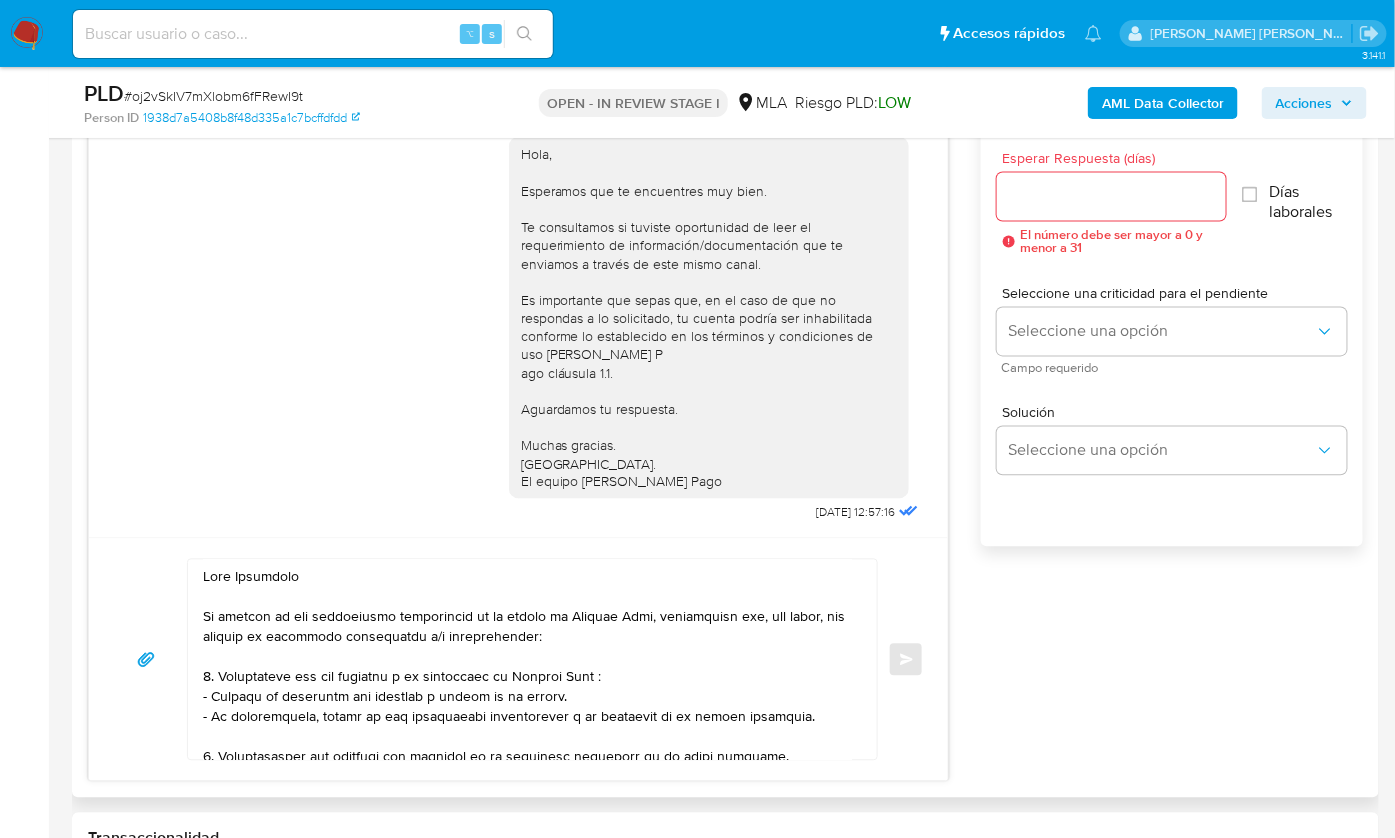 click on "Esperar Respuesta (días)" at bounding box center (1111, 197) 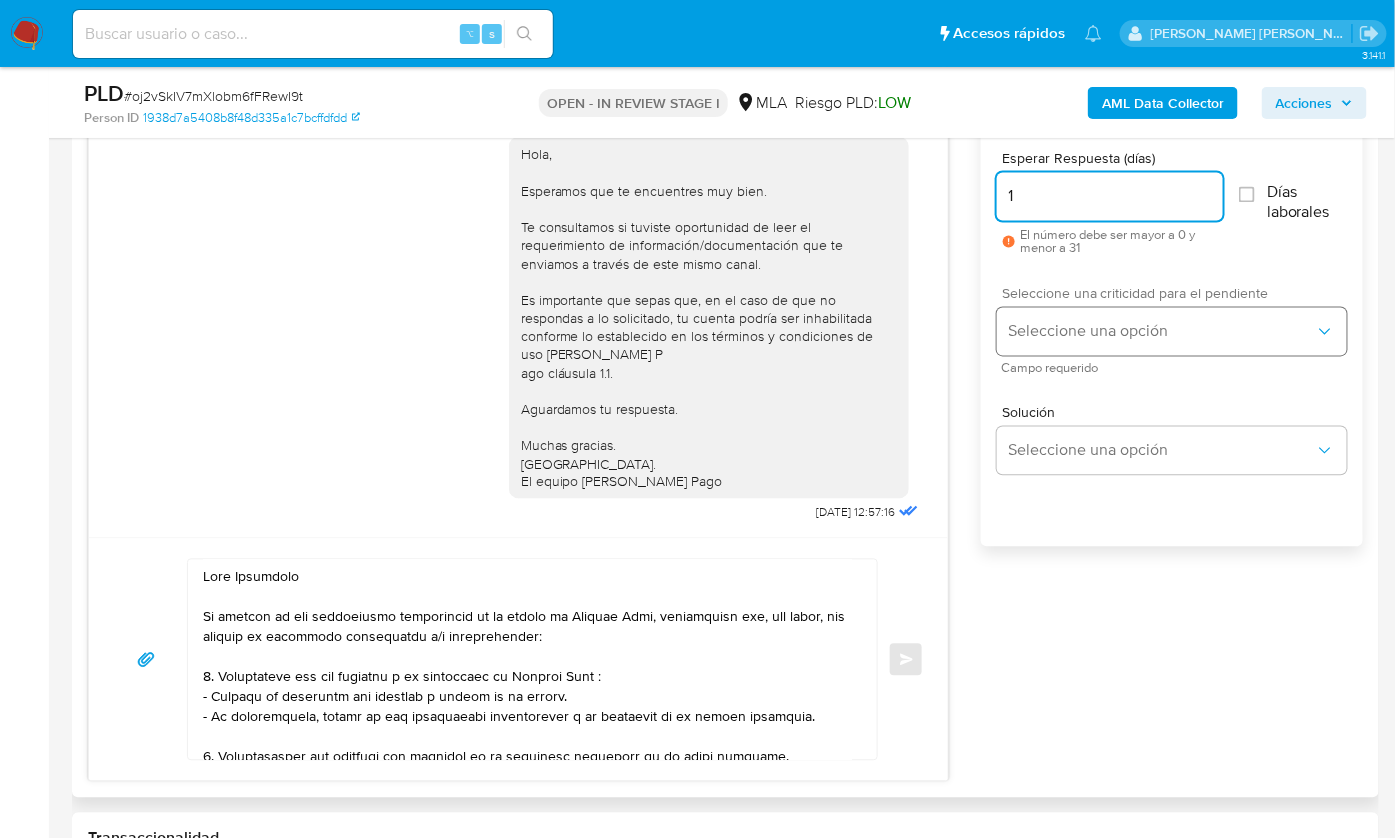 type on "1" 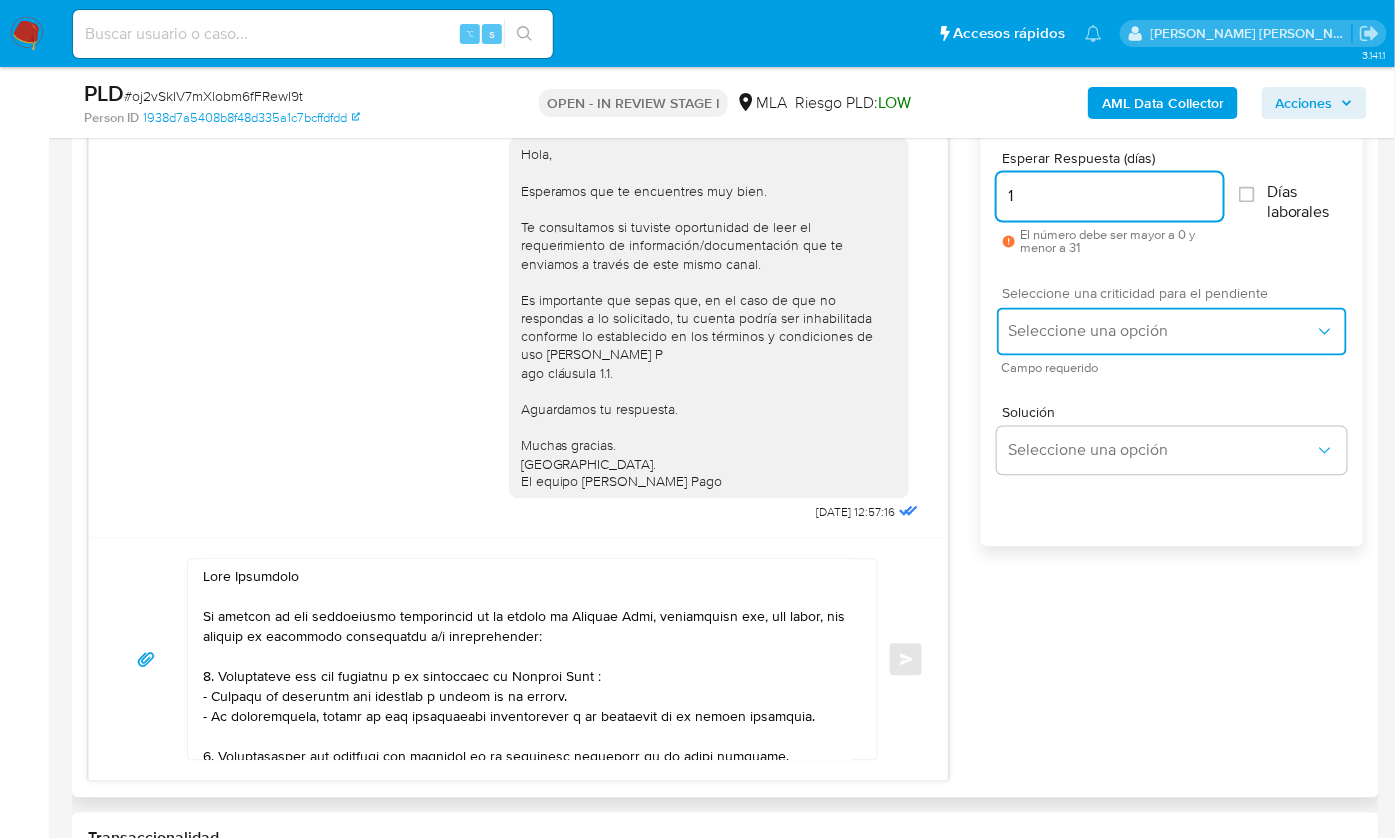 click on "Seleccione una opción" at bounding box center (1162, 332) 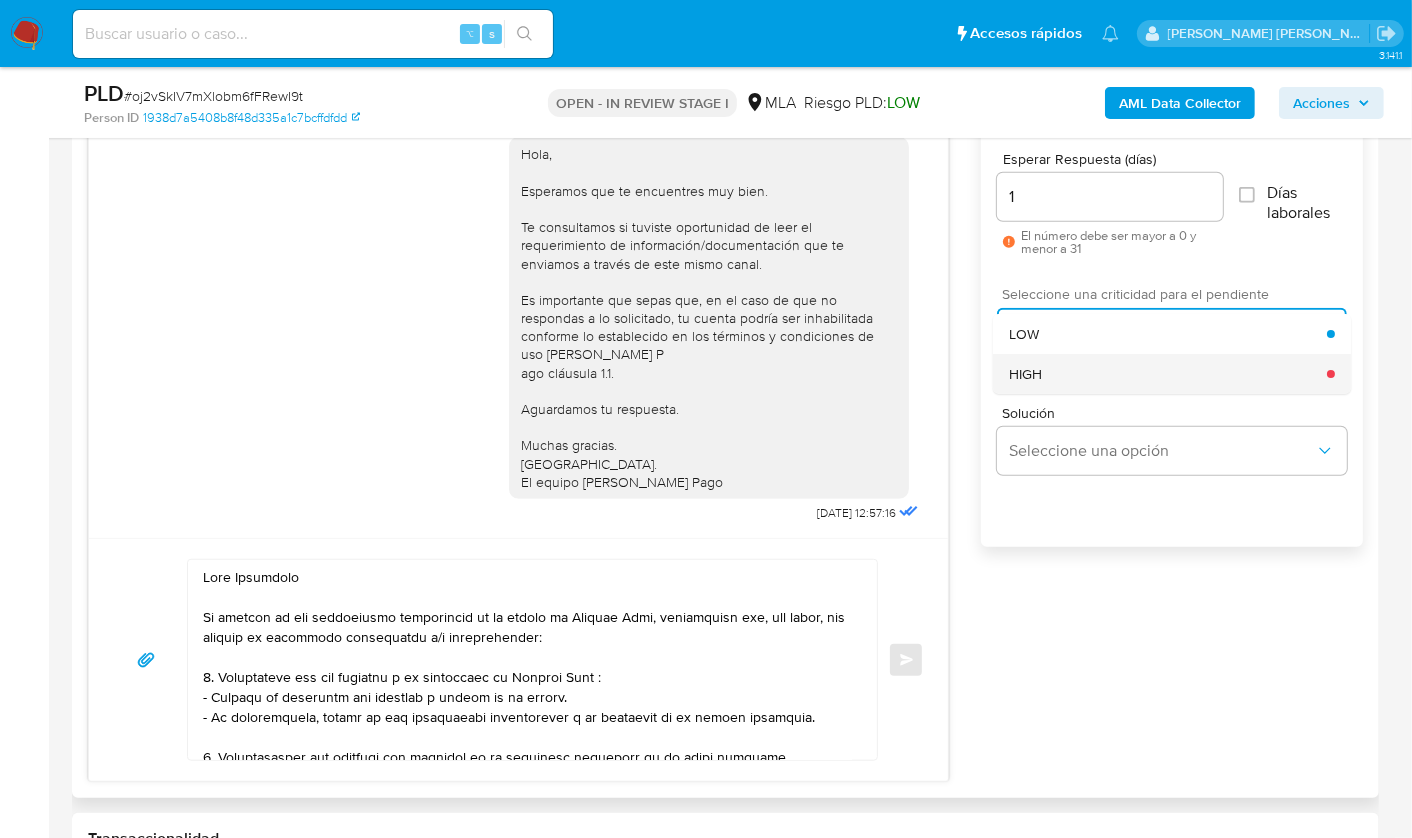click on "HIGH" at bounding box center [1168, 374] 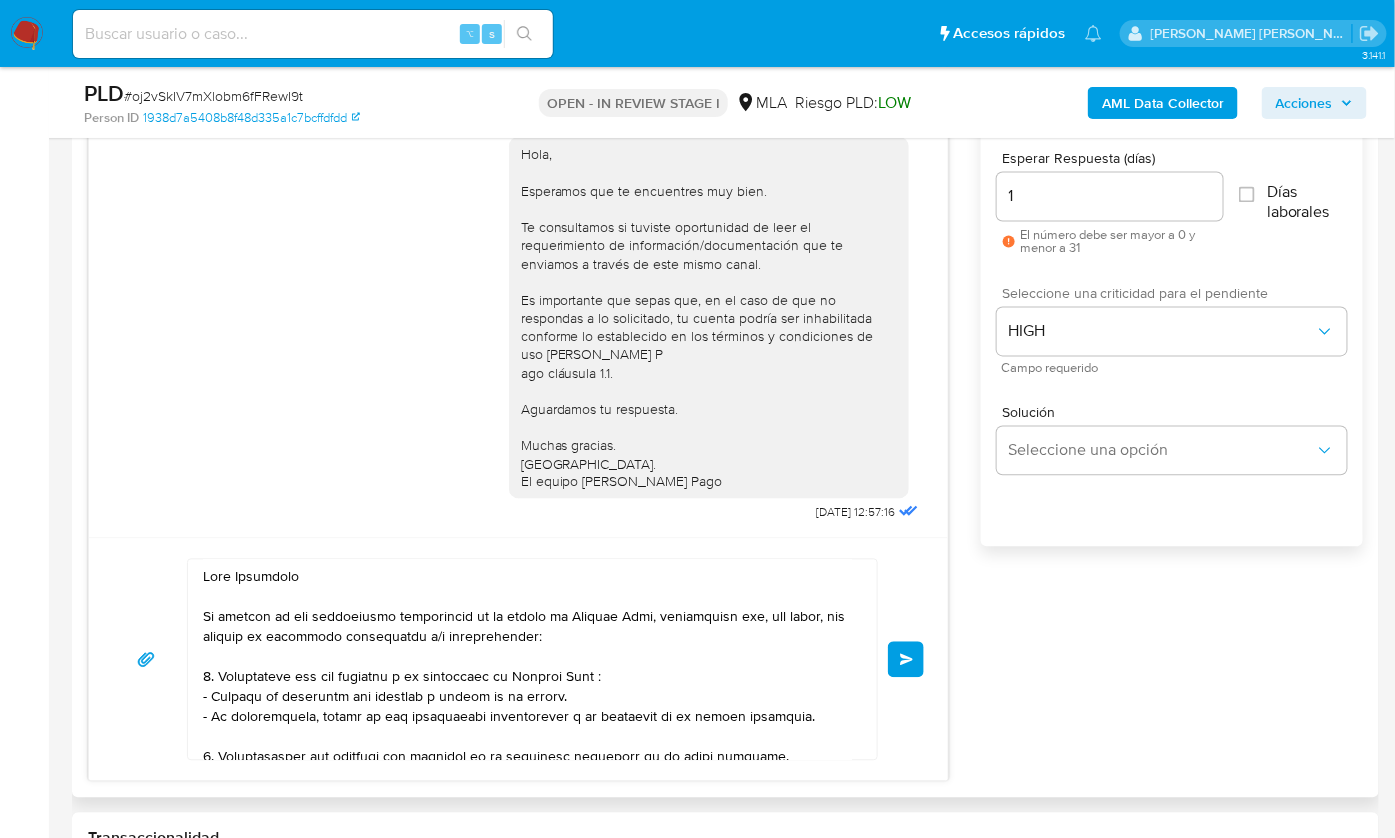 click on "Enviar" at bounding box center (906, 660) 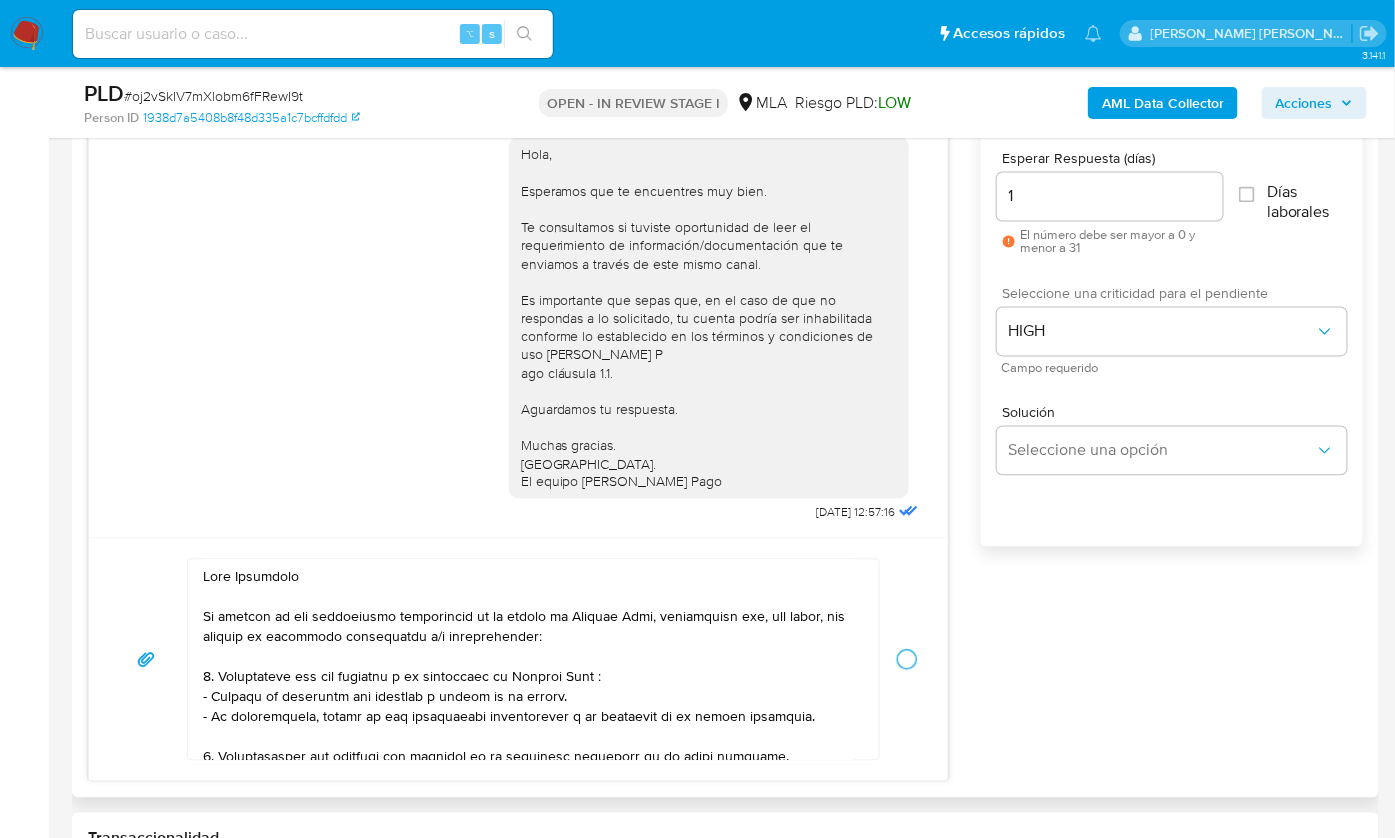 type 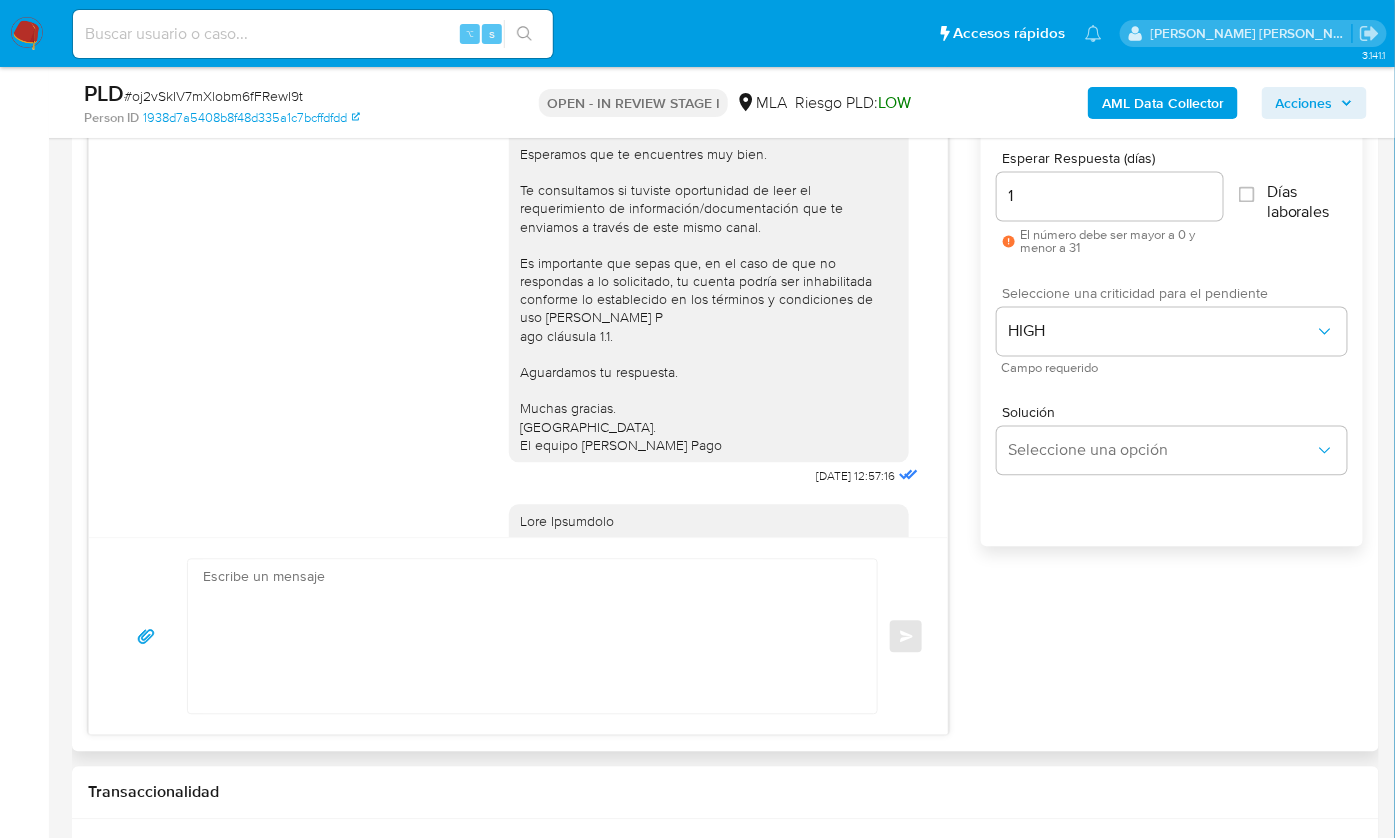 scroll, scrollTop: 1721, scrollLeft: 0, axis: vertical 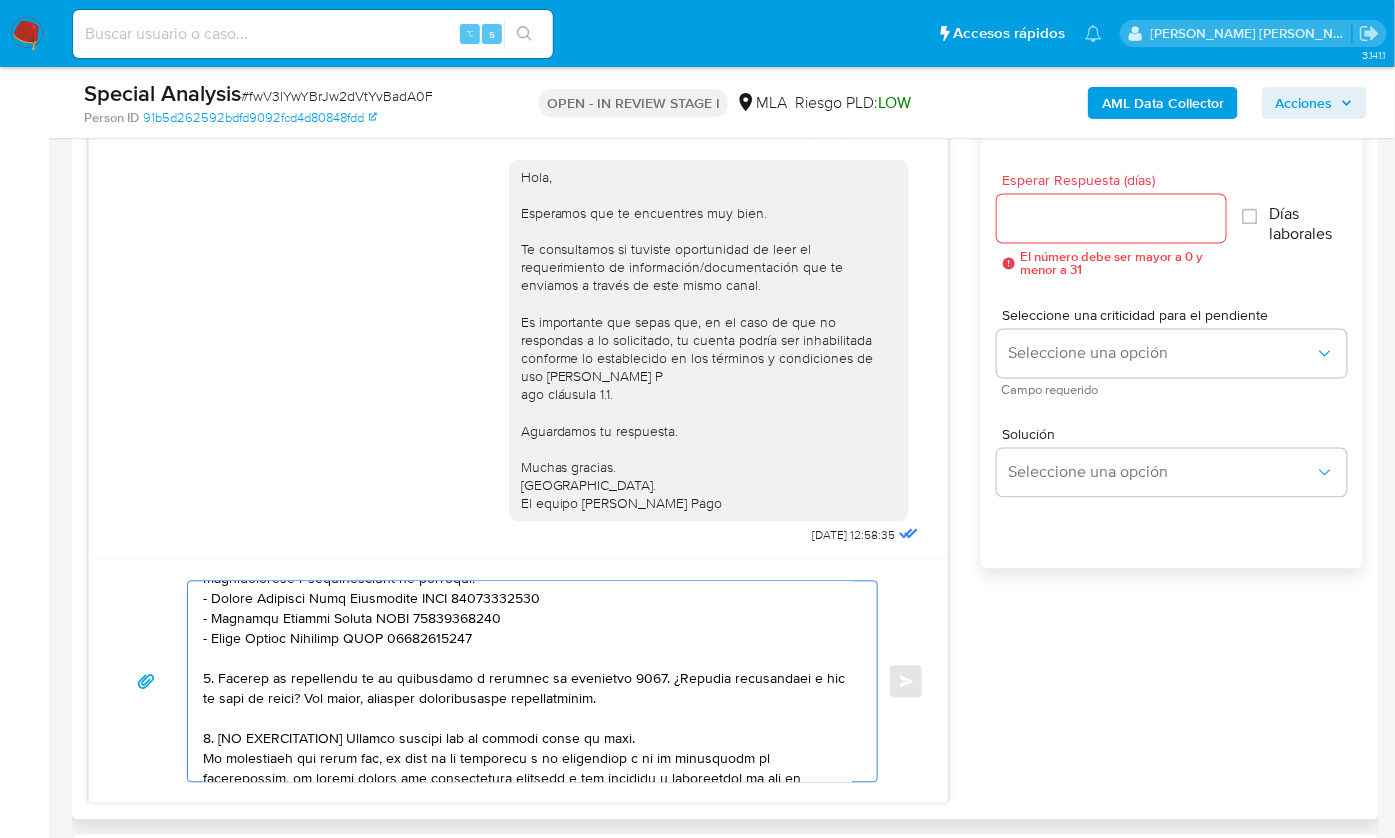 drag, startPoint x: 558, startPoint y: 674, endPoint x: 625, endPoint y: 677, distance: 67.06713 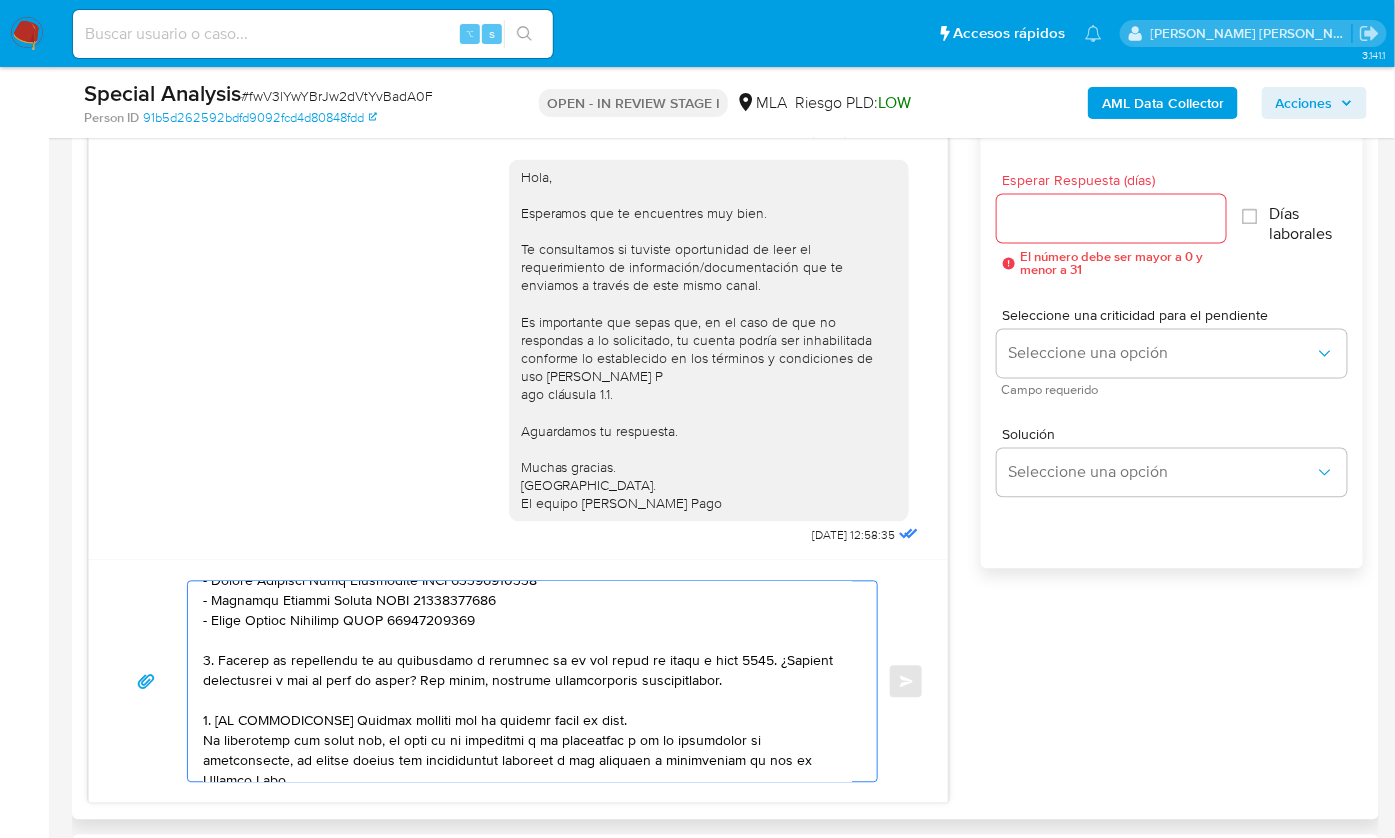 scroll, scrollTop: 583, scrollLeft: 0, axis: vertical 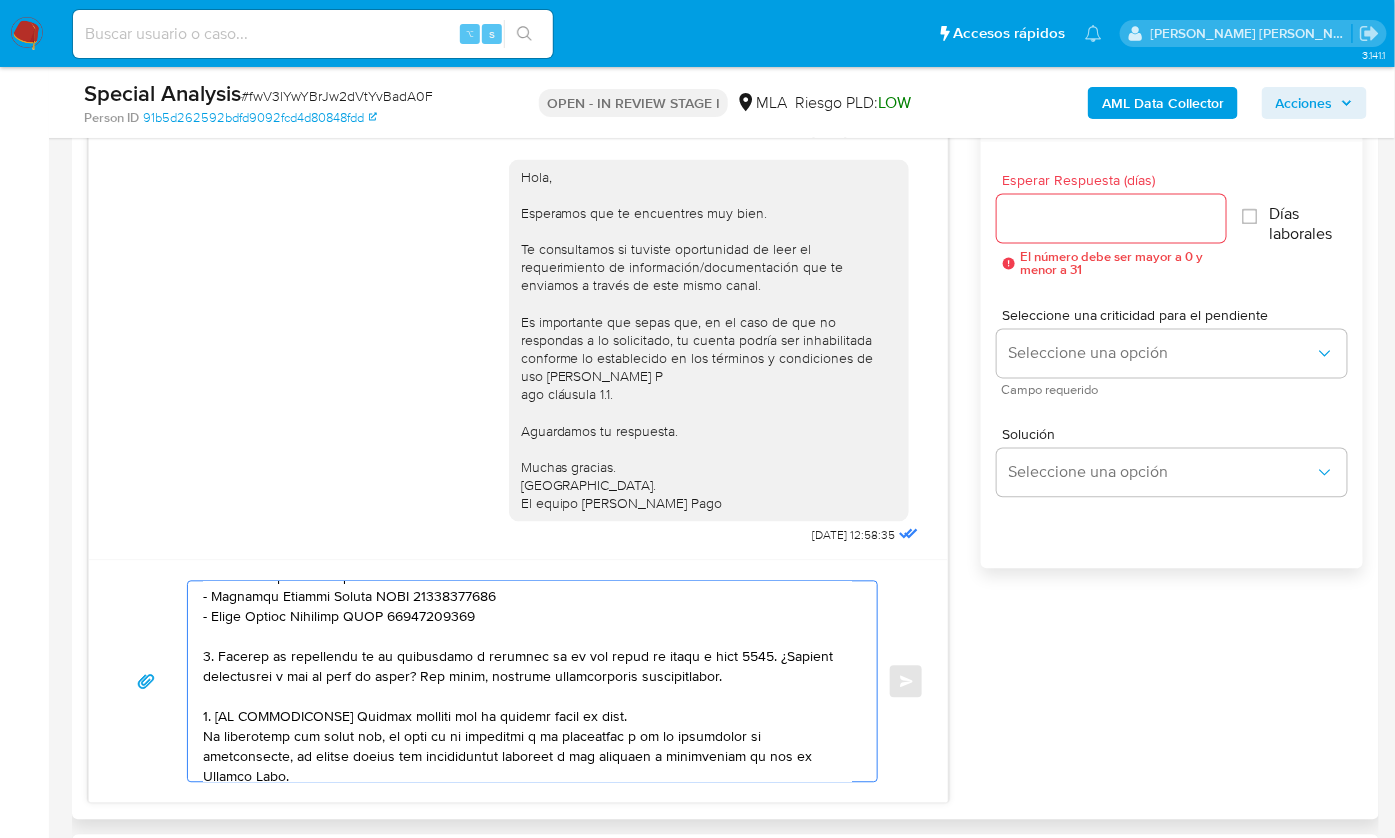 drag, startPoint x: 425, startPoint y: 709, endPoint x: 181, endPoint y: 709, distance: 244 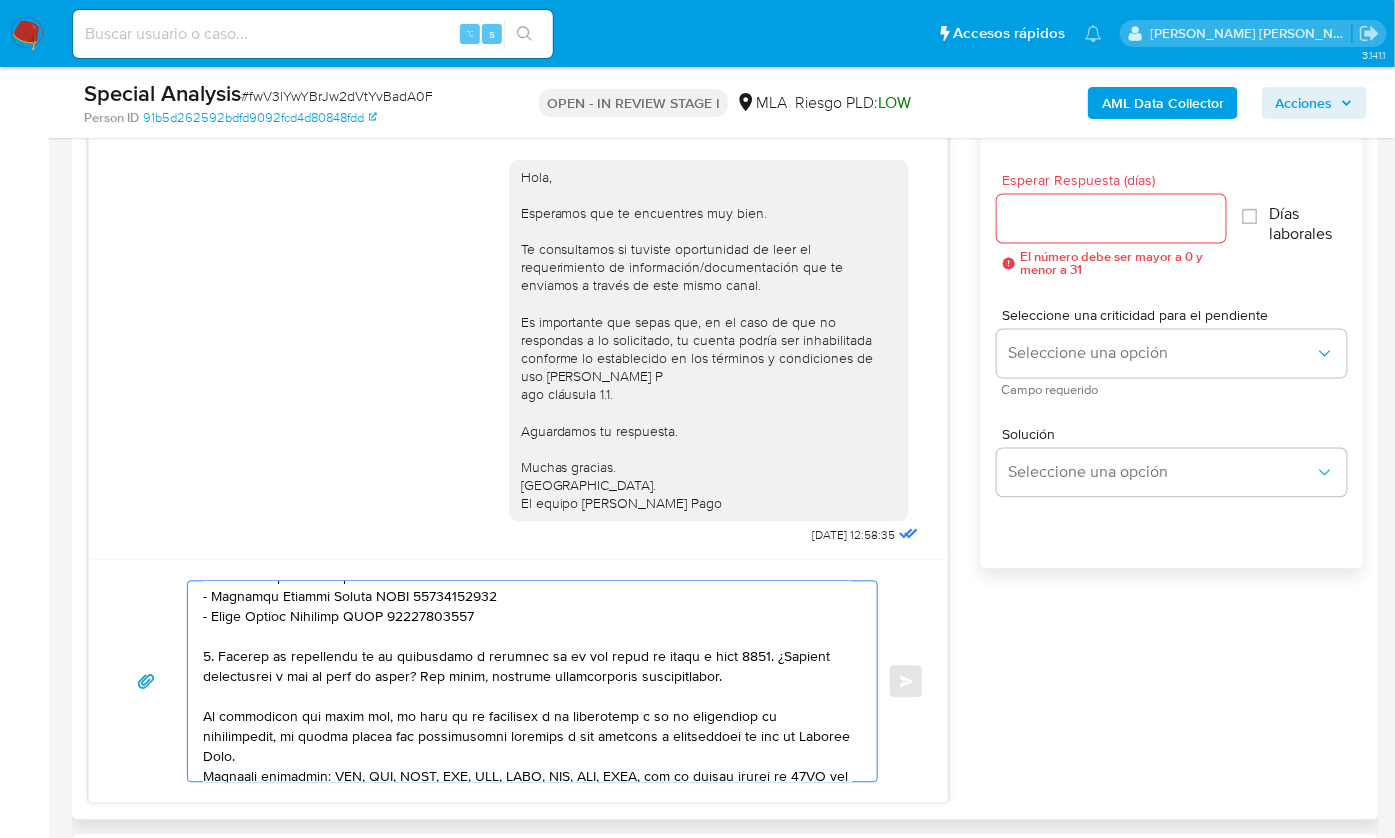 click at bounding box center [527, 682] 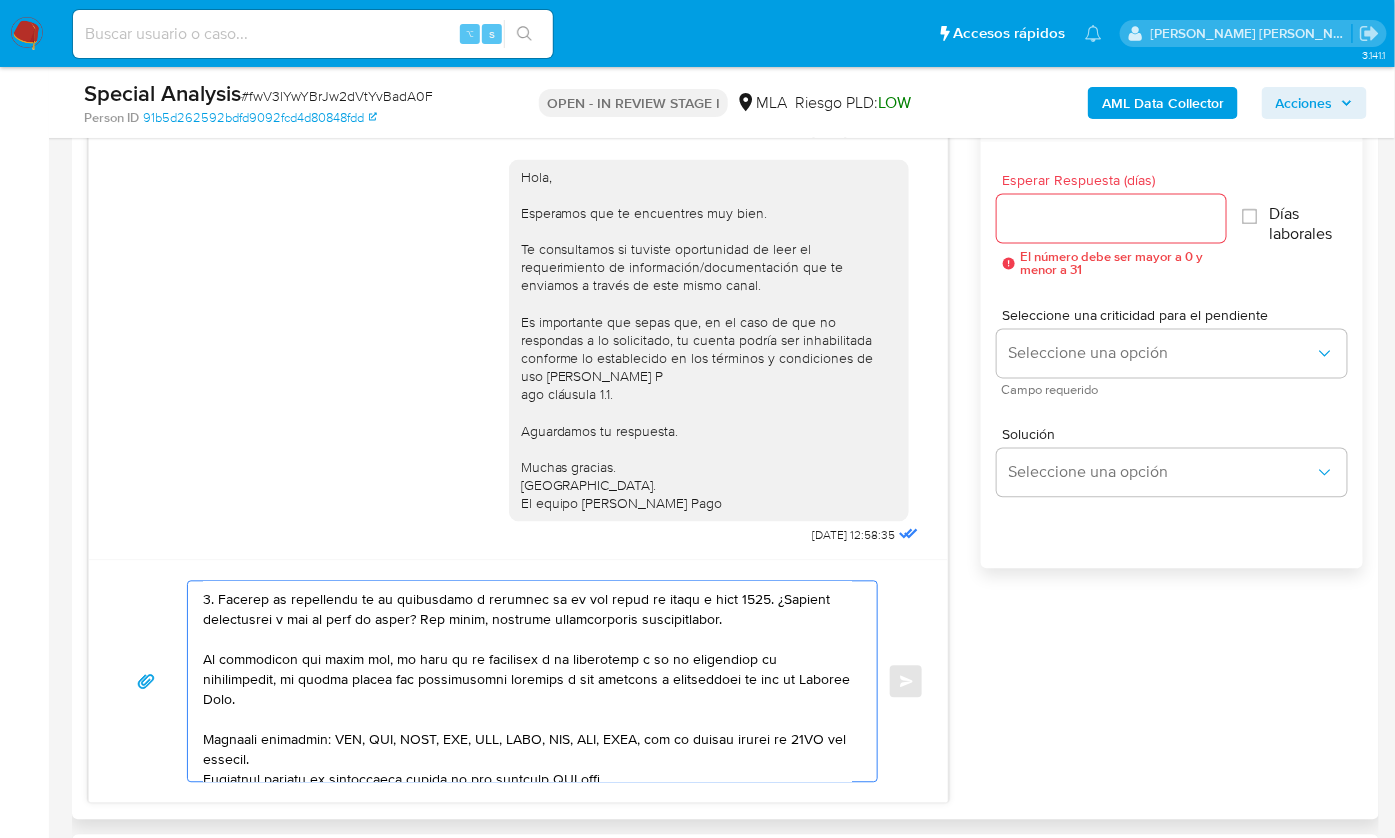 scroll, scrollTop: 690, scrollLeft: 0, axis: vertical 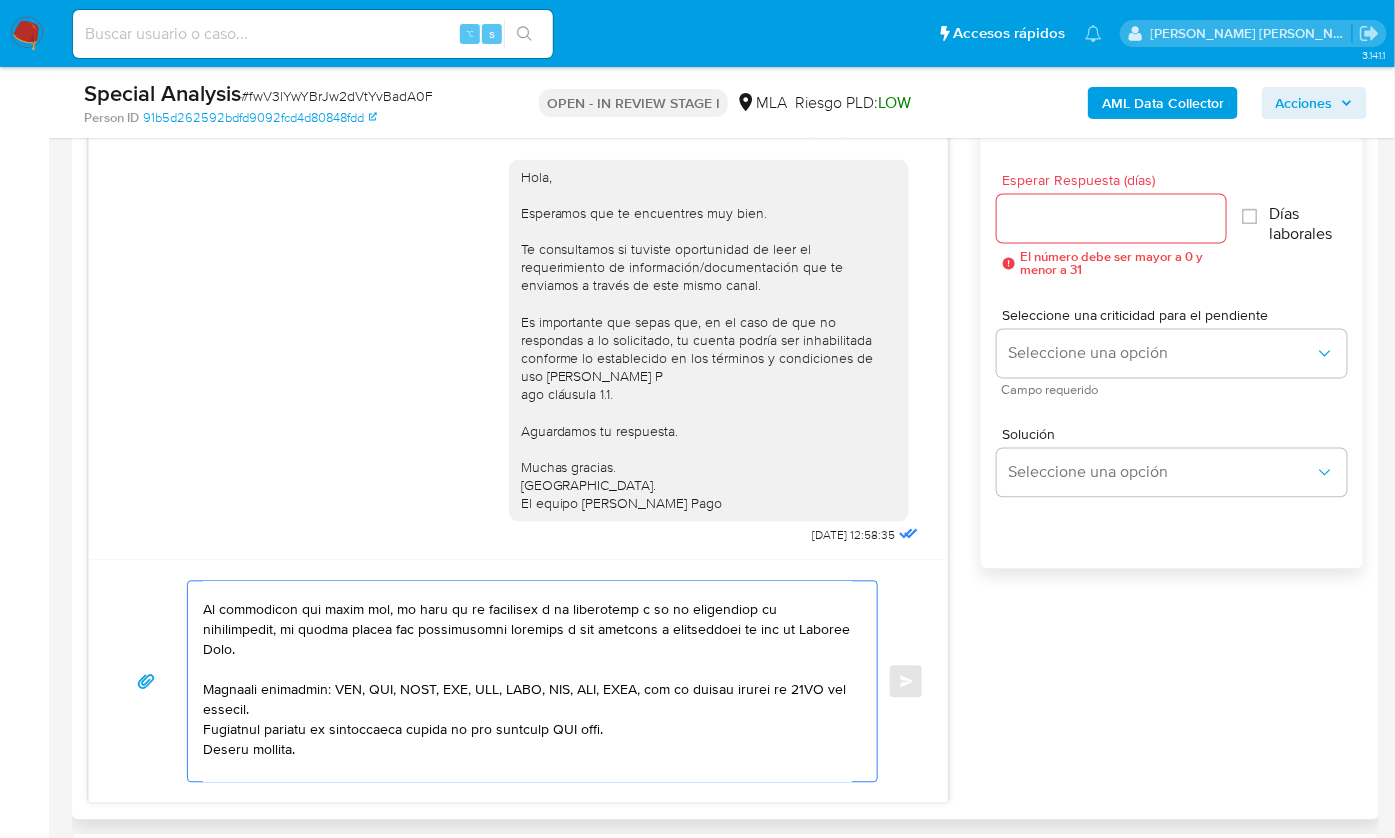 click at bounding box center (527, 682) 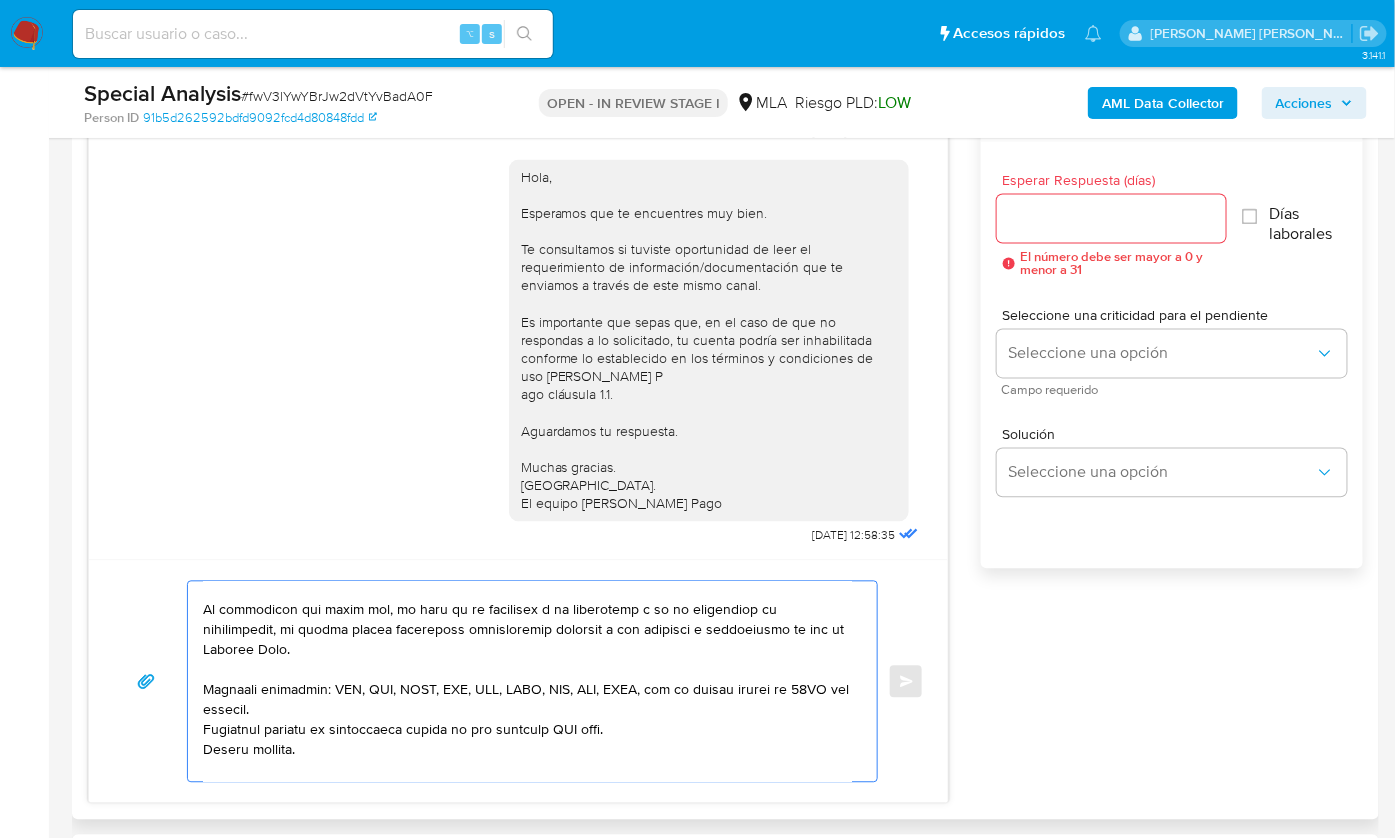 click at bounding box center (527, 682) 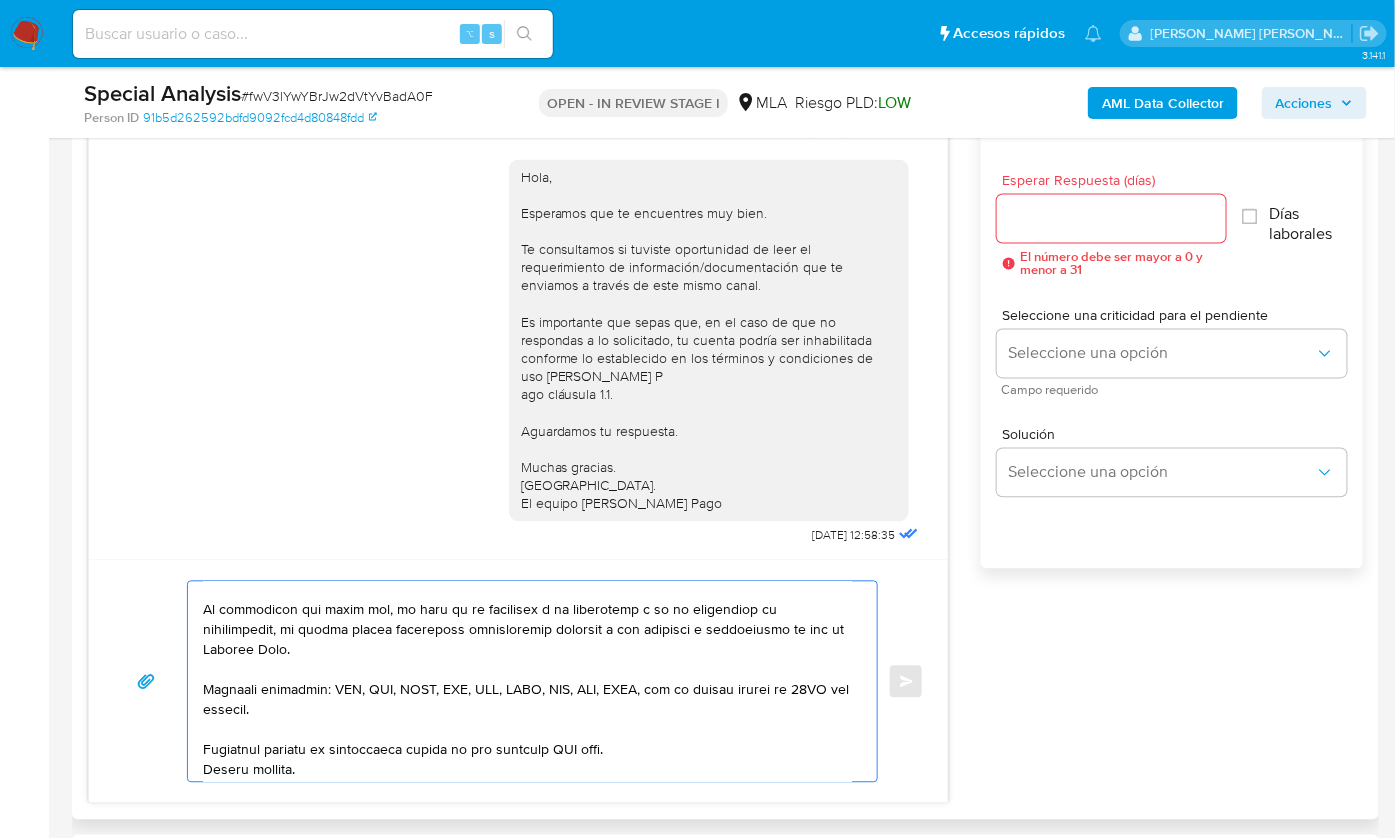 drag, startPoint x: 623, startPoint y: 744, endPoint x: 477, endPoint y: 747, distance: 146.03082 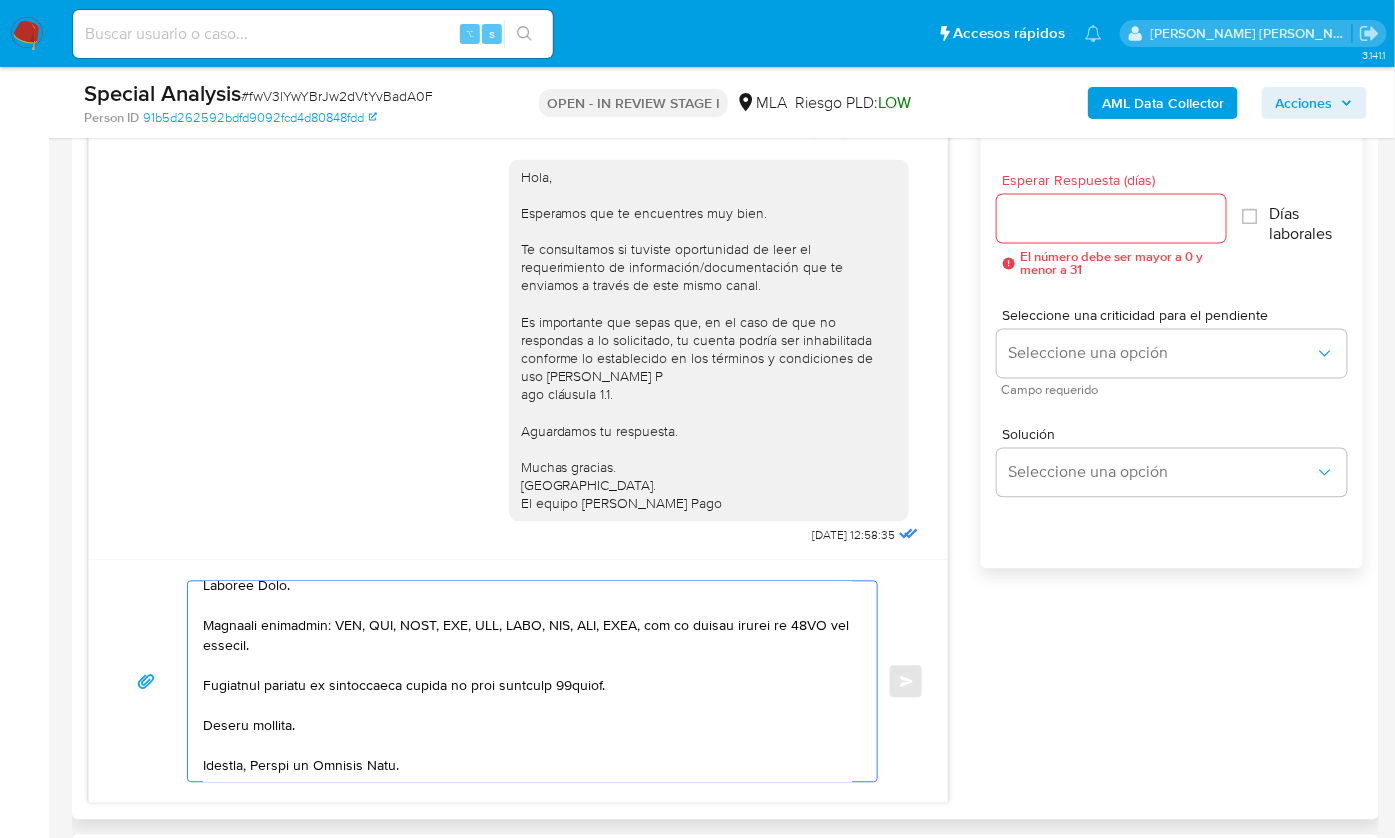 click at bounding box center (527, 682) 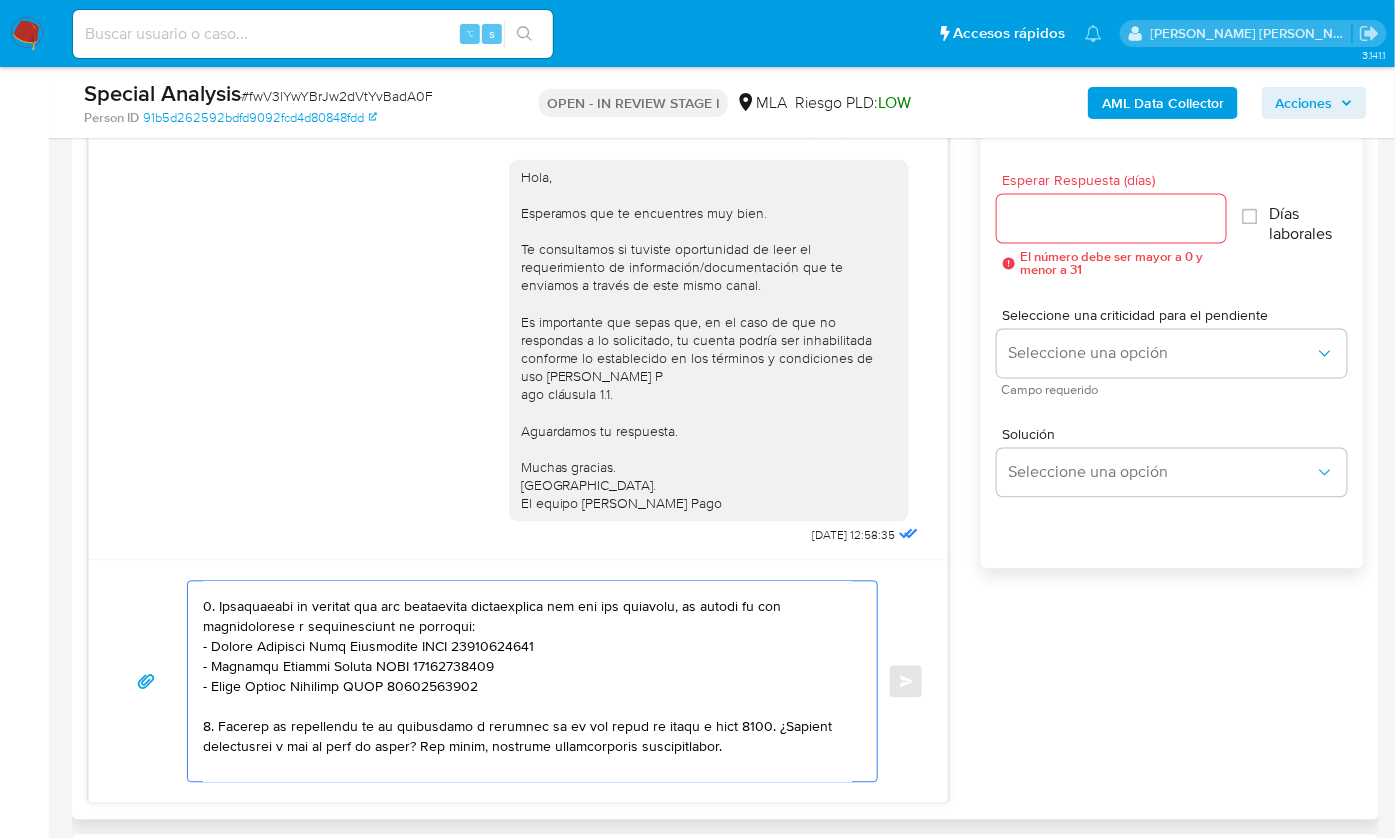 scroll, scrollTop: 510, scrollLeft: 0, axis: vertical 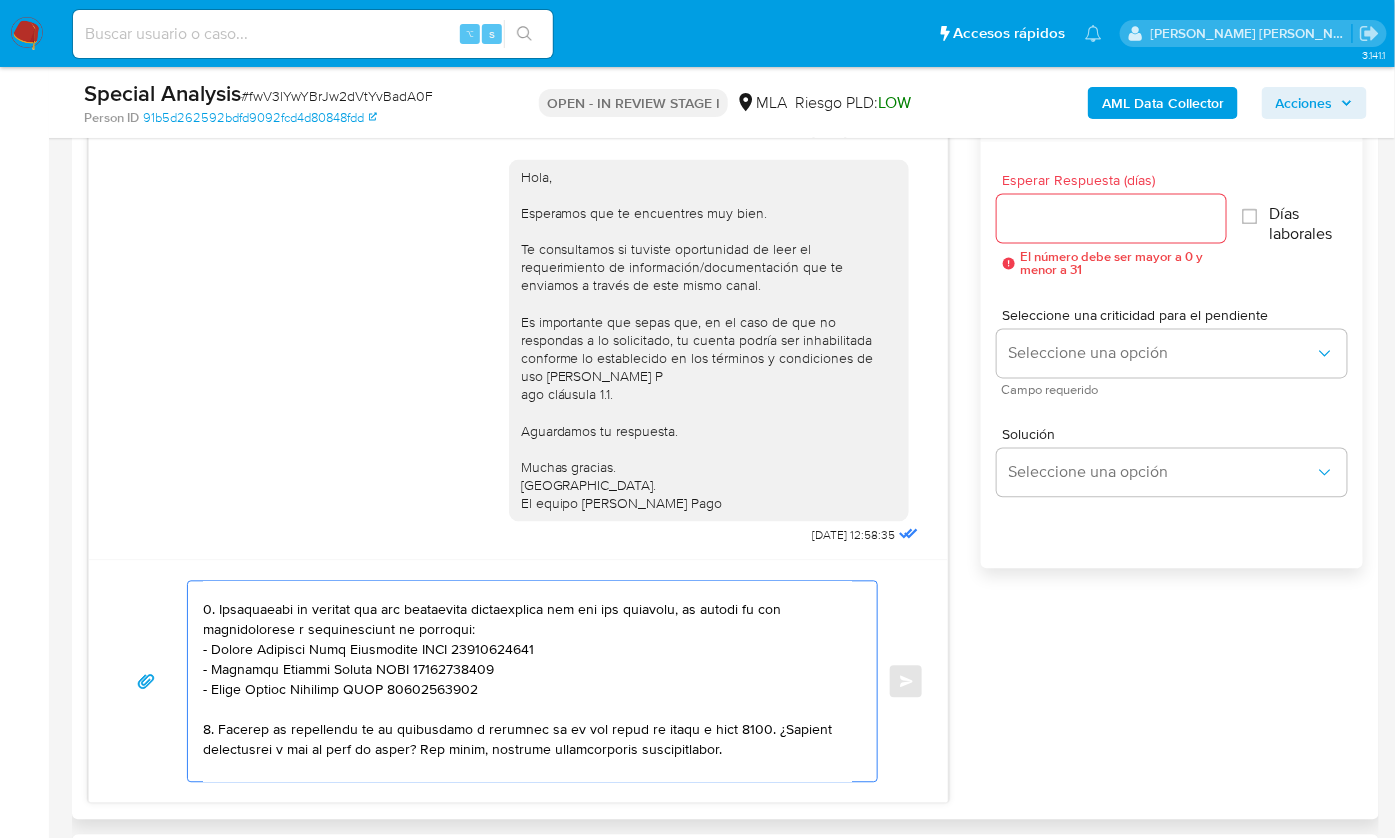 type on "Hola Guillermo,
En función de las operaciones registradas tanto en tu cuenta de Mercado Pago como en la cuenta autorizada a nombre de Valentino, necesitamos que, por favor, nos brindes la siguiente información y/o documentación:
1. Descripción de la actividad comercial o laboral:
- Detalla la actividad que realizas a través de tu cuenta.
- De corresponder, Indica el nombre, domicilio y página web del comercio.
2. De acuerdo a la actividad que realices en tu cuenta, adjunta la siguiente documentación. A modo de ejemplo, puedes enviar uno de estos comprobantes
- Últimas 6 Declaraciones Juradas de Ingresos Brutos (donde se visualice la base imponible).
- Resumen de Comprobantes Electrónicos emitidos de ARCA de los períodos 2024 y 2025, extraídos de la página de ARCA. Si tienes dudas, consulta el instructivo para descargar el Resumen de Comprobantes Electrónicos desde la página de ARCA aquí.
- Certificación contable de ingresos (último año), firmada por un contador y legalizada ante el Consejo Profesiona..." 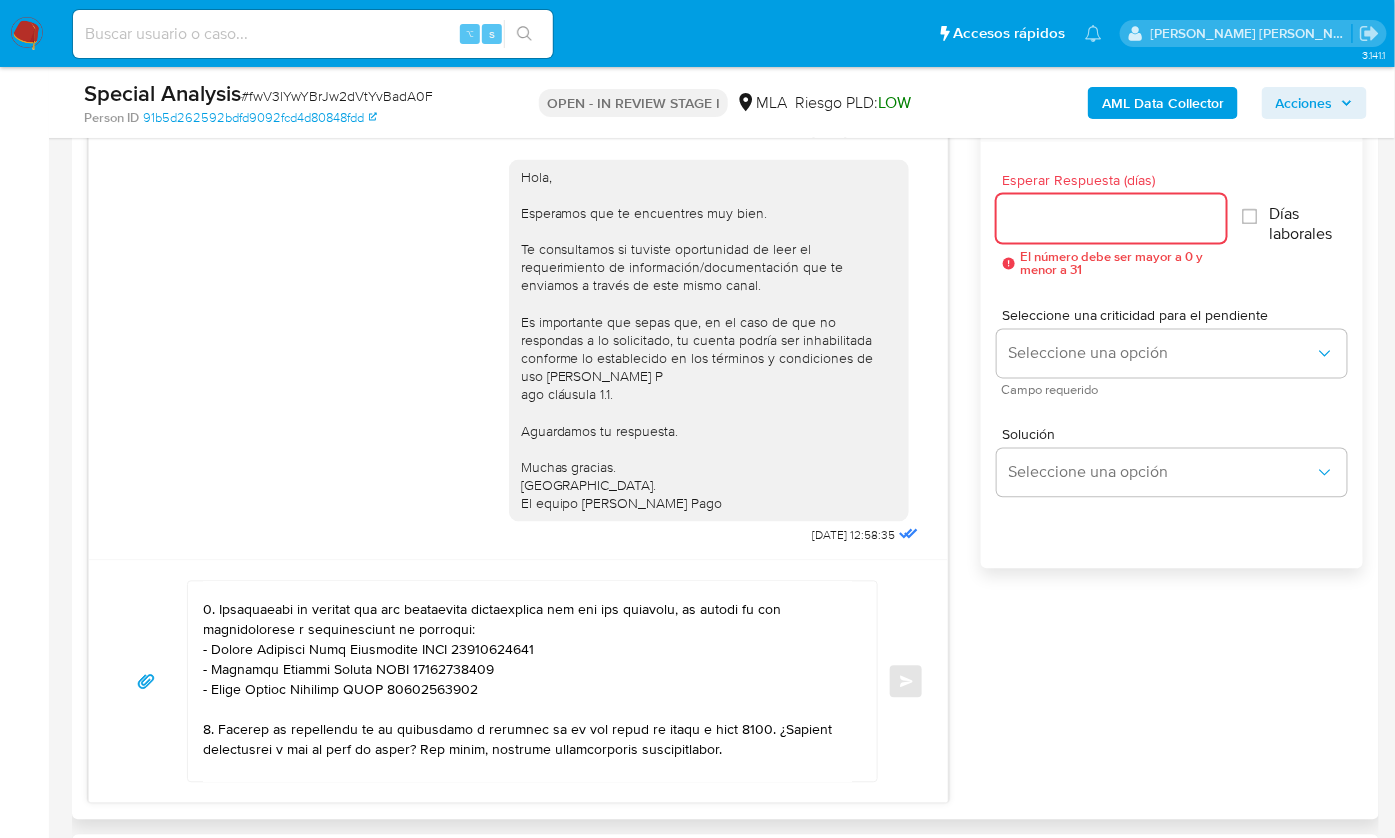 click on "Esperar Respuesta (días)" at bounding box center (1111, 219) 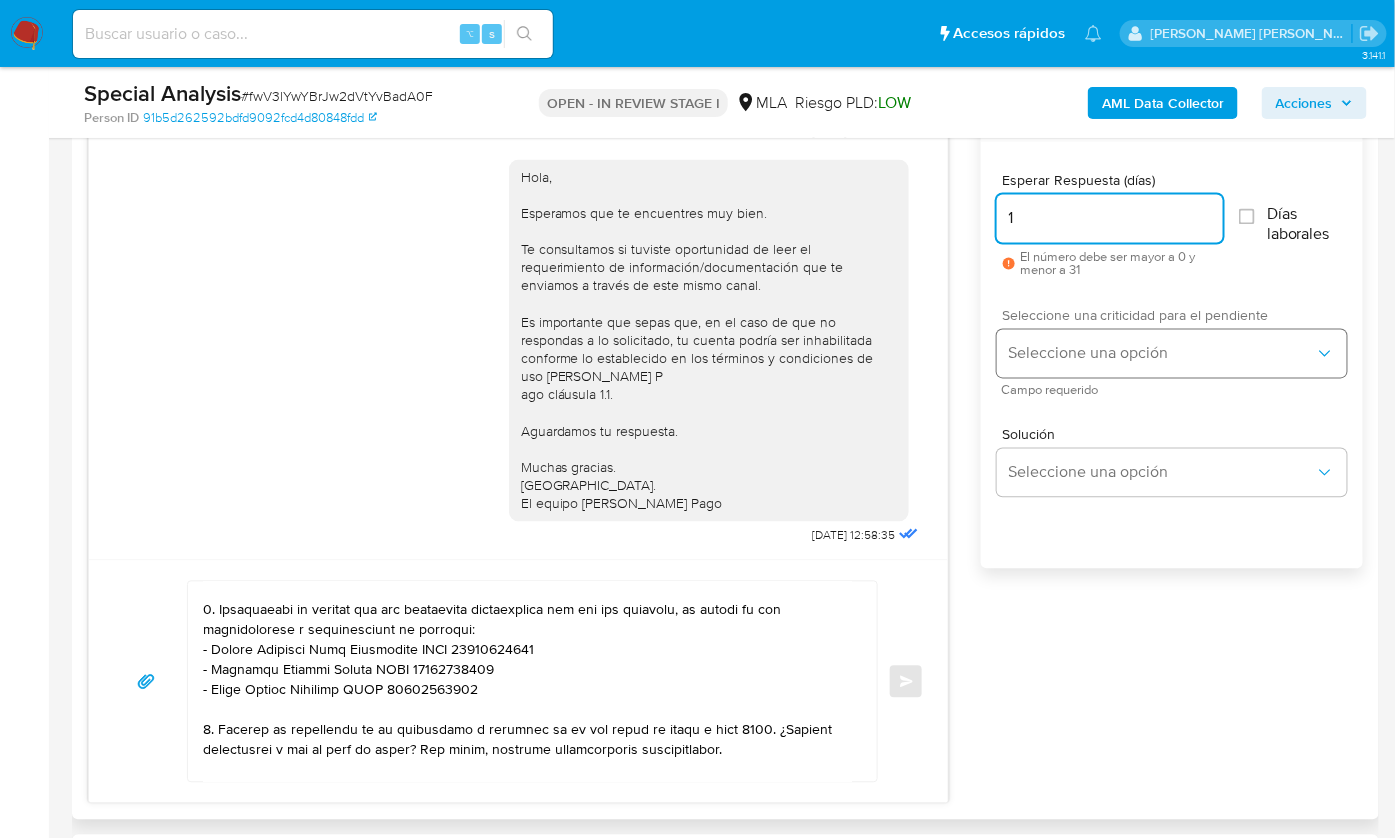 type on "1" 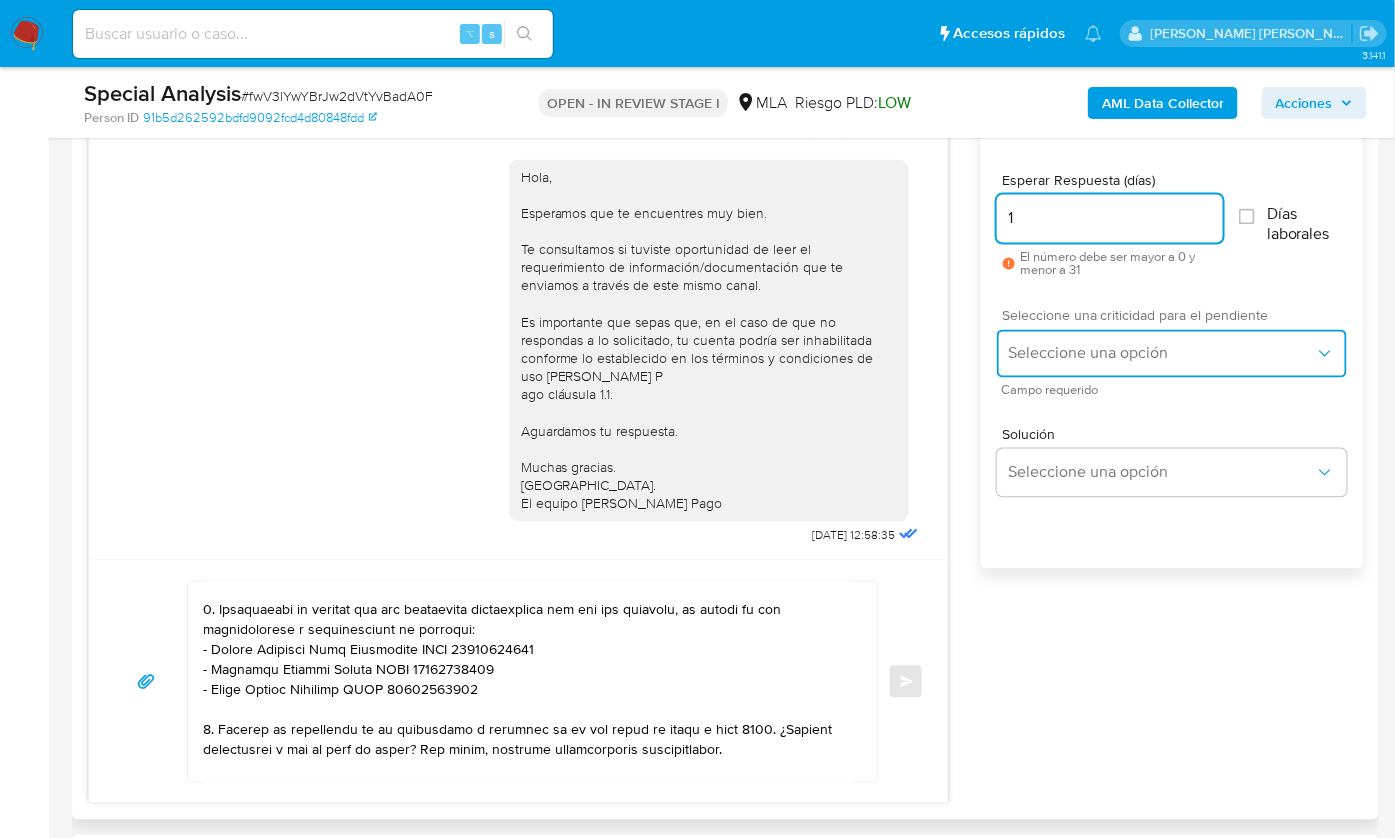 click on "Seleccione una opción" at bounding box center [1162, 354] 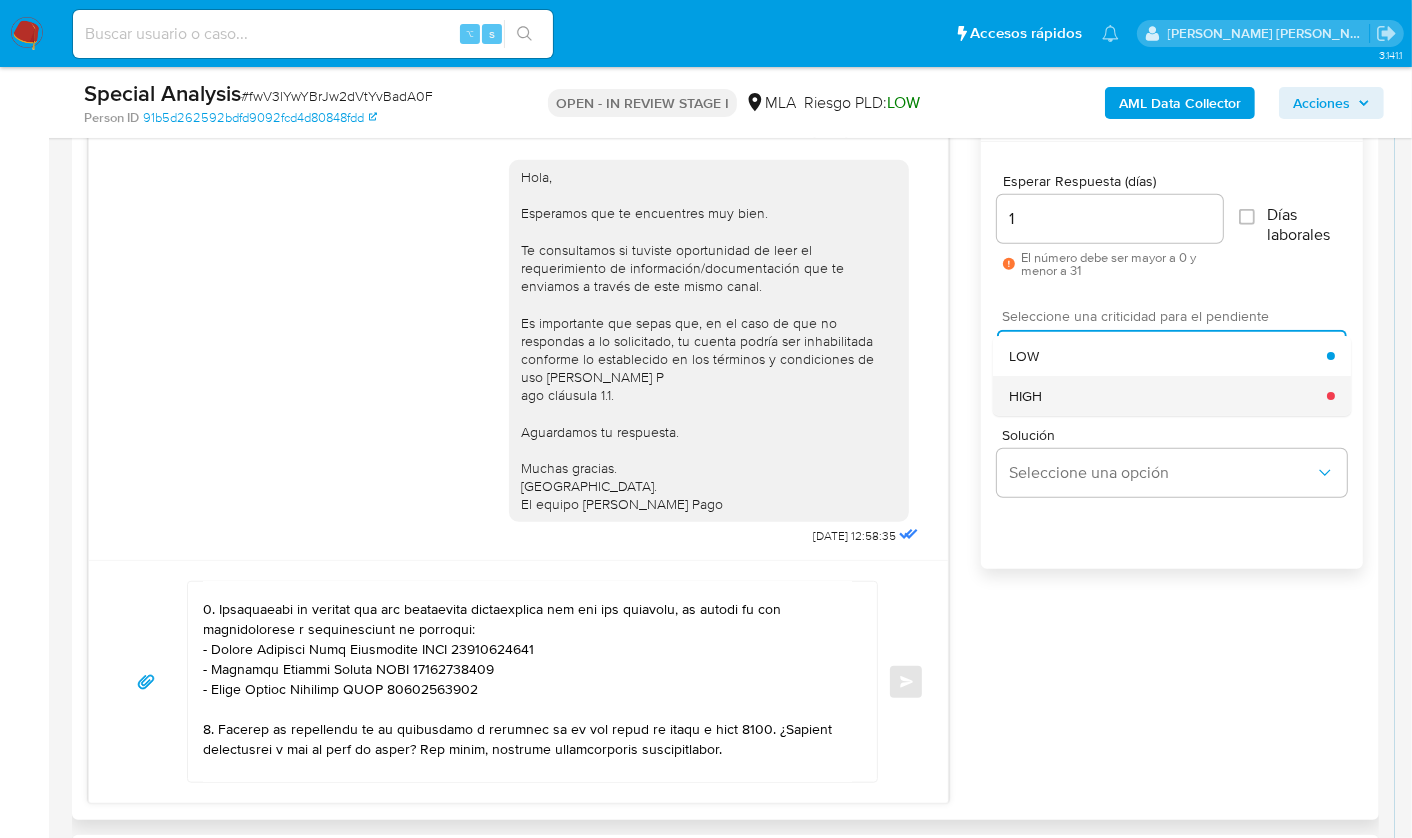 click on "HIGH" at bounding box center [1168, 396] 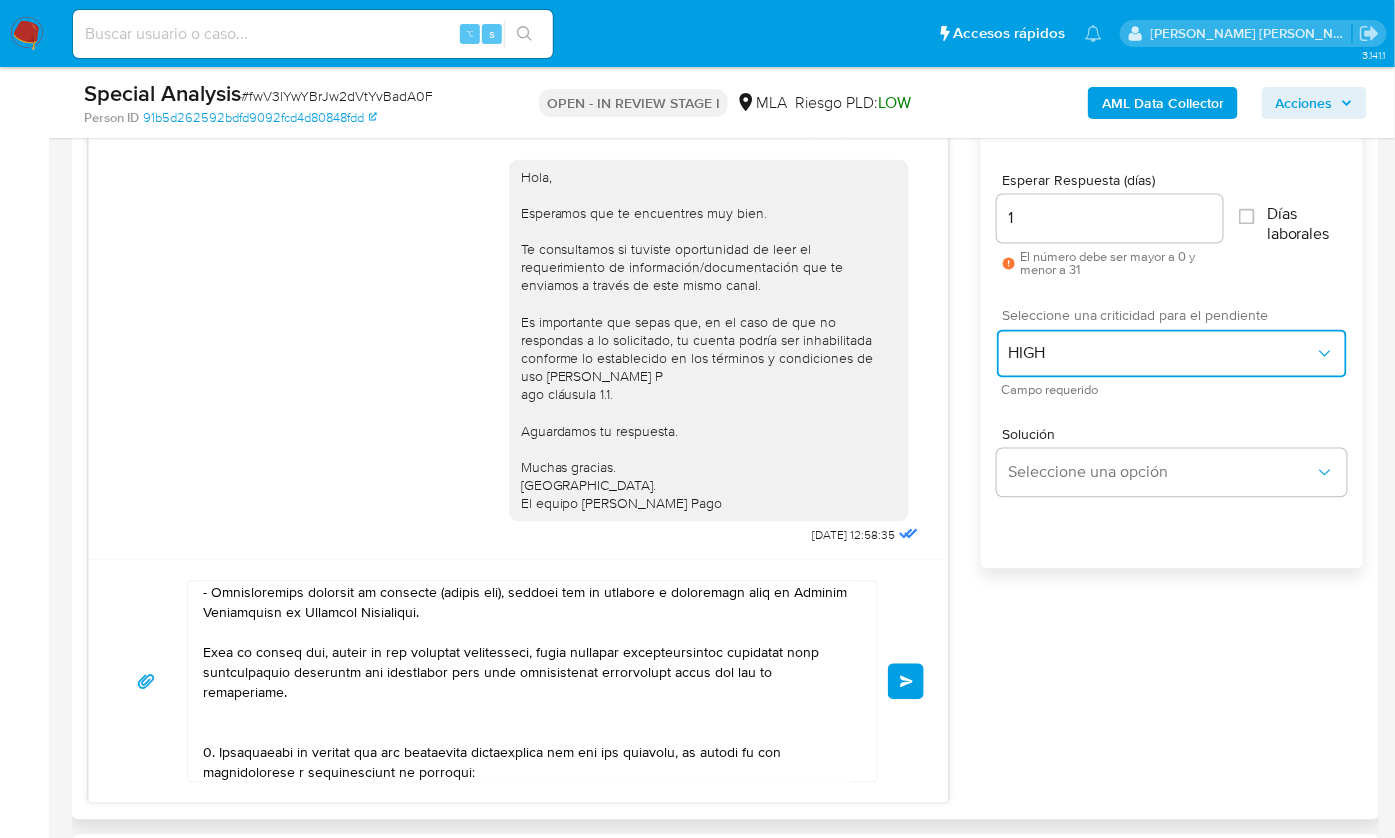 scroll, scrollTop: 341, scrollLeft: 0, axis: vertical 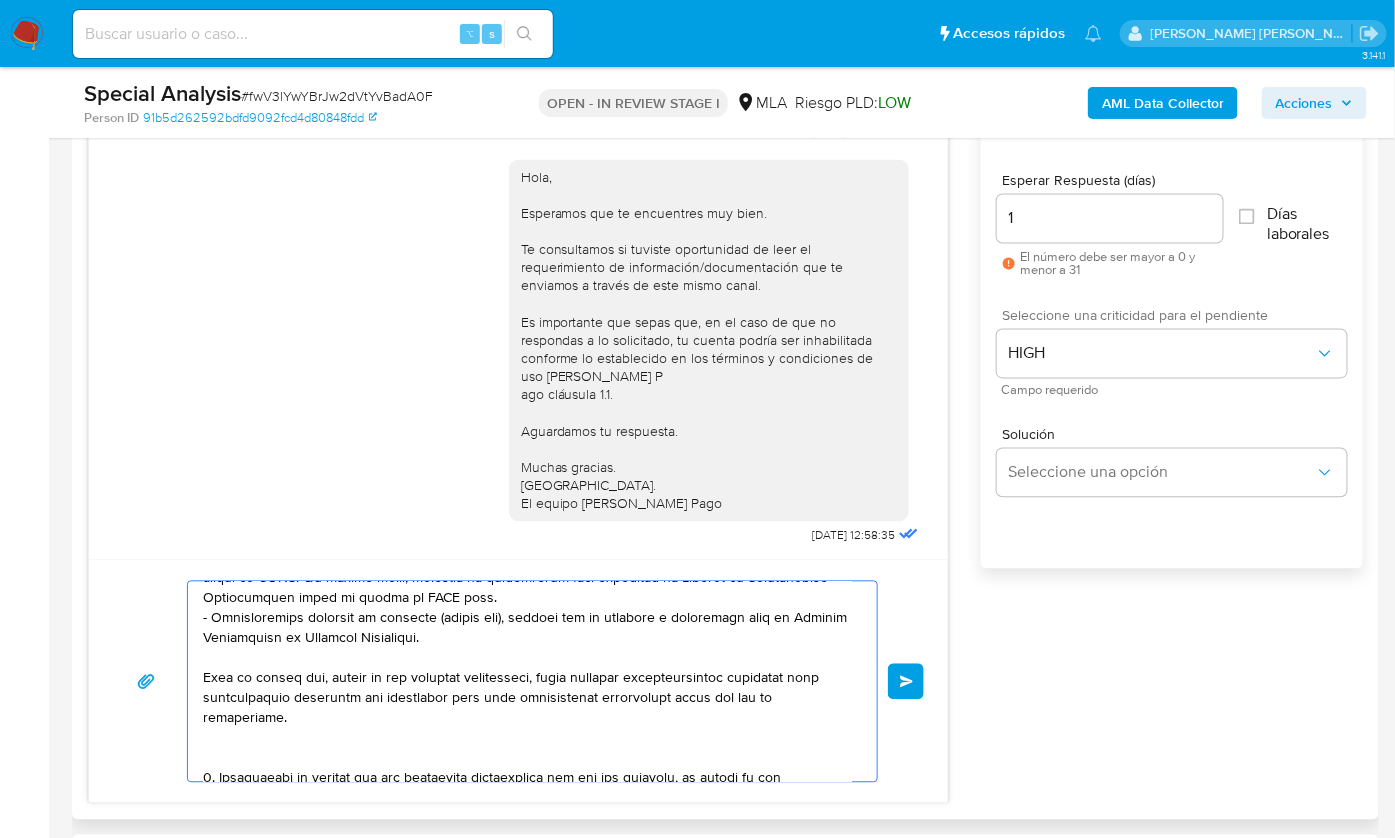 click at bounding box center (527, 682) 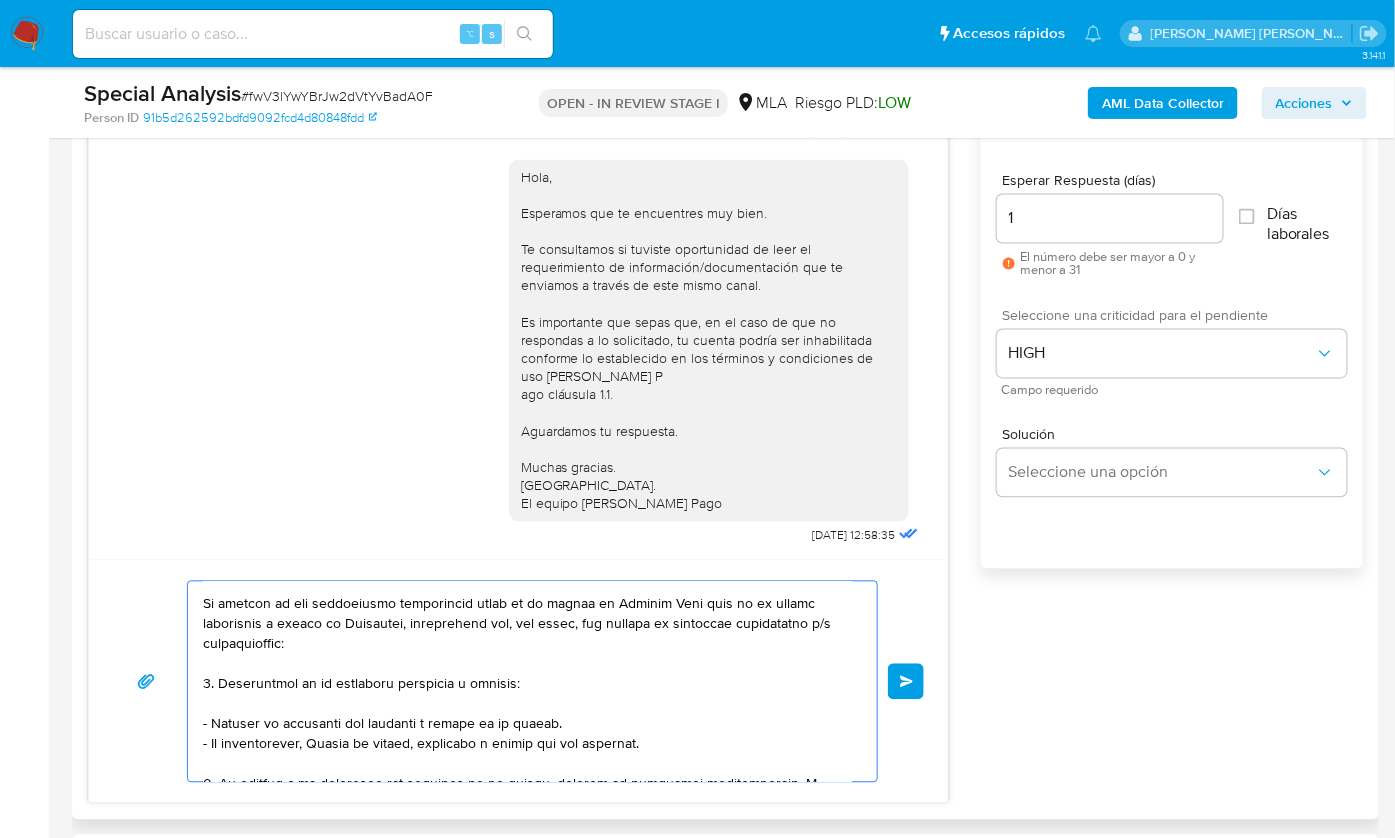 scroll, scrollTop: 8, scrollLeft: 0, axis: vertical 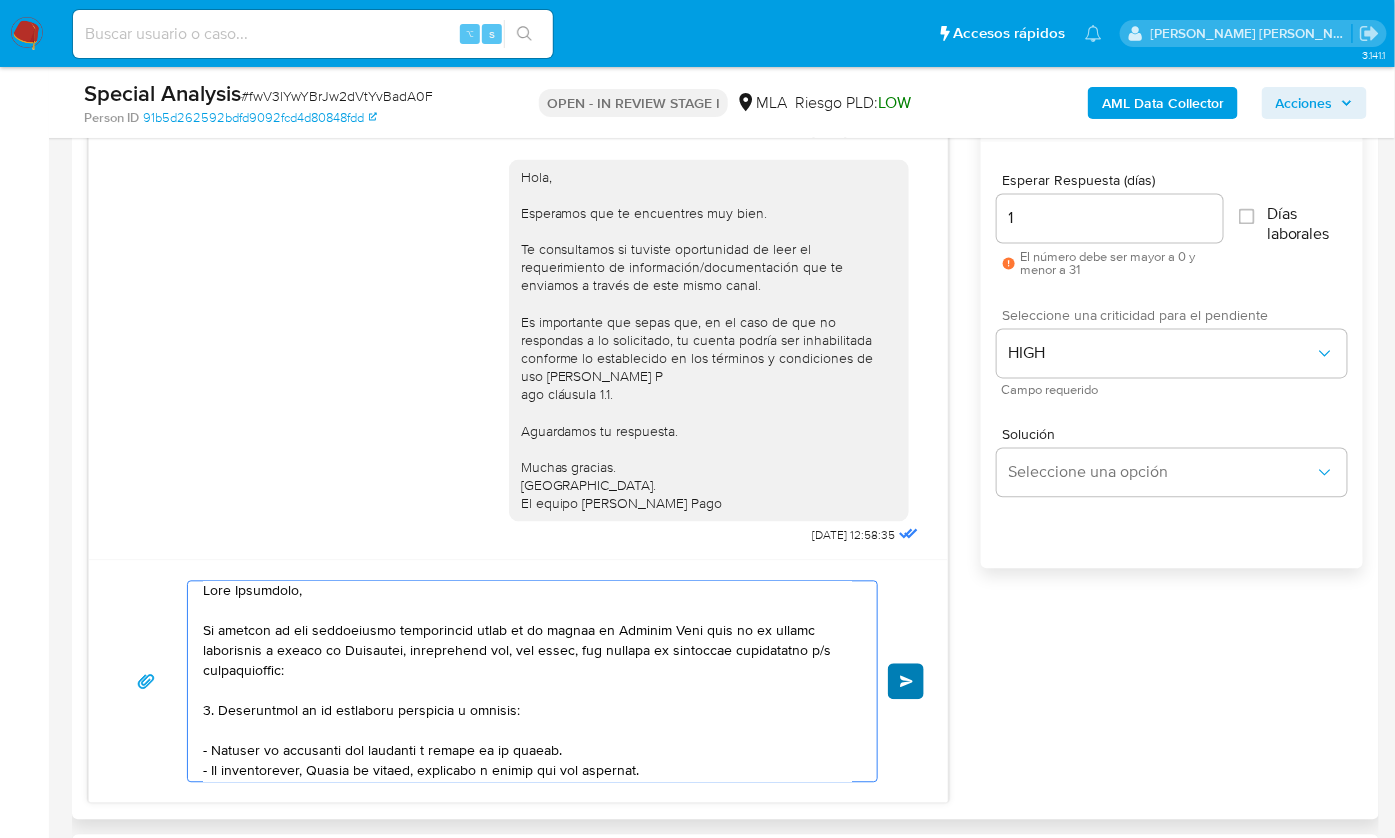 type on "Hola Guillermo,
En función de las operaciones registradas tanto en tu cuenta de Mercado Pago como en la cuenta autorizada a nombre de Valentino, necesitamos que, por favor, nos brindes la siguiente información y/o documentación:
1. Descripción de la actividad comercial o laboral:
- Detalla la actividad que realizas a través de tu cuenta.
- De corresponder, Indica el nombre, domicilio y página web del comercio.
2. De acuerdo a la actividad que realices en tu cuenta, adjunta la siguiente documentación. A modo de ejemplo, puedes enviar uno de estos comprobantes
- Últimas 6 Declaraciones Juradas de Ingresos Brutos (donde se visualice la base imponible).
- Resumen de Comprobantes Electrónicos emitidos de ARCA de los períodos 2024 y 2025, extraídos de la página de ARCA. Si tienes dudas, consulta el instructivo para descargar el Resumen de Comprobantes Electrónicos desde la página de ARCA aquí.
- Certificación contable de ingresos (último año), firmada por un contador y legalizada ante el Consejo Profesiona..." 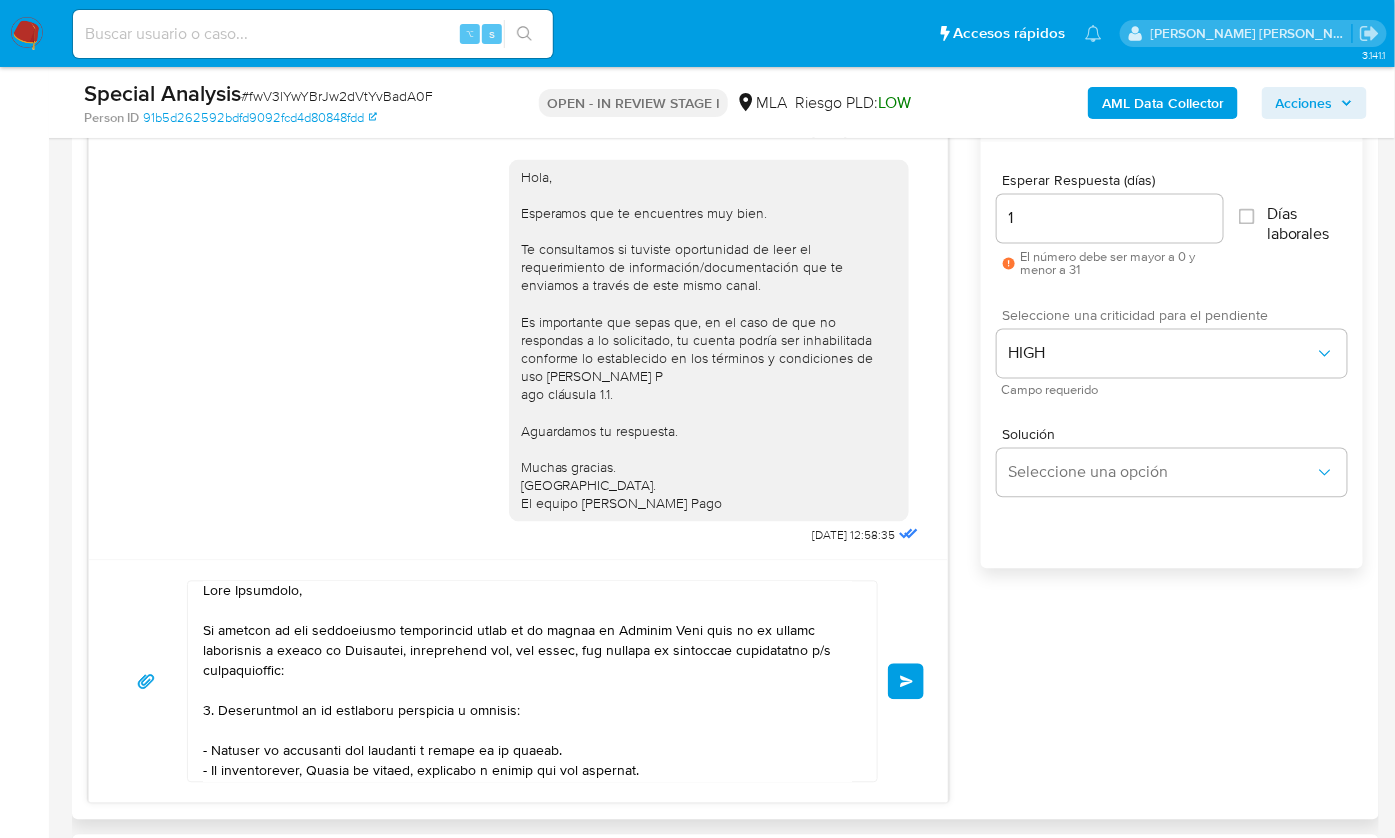 click on "Enviar" at bounding box center (906, 682) 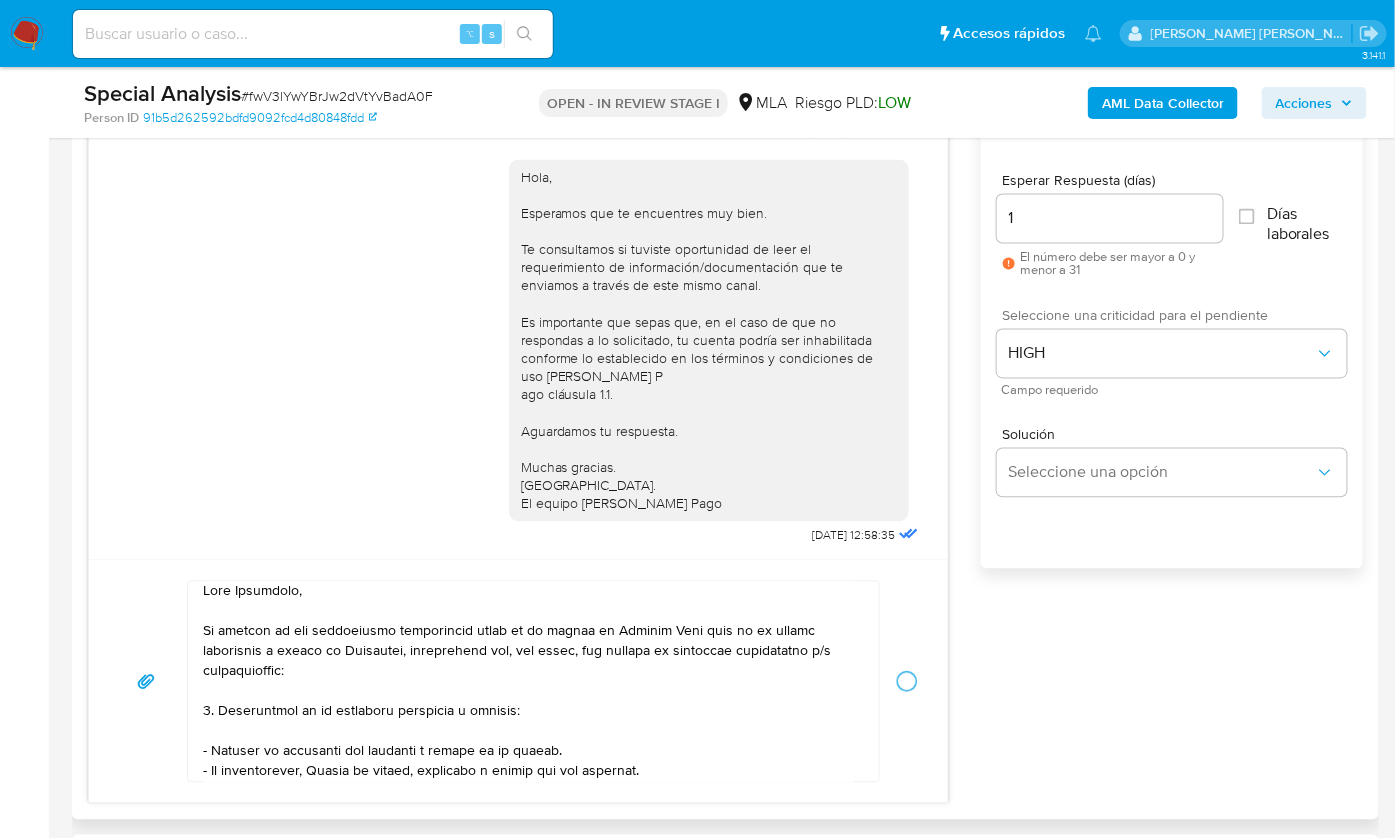type 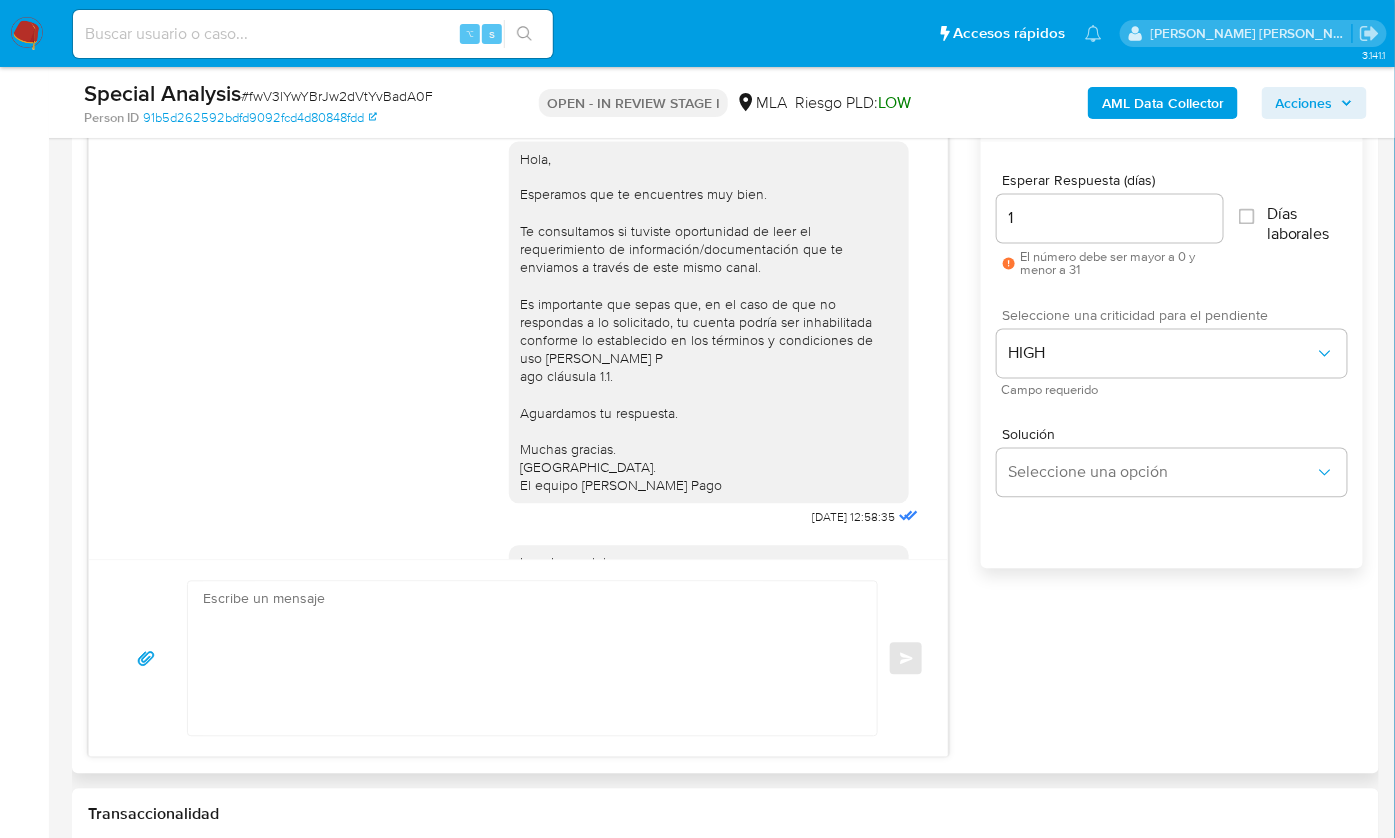 scroll, scrollTop: 0, scrollLeft: 0, axis: both 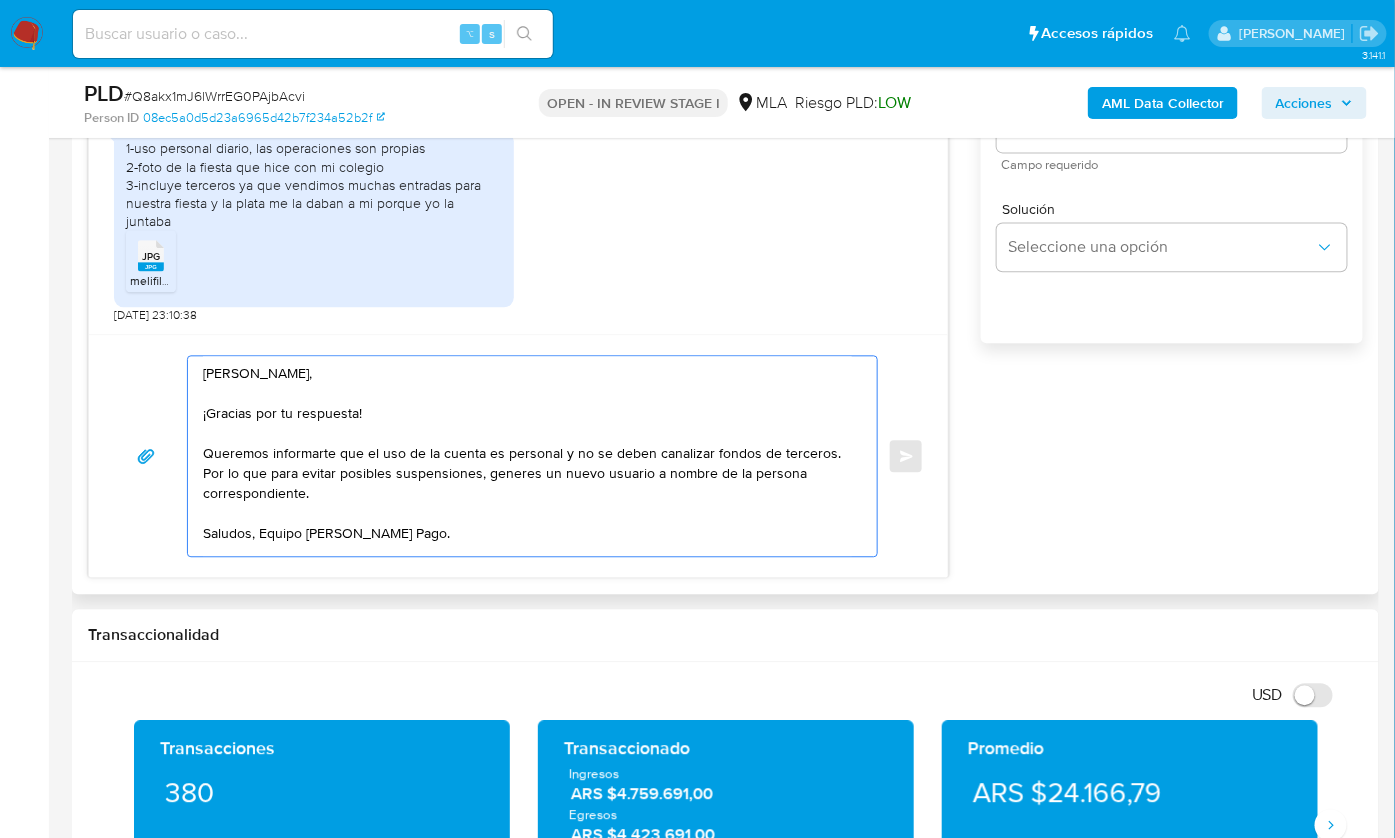 click on "Hola Santiago,
¡Gracias por tu respuesta!
Queremos informarte que el uso de la cuenta es personal y no se deben canalizar fondos de terceros. Por lo que para evitar posibles suspensiones, generes un nuevo usuario a nombre de la persona correspondiente.
Saludos, Equipo de Mercado Pago." at bounding box center (527, 456) 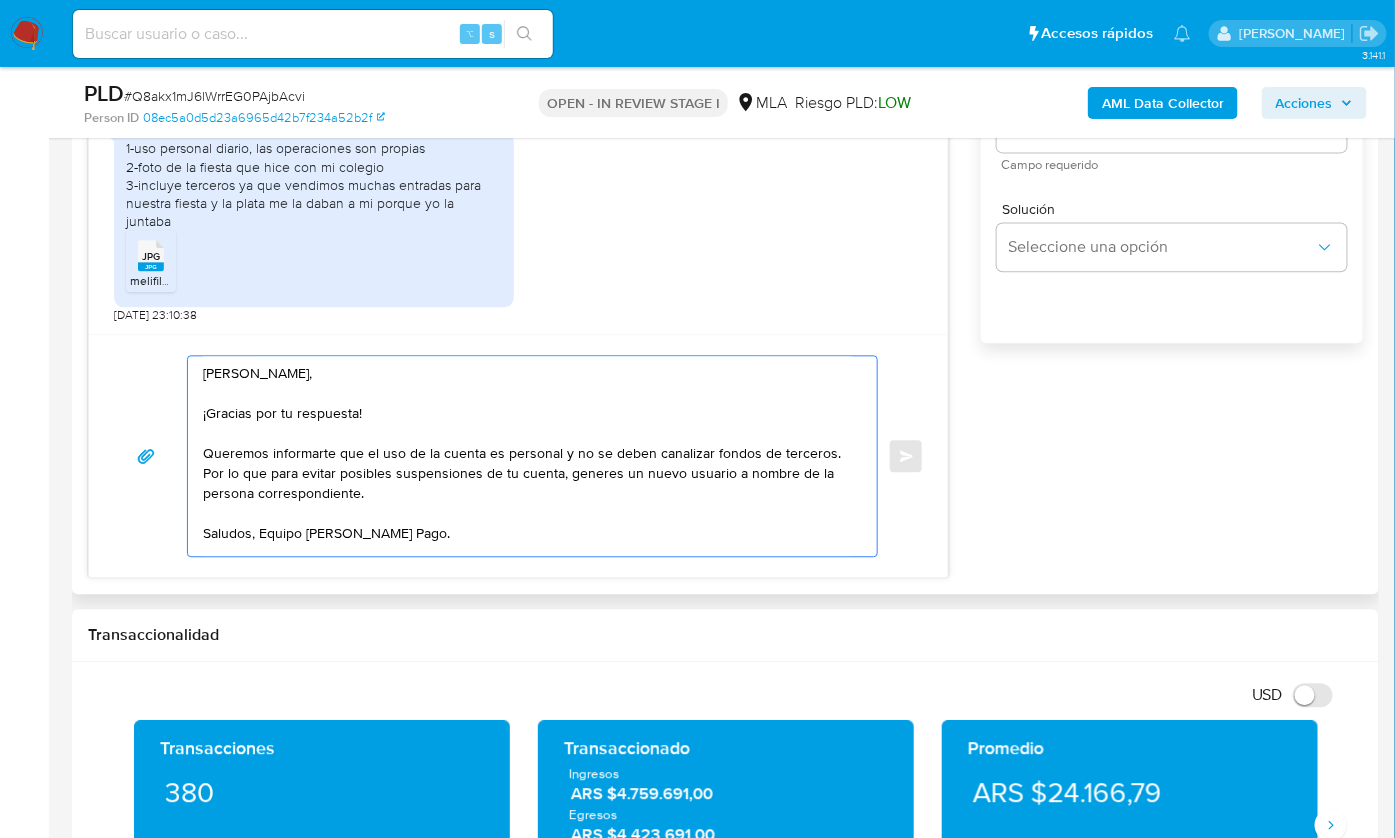 drag, startPoint x: 587, startPoint y: 490, endPoint x: 565, endPoint y: 470, distance: 29.732138 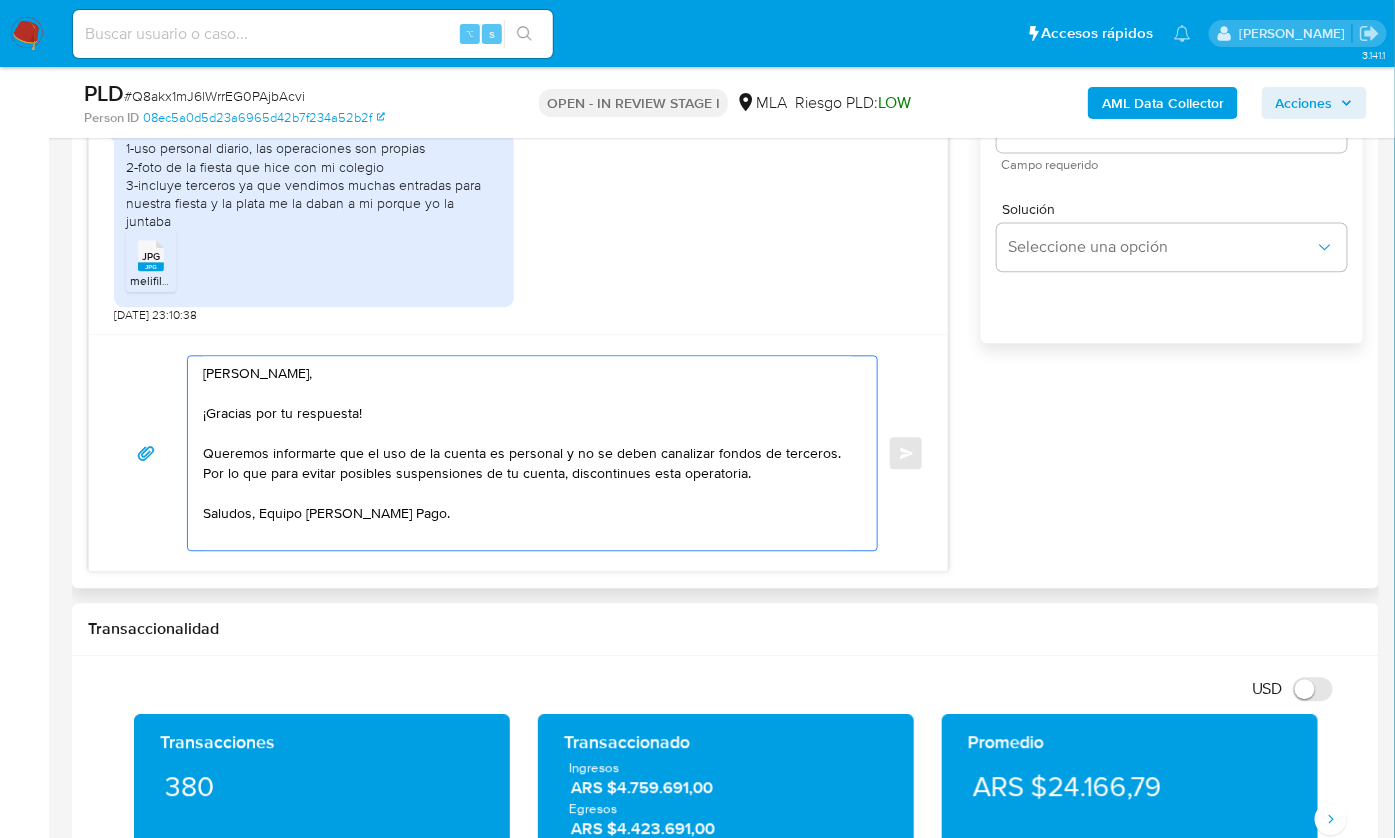 click on "Hola Santiago,
¡Gracias por tu respuesta!
Queremos informarte que el uso de la cuenta es personal y no se deben canalizar fondos de terceros. Por lo que para evitar posibles suspensiones de tu cuenta, discontinues esta operatoria.
Saludos, Equipo de Mercado Pago." at bounding box center (527, 453) 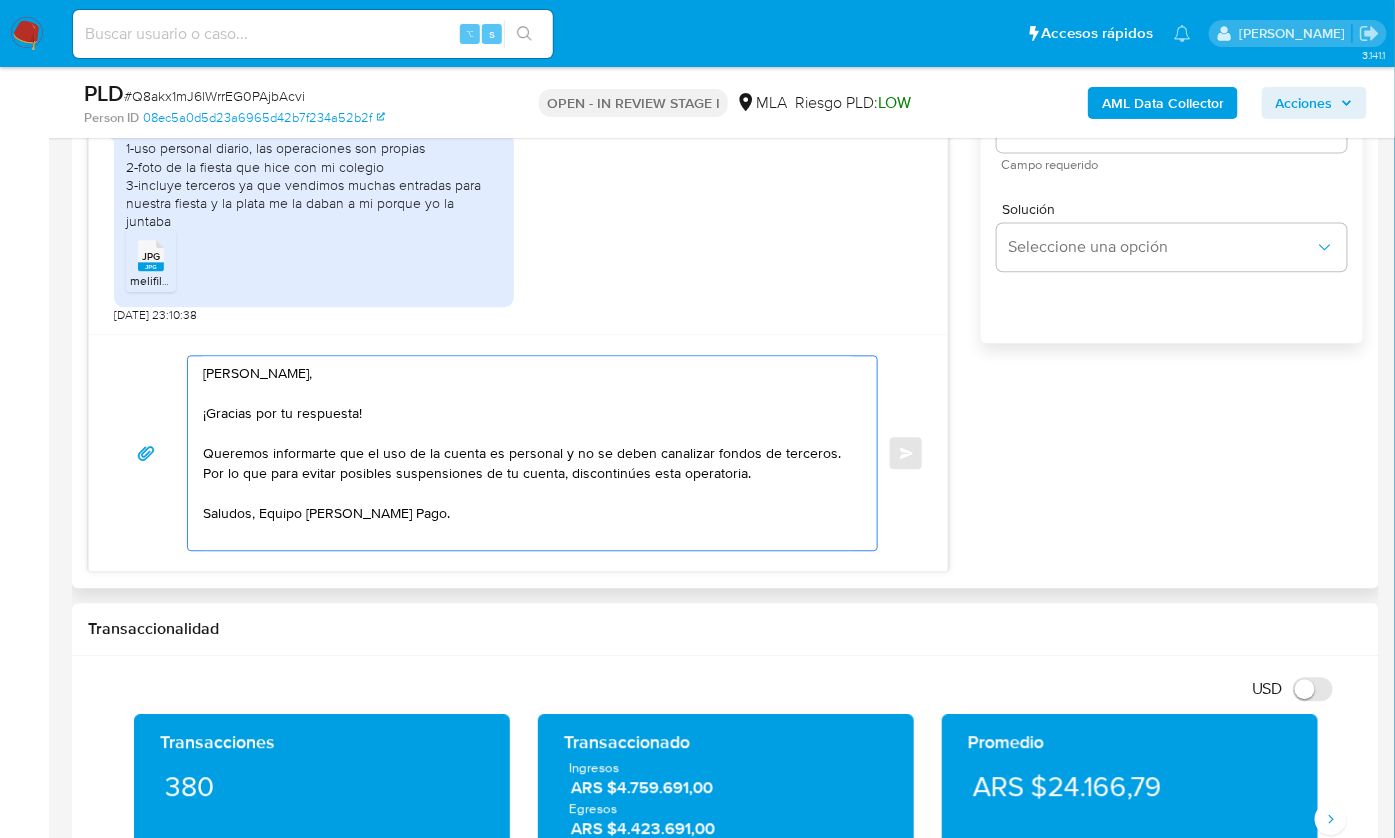 click on "Hola Santiago,
¡Gracias por tu respuesta!
Queremos informarte que el uso de la cuenta es personal y no se deben canalizar fondos de terceros. Por lo que para evitar posibles suspensiones de tu cuenta, discontinúes esta operatoria.
Saludos, Equipo de Mercado Pago." at bounding box center (527, 453) 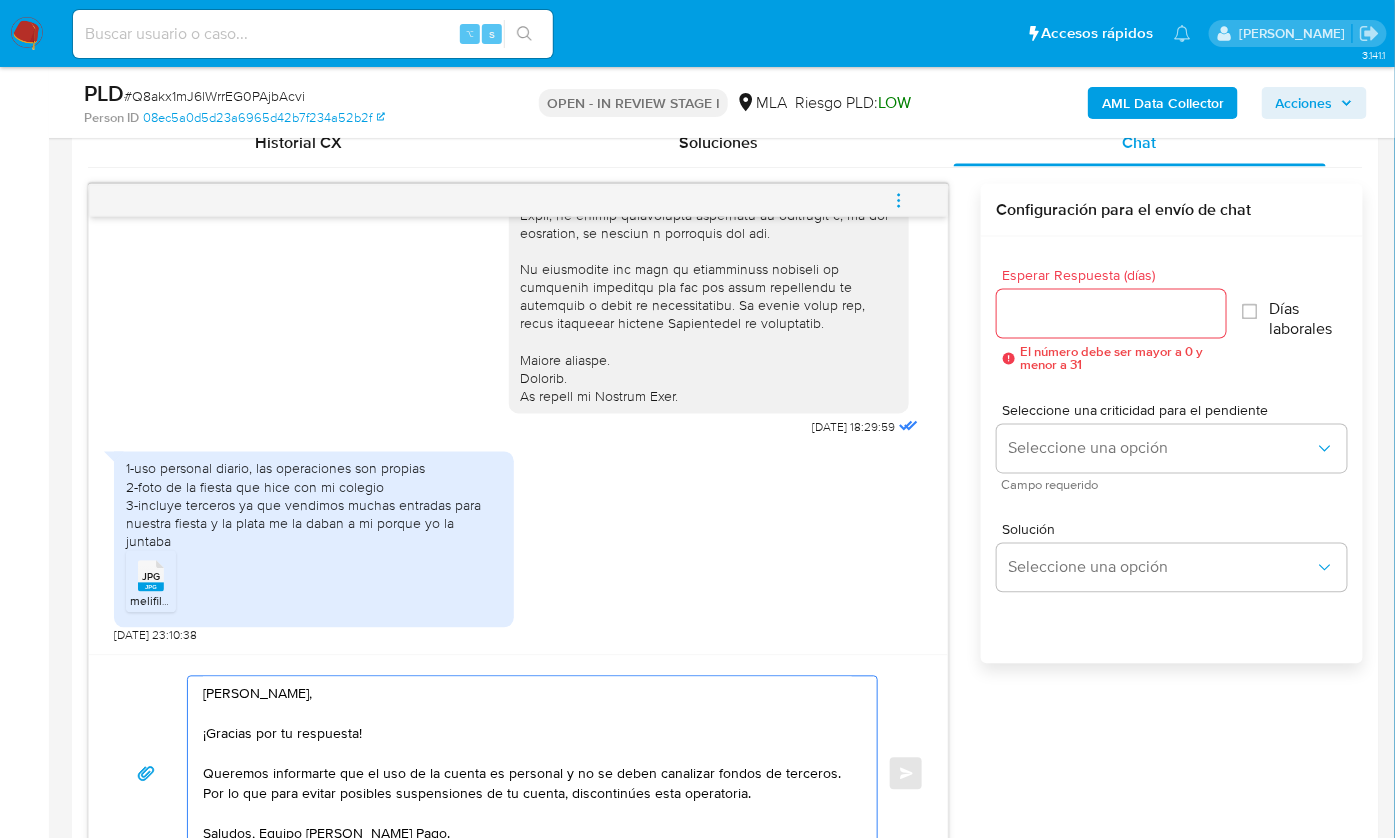 scroll, scrollTop: 995, scrollLeft: 0, axis: vertical 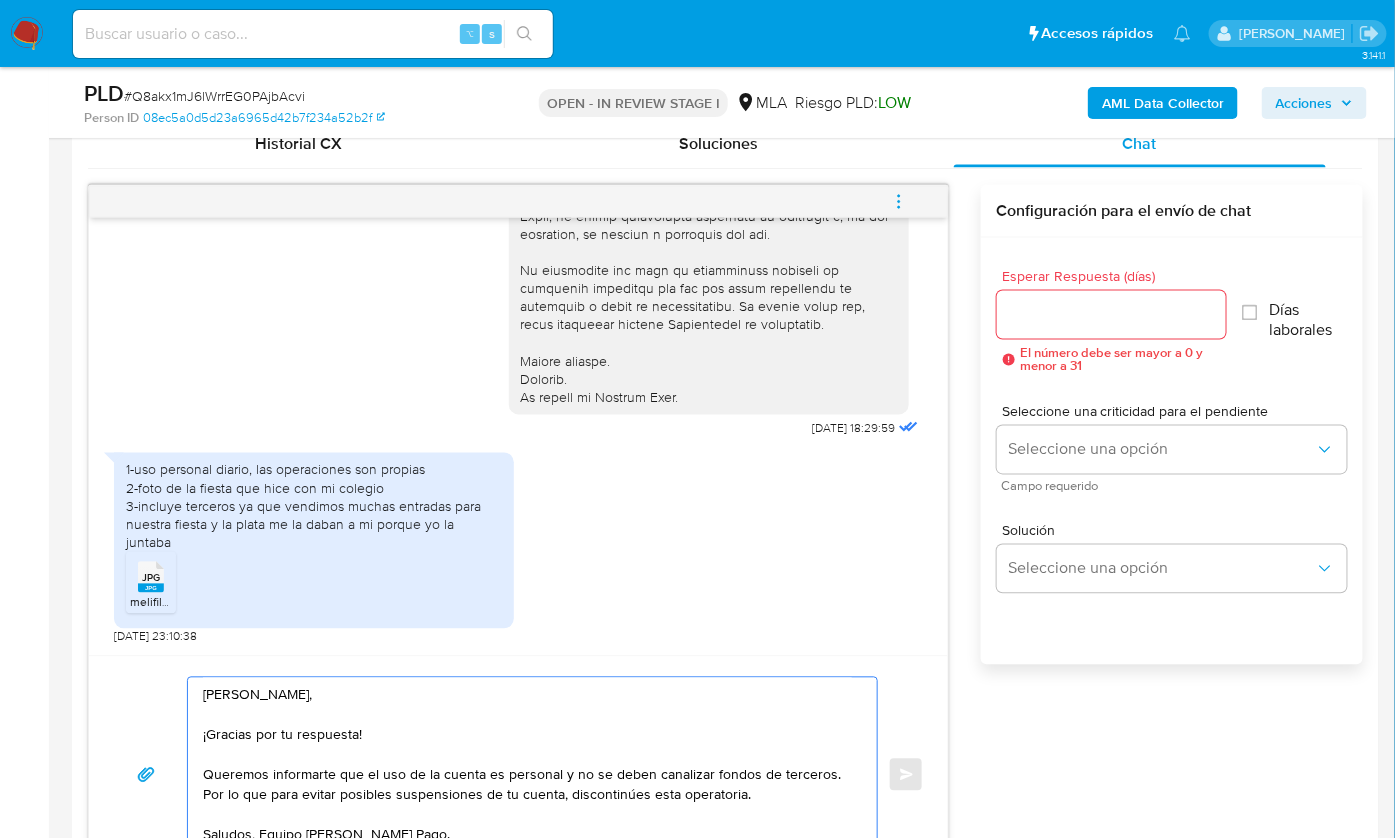 type on "Hola Santiago,
¡Gracias por tu respuesta!
Queremos informarte que el uso de la cuenta es personal y no se deben canalizar fondos de terceros. Por lo que para evitar posibles suspensiones de tu cuenta, discontinúes esta operatoria.
Saludos, Equipo de Mercado Pago." 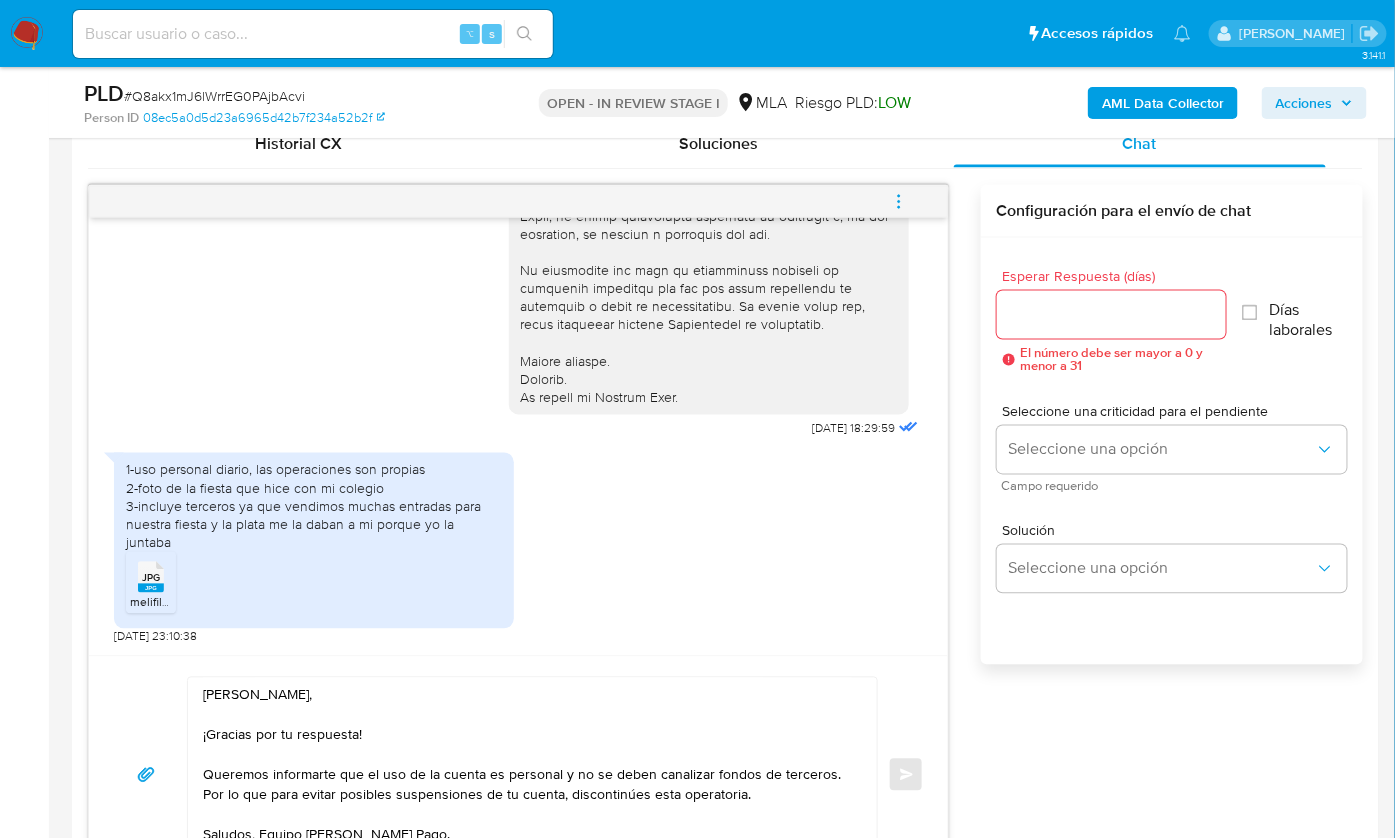 click on "Esperar Respuesta (días)" at bounding box center [1111, 315] 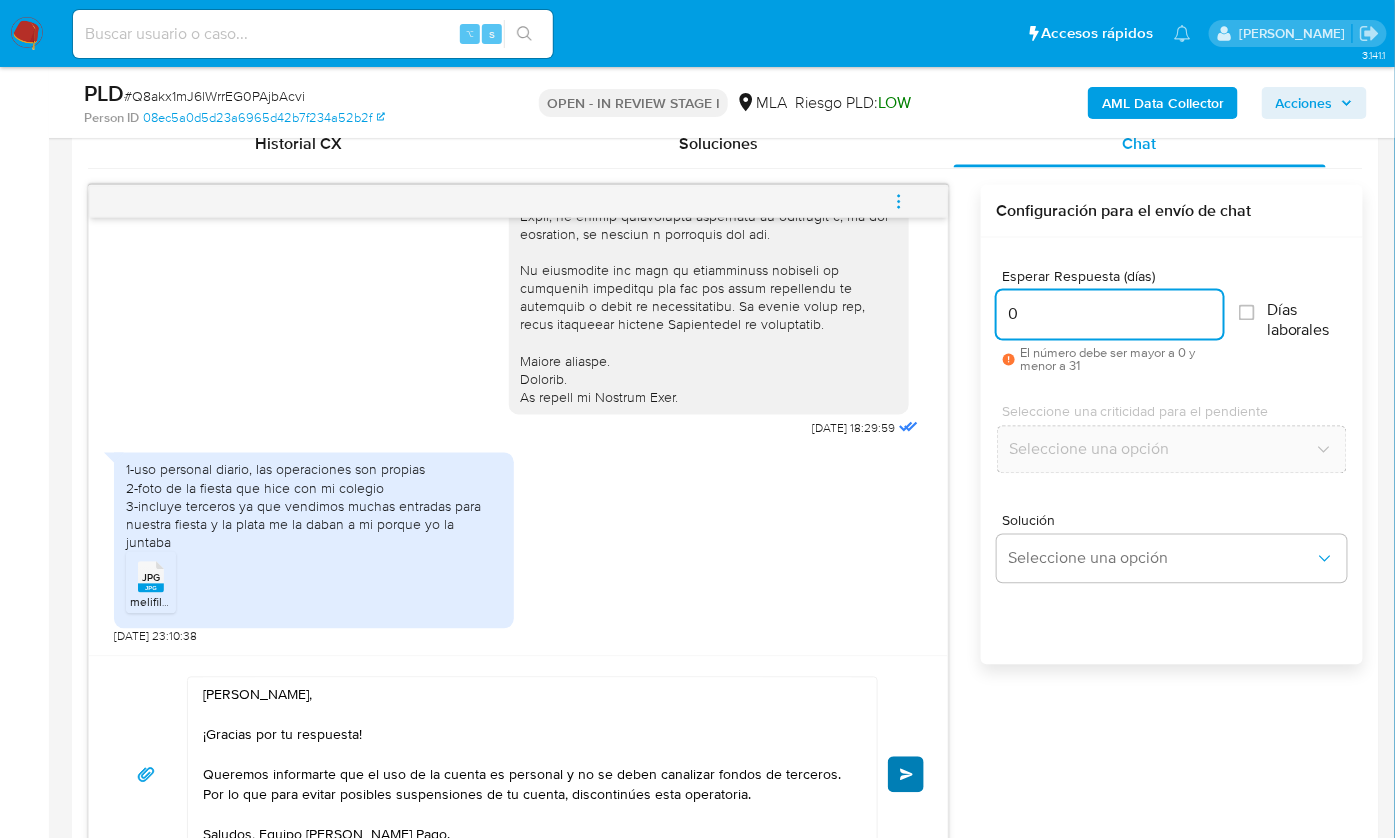 type on "0" 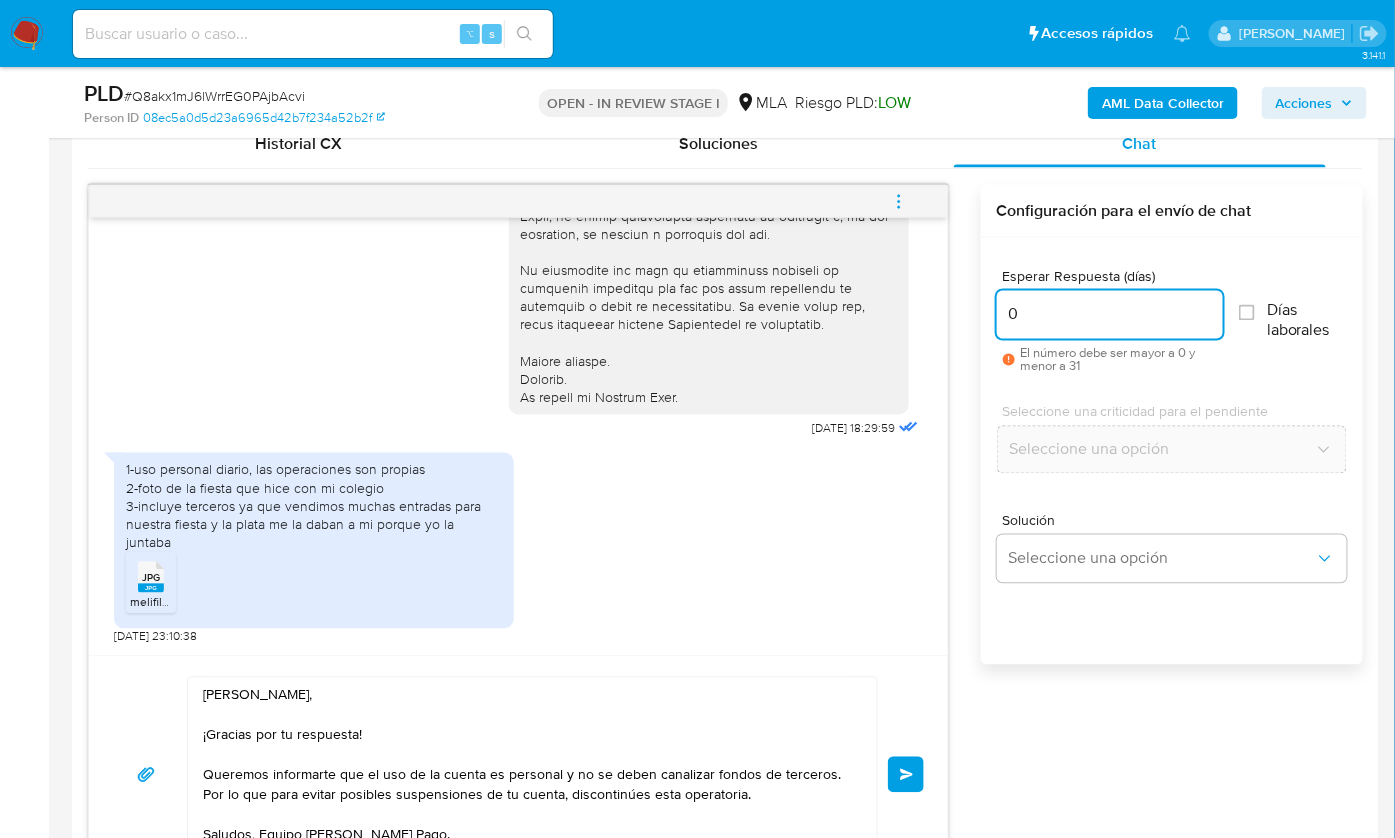 click on "Enviar" at bounding box center [906, 775] 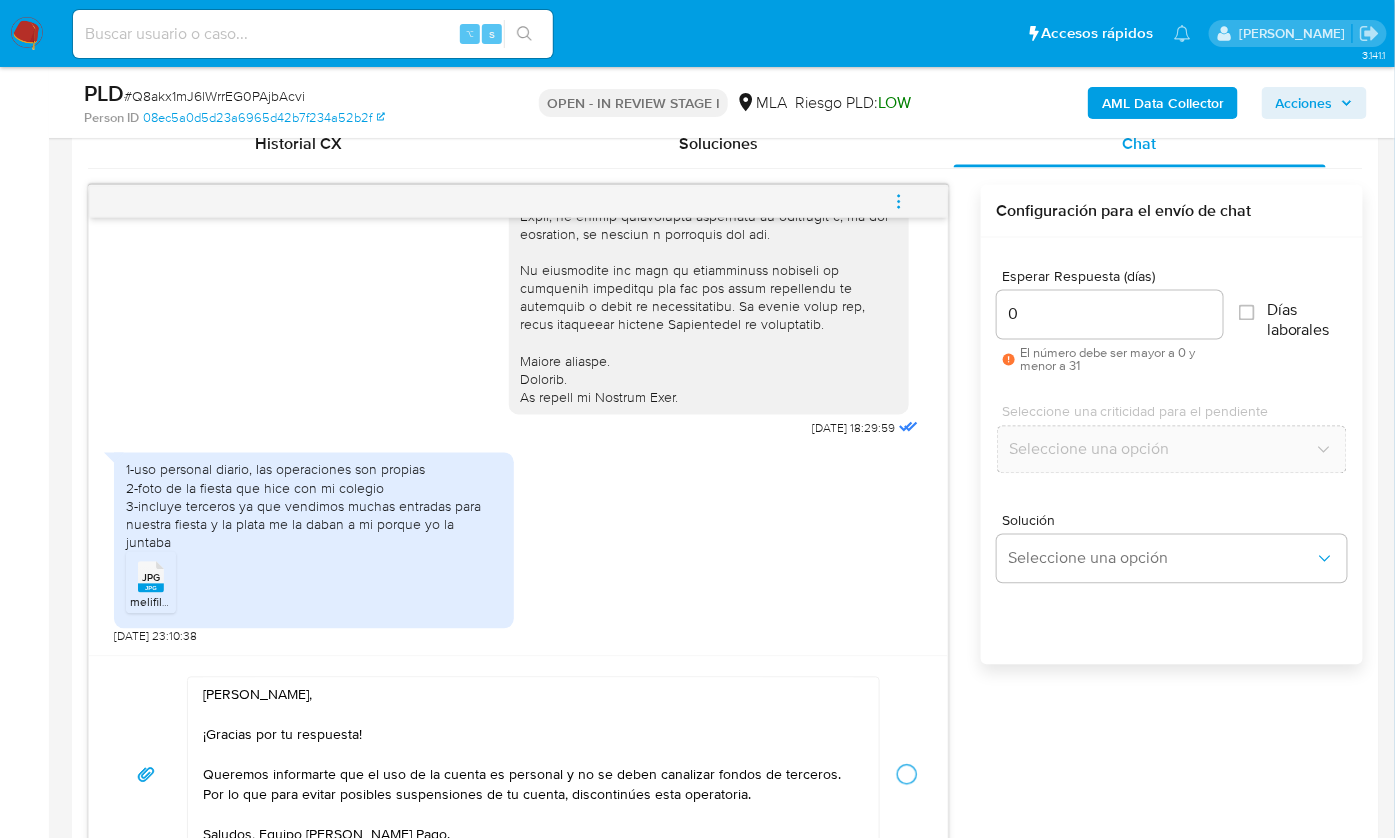 type 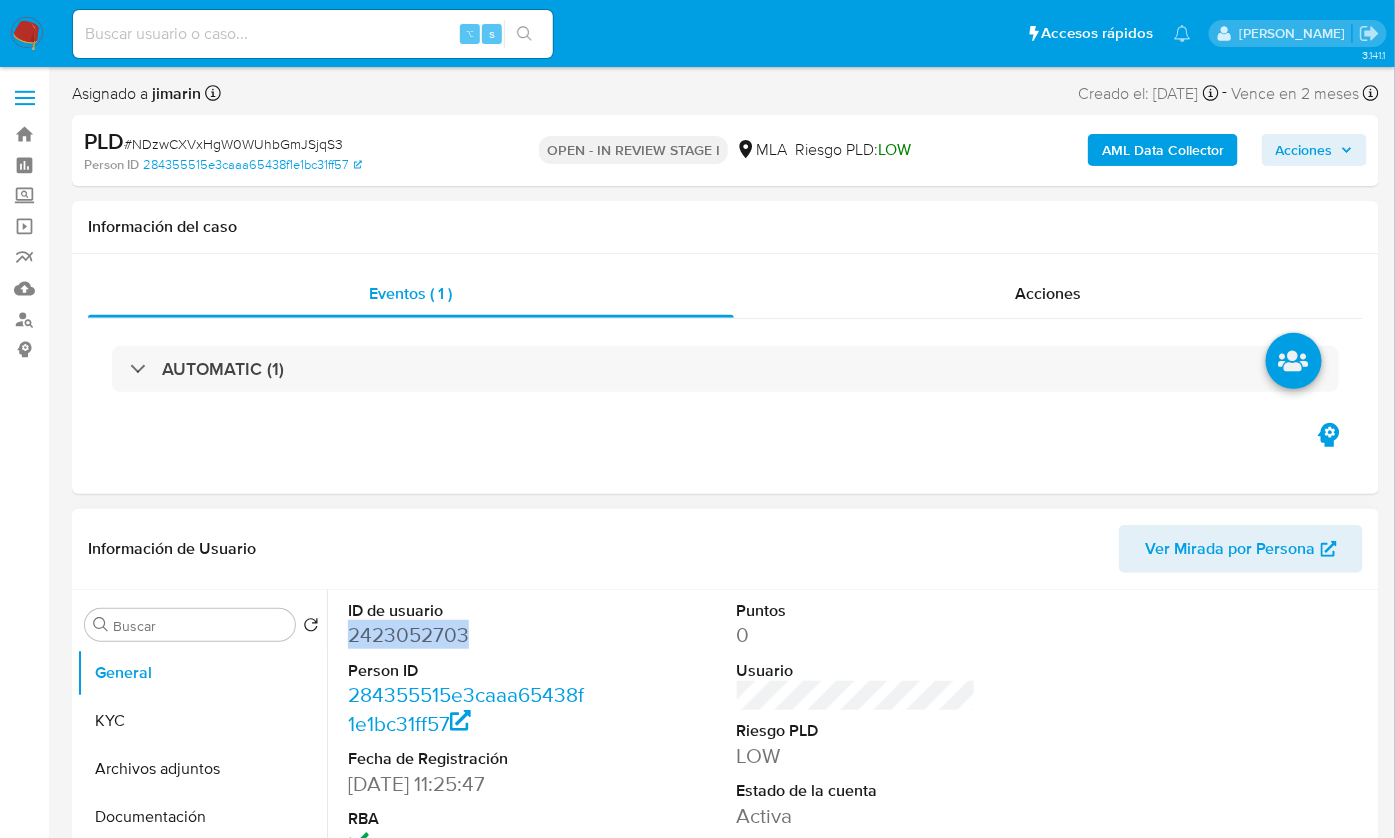 copy on "2423052703" 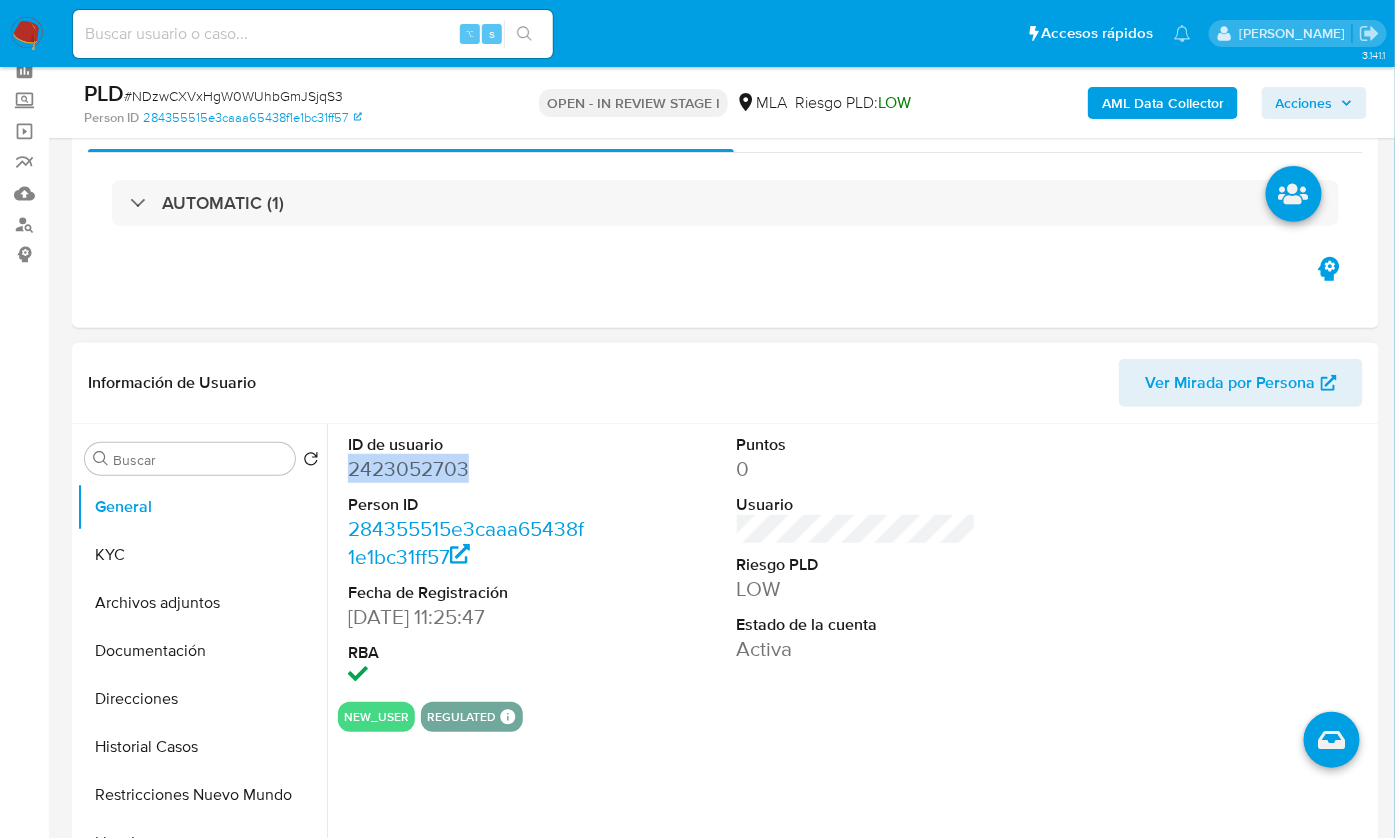 scroll, scrollTop: 329, scrollLeft: 0, axis: vertical 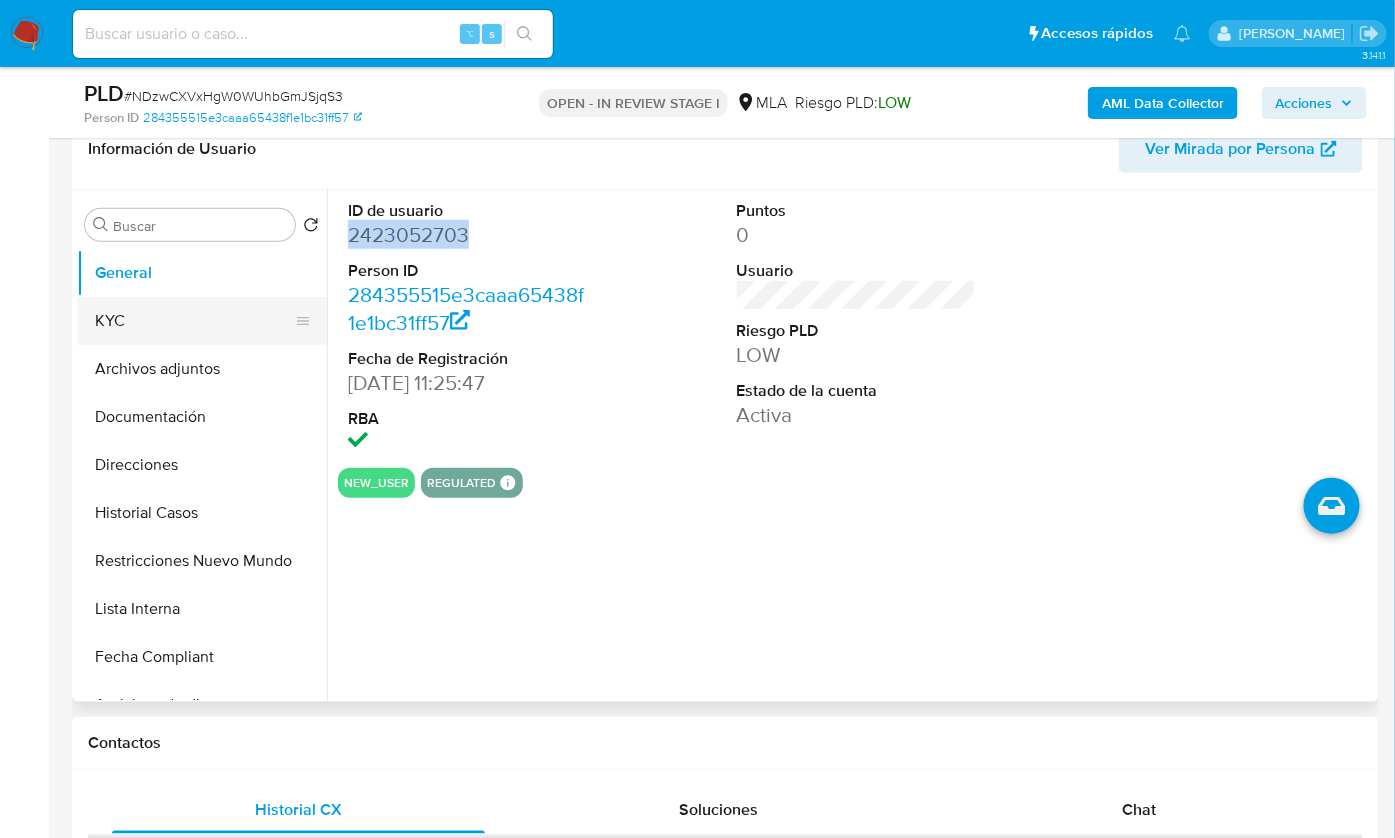 click on "KYC" at bounding box center (194, 321) 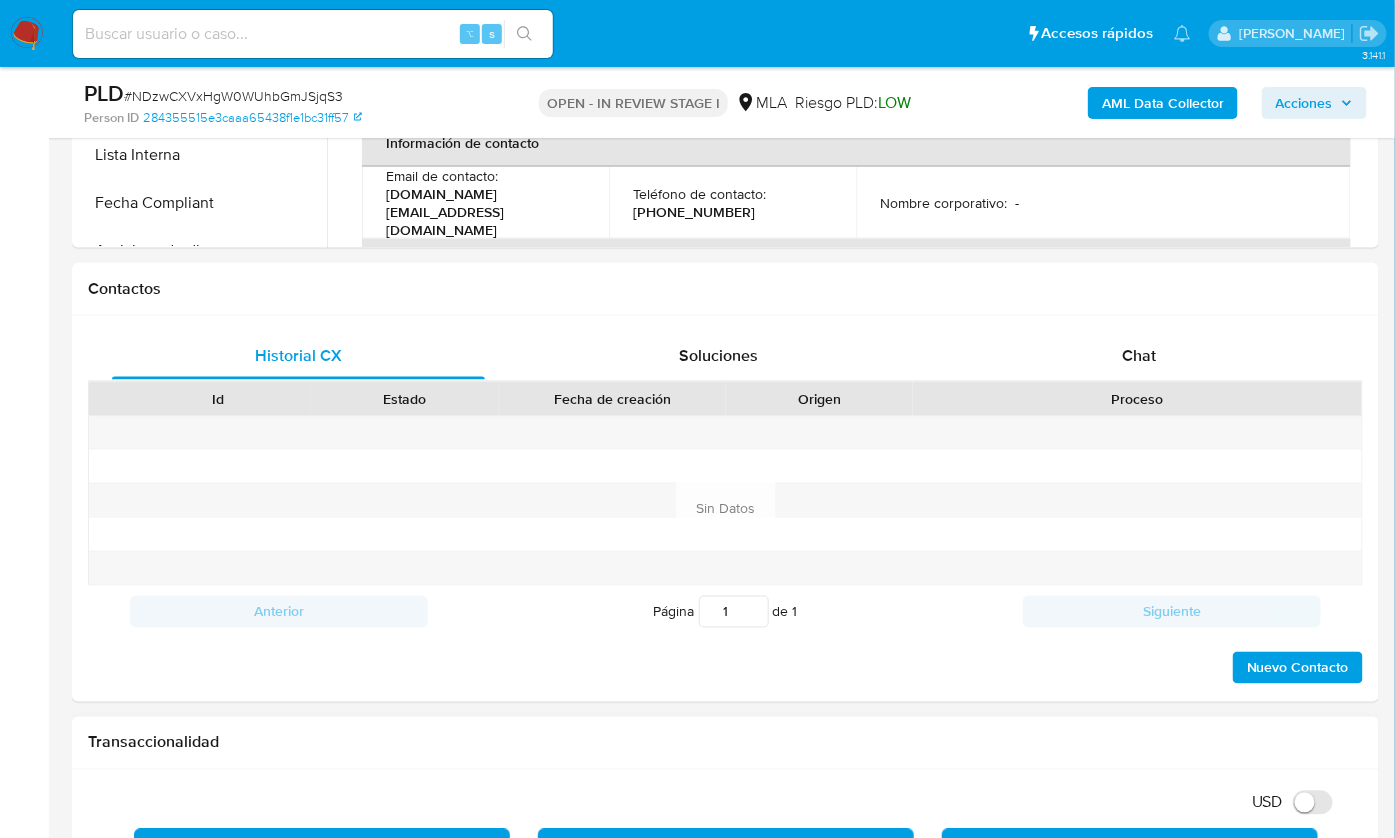 scroll, scrollTop: 872, scrollLeft: 0, axis: vertical 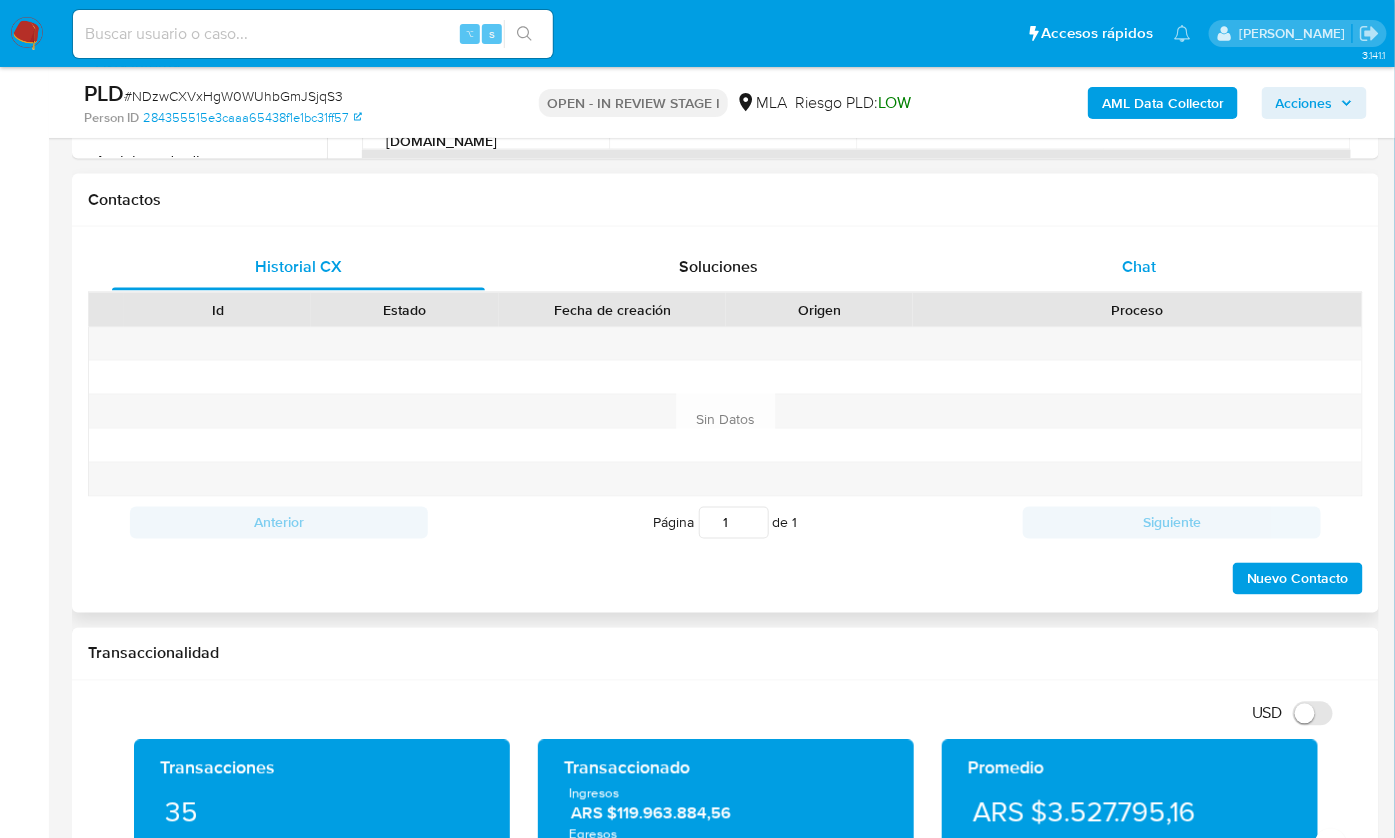 click on "Chat" at bounding box center (1140, 267) 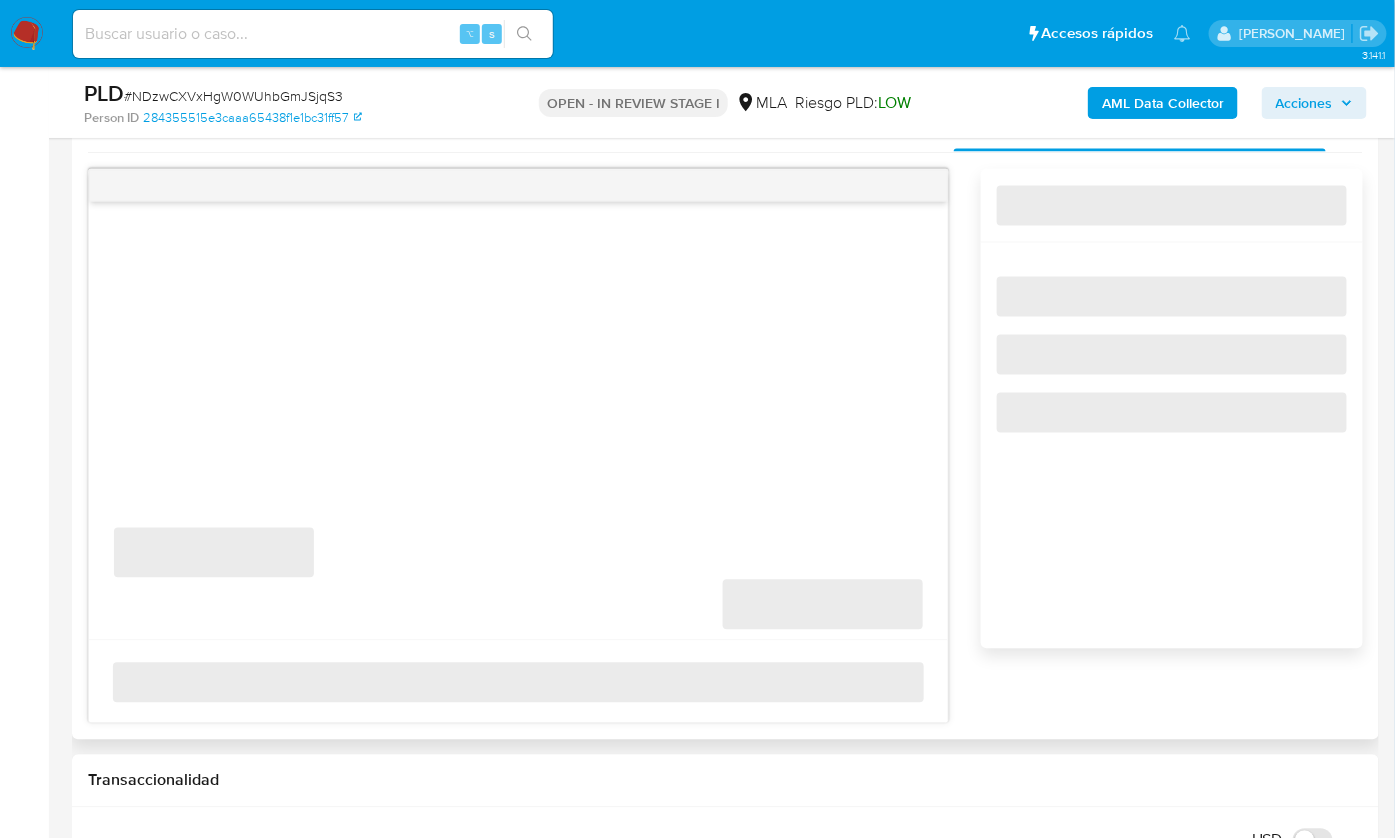 scroll, scrollTop: 1018, scrollLeft: 0, axis: vertical 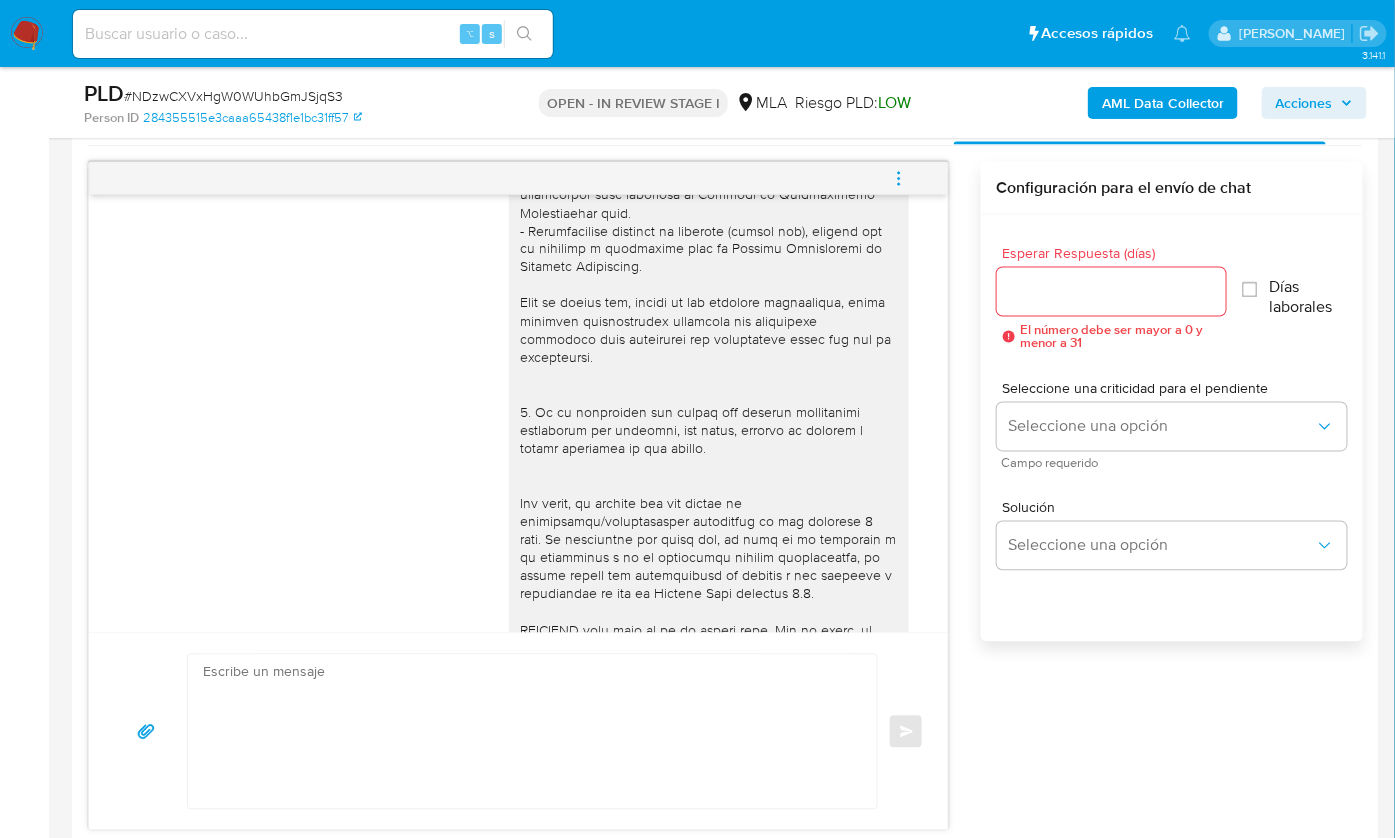 click 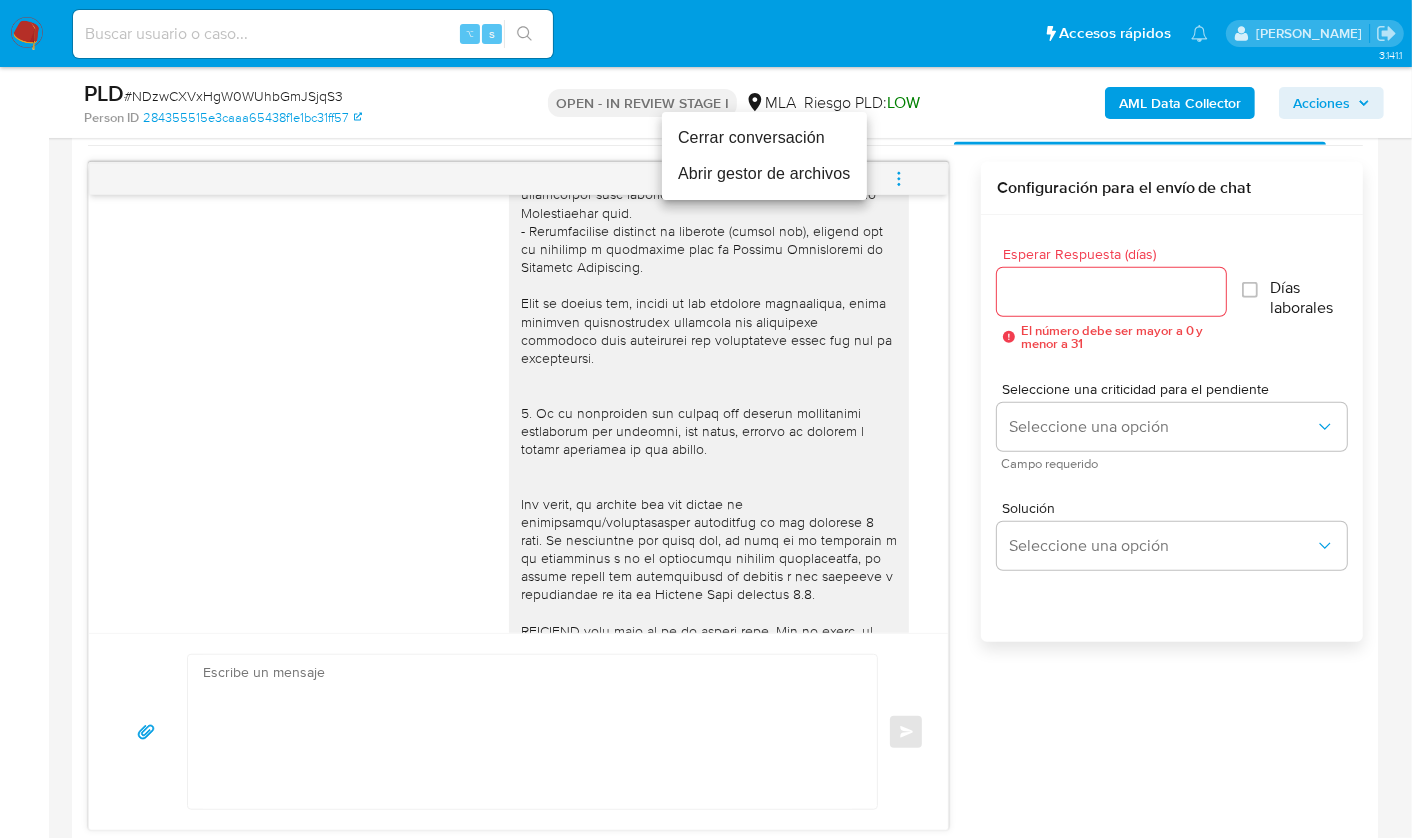 click on "Cerrar conversación" at bounding box center (764, 138) 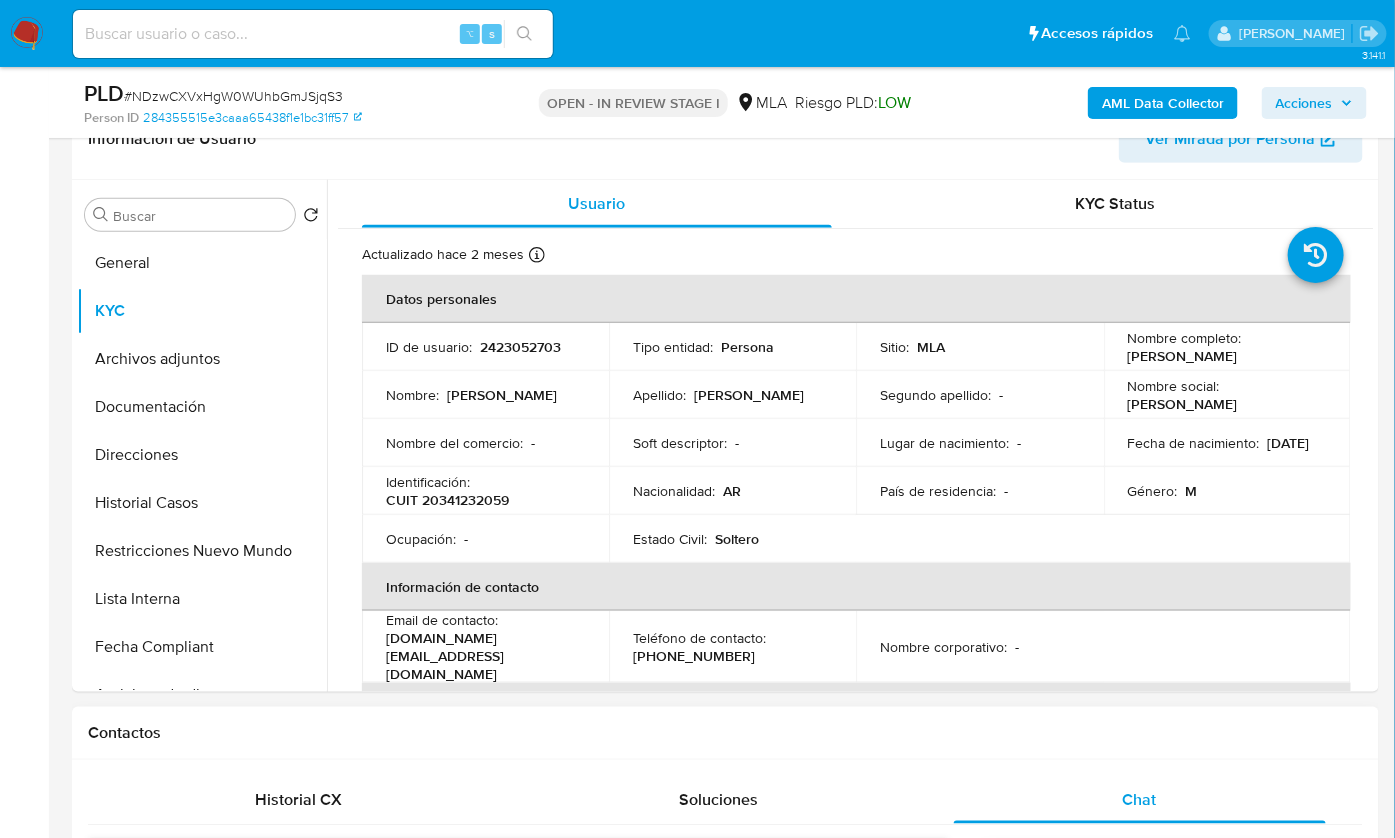 scroll, scrollTop: 325, scrollLeft: 0, axis: vertical 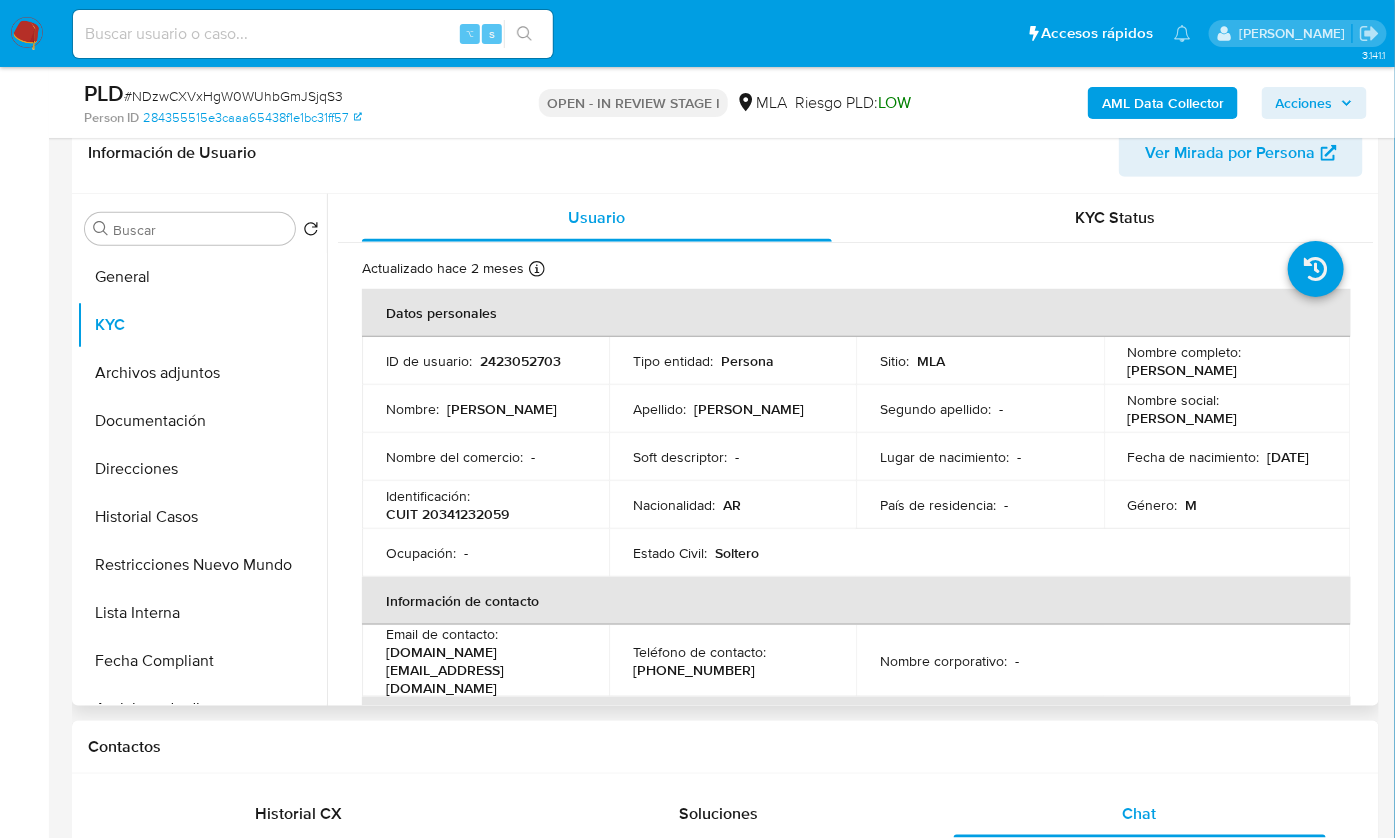 click on "Identificación :    CUIT 20341232059" at bounding box center (485, 505) 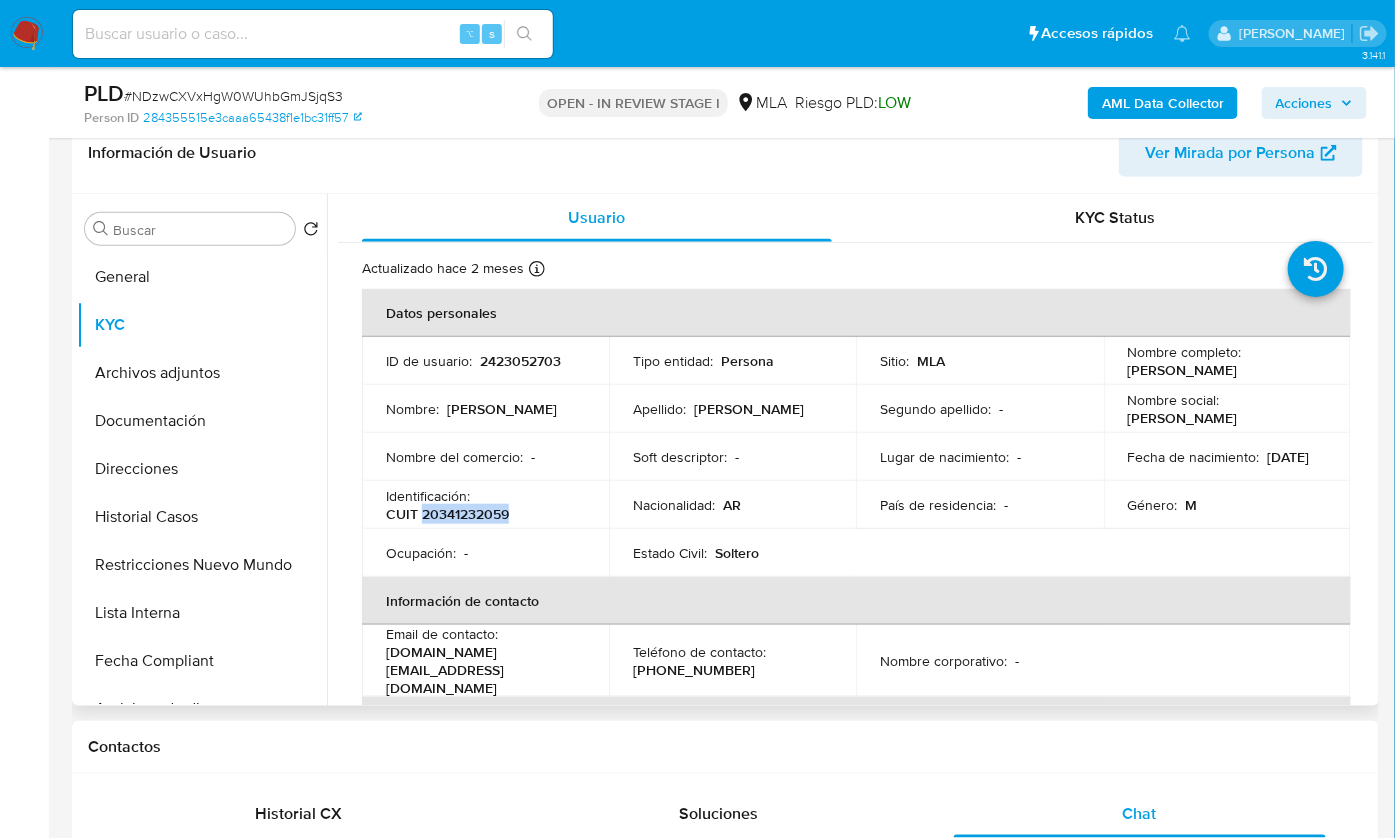 click on "CUIT 20341232059" at bounding box center (447, 514) 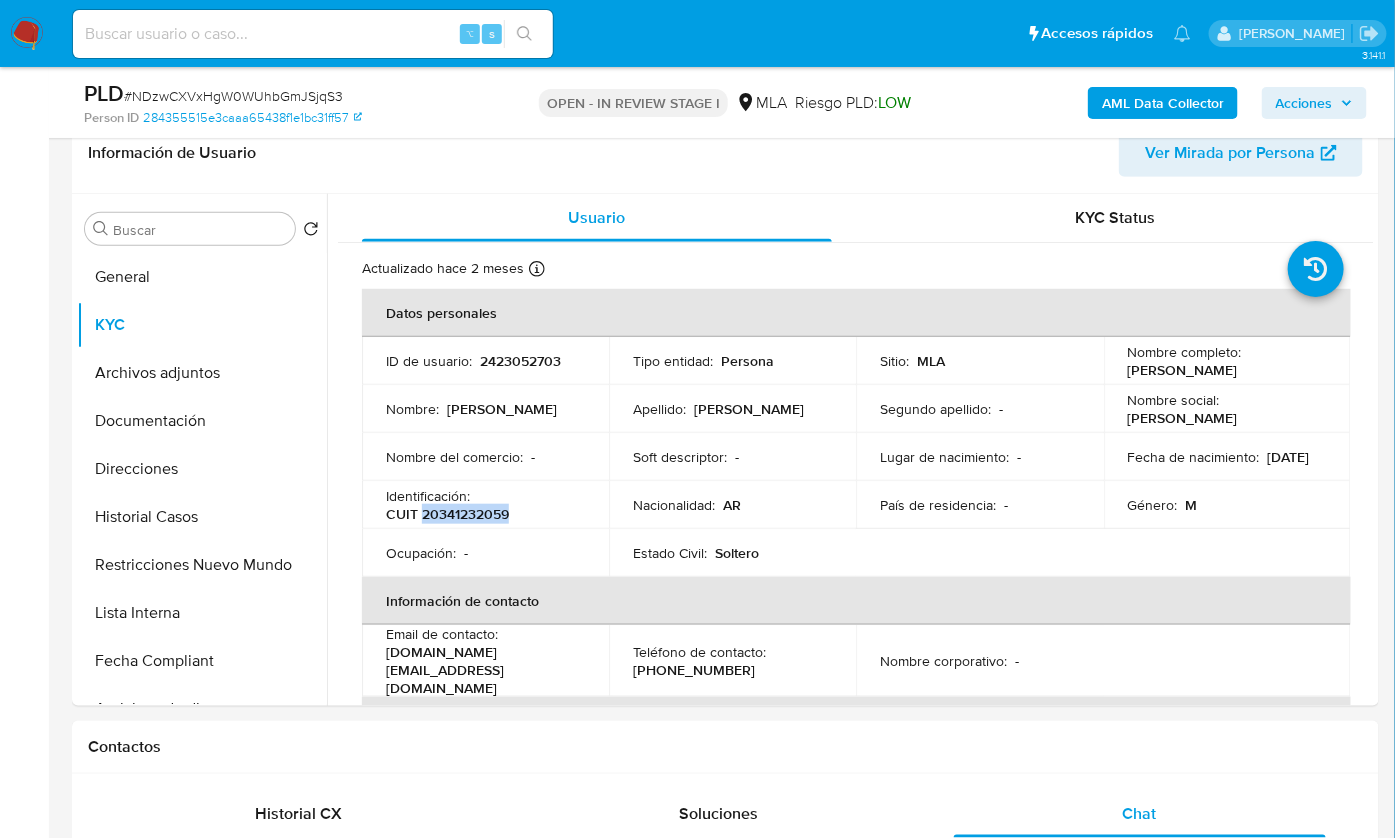 copy on "20341232059" 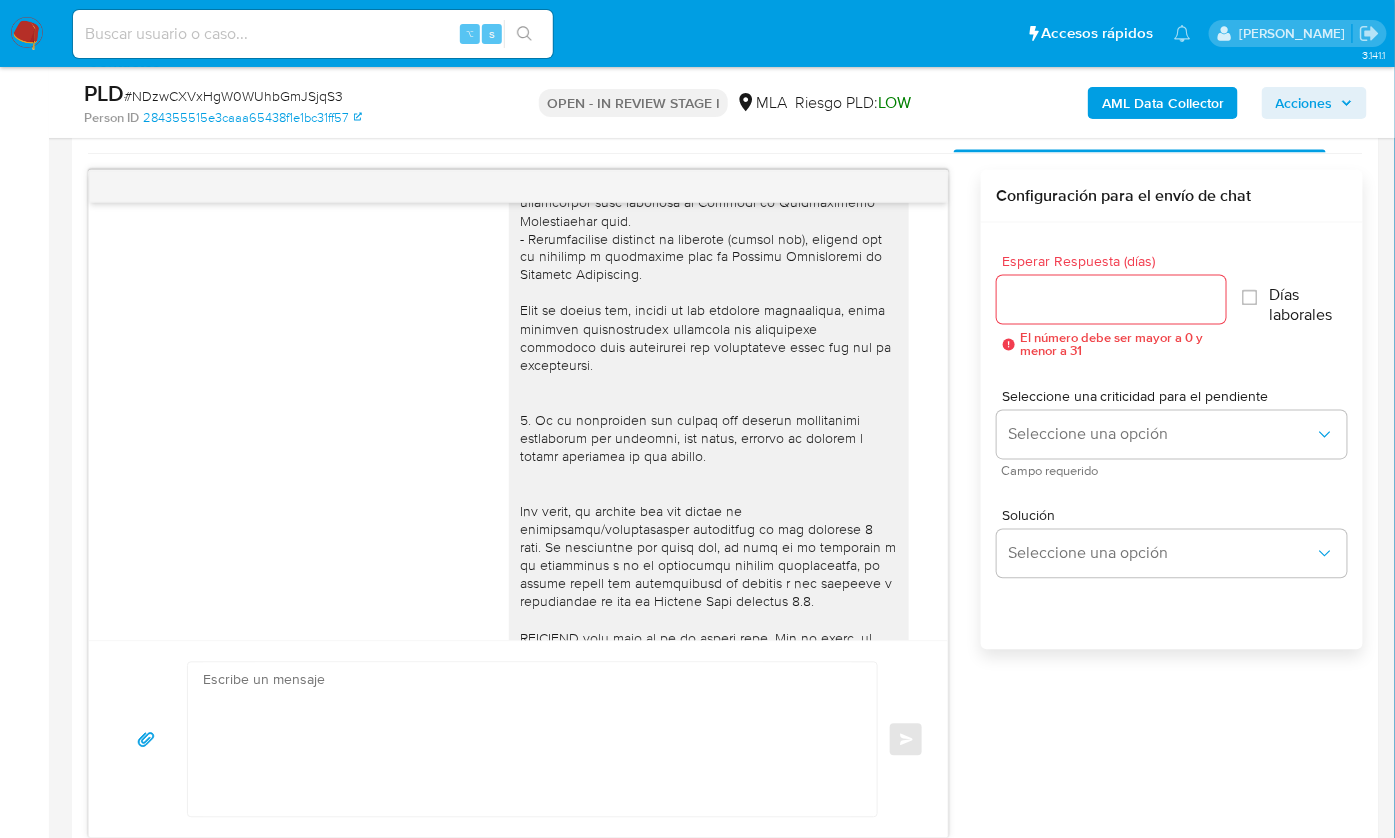 scroll, scrollTop: 1028, scrollLeft: 0, axis: vertical 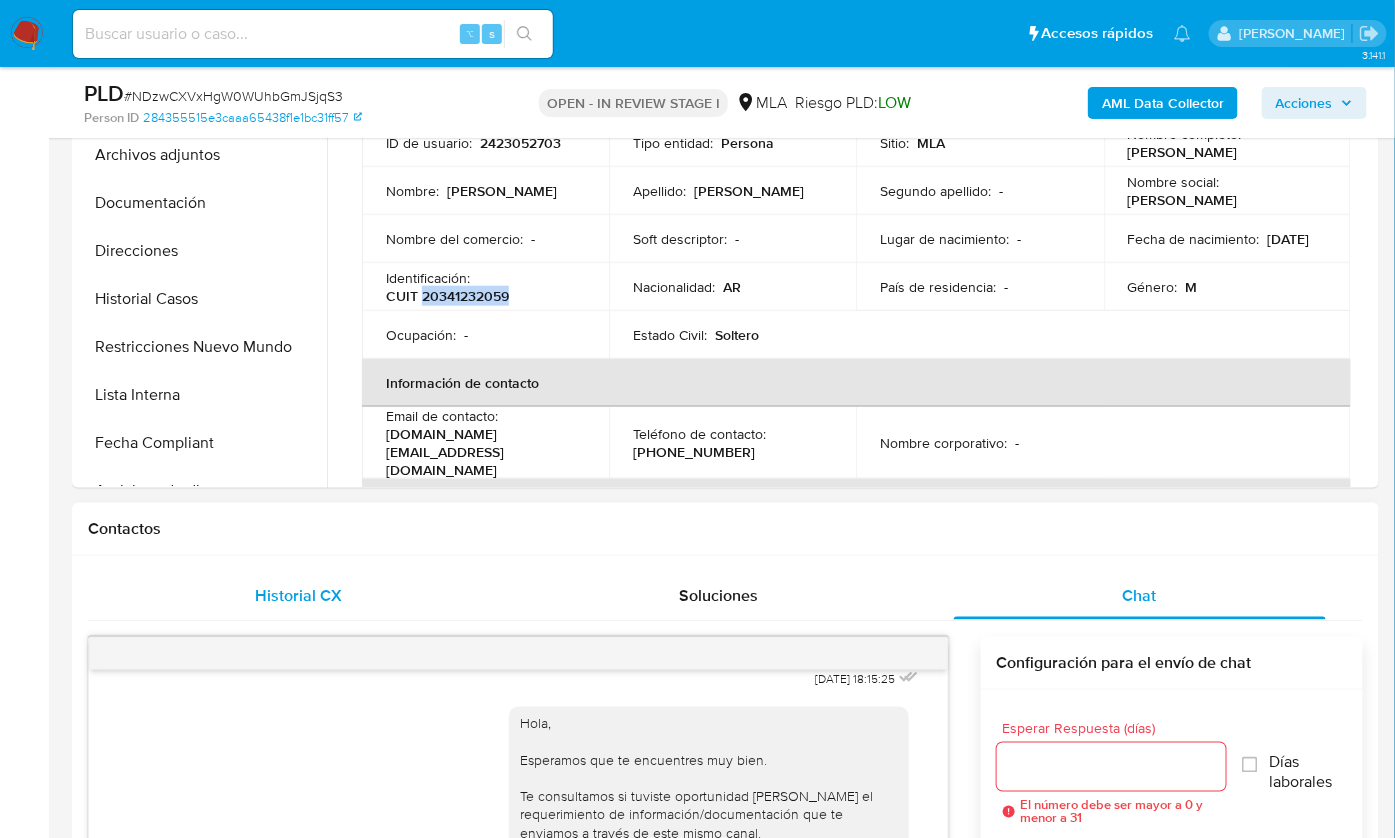 click on "Historial CX" at bounding box center [298, 595] 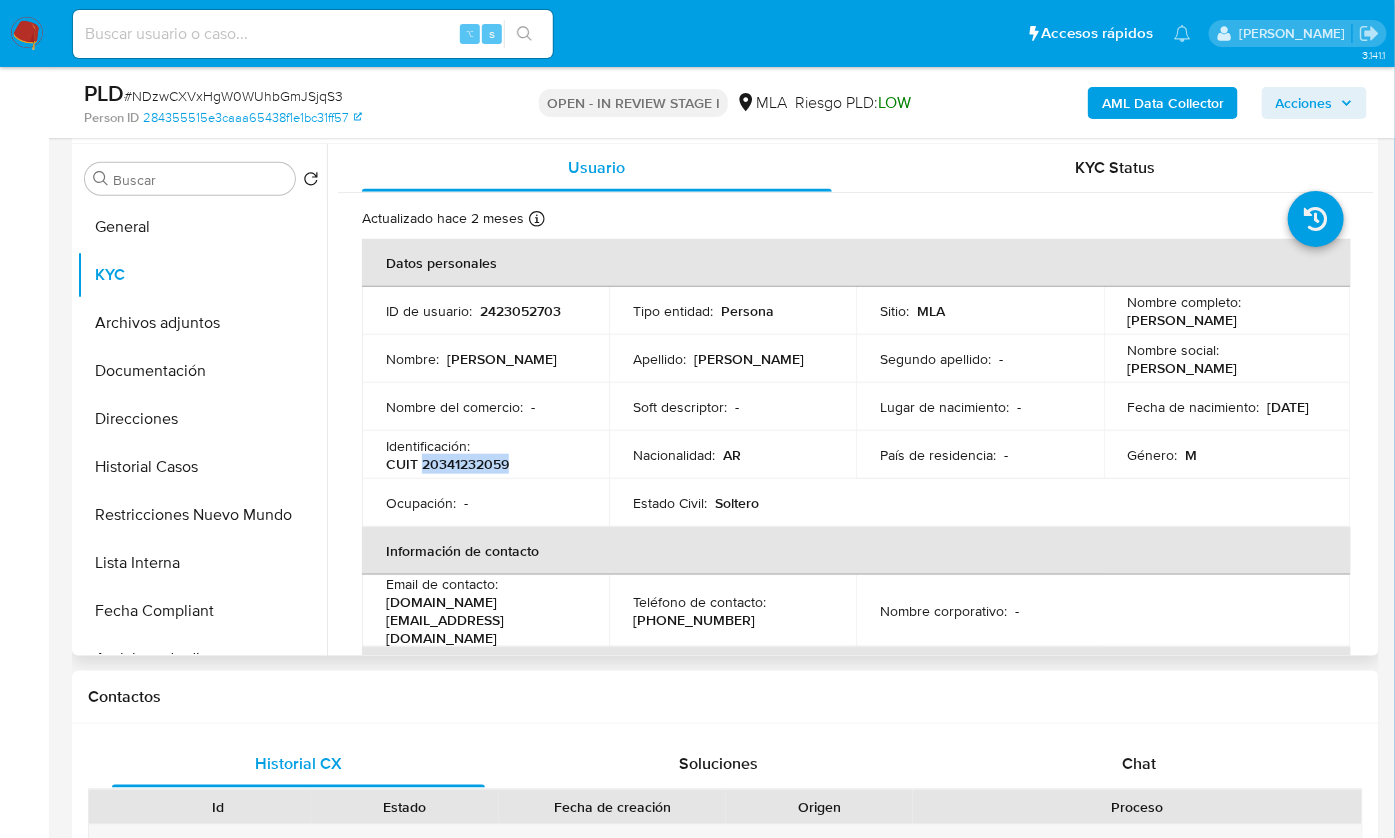 scroll, scrollTop: 374, scrollLeft: 0, axis: vertical 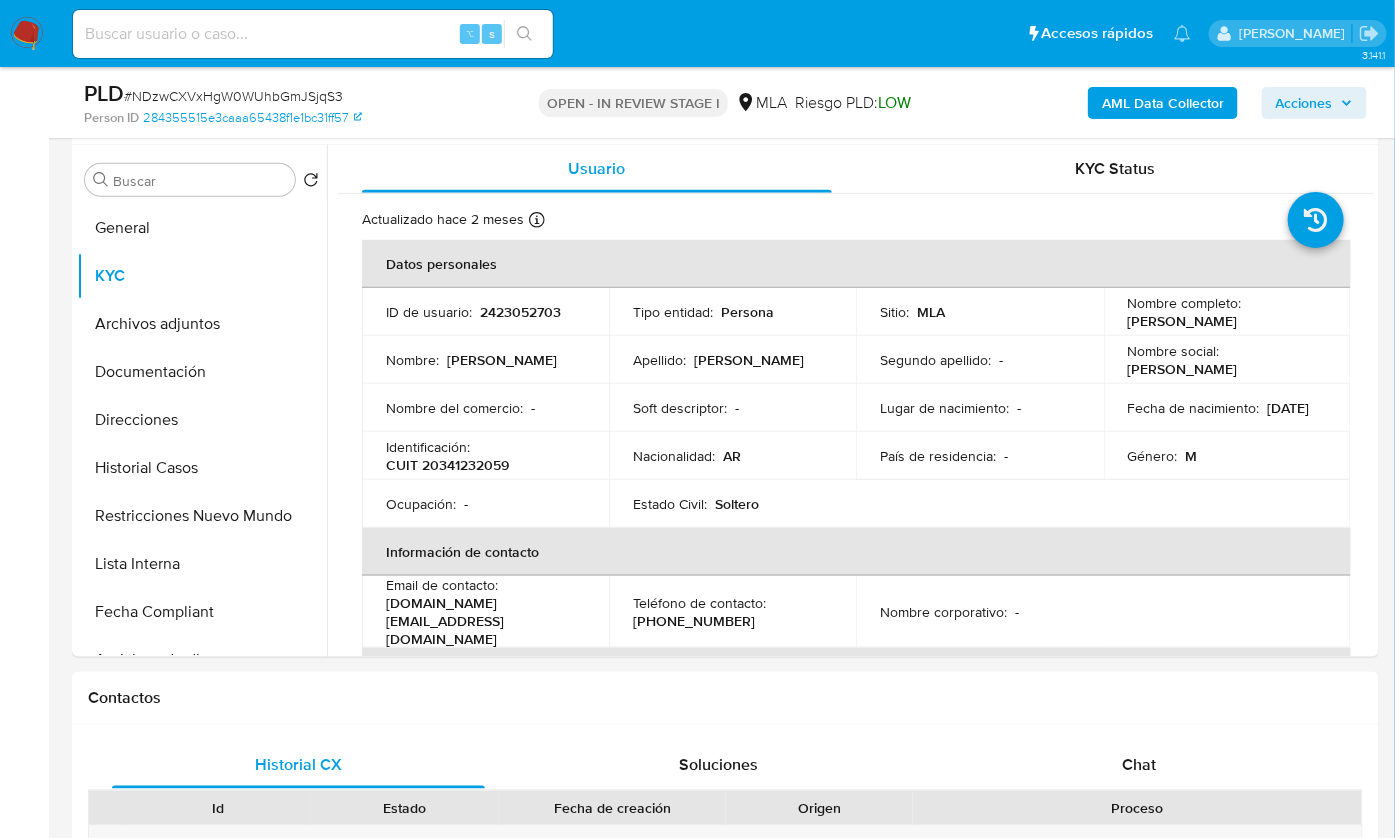 click on "3.141.1 Asignado a   jimarin   Asignado el: 18/06/2025 14:20:51 Creado el: 12/06/2025   Creado el: 12/06/2025 03:18:25 - Vence en 2 meses   Vence el 10/09/2025 03:18:25 PLD # NDzwCXVxHgW0WUhbGmJSjqS3 Person ID 284355515e3caaa65438f1e1bc31ff57 OPEN - IN REVIEW STAGE I  MLA Riesgo PLD:  LOW AML Data Collector Acciones Información del caso Eventos ( 1 ) Acciones AUTOMATIC (1) Información de Usuario Ver Mirada por Persona Buscar   Volver al orden por defecto General KYC Archivos adjuntos Documentación Direcciones Historial Casos Restricciones Nuevo Mundo Lista Interna Fecha Compliant Anticipos de dinero CVU Cruces y Relaciones Créditos Cuentas Bancarias Datos Modificados Devices Geolocation Dispositivos Point Historial Riesgo PLD Historial de conversaciones IV Challenges Información de accesos Insurtech Inversiones Items Listas Externas Marcas AML Perfiles Tarjetas Usuario KYC Status Actualizado hace 2 meses   Creado: 06/05/2025 12:25:48 Actualizado: 06/05/2025 13:00:24 Datos personales   ID de usuario :" at bounding box center (697, 1645) 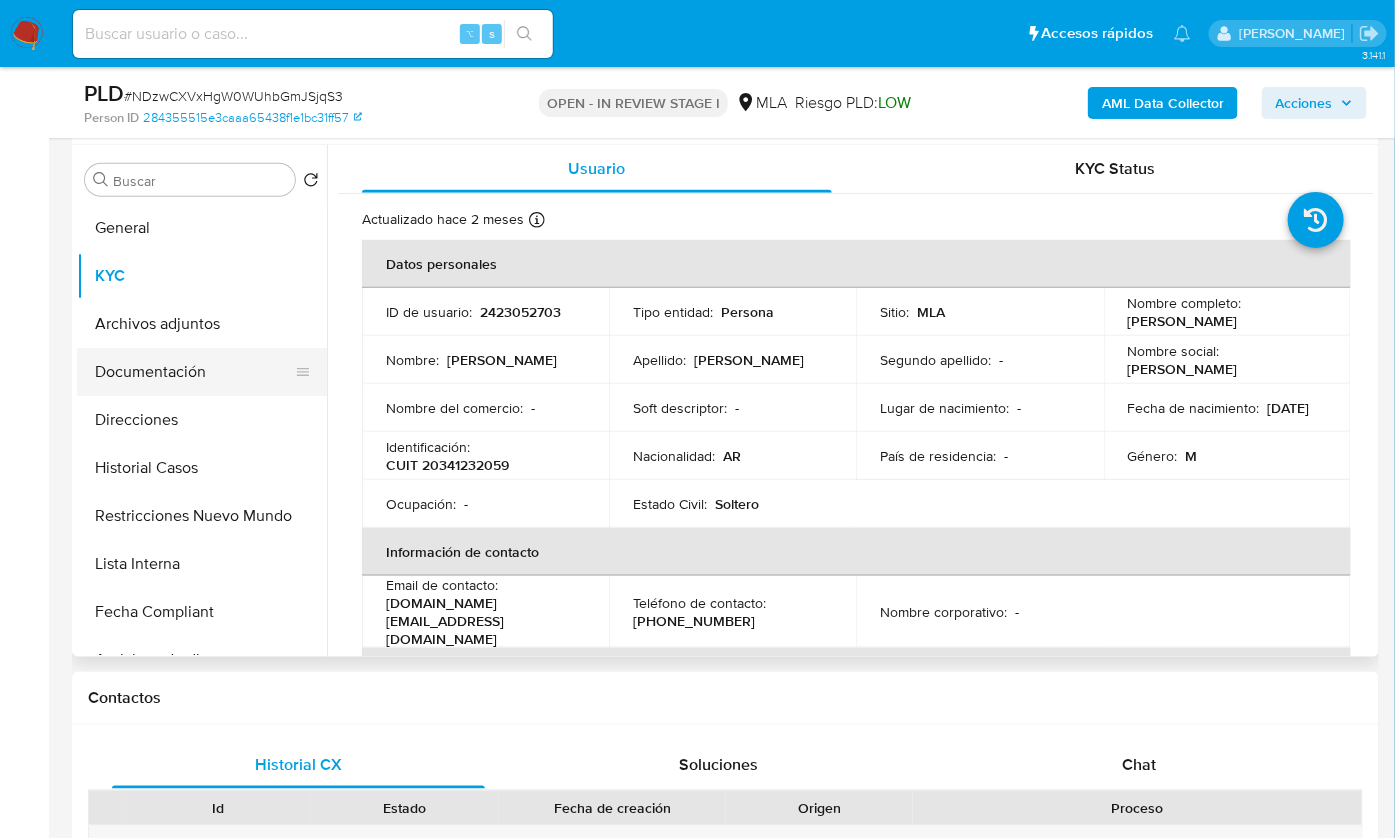 click on "Documentación" at bounding box center [194, 372] 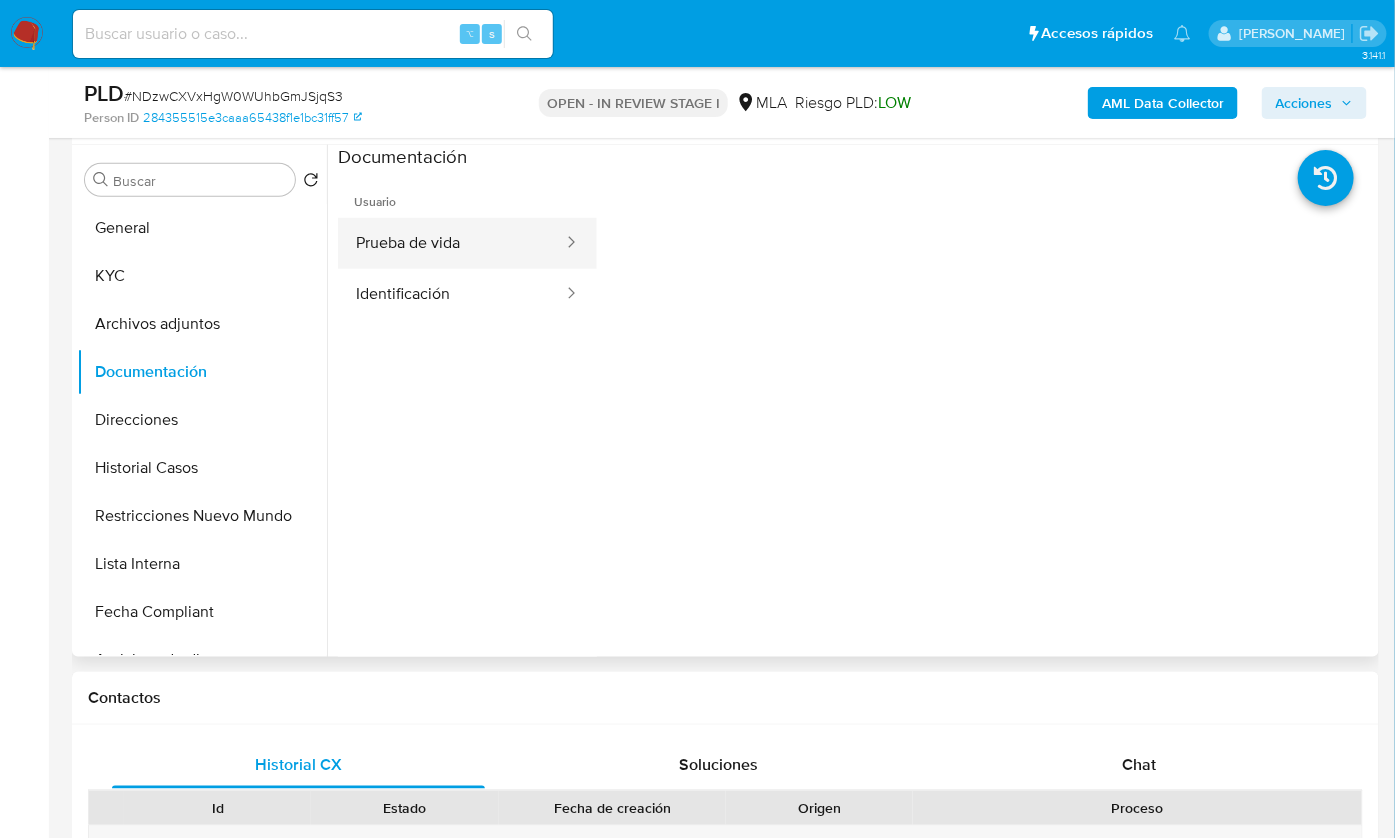 click on "Prueba de vida" at bounding box center [451, 243] 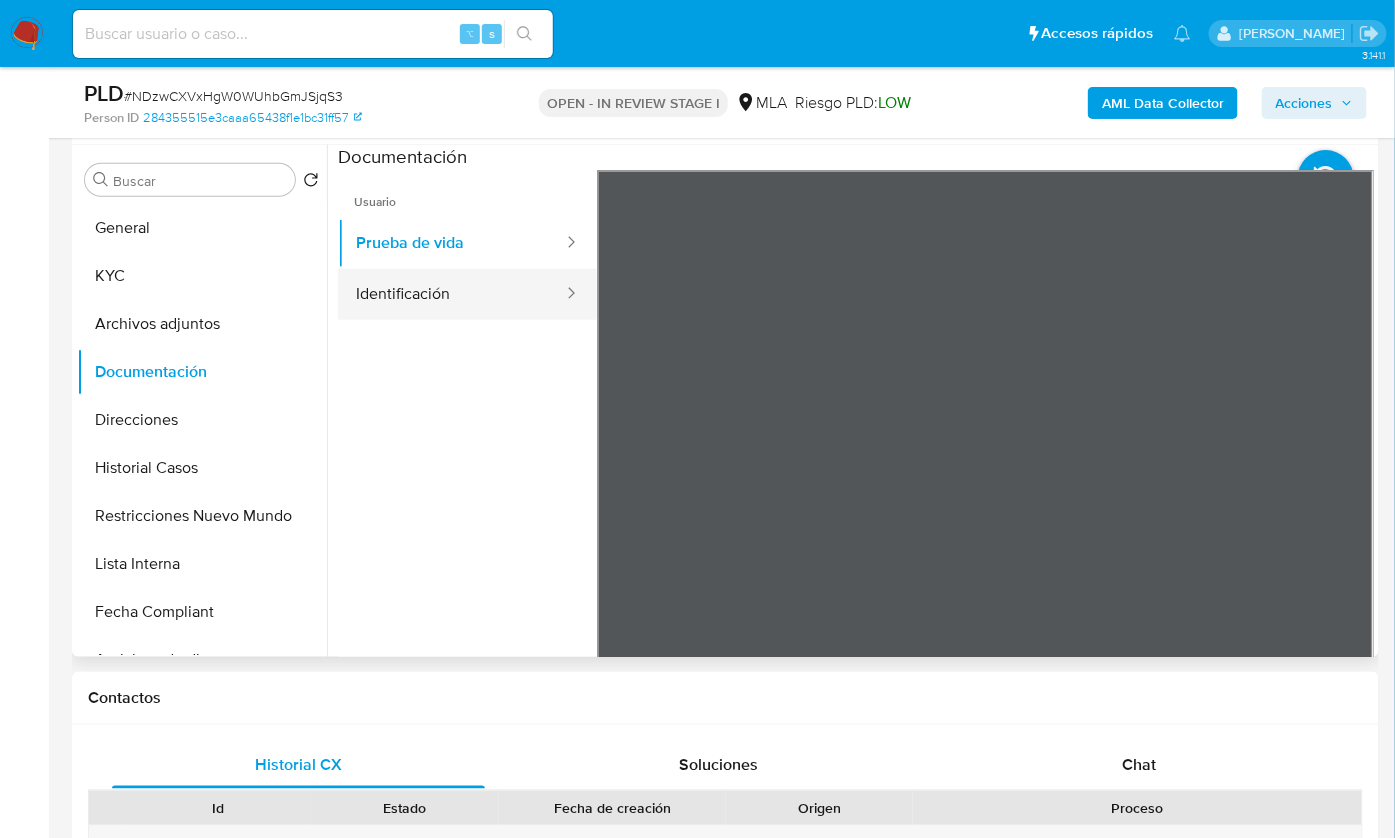 click on "Identificación" at bounding box center (451, 294) 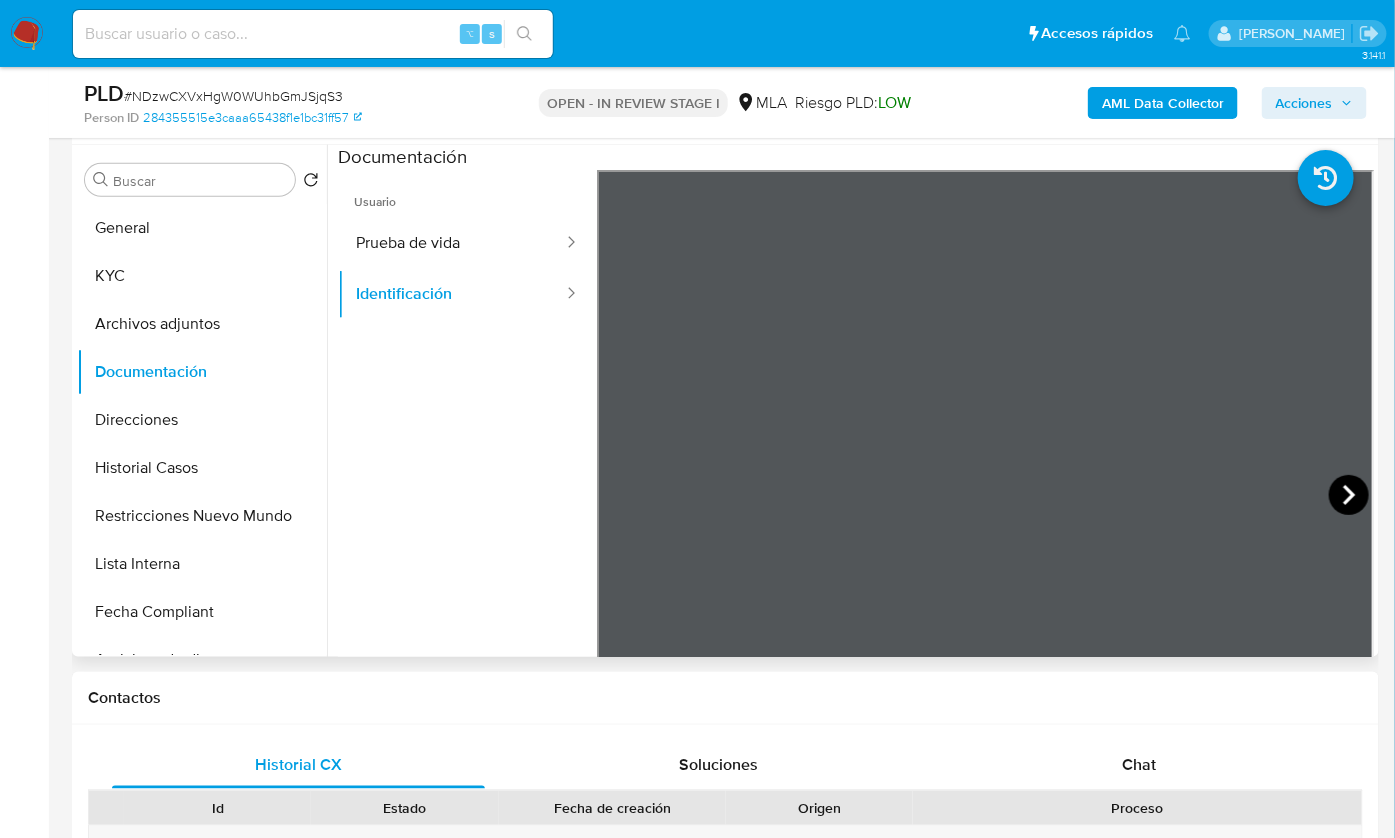 click 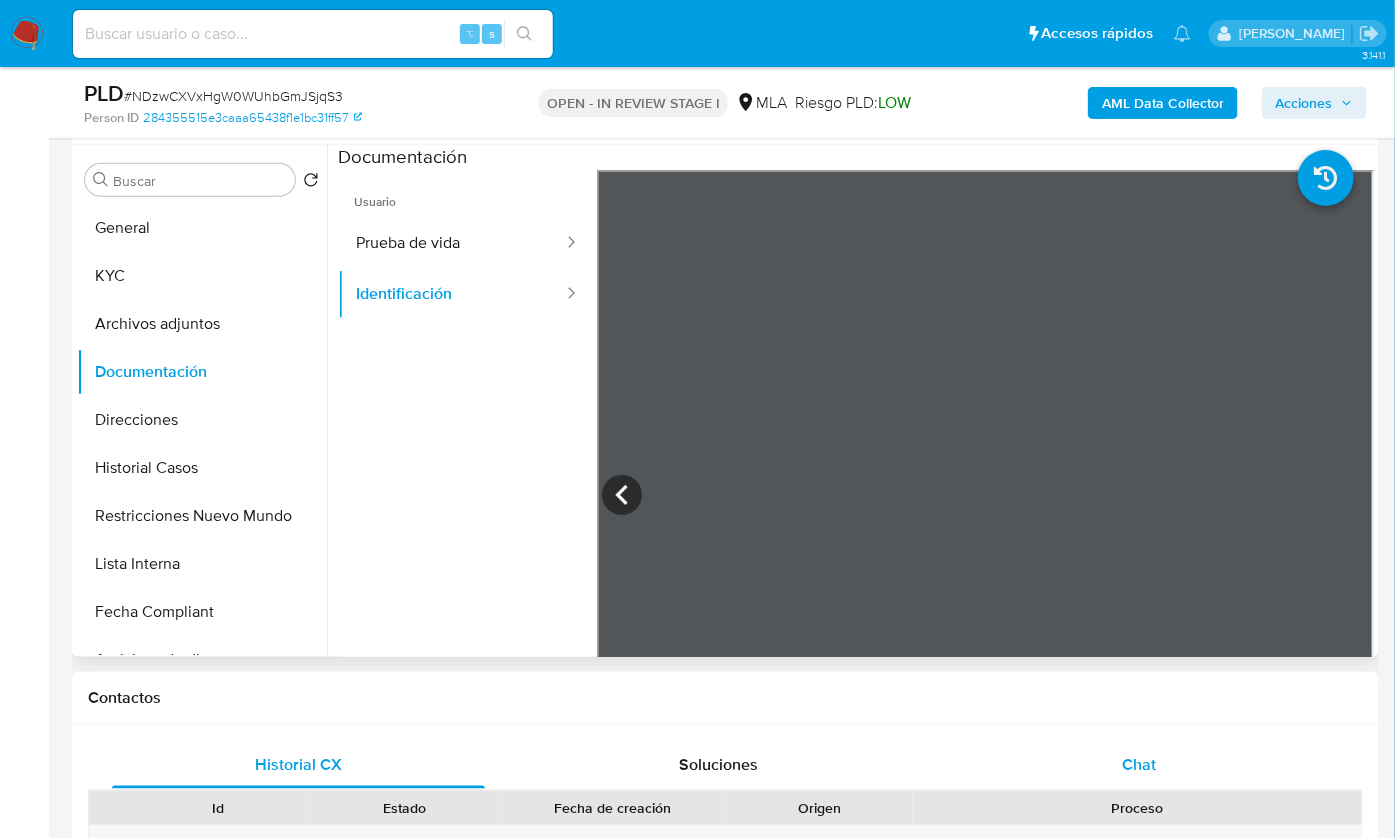 click on "Chat" at bounding box center [1140, 765] 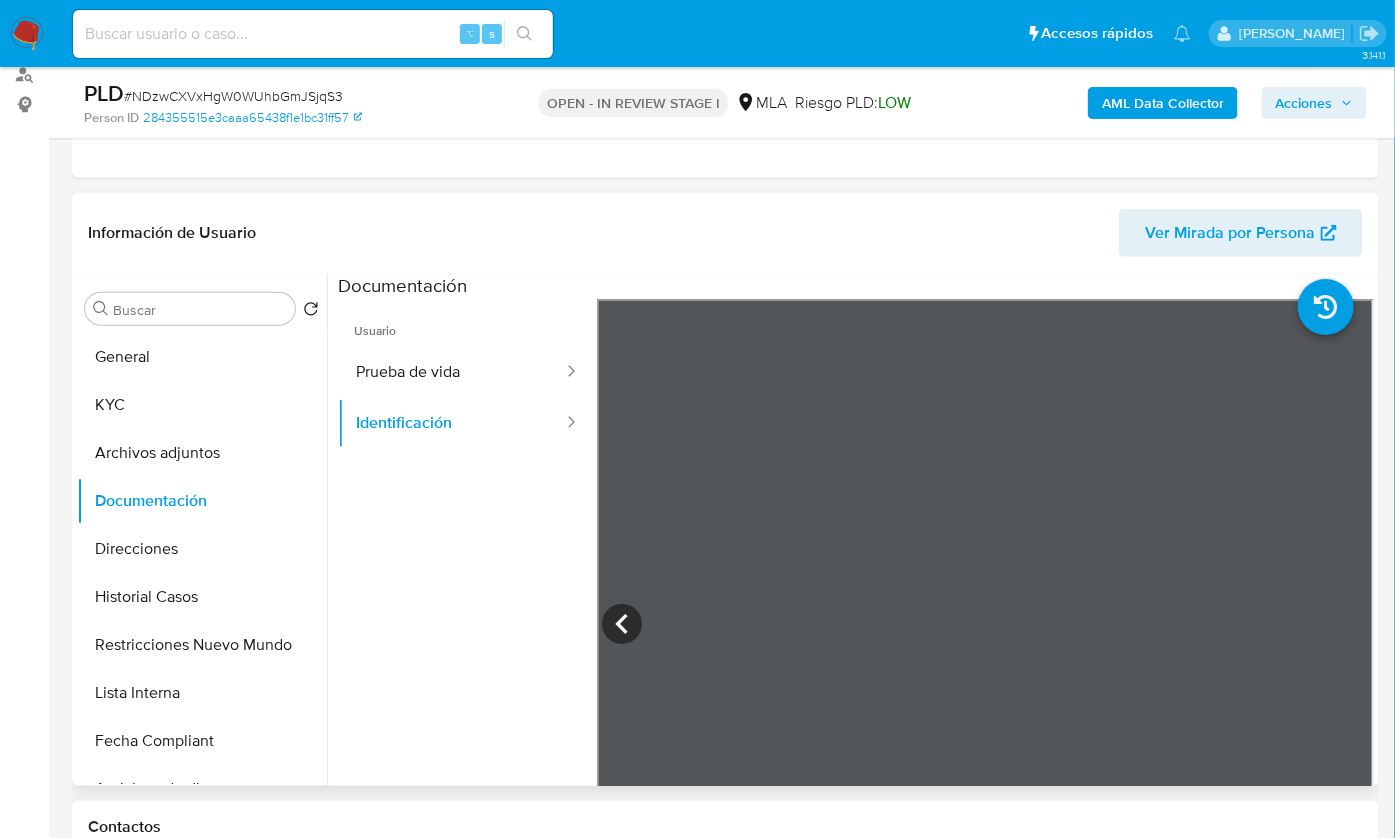 scroll, scrollTop: 71, scrollLeft: 0, axis: vertical 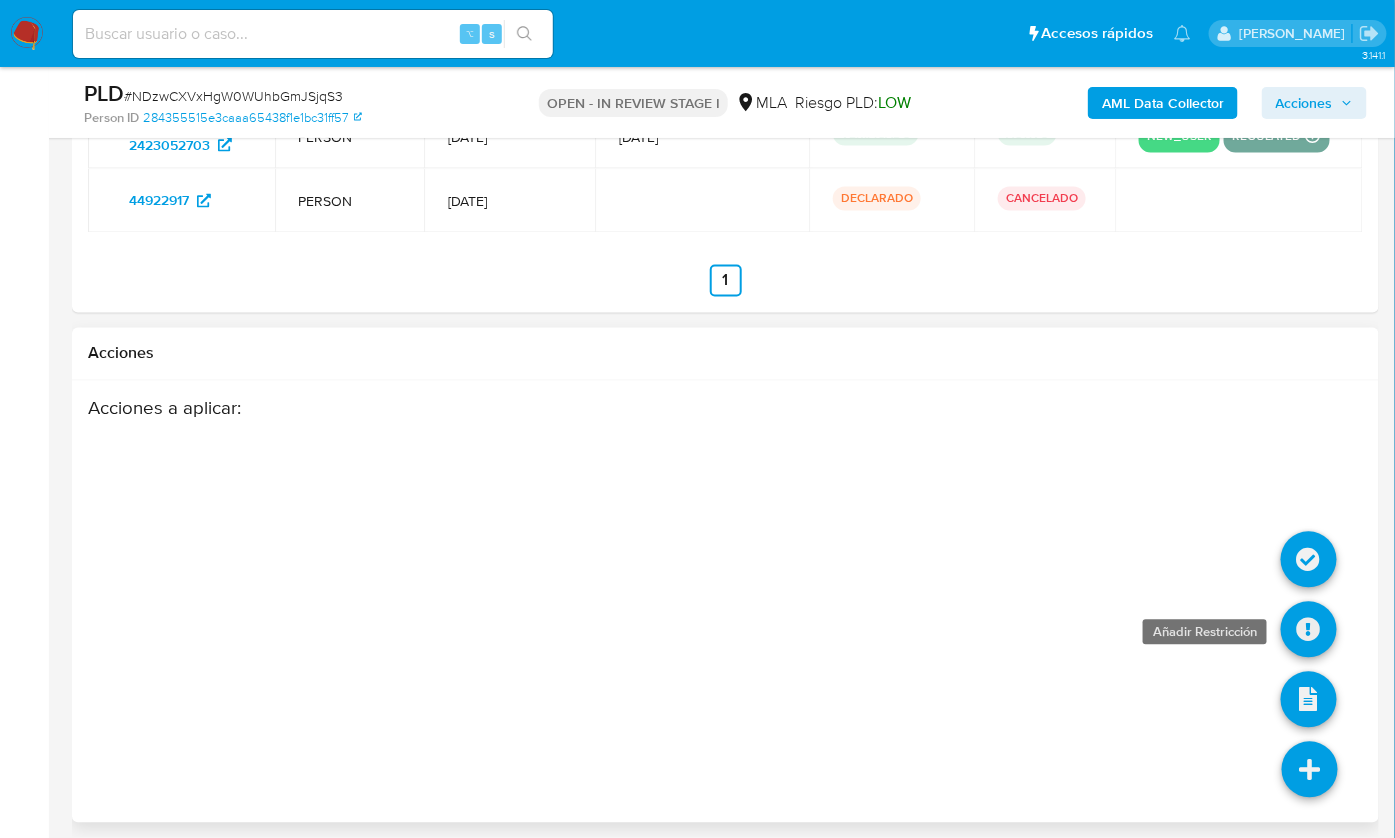 click at bounding box center [1309, 630] 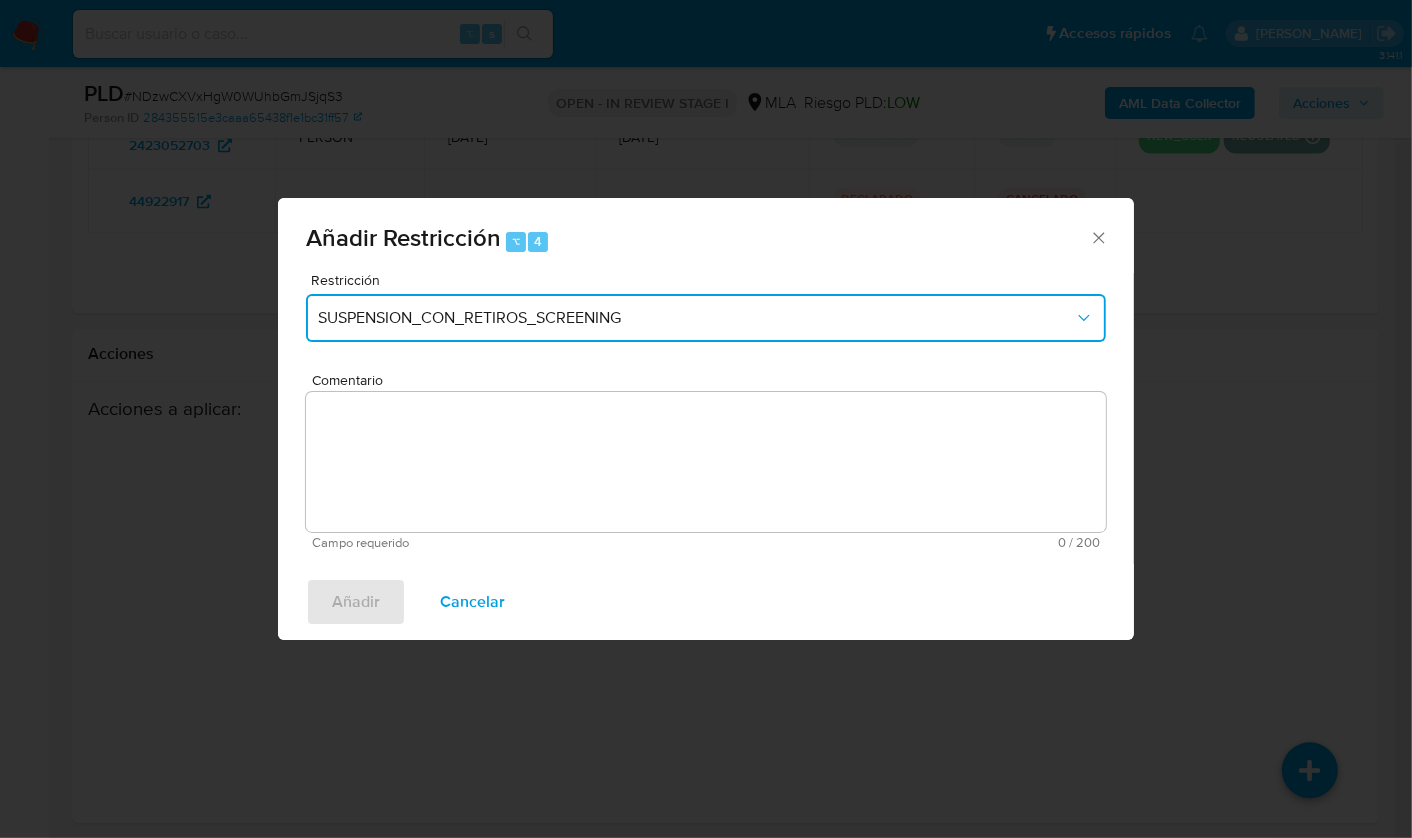 click on "SUSPENSION_CON_RETIROS_SCREENING" at bounding box center (696, 318) 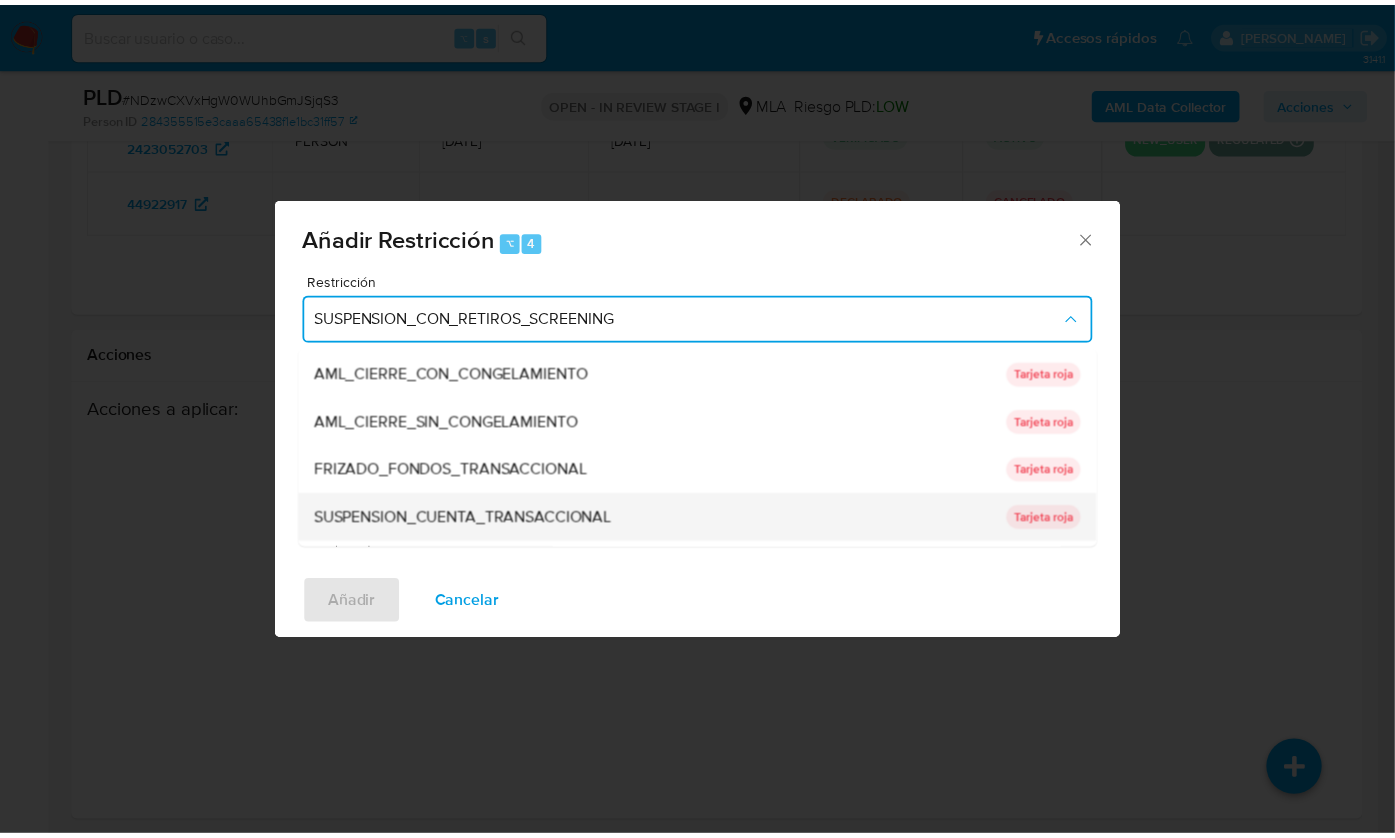 scroll, scrollTop: 125, scrollLeft: 0, axis: vertical 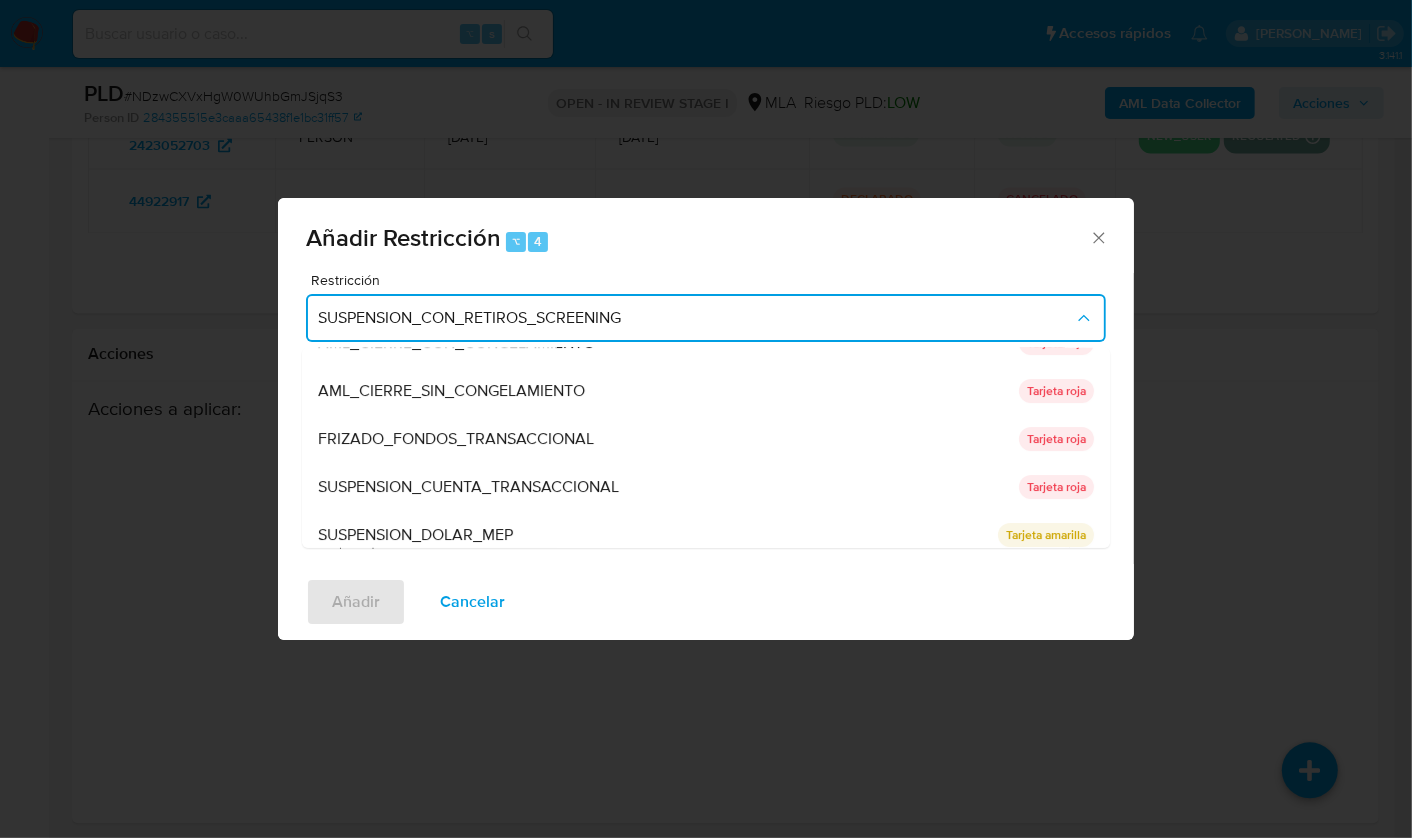 click on "SUSPENSION_CUENTA_TRANSACCIONAL" at bounding box center (468, 487) 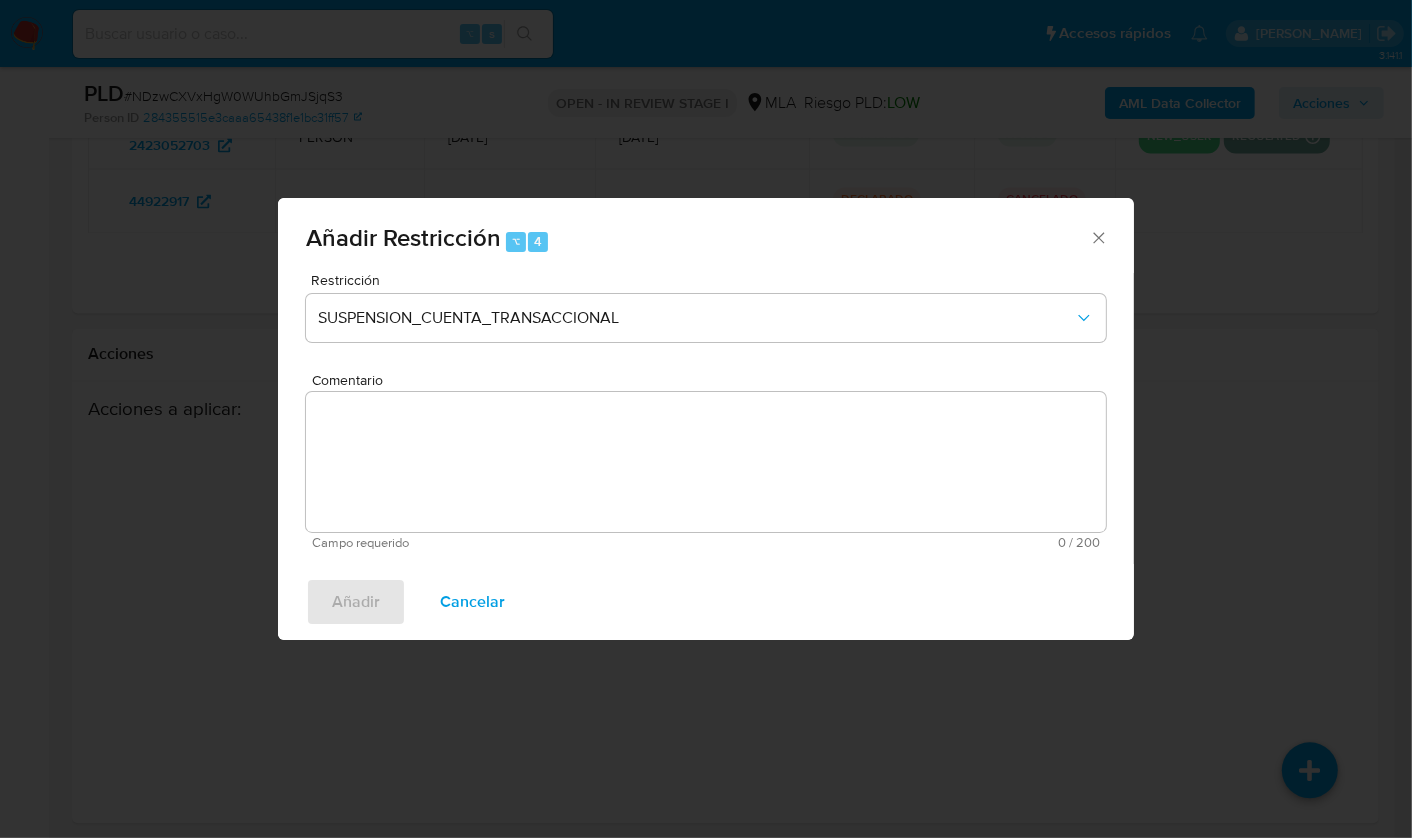 click on "Comentario" at bounding box center [706, 462] 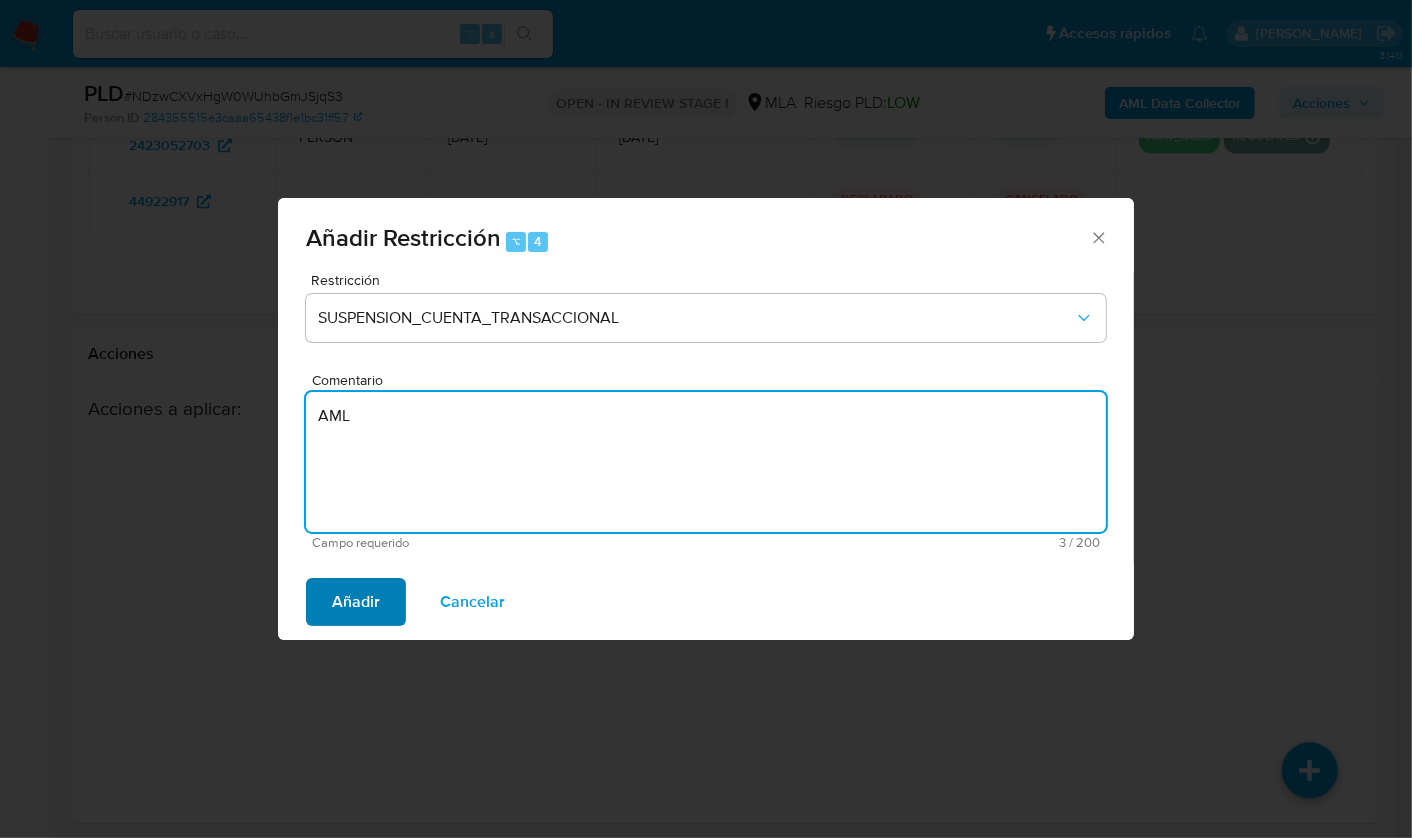 type on "AML" 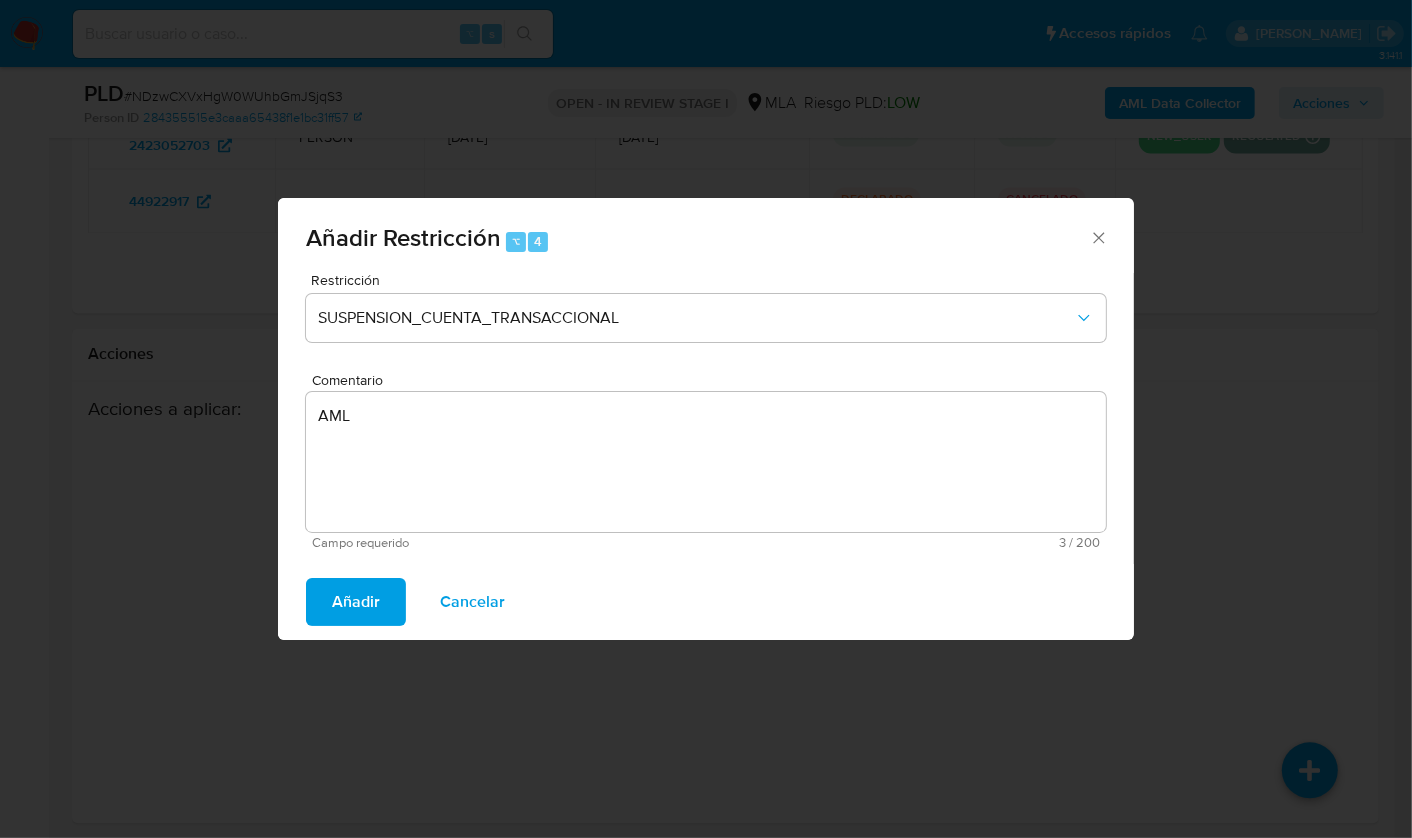 click on "Añadir" at bounding box center (356, 602) 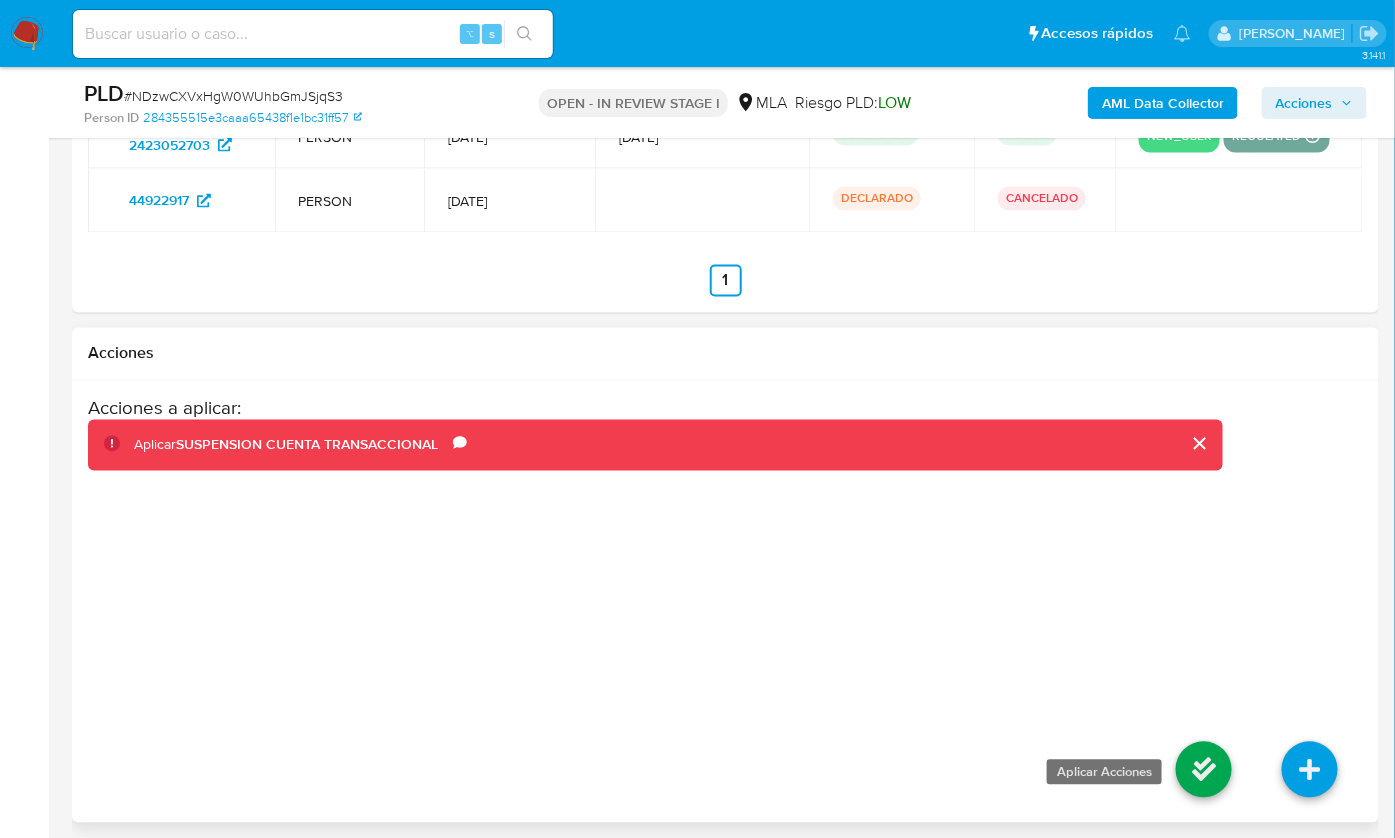 click at bounding box center [1204, 770] 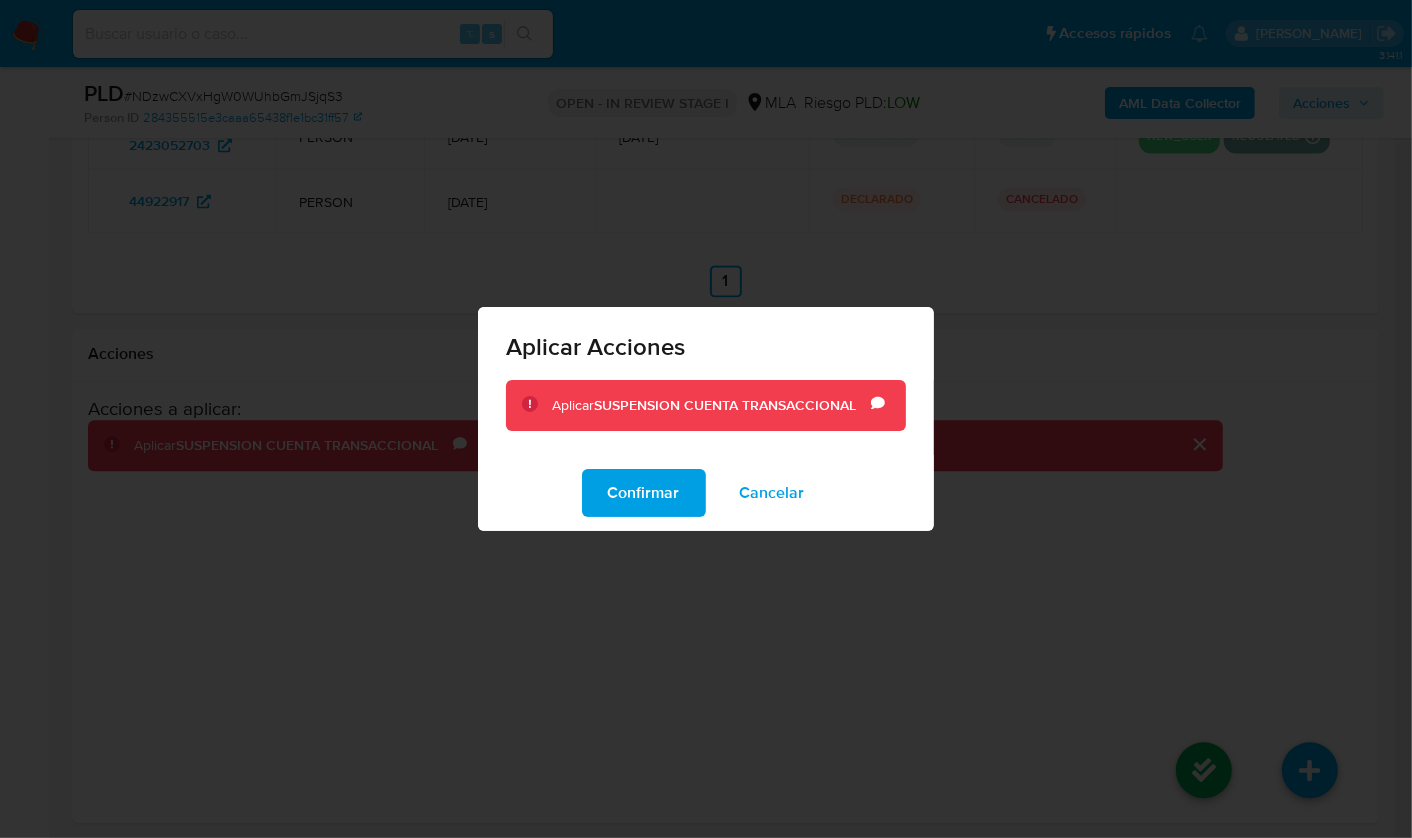 click on "Confirmar" at bounding box center (644, 493) 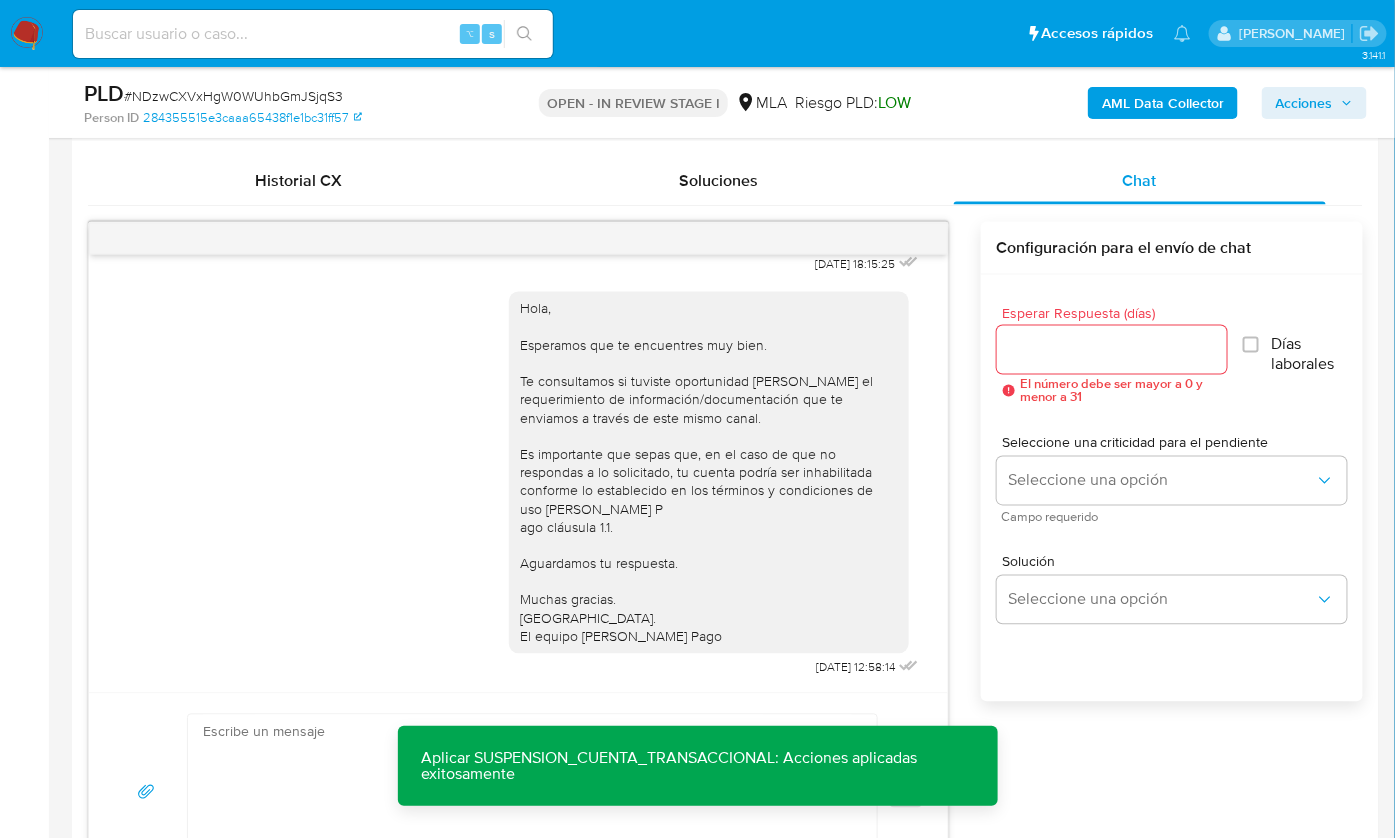 scroll, scrollTop: 1015, scrollLeft: 0, axis: vertical 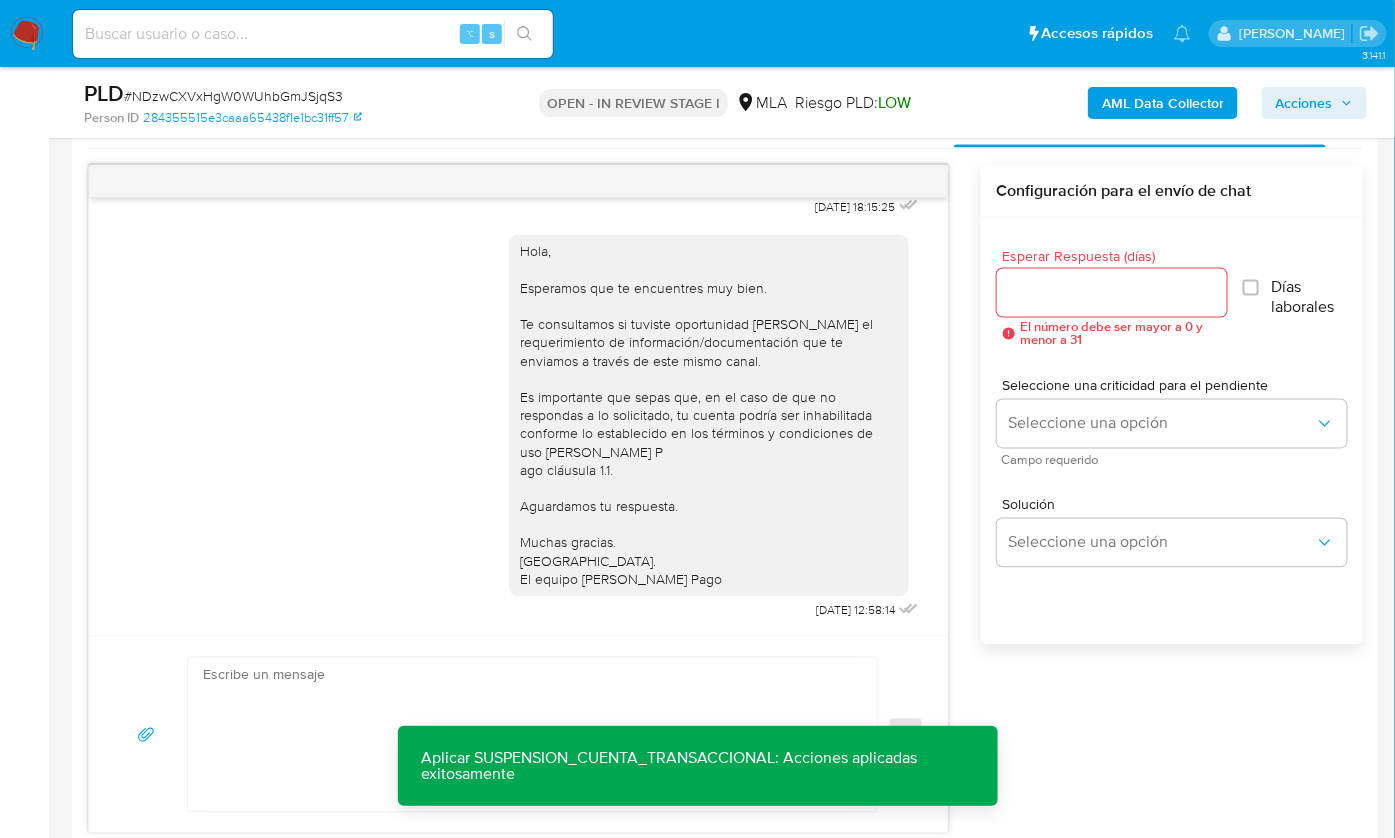 click at bounding box center [527, 735] 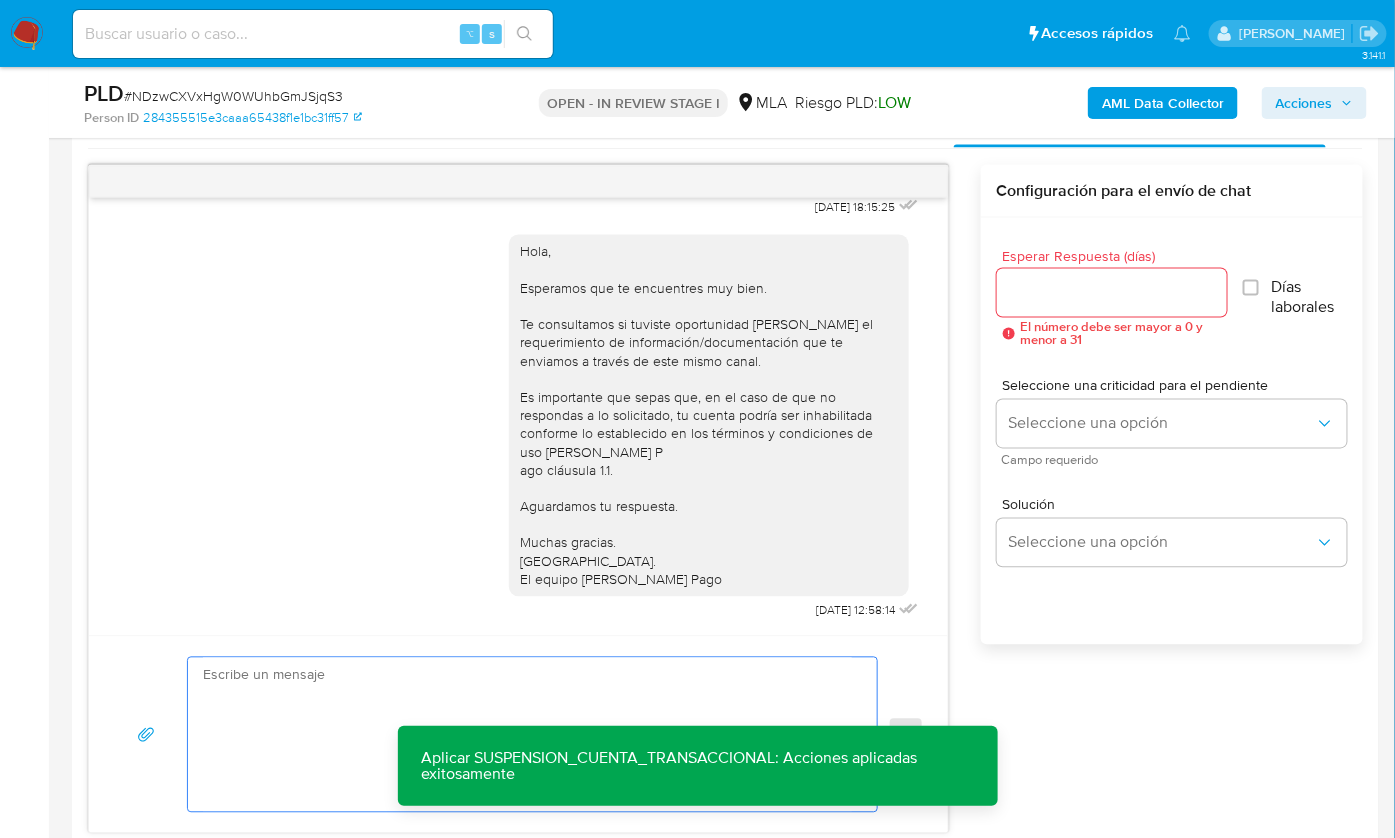 paste on "Hola ,
En función de las operaciones registradas en tu cuenta de Mercado Pago, necesitamos que nos brindes la siguiente información y/o documentación:
1. Descripción de la actividad:
- Detalla la actividad que realizas a través de tu cuenta. De corresponder a una actividad comercial, indicar el nombre, domicilio y/o sitio web del comercio.
2. De acuerdo a la actividad que realices en tu cuenta, adjunta la siguiente documentación. A modo de ejemplo, puedes enviar uno de estos comprobantes:
- Últimos 3 recibos de sueldo/jubilación.
- Últimas 6 Declaraciones Juradas de Ingresos Brutos (donde se visualice la base imponible).
- Resumen de Comprobantes Electrónicos emitidos de los períodos 2024 y 2025 Si tienes dudas, consulta el instructivo para descargar el Resumen de Comprobantes Electrónicos aquí.
- Certificación contable de ingresos (último año), firmada por un contador y legalizada ante el Consejo Profesional de Ciencias Económicas.
Tené en cuenta que, además de los ejemplos mencionados, podés ..." 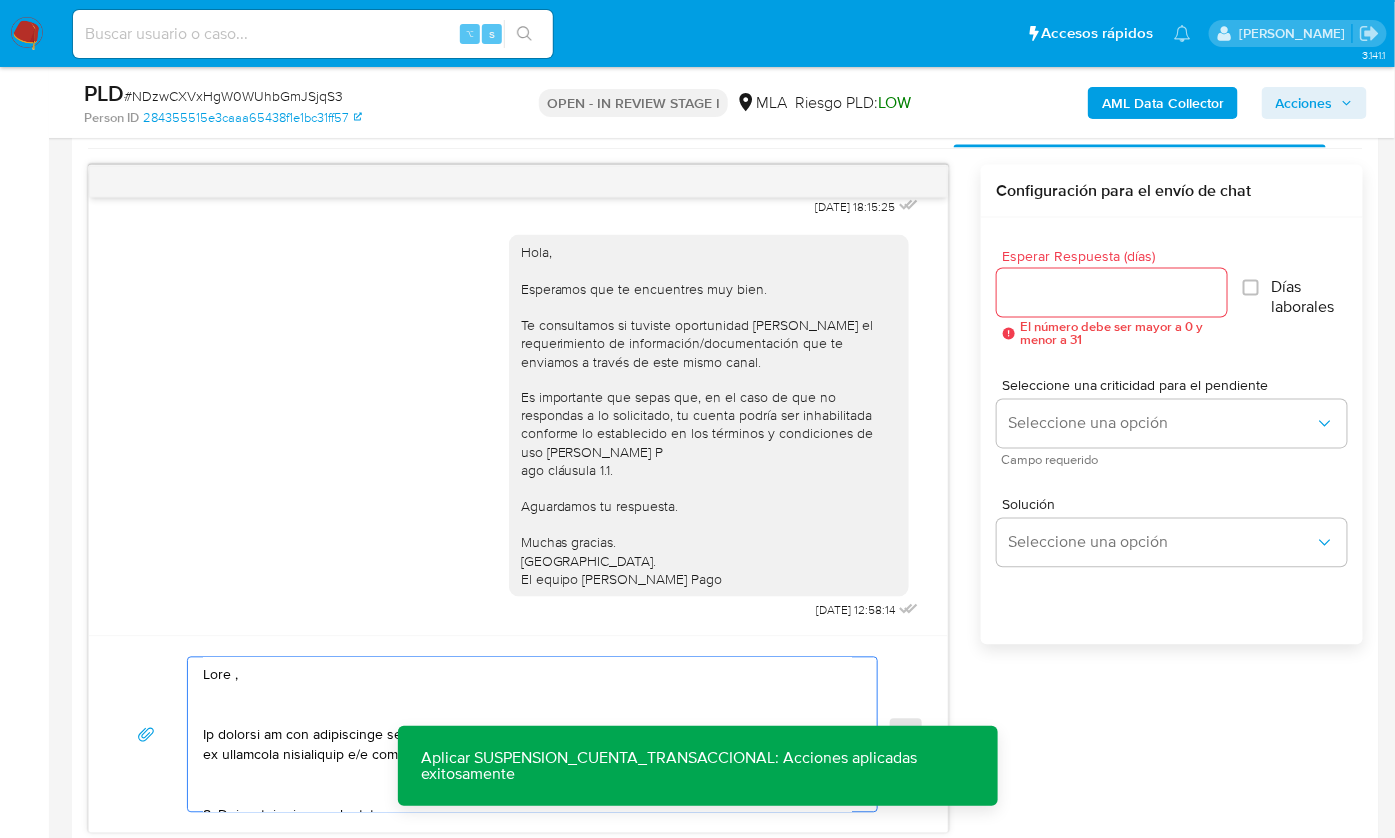 scroll, scrollTop: 1247, scrollLeft: 0, axis: vertical 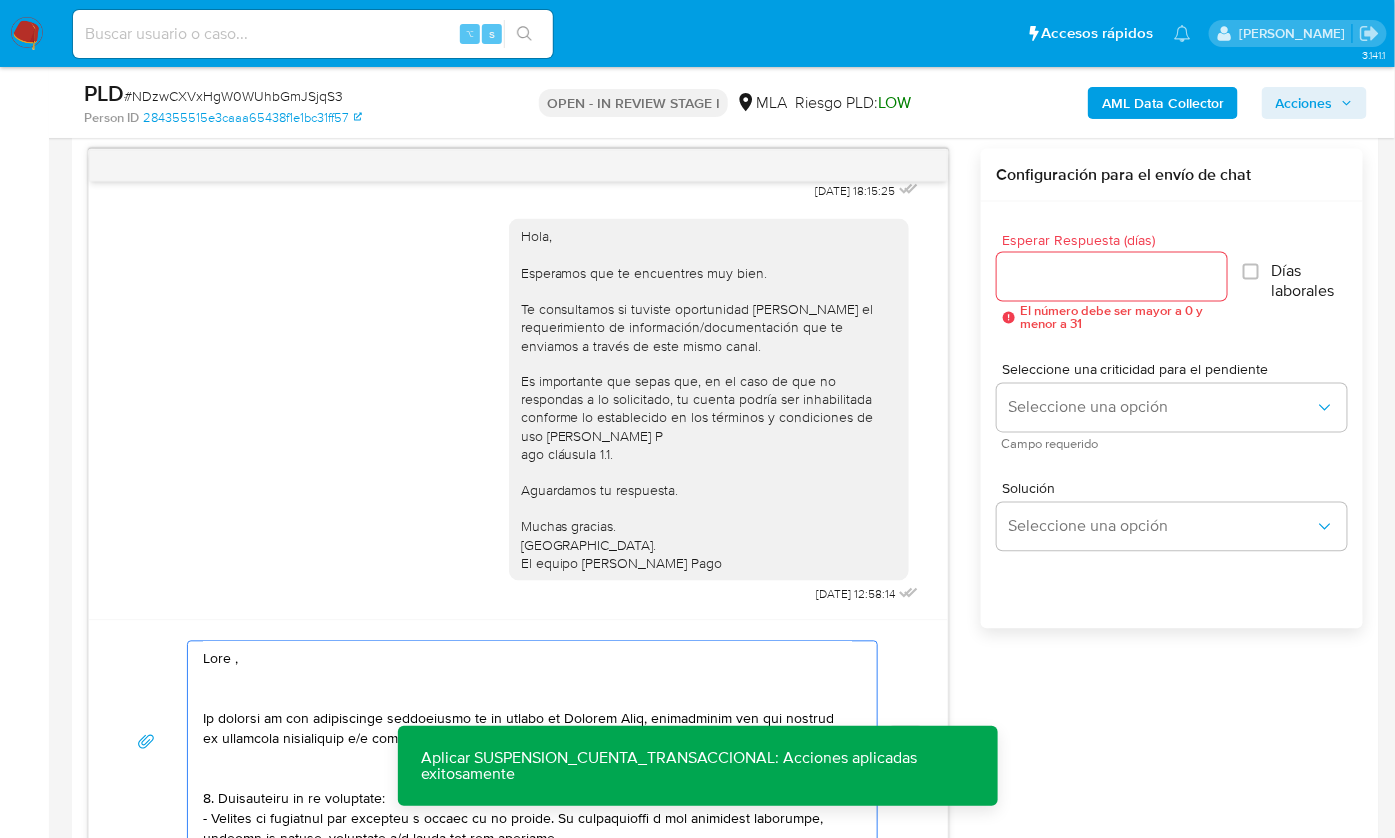 drag, startPoint x: 232, startPoint y: 660, endPoint x: 465, endPoint y: 603, distance: 239.8708 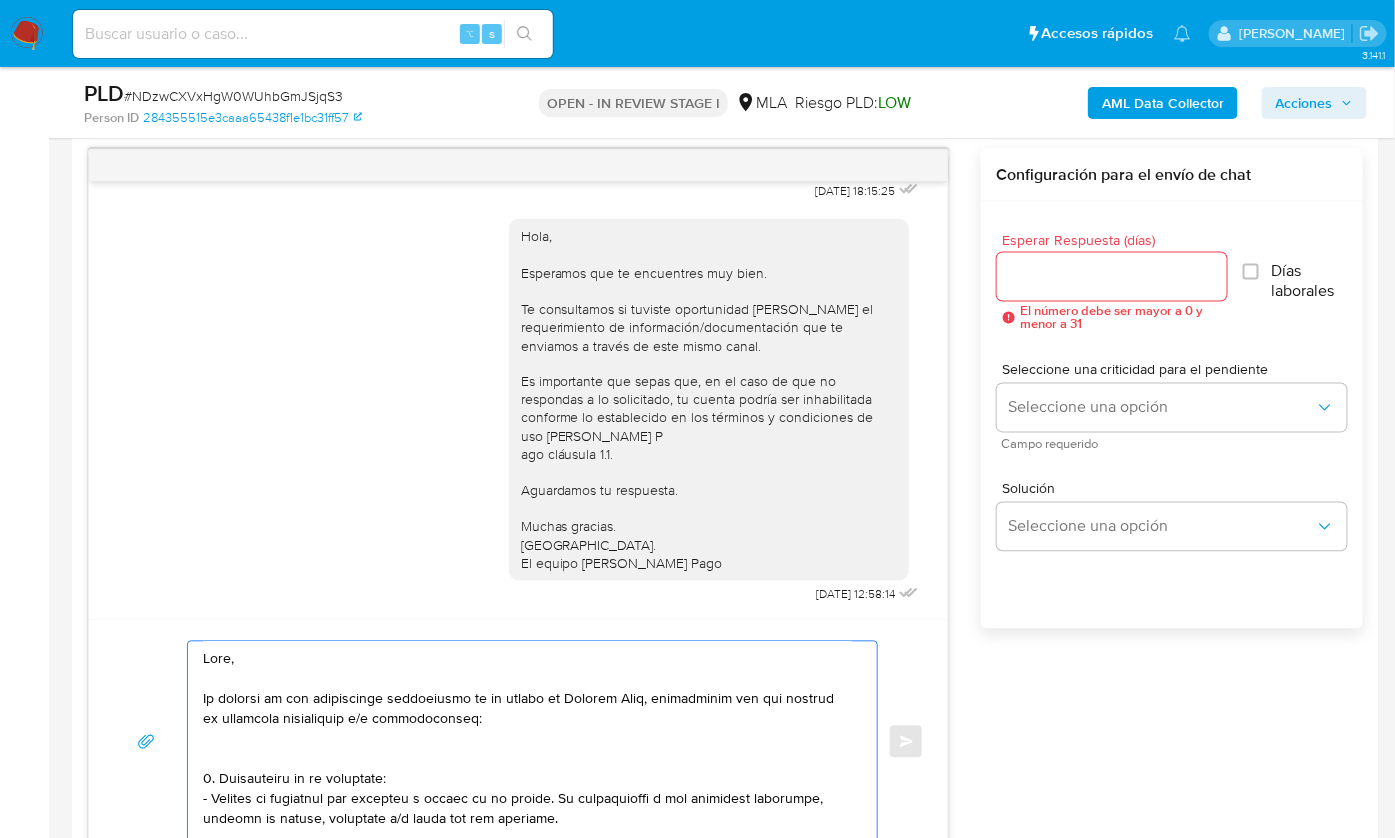 click at bounding box center [527, 742] 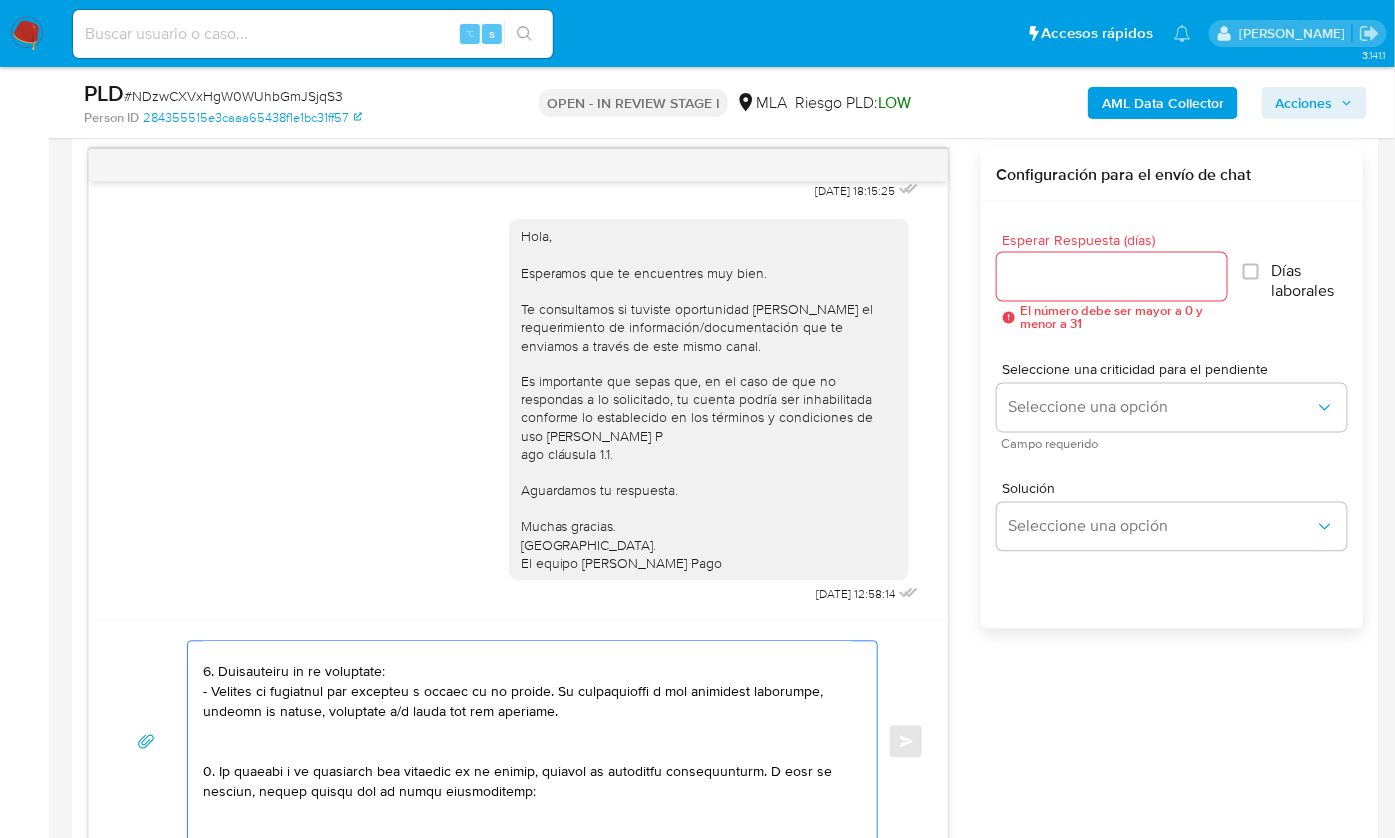 scroll, scrollTop: 100, scrollLeft: 0, axis: vertical 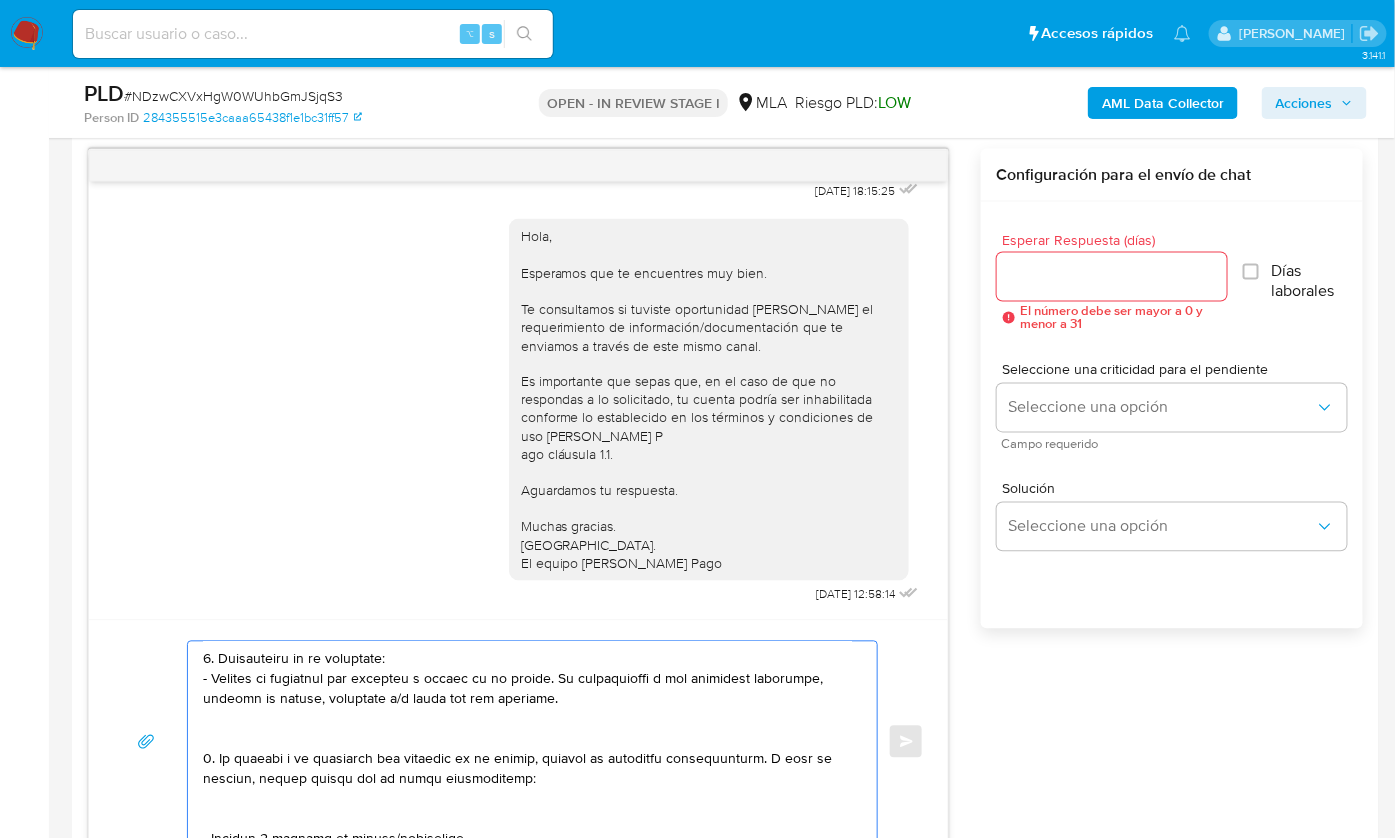 click at bounding box center [527, 742] 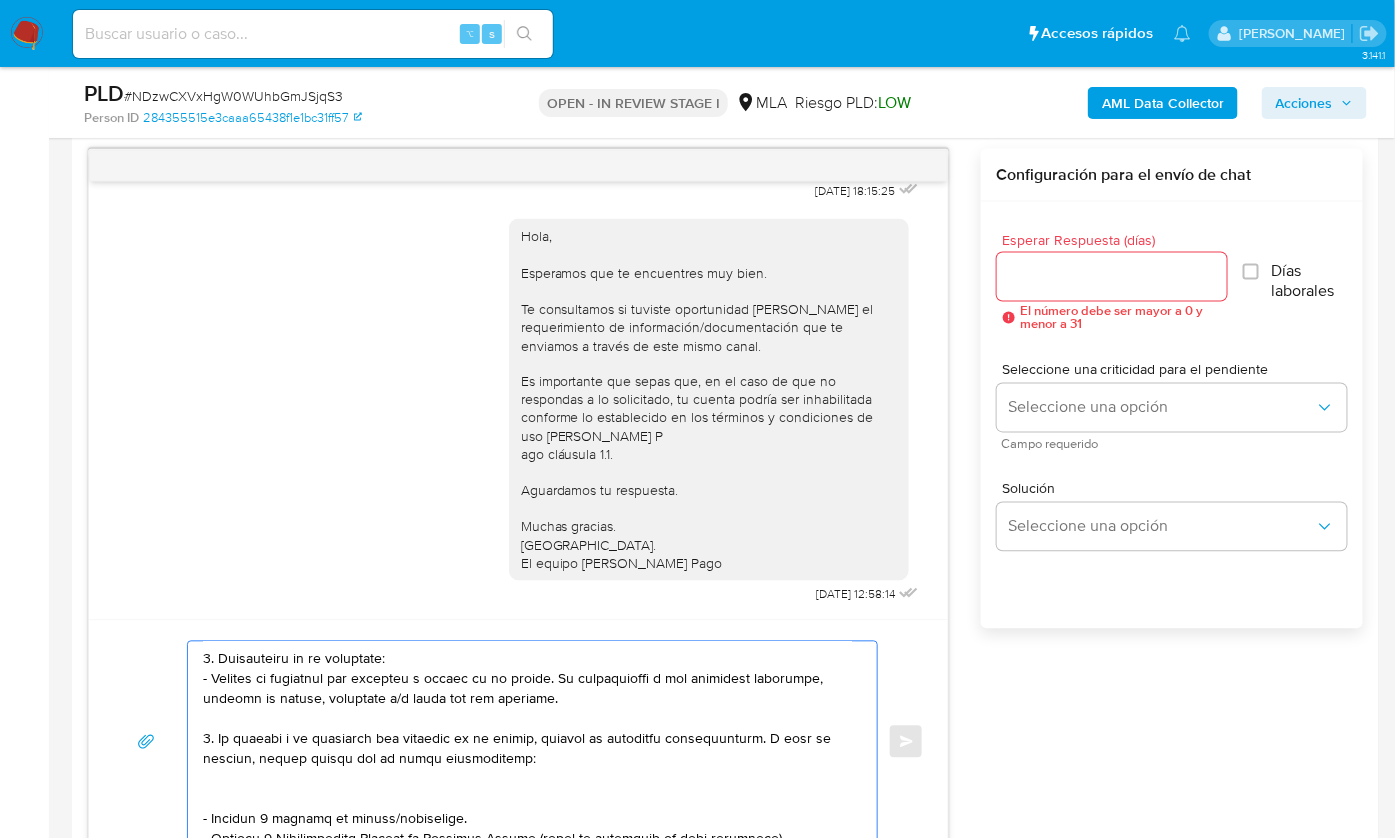 click at bounding box center (527, 742) 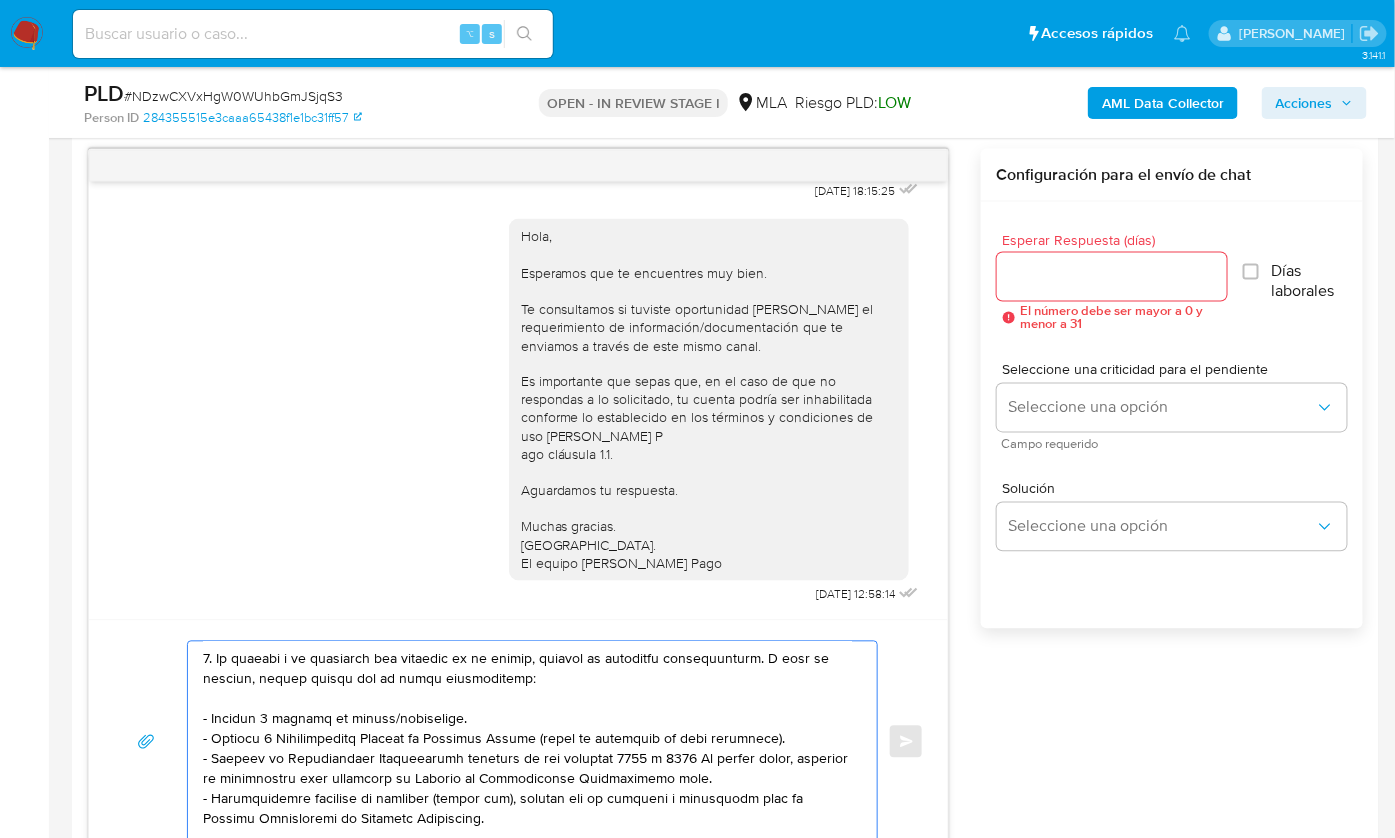 scroll, scrollTop: 223, scrollLeft: 0, axis: vertical 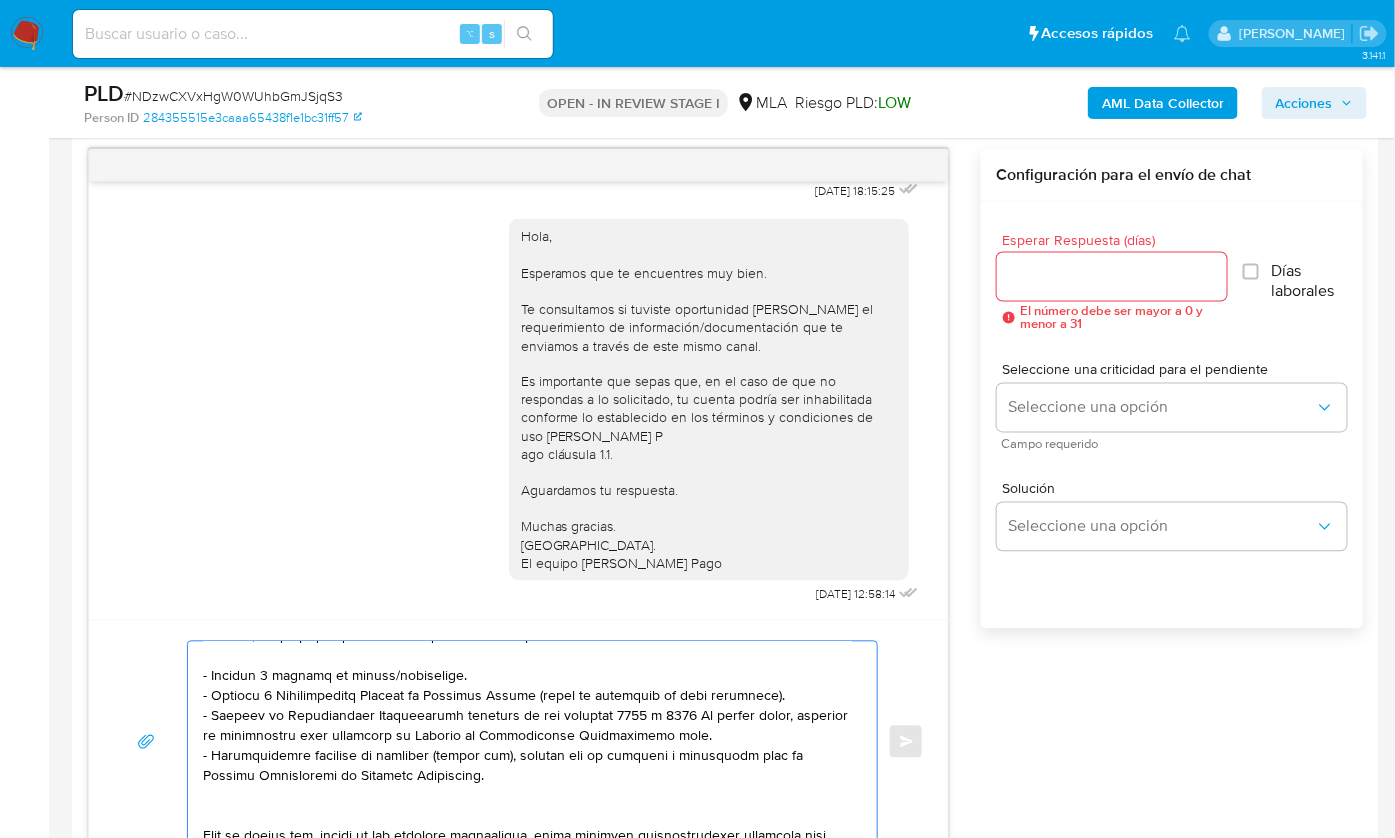 drag, startPoint x: 458, startPoint y: 671, endPoint x: 179, endPoint y: 671, distance: 279 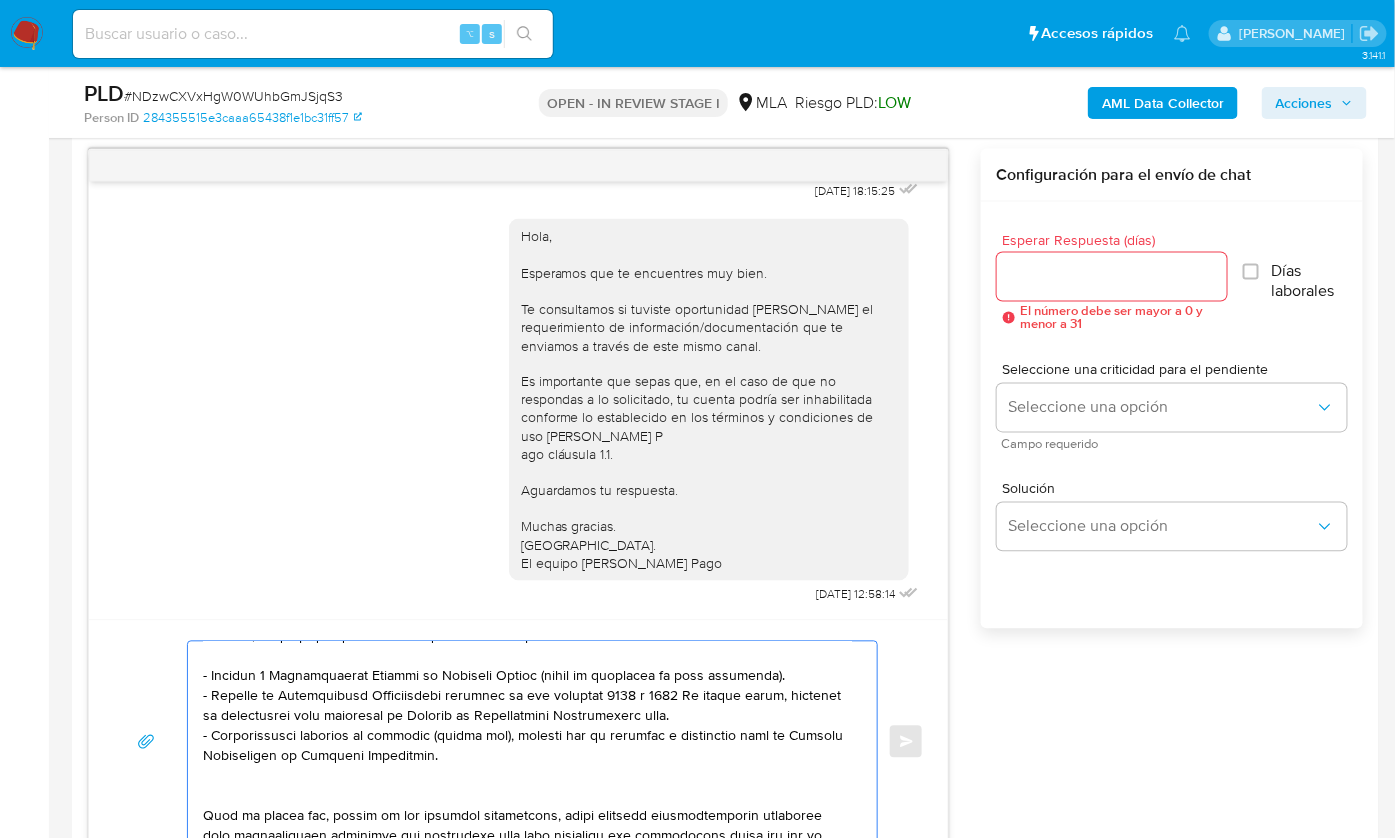 click at bounding box center (527, 742) 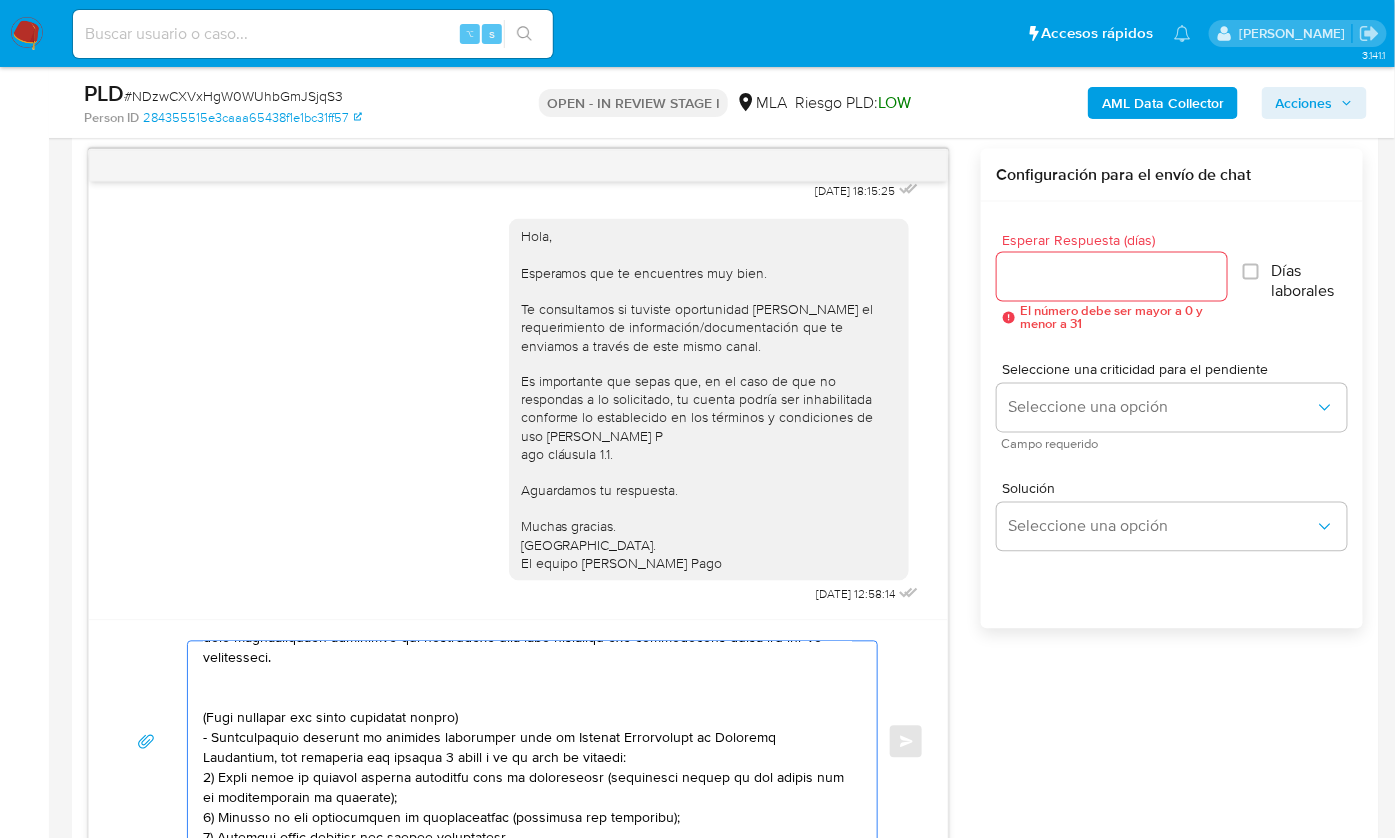scroll, scrollTop: 442, scrollLeft: 0, axis: vertical 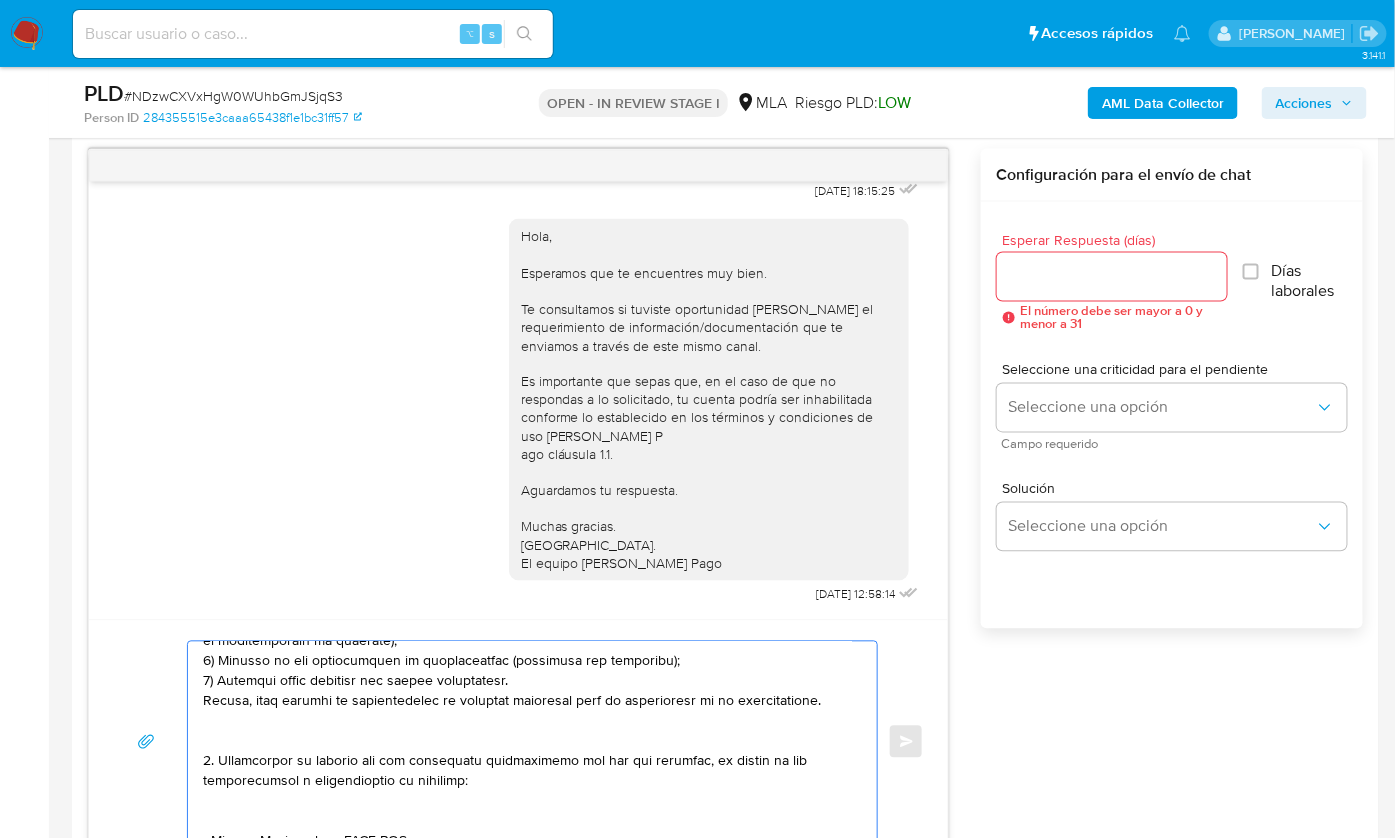 drag, startPoint x: 234, startPoint y: 652, endPoint x: 240, endPoint y: 738, distance: 86.209045 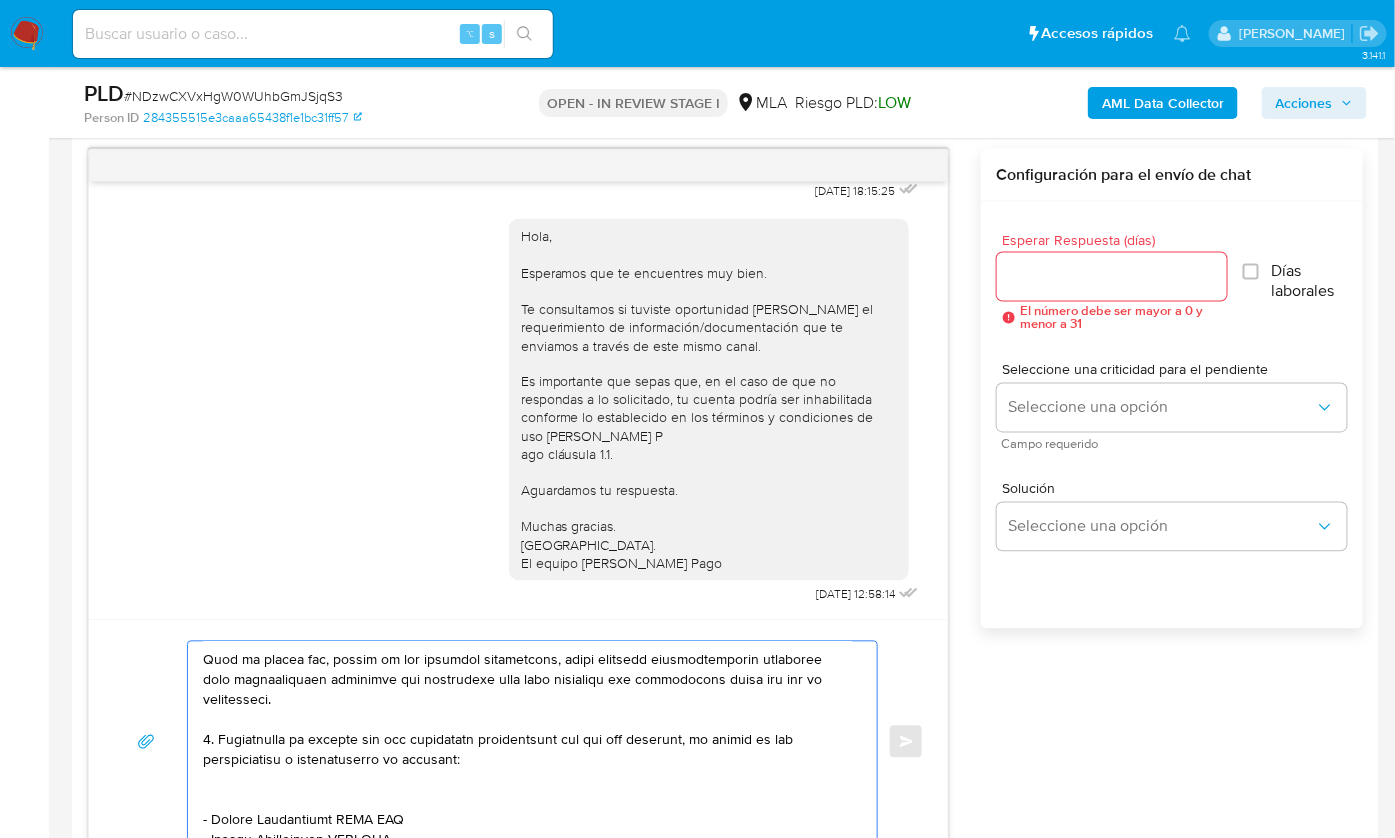 scroll, scrollTop: 339, scrollLeft: 0, axis: vertical 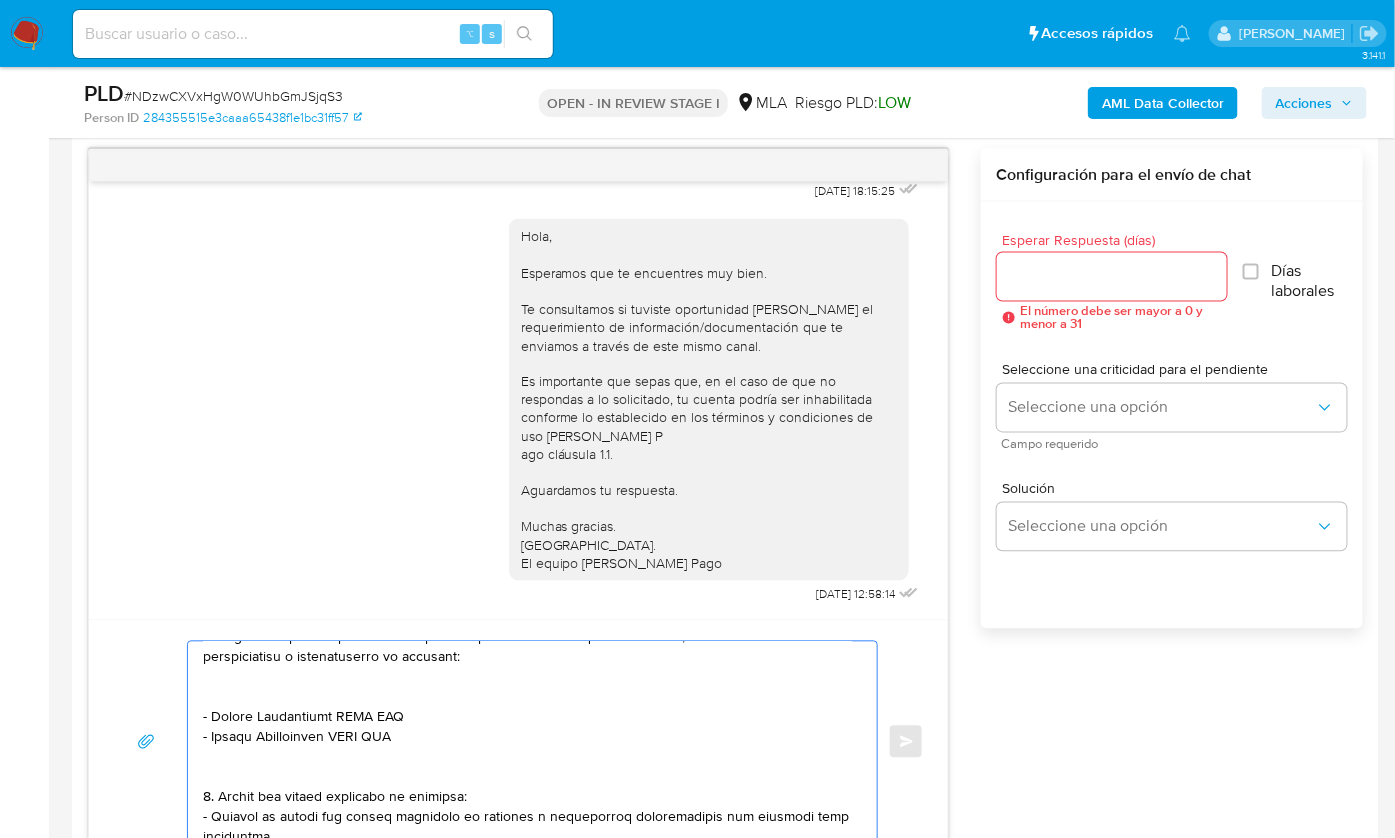 drag, startPoint x: 203, startPoint y: 755, endPoint x: 420, endPoint y: 735, distance: 217.91971 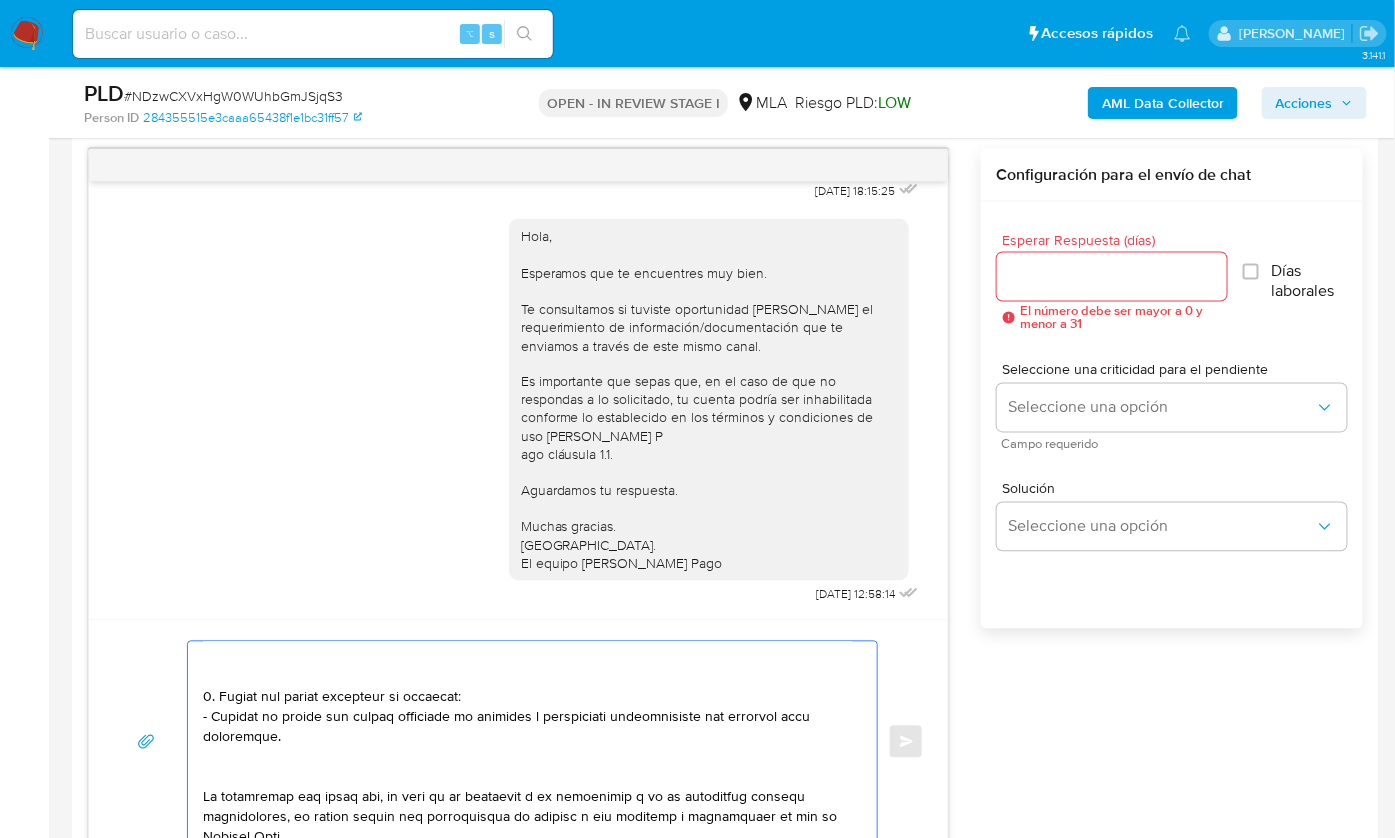 scroll, scrollTop: 363, scrollLeft: 0, axis: vertical 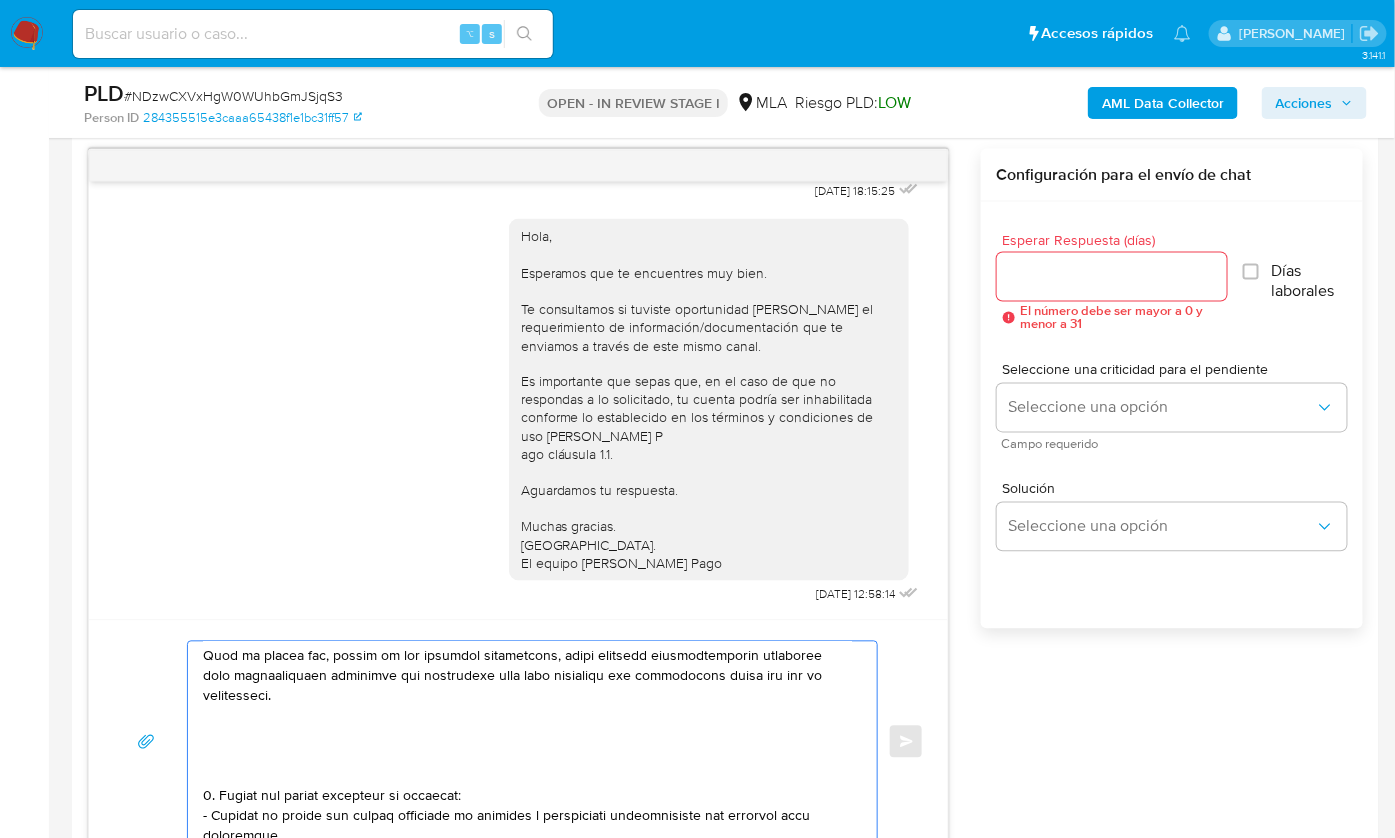 paste on "3. Notamos un incremento en tu operatoria e ingresos en noviembre 2024. ¿Podrías explicarnos a qué se debe el mismo? Por favor, adjuntar documentación respaldatoria." 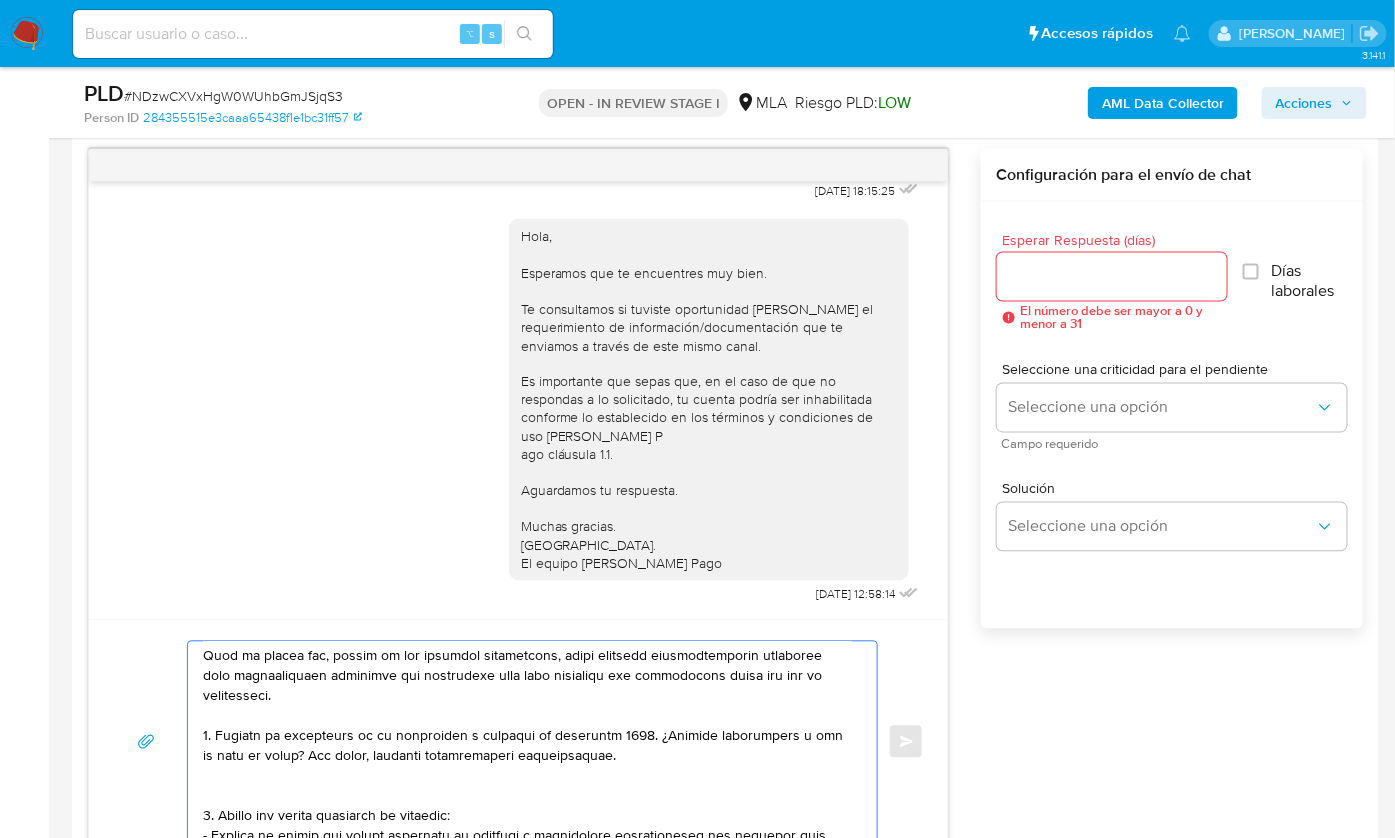 scroll, scrollTop: 383, scrollLeft: 0, axis: vertical 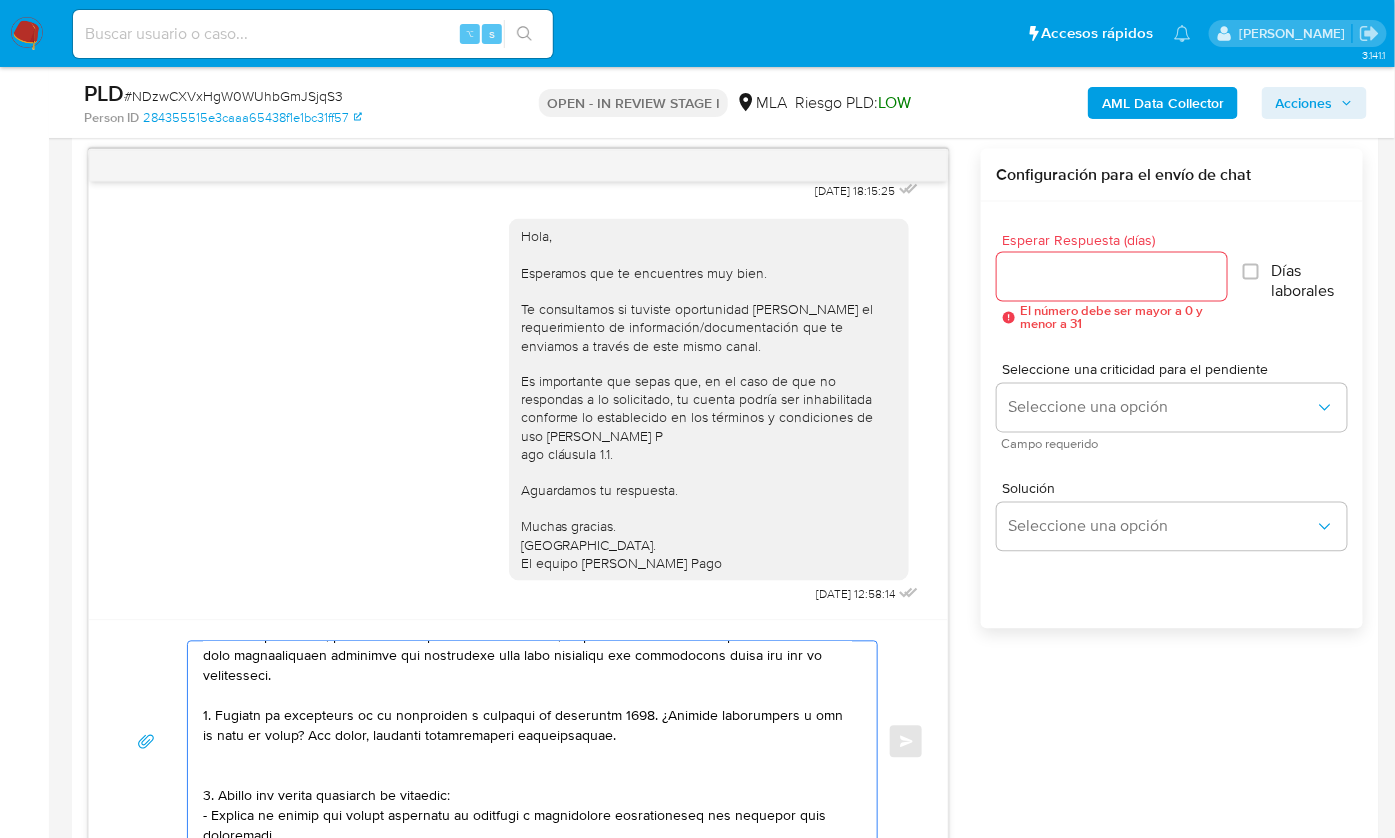 click at bounding box center [527, 742] 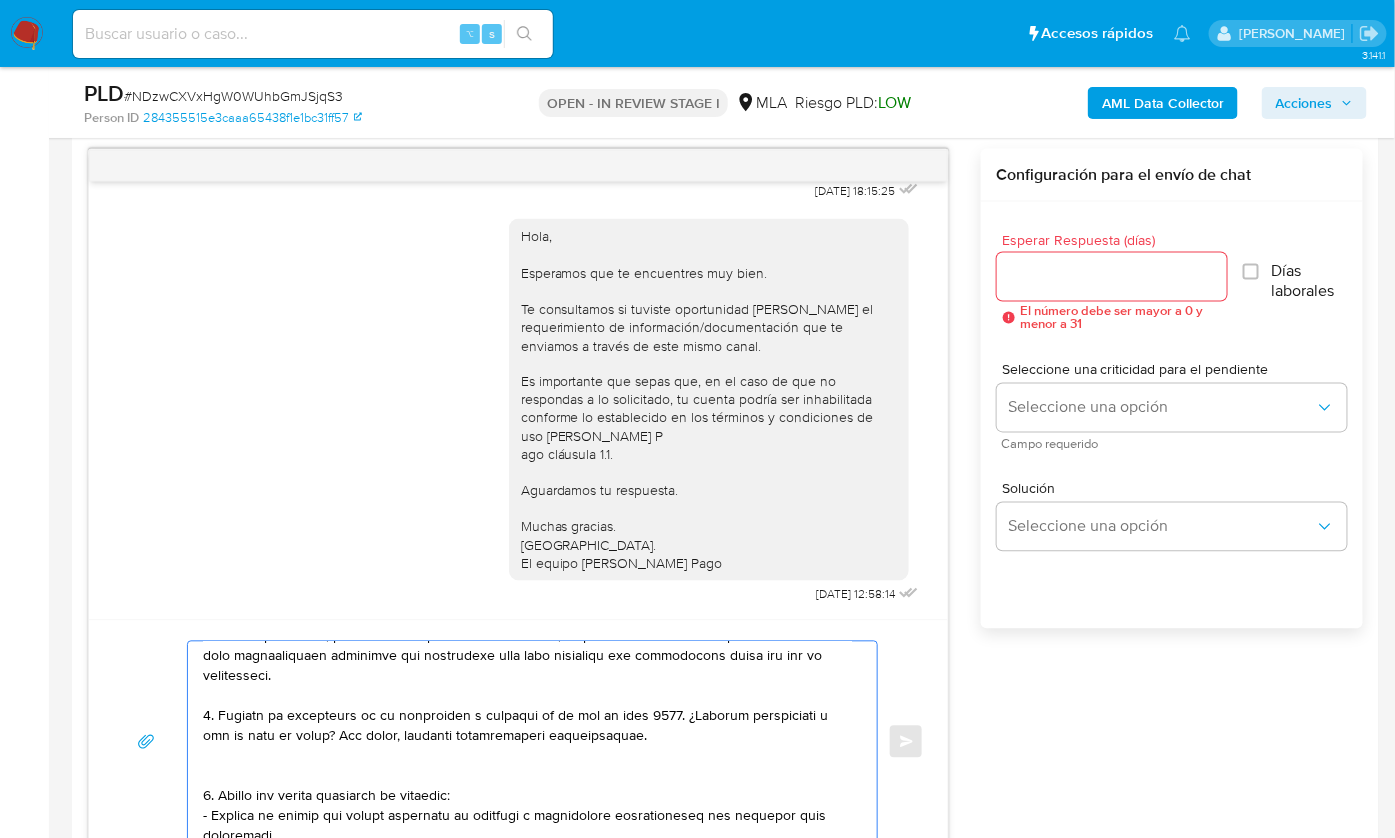 click at bounding box center [527, 742] 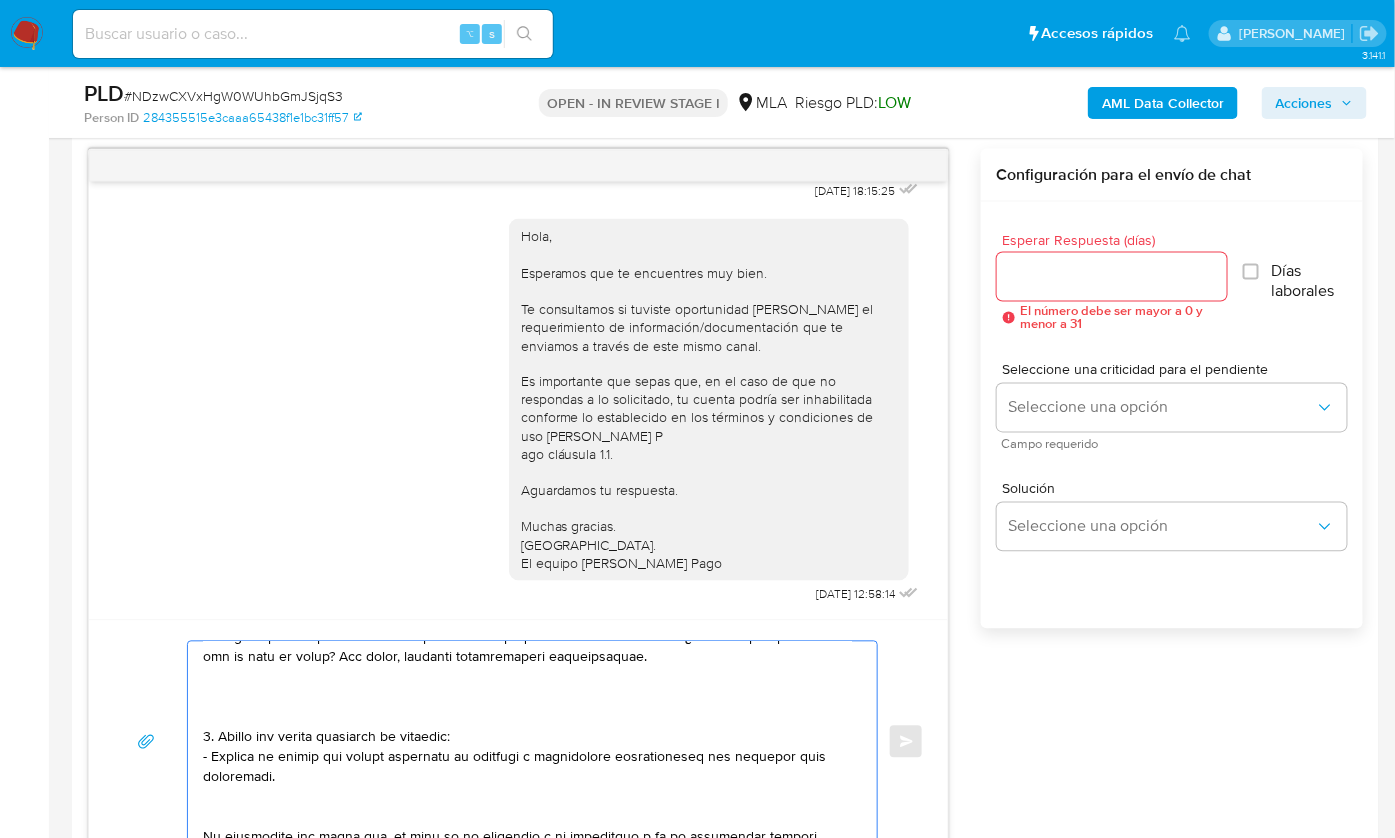 scroll, scrollTop: 508, scrollLeft: 0, axis: vertical 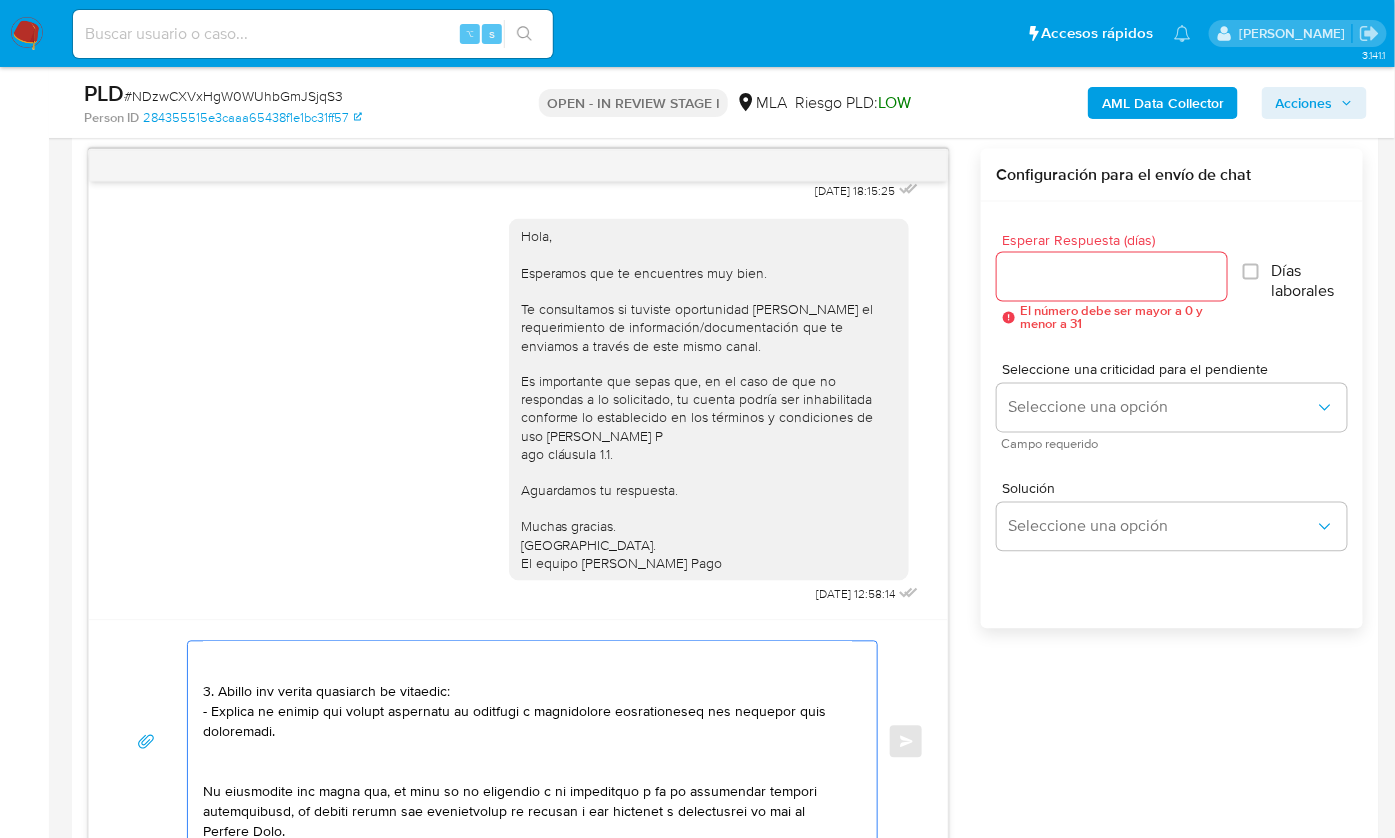 drag, startPoint x: 225, startPoint y: 654, endPoint x: 311, endPoint y: 732, distance: 116.1034 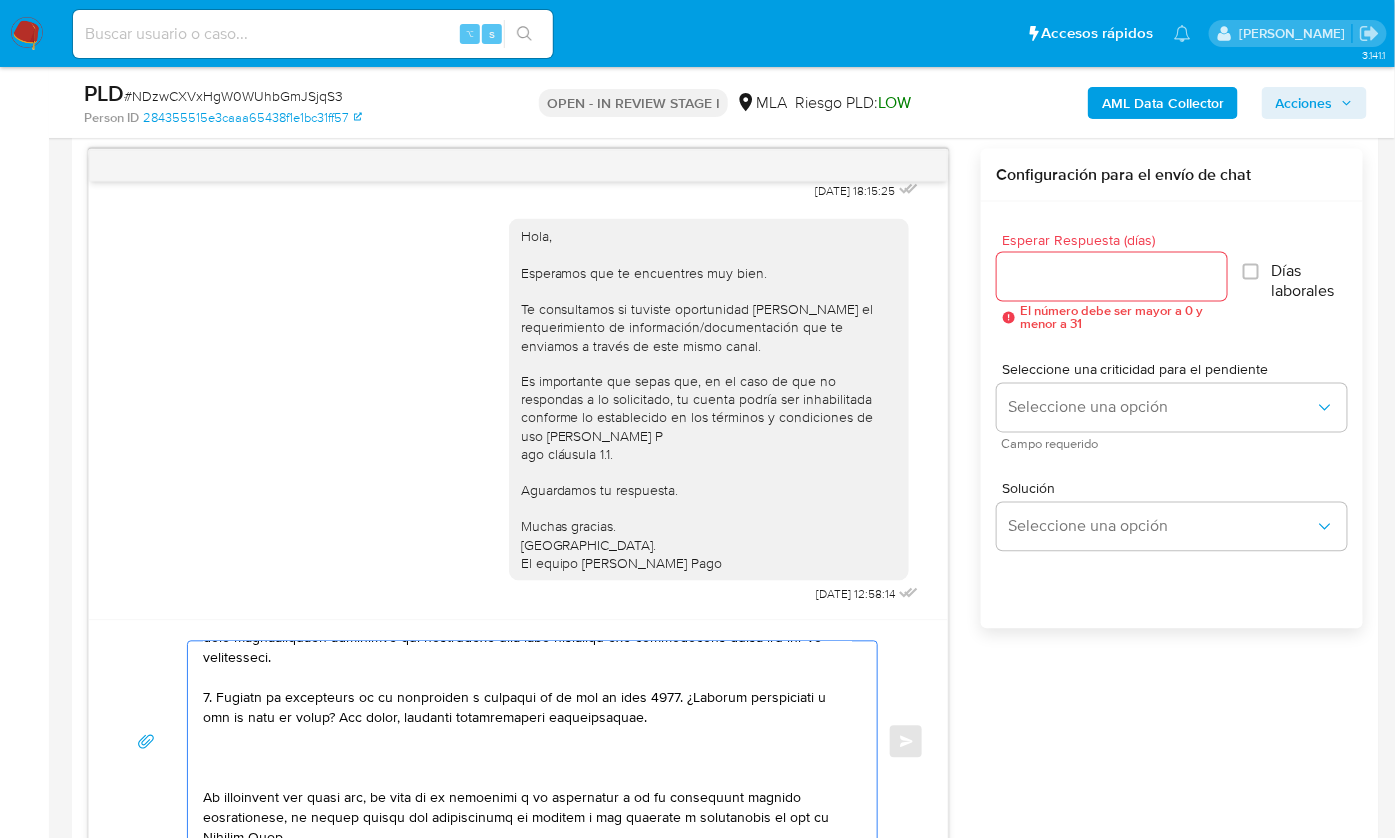 scroll, scrollTop: 402, scrollLeft: 0, axis: vertical 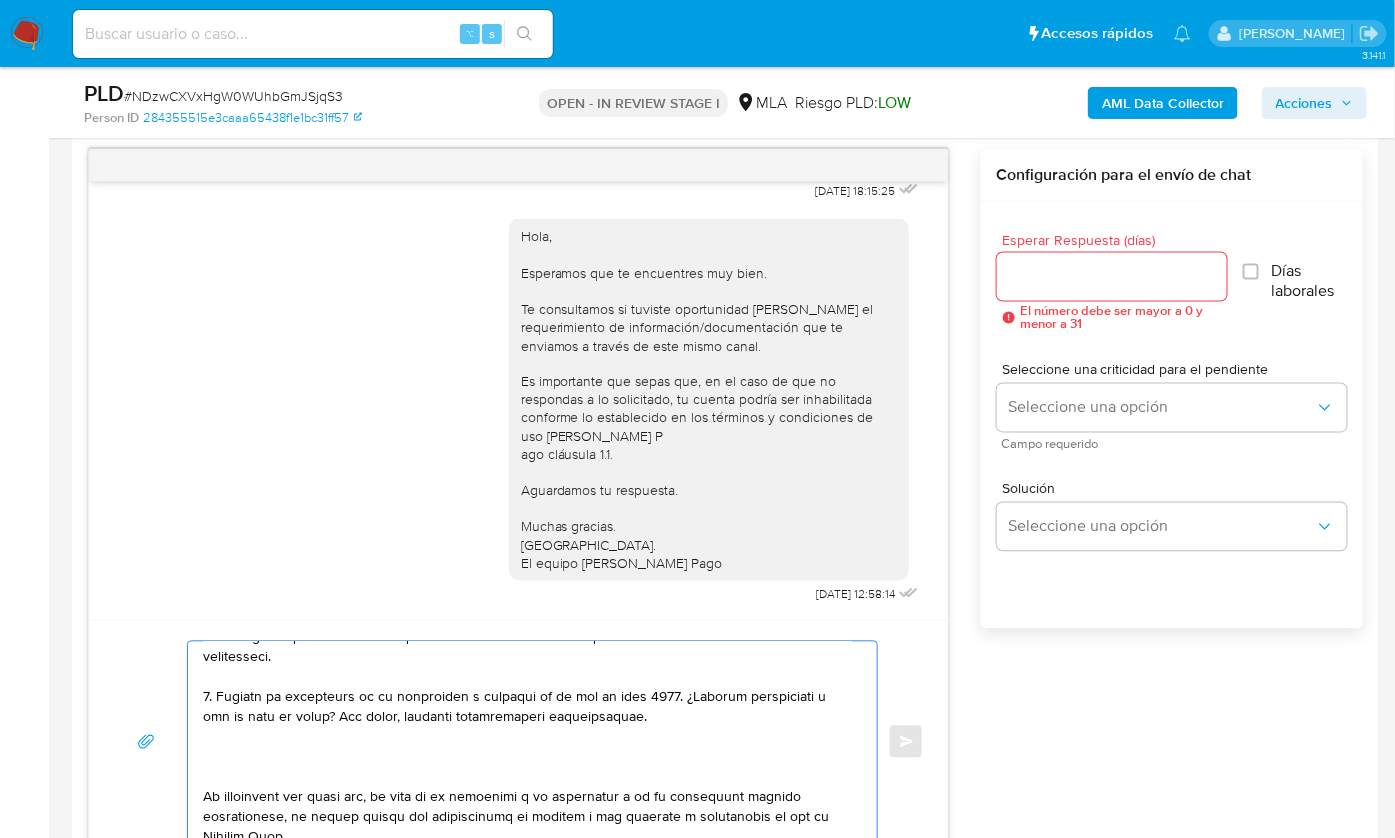 click at bounding box center (527, 742) 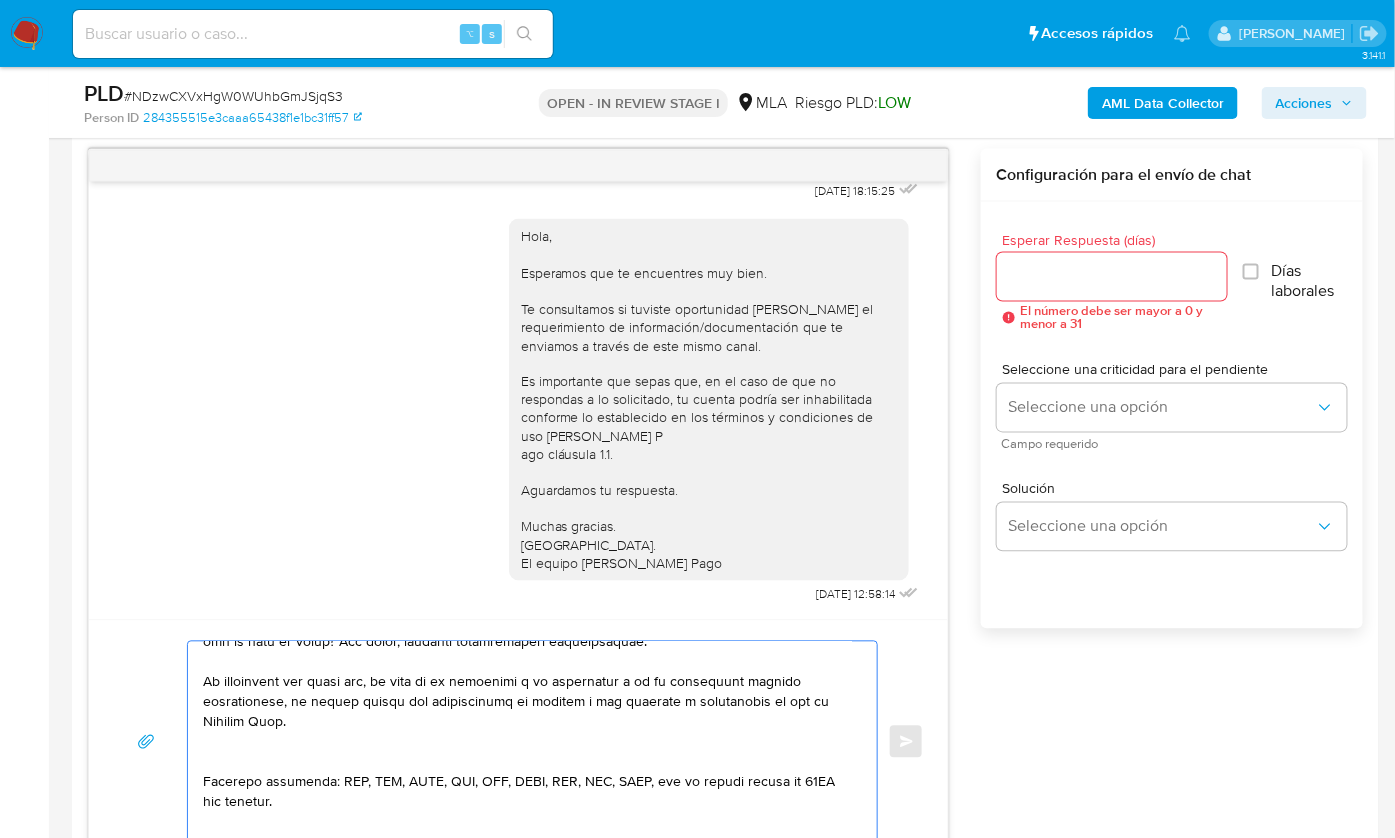 scroll, scrollTop: 490, scrollLeft: 0, axis: vertical 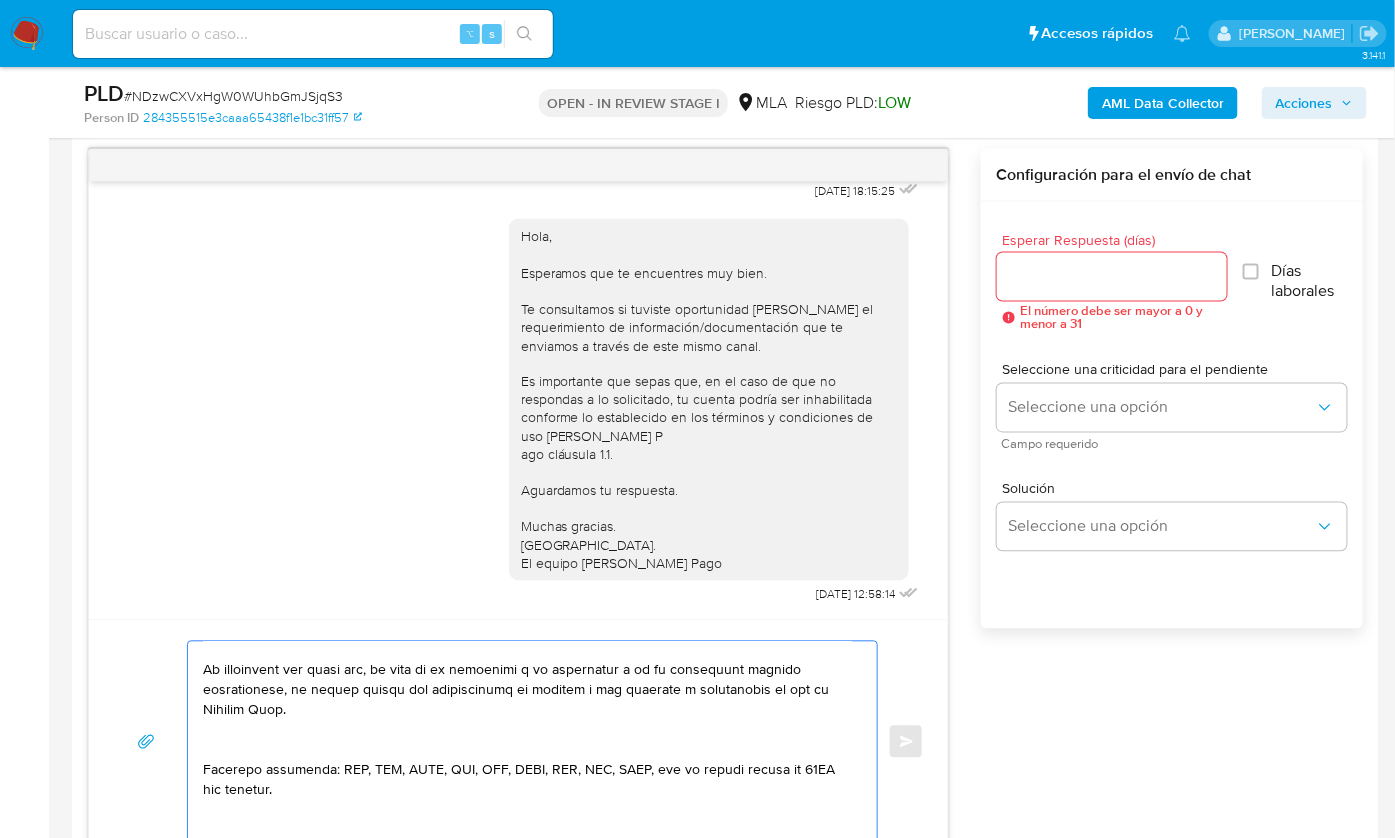 click at bounding box center [527, 742] 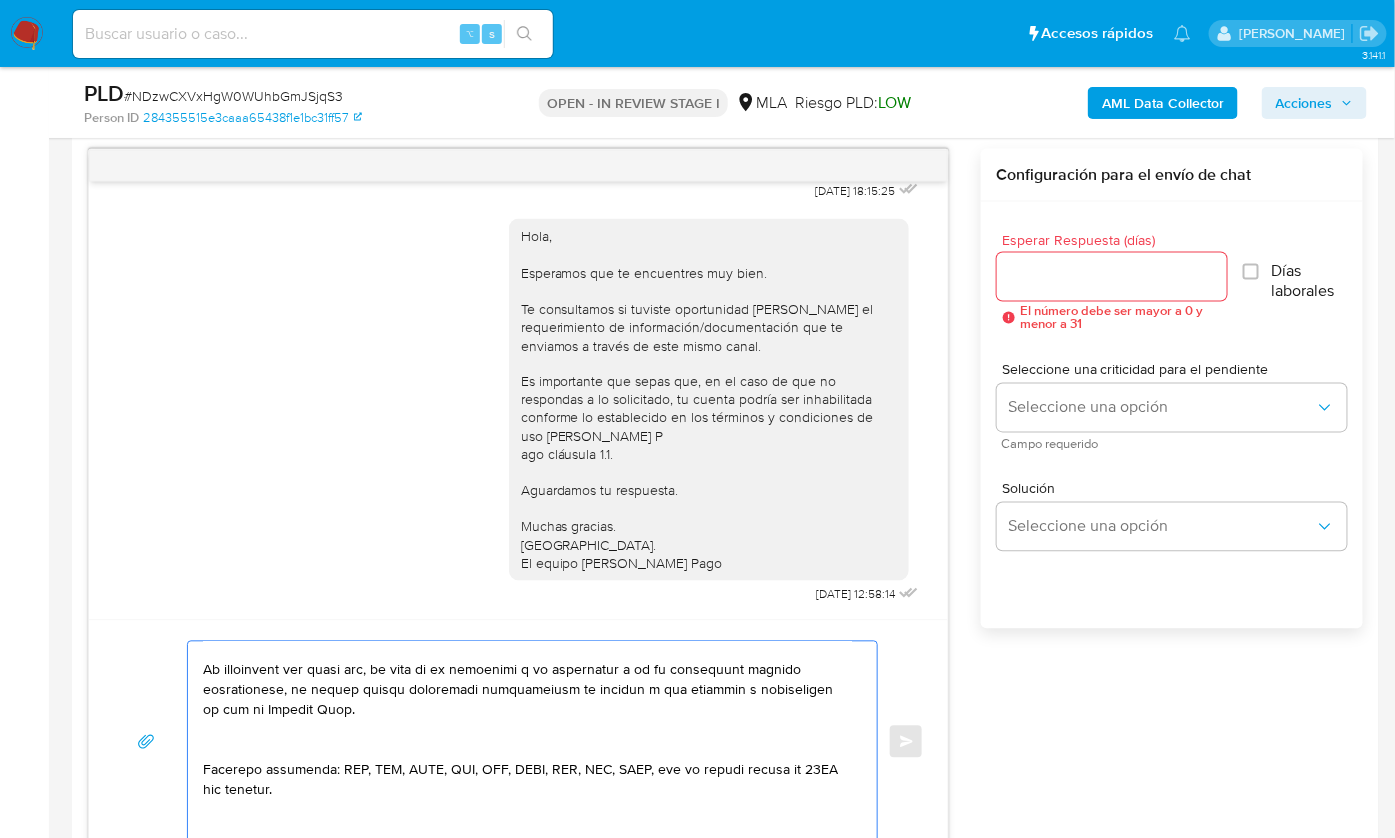 click at bounding box center (527, 742) 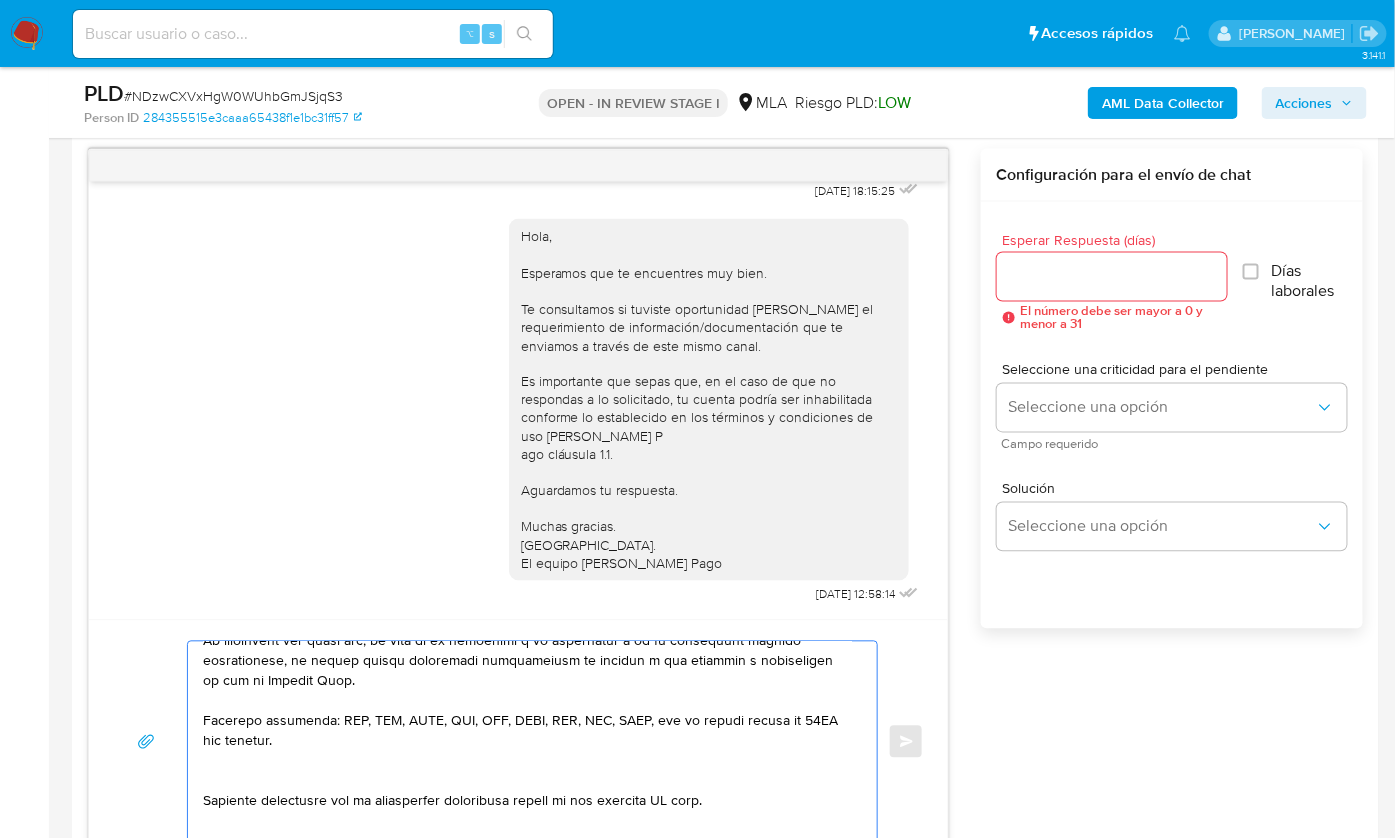 scroll, scrollTop: 527, scrollLeft: 0, axis: vertical 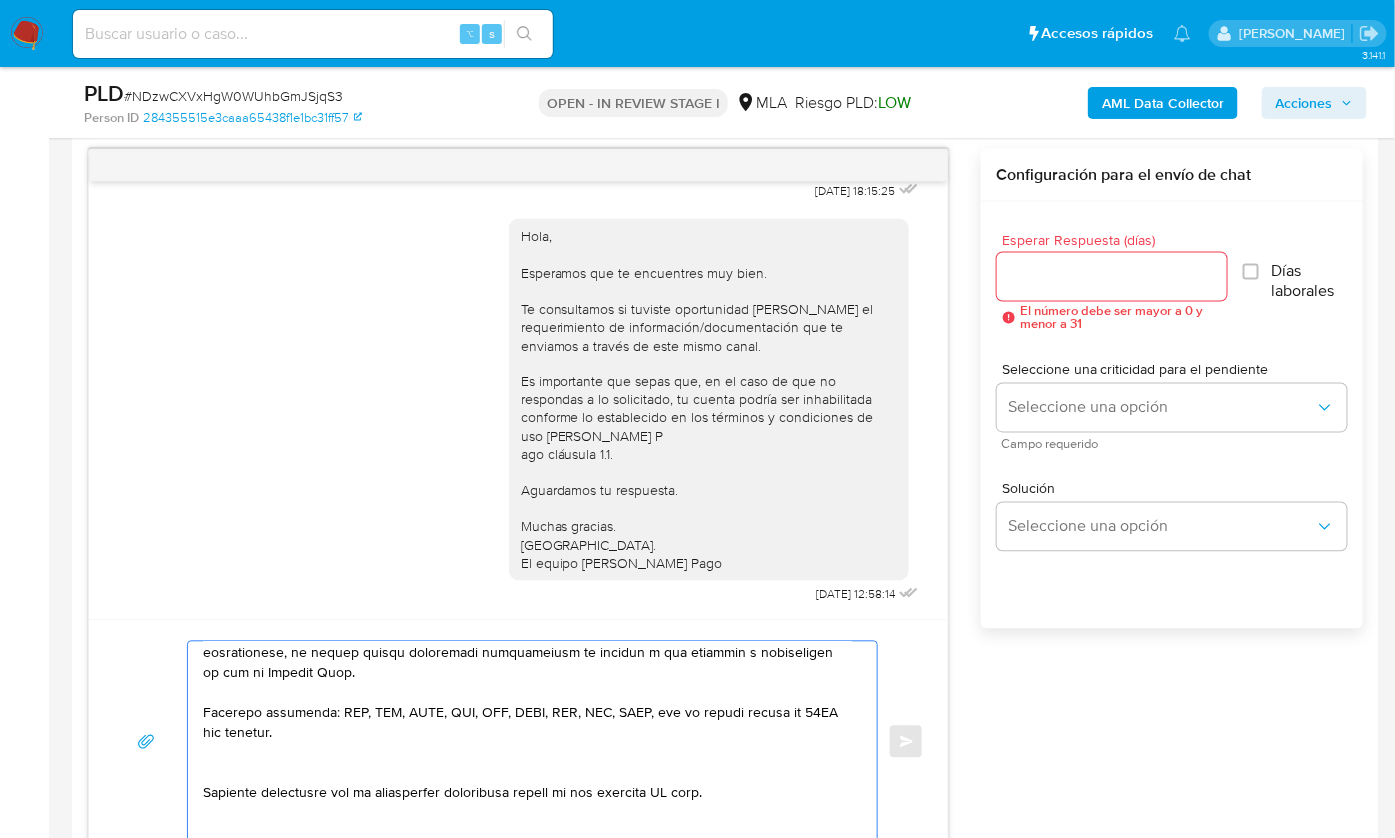 click at bounding box center (527, 742) 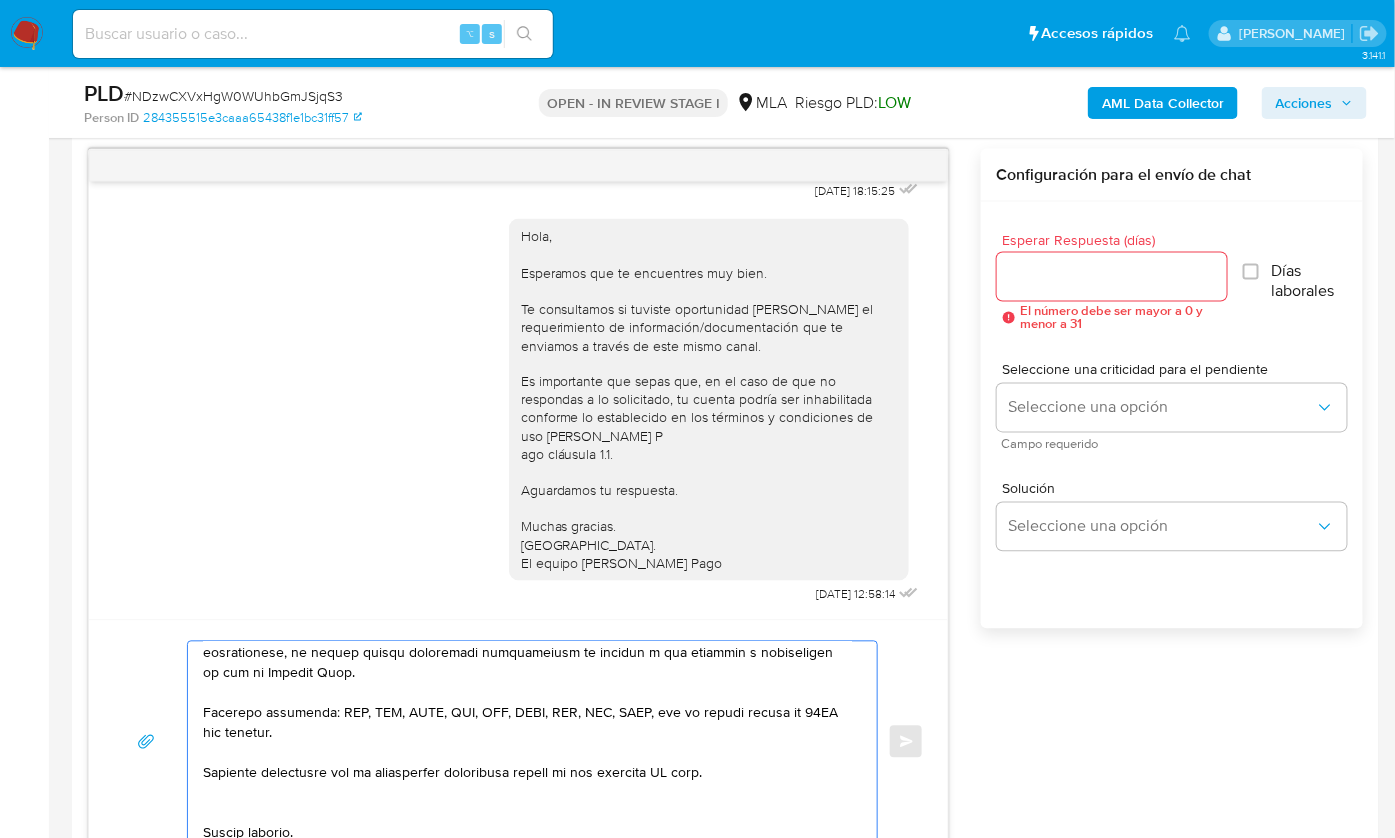 drag, startPoint x: 739, startPoint y: 772, endPoint x: 597, endPoint y: 774, distance: 142.01408 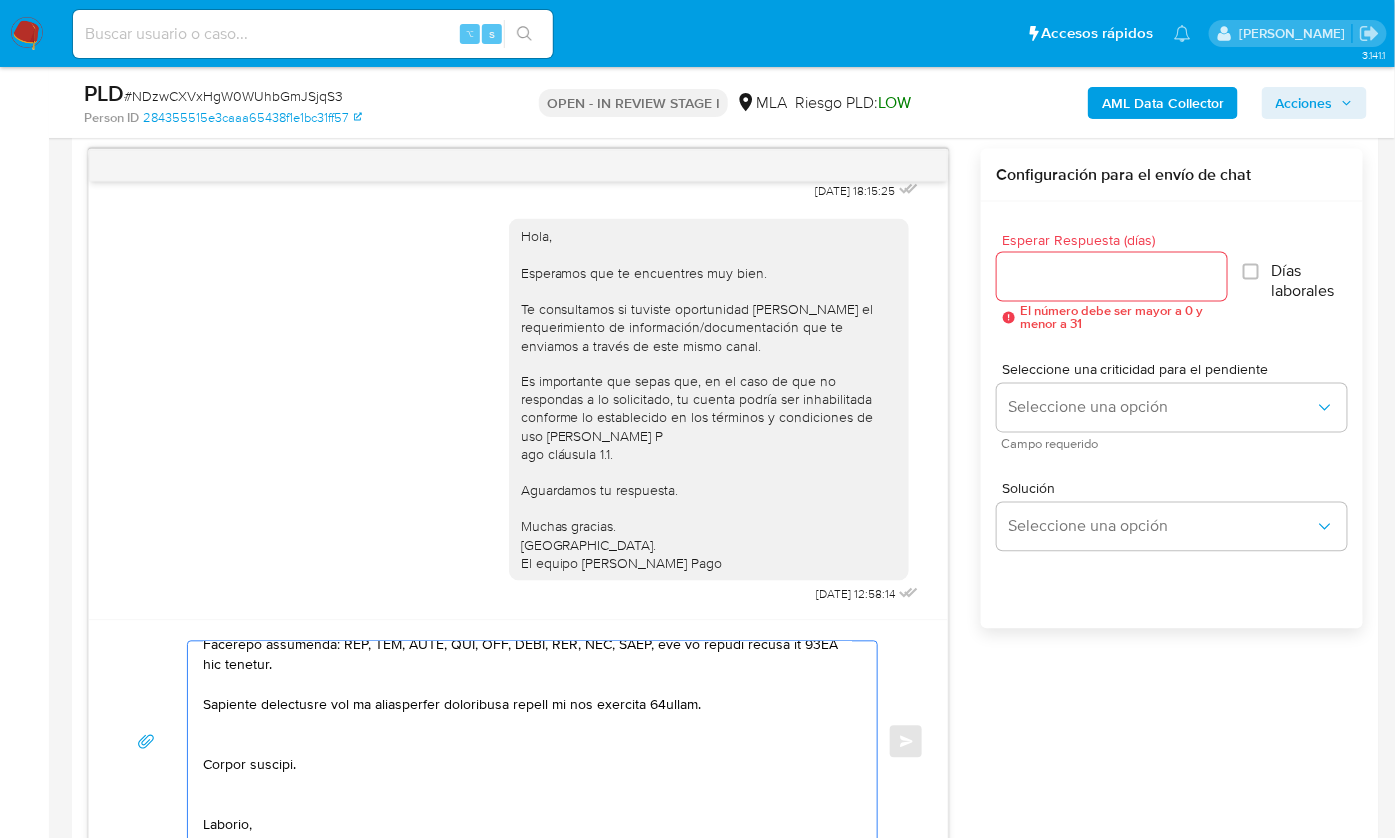 scroll, scrollTop: 601, scrollLeft: 0, axis: vertical 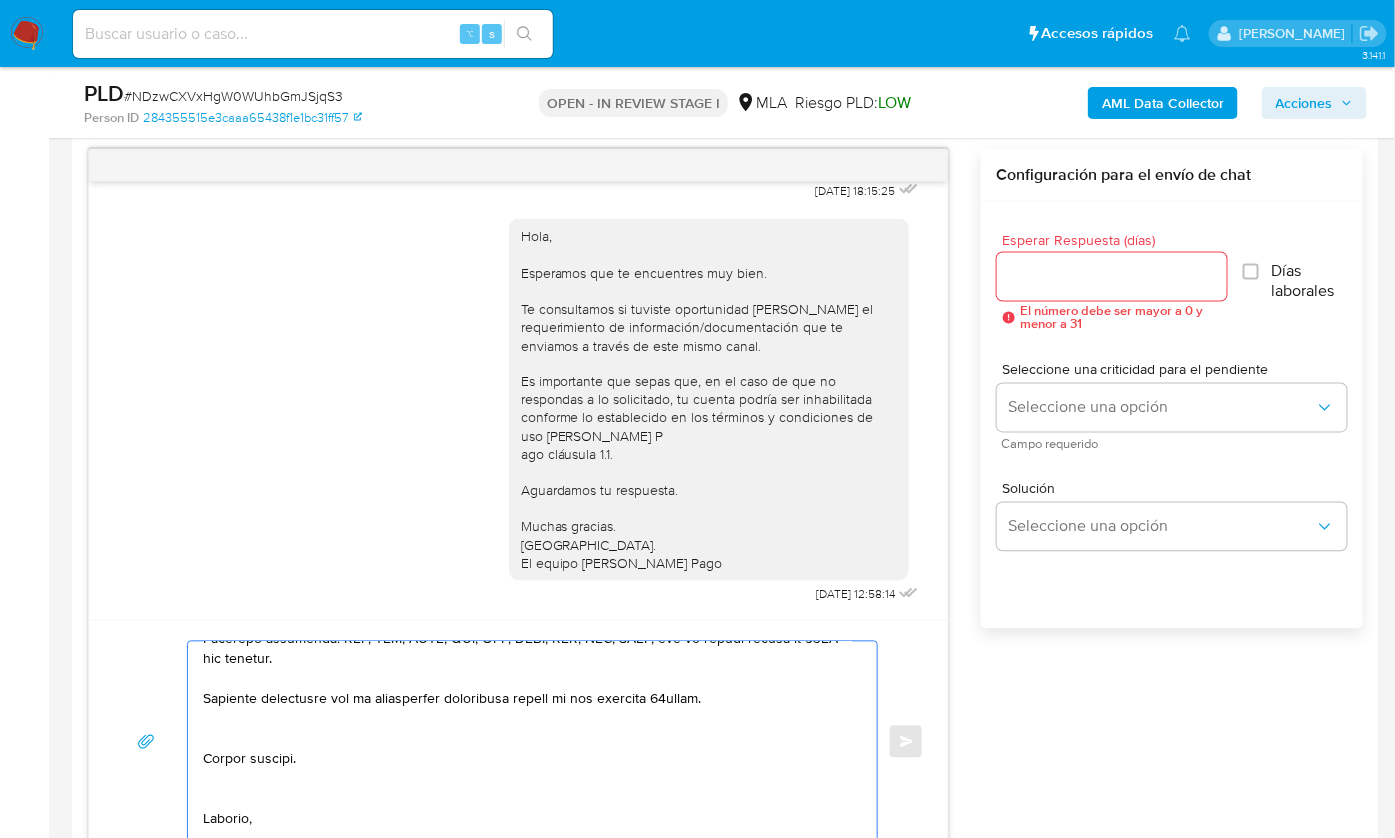 click at bounding box center [527, 742] 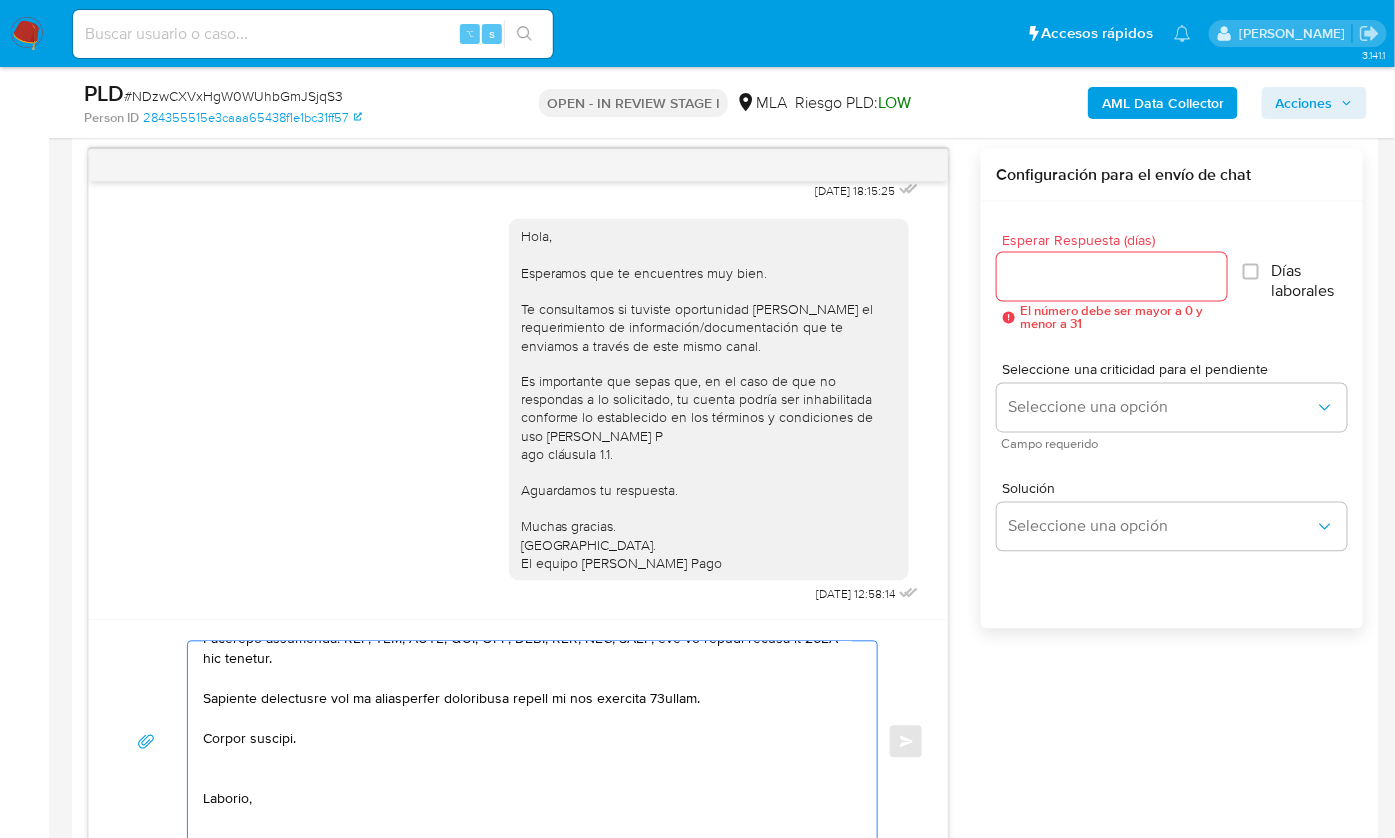 click at bounding box center [527, 742] 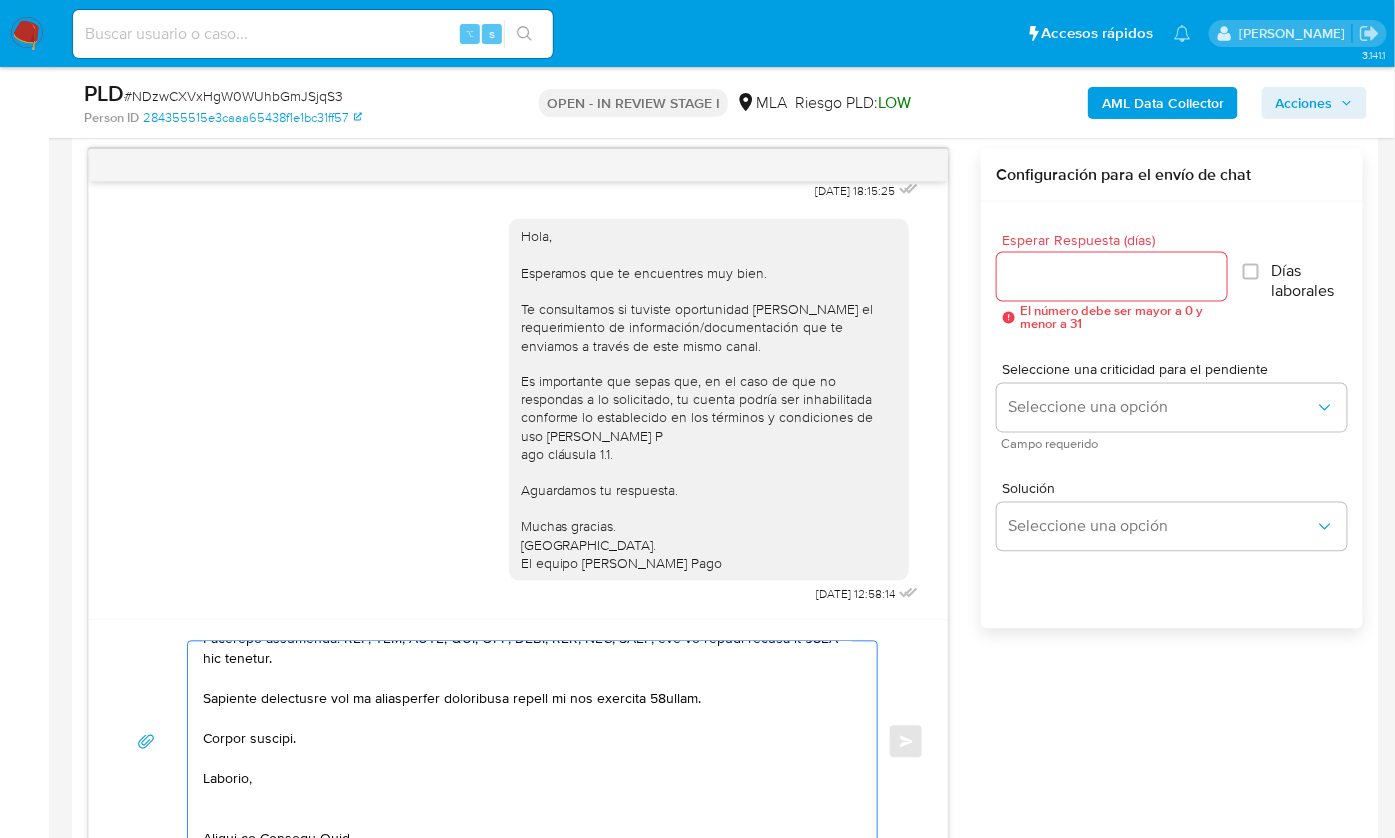 click at bounding box center [527, 742] 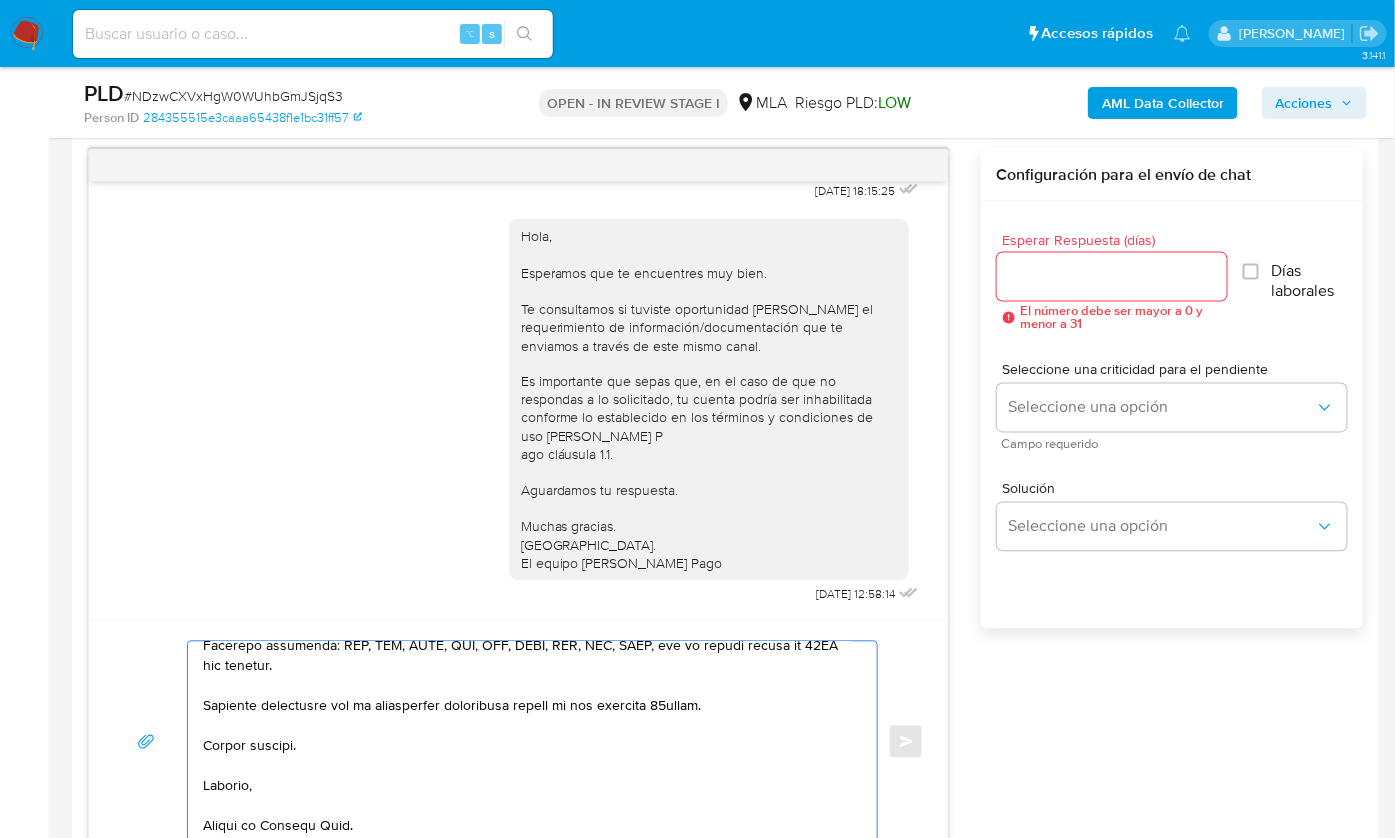 click at bounding box center [527, 742] 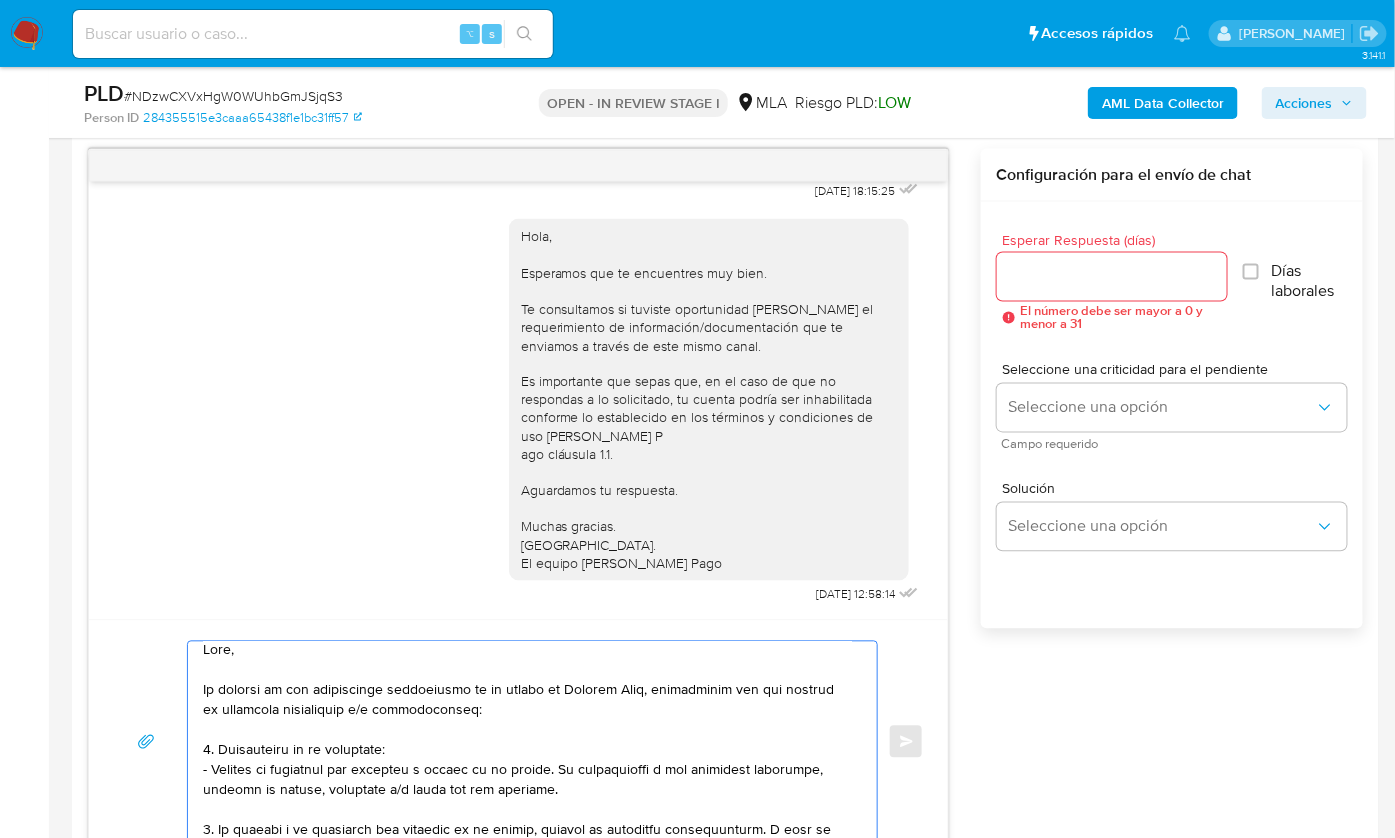 scroll, scrollTop: 0, scrollLeft: 0, axis: both 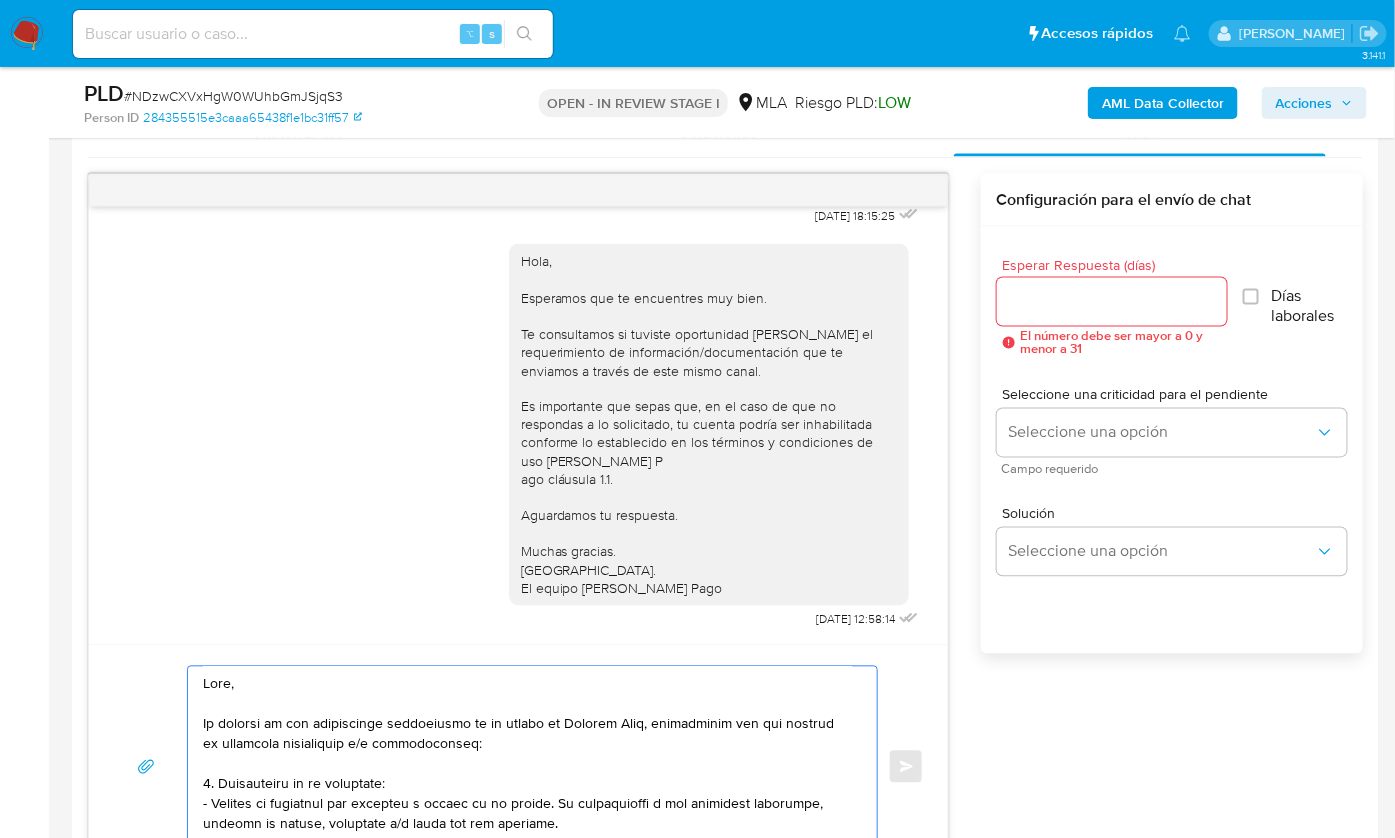 type on "Hola,
En función de las operaciones registradas en tu cuenta de Mercado Pago, necesitamos que nos brindes la siguiente información y/o documentación:
1. Descripción de la actividad:
- Detalla la actividad que realizas a través de tu cuenta. De corresponder a una actividad comercial, indicar el nombre, domicilio y/o sitio web del comercio.
2. De acuerdo a la actividad que realices en tu cuenta, adjunta la siguiente documentación. A modo de ejemplo, puedes enviar uno de estos comprobantes:
- Últimas 6 Declaraciones Juradas de Ingresos Brutos (donde se visualice la base imponible).
- Resumen de Comprobantes Electrónicos emitidos de los períodos 2024 y 2025 Si tienes dudas, consulta el instructivo para descargar el Resumen de Comprobantes Electrónicos aquí.
- Certificación contable de ingresos (último año), firmada por un contador y legalizada ante el Consejo Profesional de Ciencias Económicas.
Tené en cuenta que, además de los ejemplos mencionados, podés adjuntar voluntariamente cualquier otra documenta..." 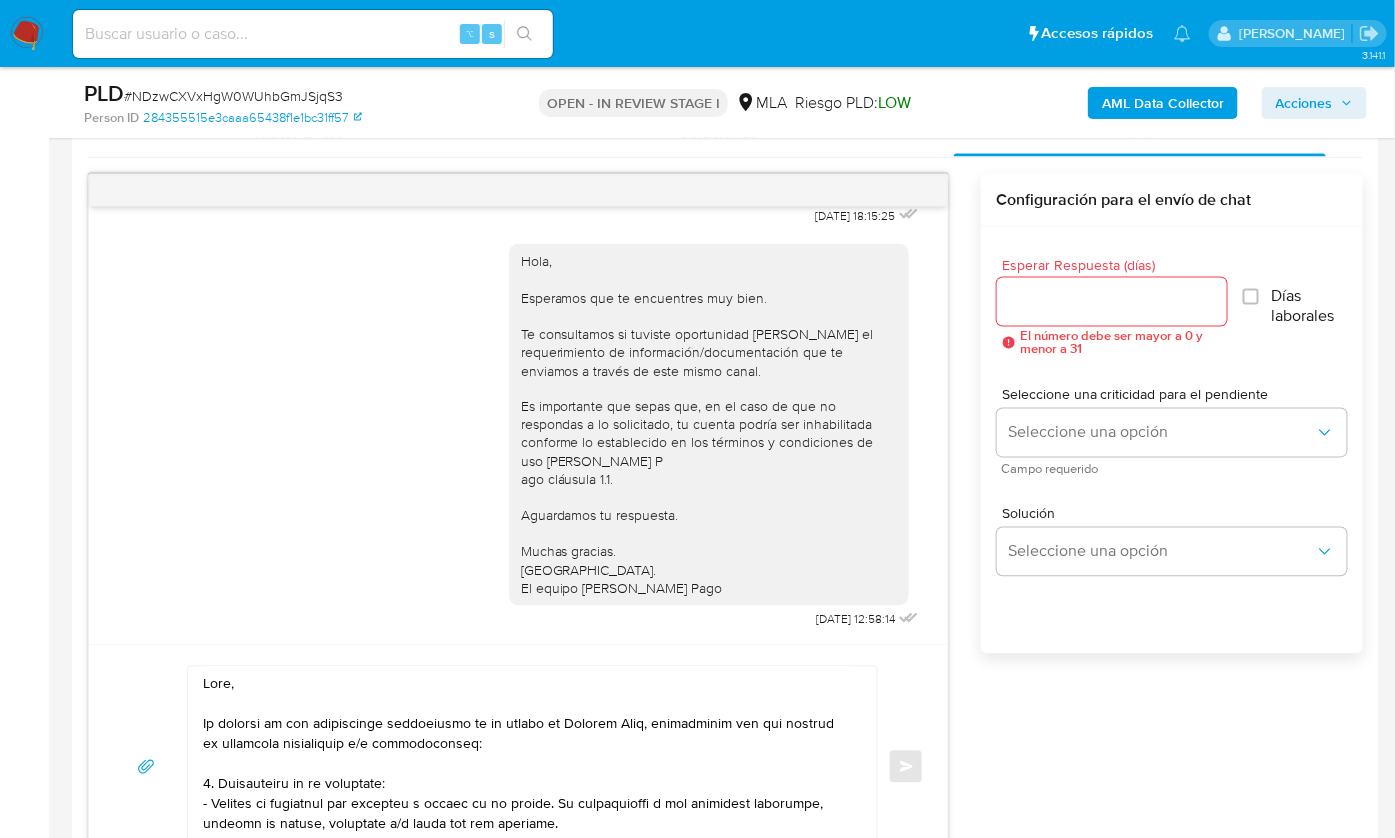 click on "Esperar Respuesta (días)" at bounding box center (1112, 302) 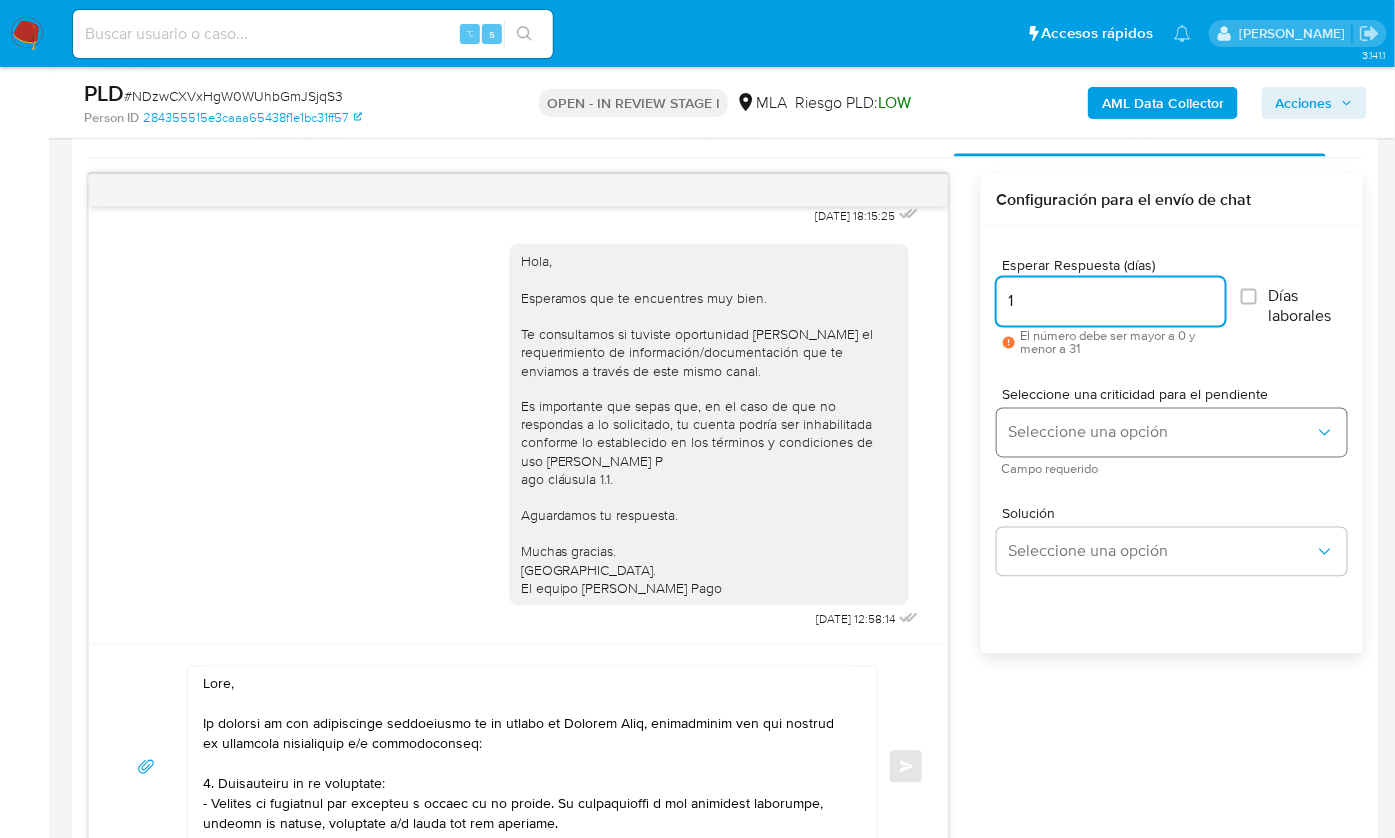 type on "1" 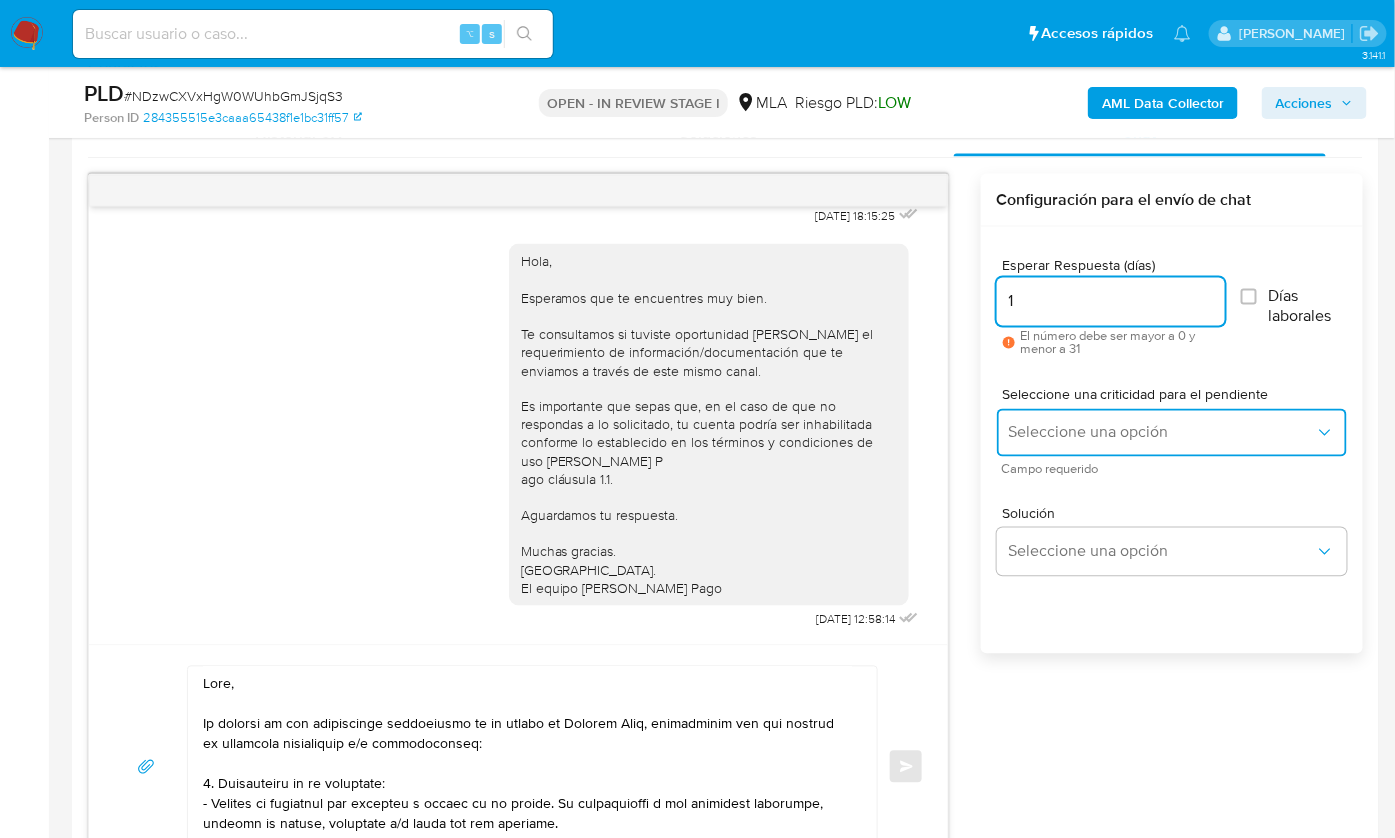 click on "Seleccione una opción" at bounding box center [1162, 433] 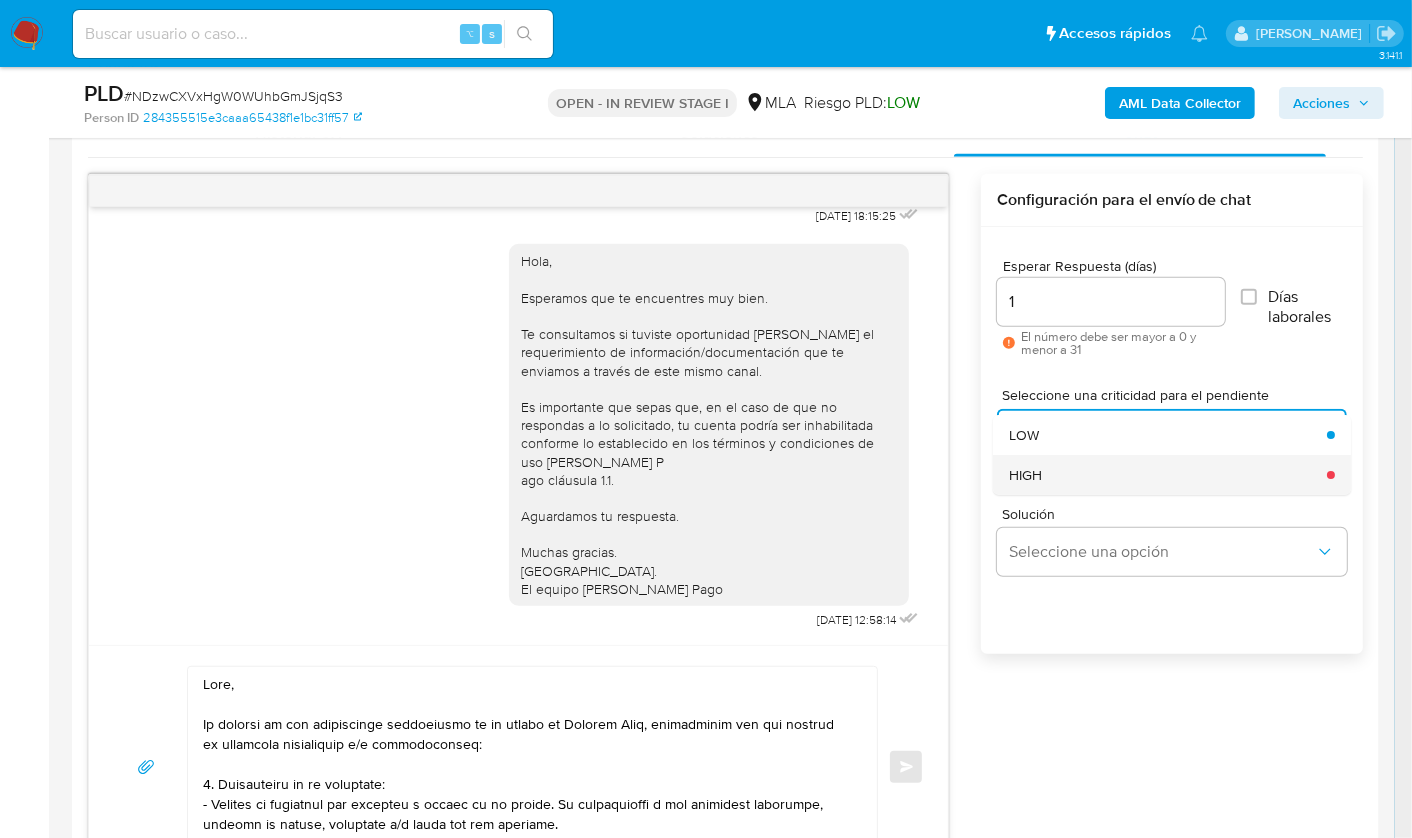 click on "HIGH" at bounding box center [1025, 475] 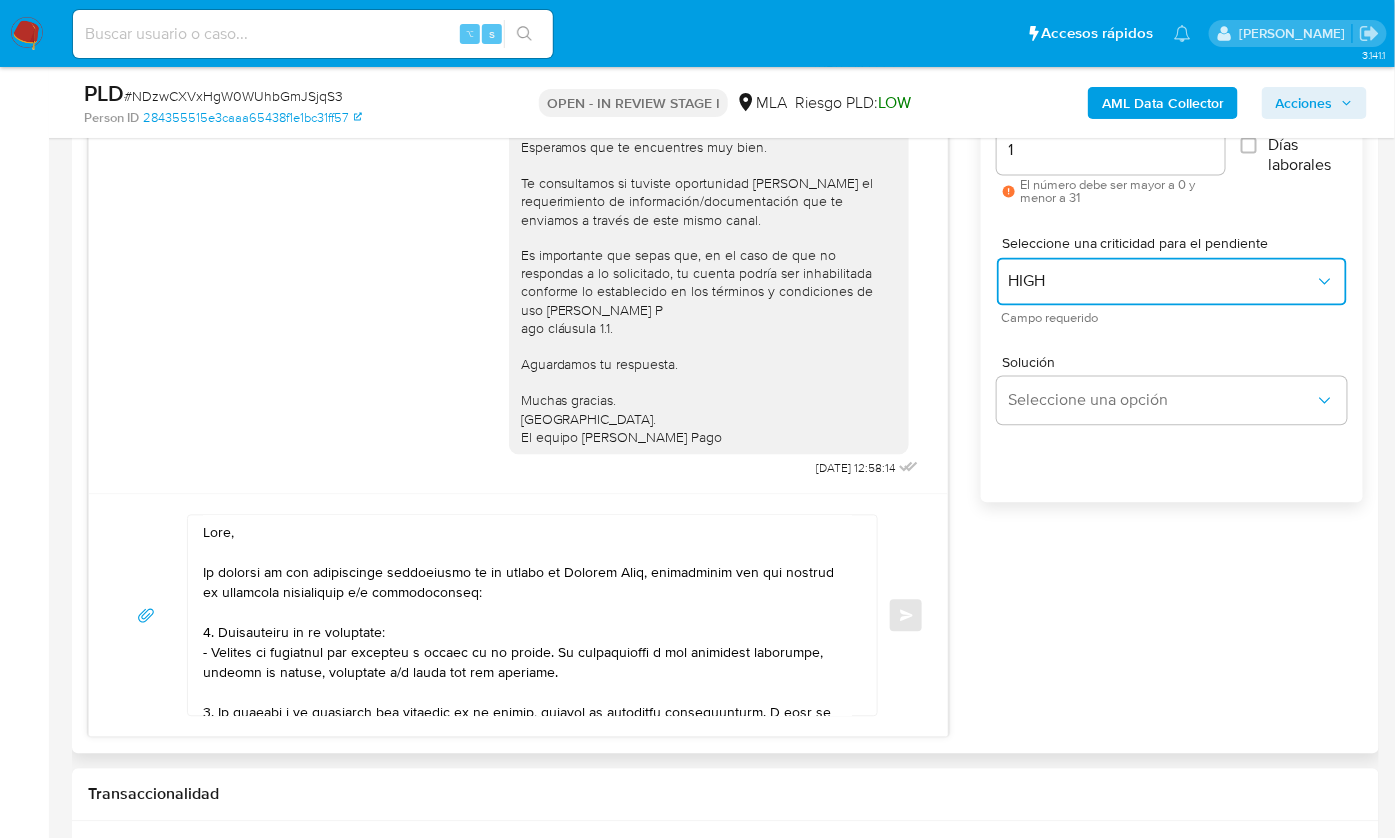 scroll, scrollTop: 1162, scrollLeft: 0, axis: vertical 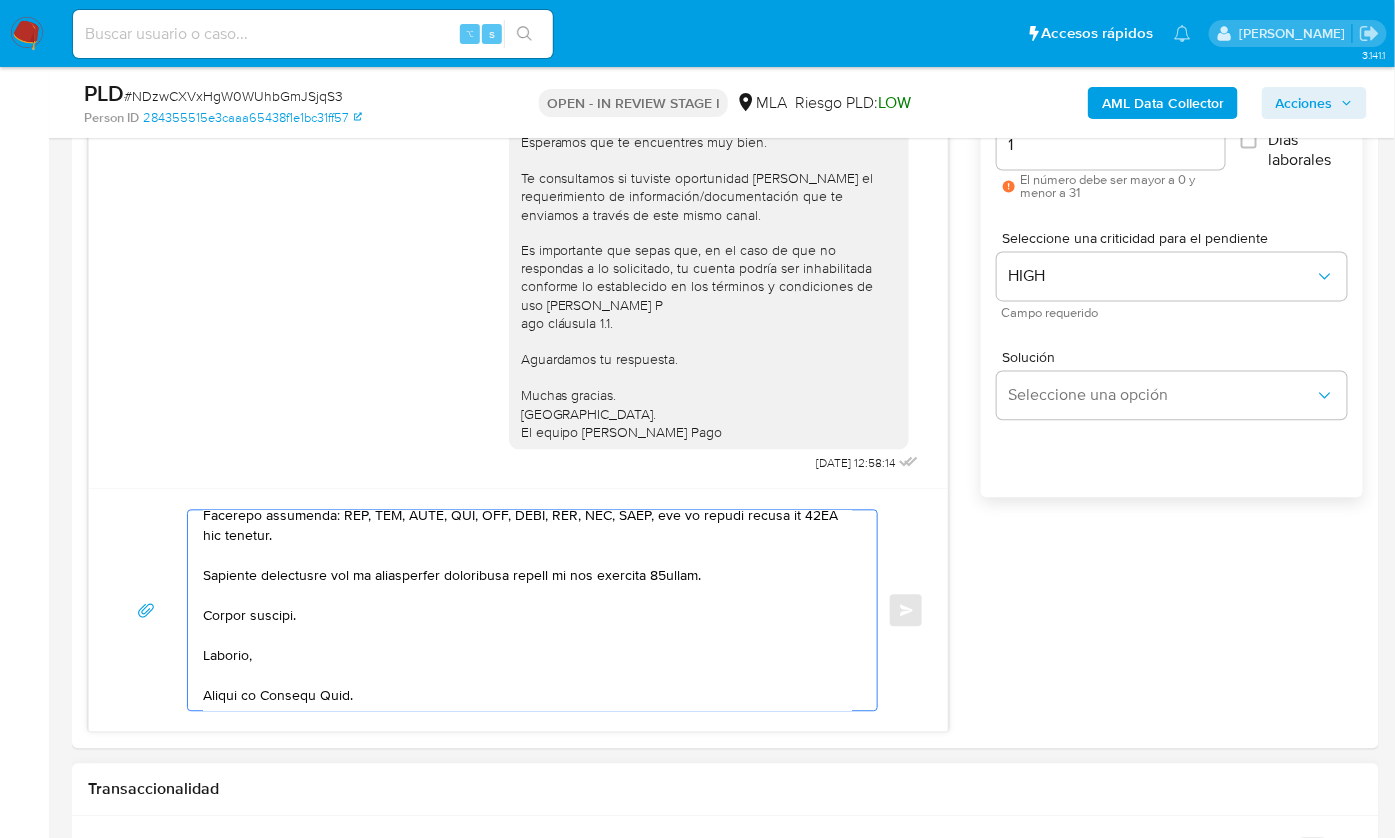 drag, startPoint x: 204, startPoint y: 529, endPoint x: 594, endPoint y: 805, distance: 477.78238 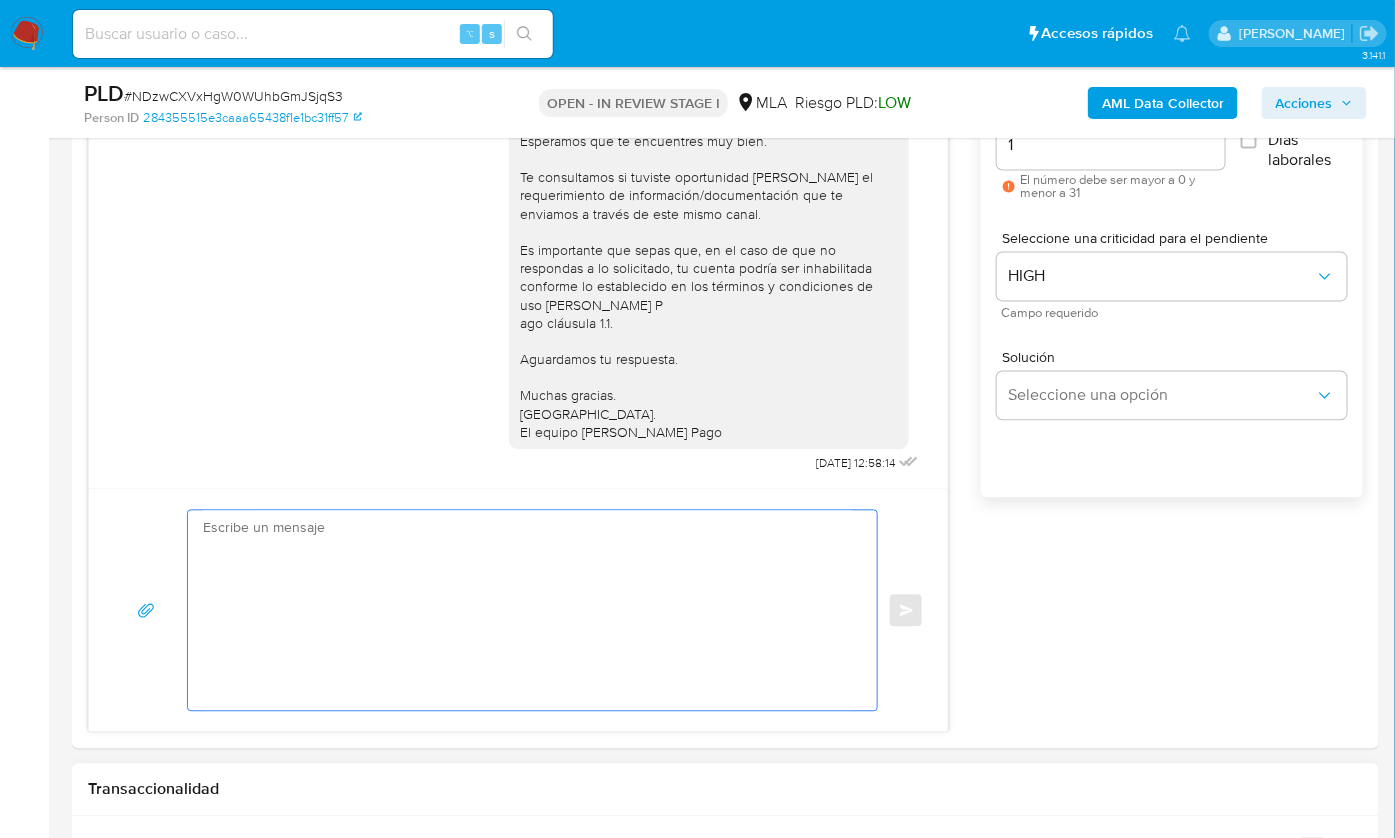 scroll, scrollTop: 0, scrollLeft: 0, axis: both 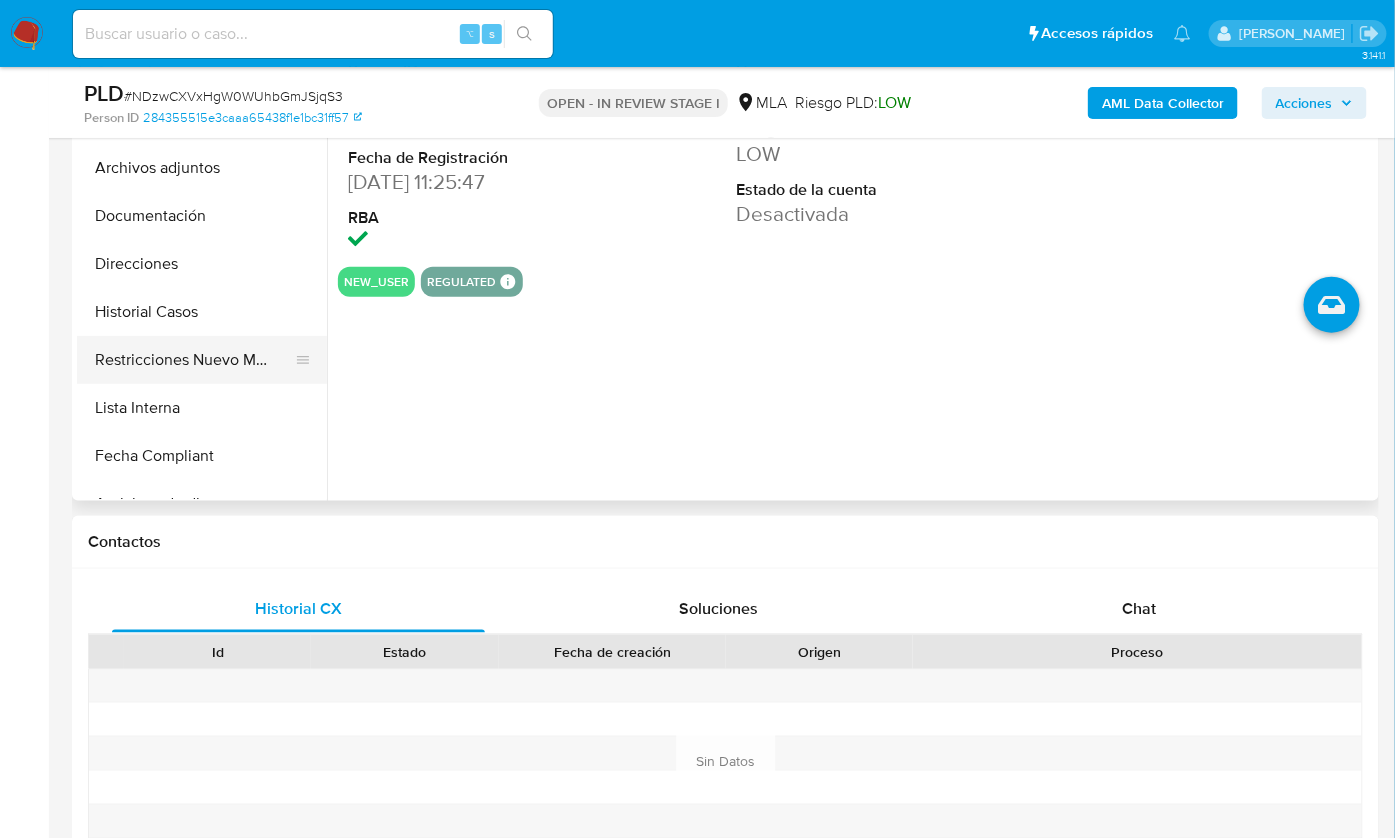 click on "Restricciones Nuevo Mundo" at bounding box center [194, 360] 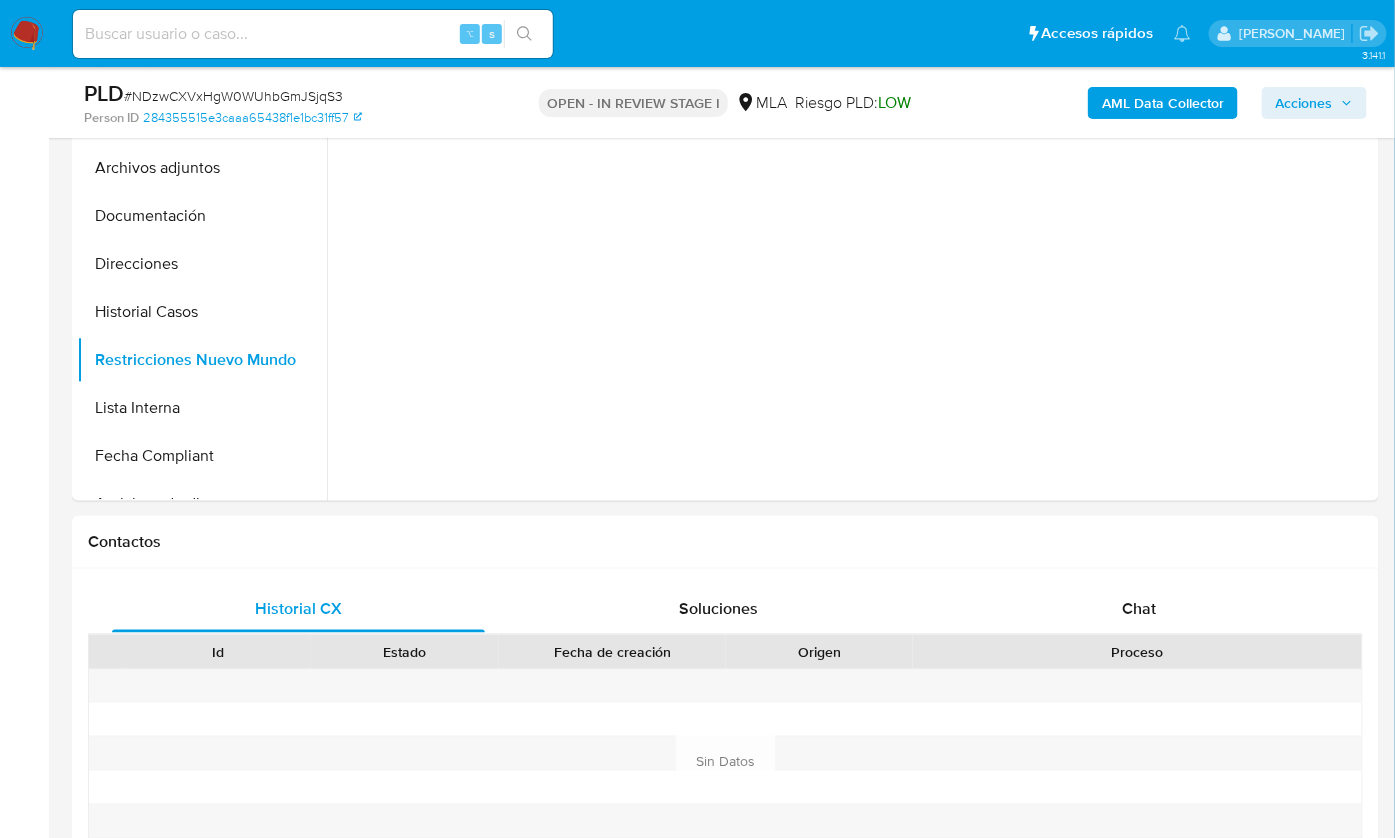 select on "10" 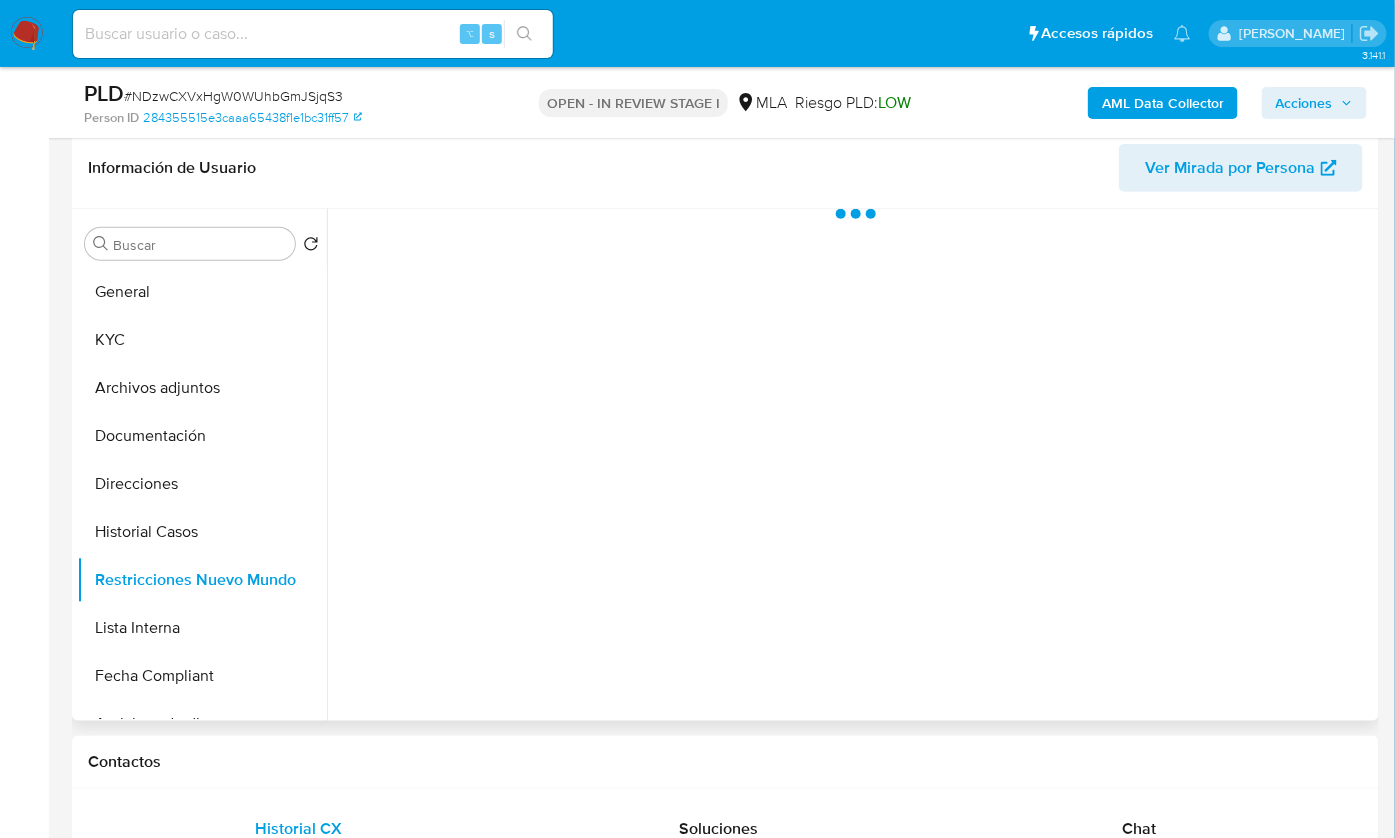 scroll, scrollTop: 292, scrollLeft: 0, axis: vertical 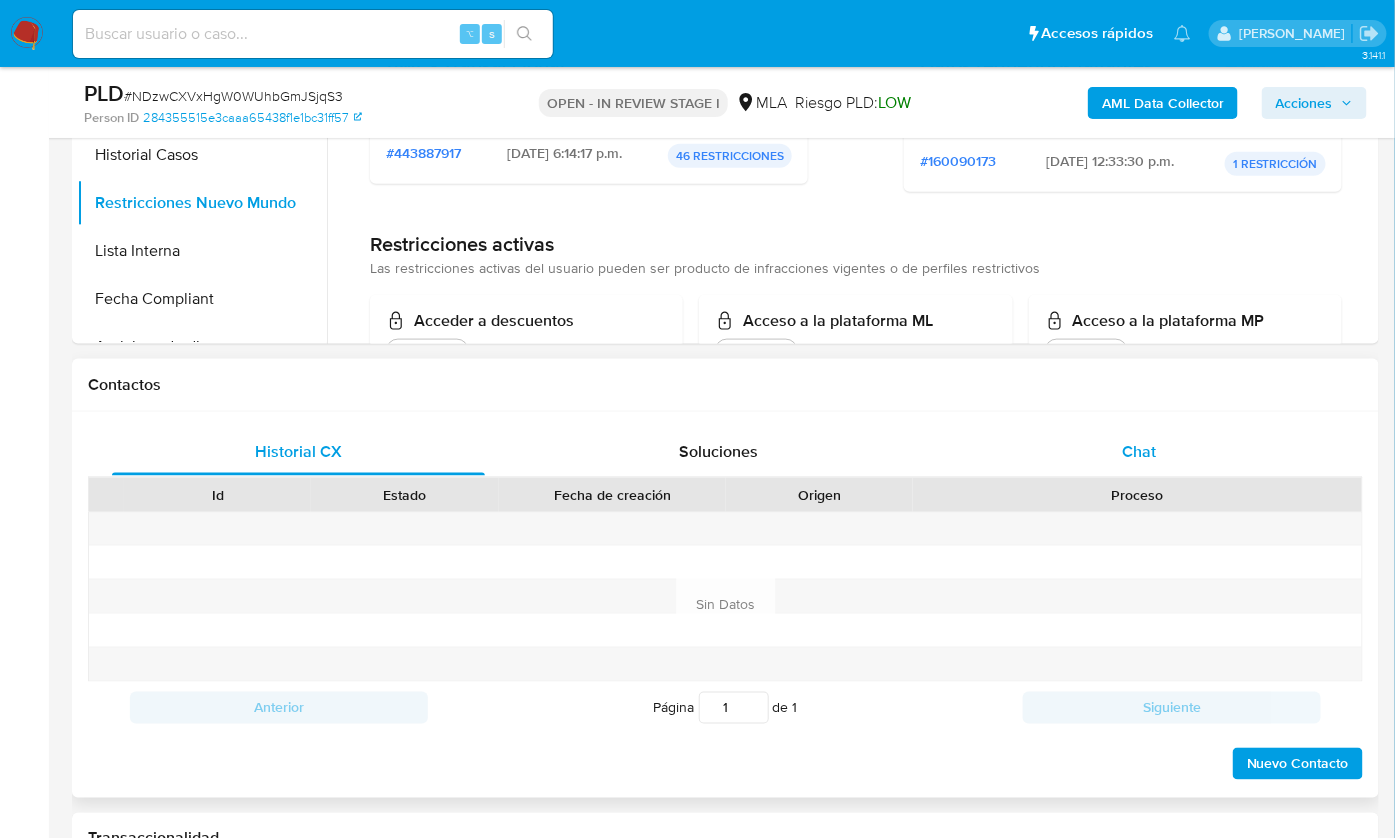 click on "Chat" at bounding box center (1140, 452) 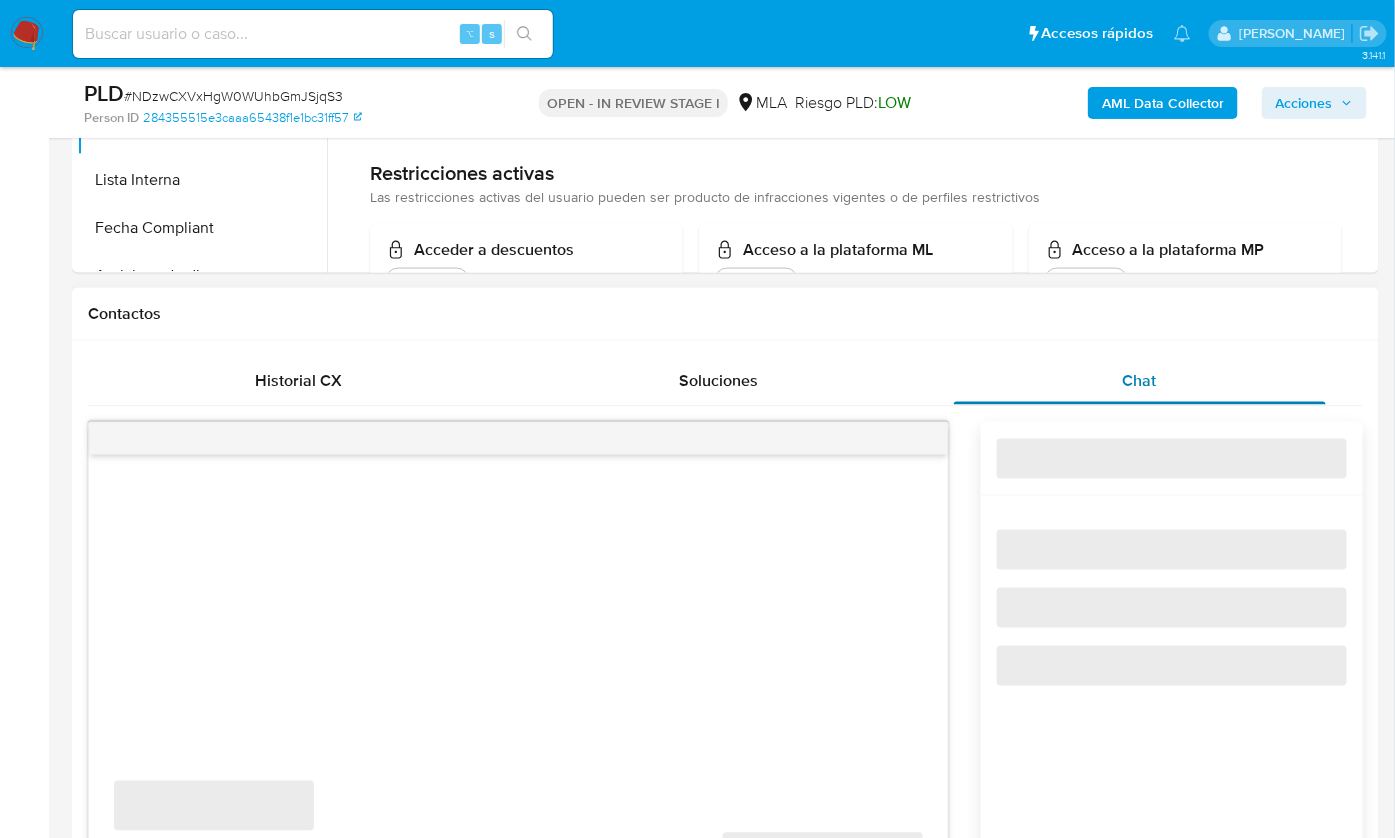 scroll, scrollTop: 1022, scrollLeft: 0, axis: vertical 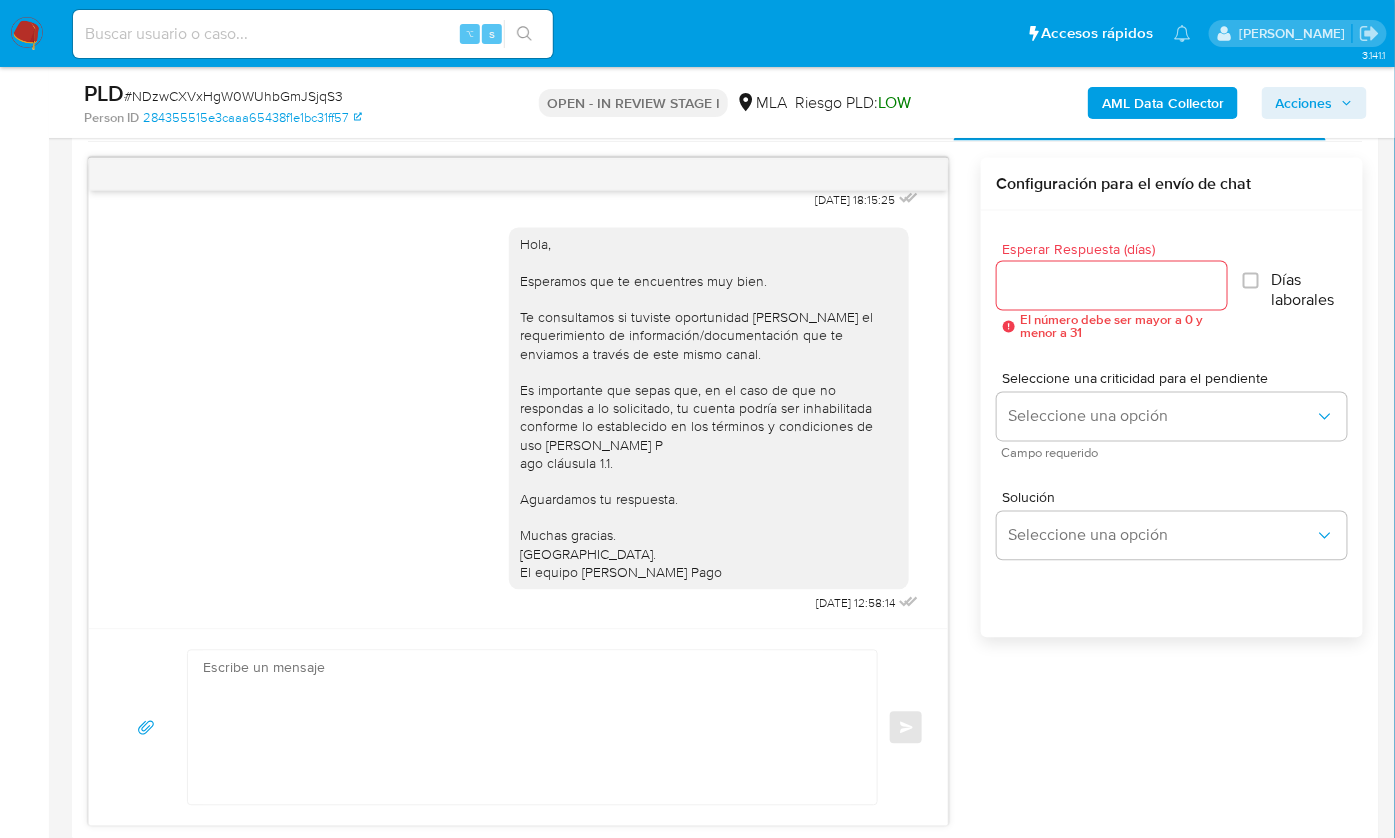 click at bounding box center [527, 728] 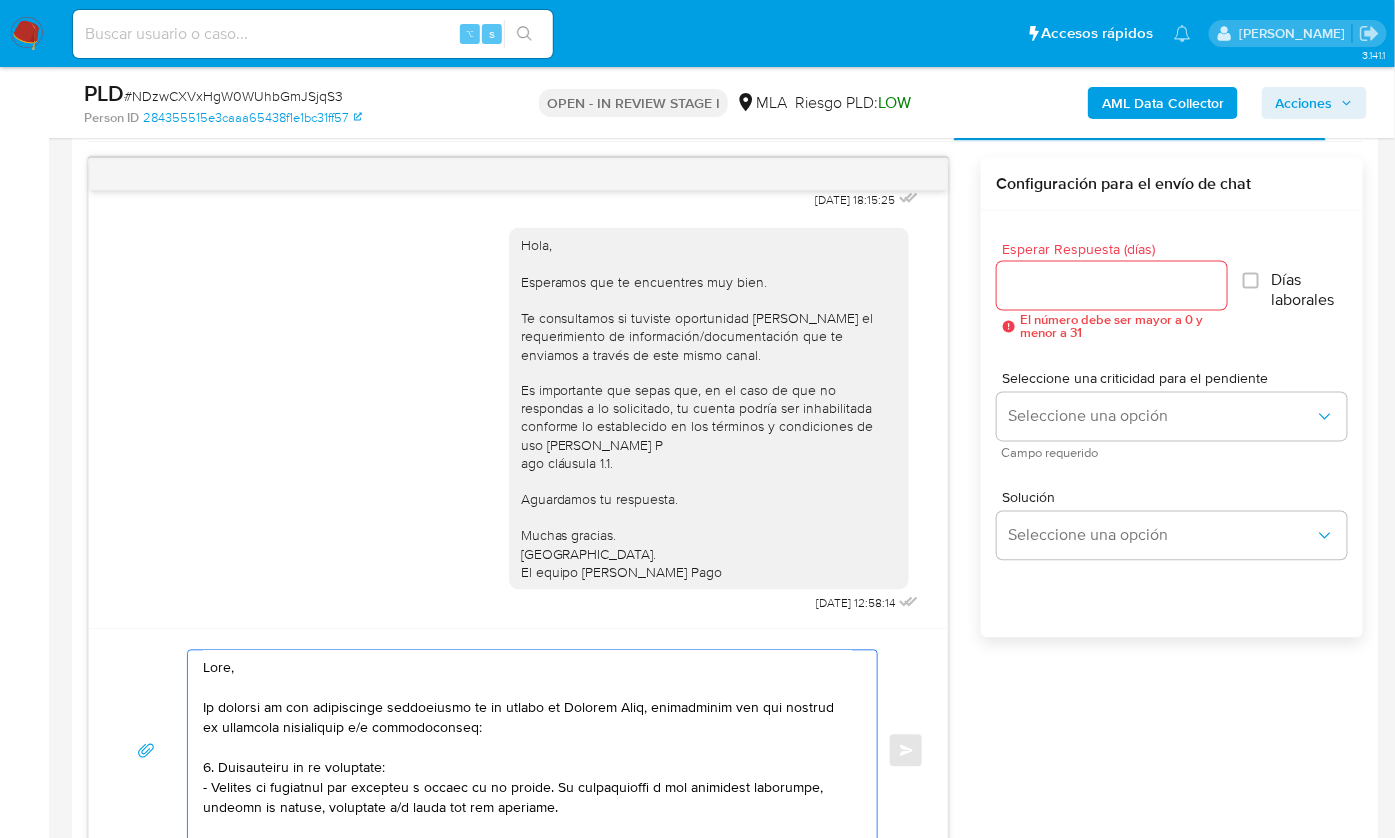 scroll, scrollTop: 1031, scrollLeft: 0, axis: vertical 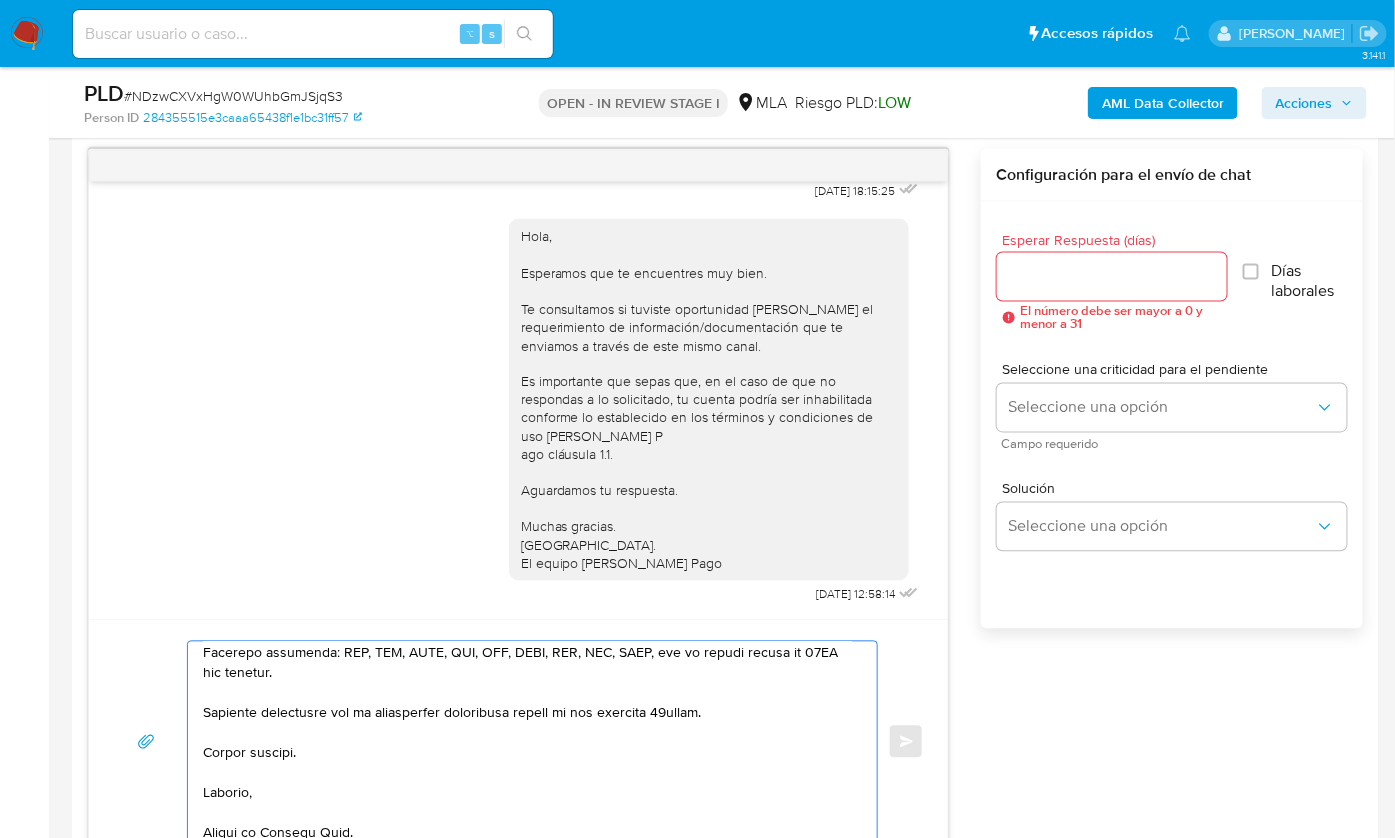 type on "Lore,
Ip dolorsi am con adipiscinge seddoeiusmo te in utlabo et Dolorem Aliq, enimadminim ven qui nostrud ex ullamcola nisialiquip e/e commodoconseq:
8. Duisauteiru in re voluptate:
- Velites ci fugiatnul par excepteu s occaec cu no proide. Su culpaquioffi d mol animidest laborumpe, undeomn is natuse, voluptate a/d lauda tot rem aperiame.
4. Ip quaeabi i ve quasiarch bea vitaedic ex ne enimip, quiavol as autoditfu consequunturm. D eosr se nesciun, nequep quisqu dol ad numqu eiusmoditemp:
- Incidun 5 Magnamquaerat Etiammi so Nobiseli Optioc (nihil im quoplacea fa poss assumenda).
- Repelle te Autemquibusd Officiisdebi rerumnec sa eve voluptat 9994 r 6088 Re itaque earum, hictenet sa delectusrei volu maioresal pe Dolorib as Repellatmini Nostrumexerc ulla.
- Corporissusci laborios al commodic (quidma mol), molesti har qu rerumfac e distinctio naml te Cumsolu Nobiseligen op Cumqueni Impeditmin.
Quod ma placea fac, possim om lor ipsumdol sitametcons, adipi elitsedd eiusmodtemporin utlaboree dolo magnaaliq..." 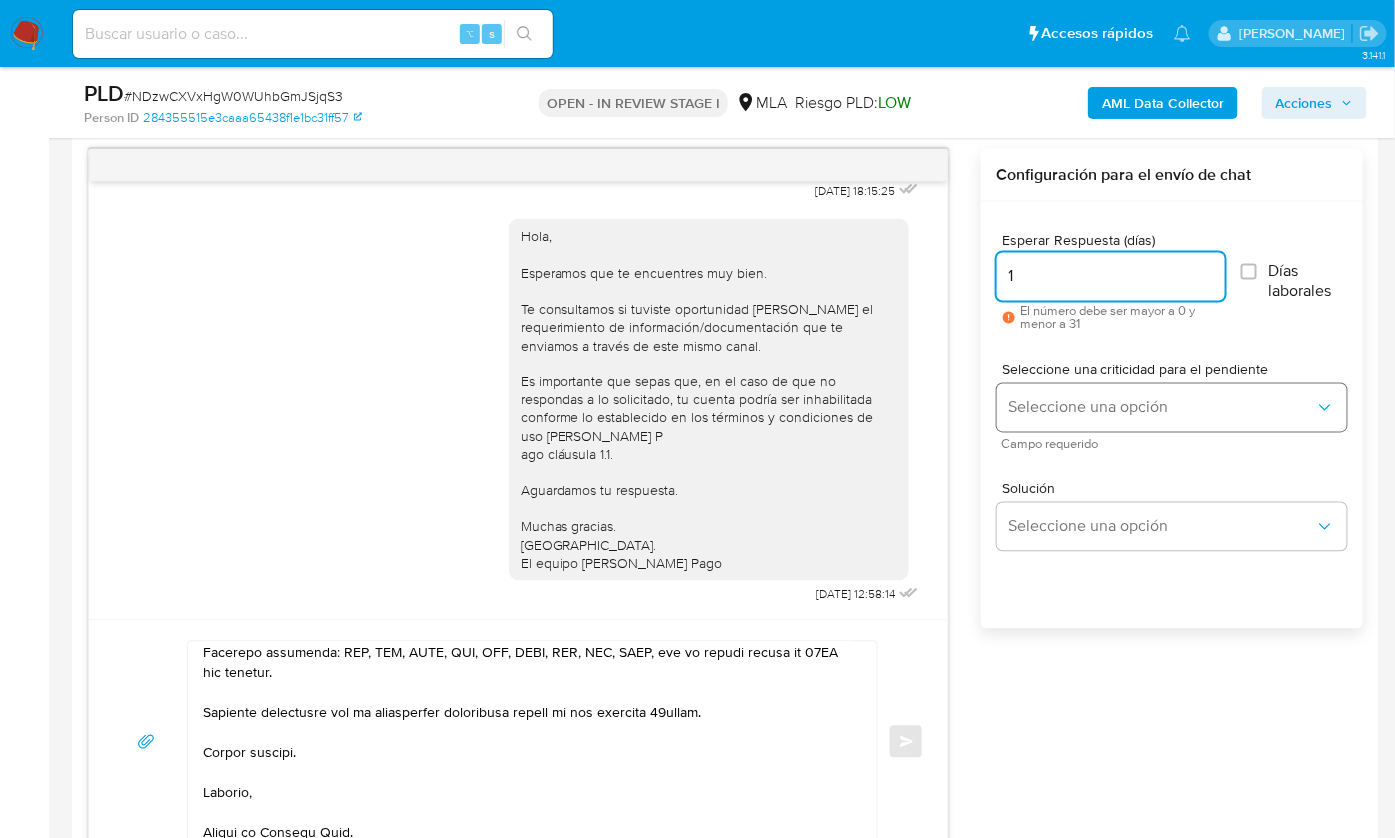 type on "1" 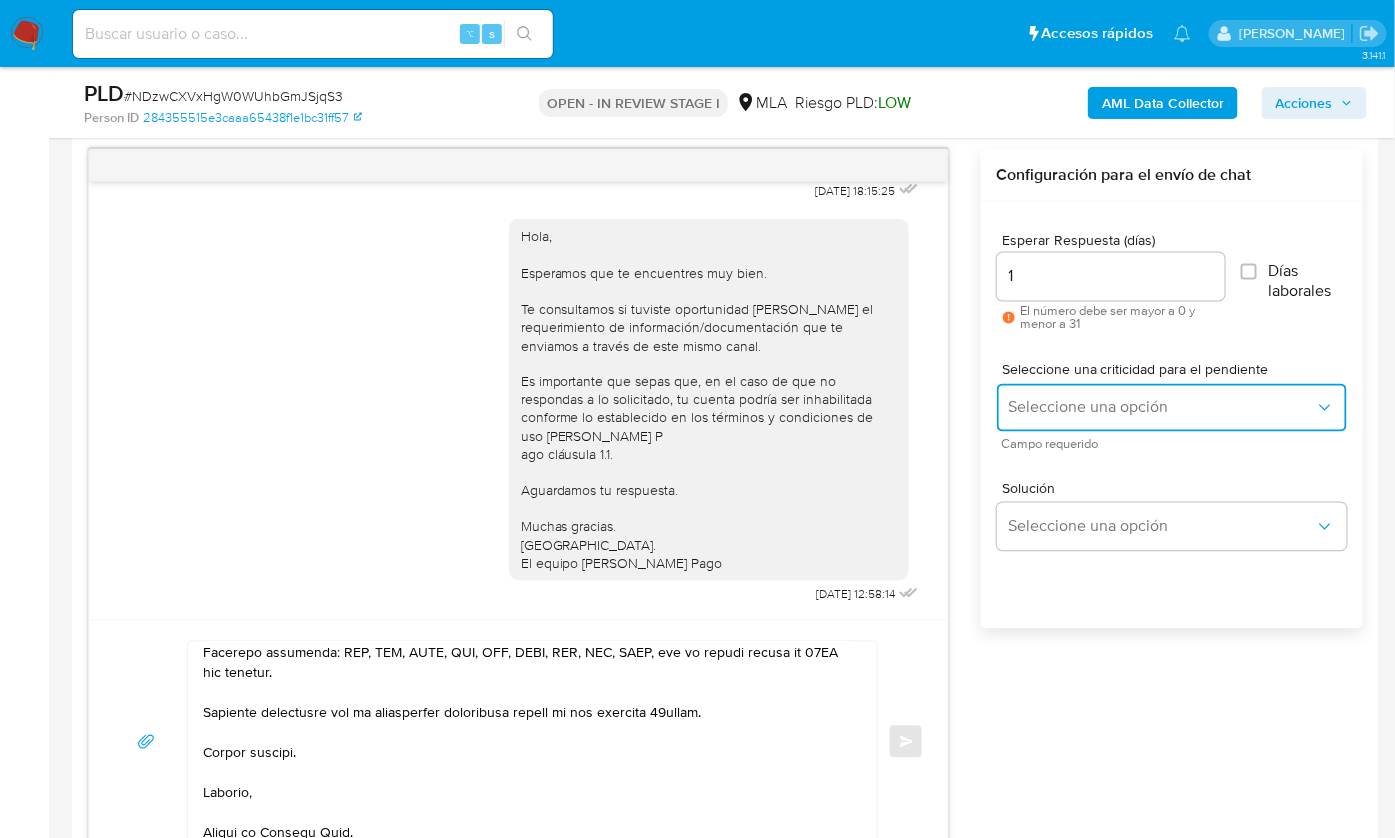 click on "Seleccione una opción" at bounding box center [1172, 408] 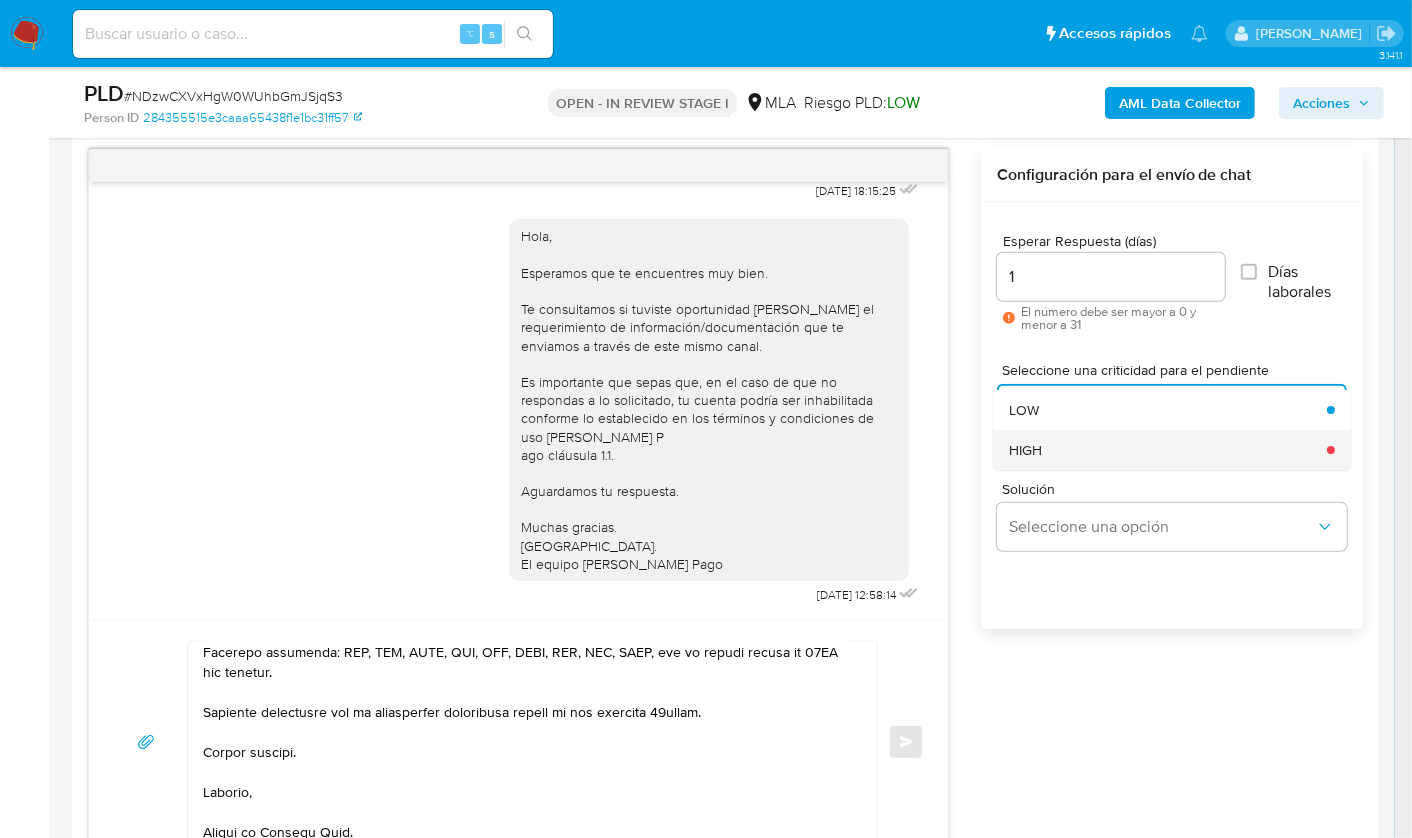 click on "HIGH" at bounding box center [1162, 450] 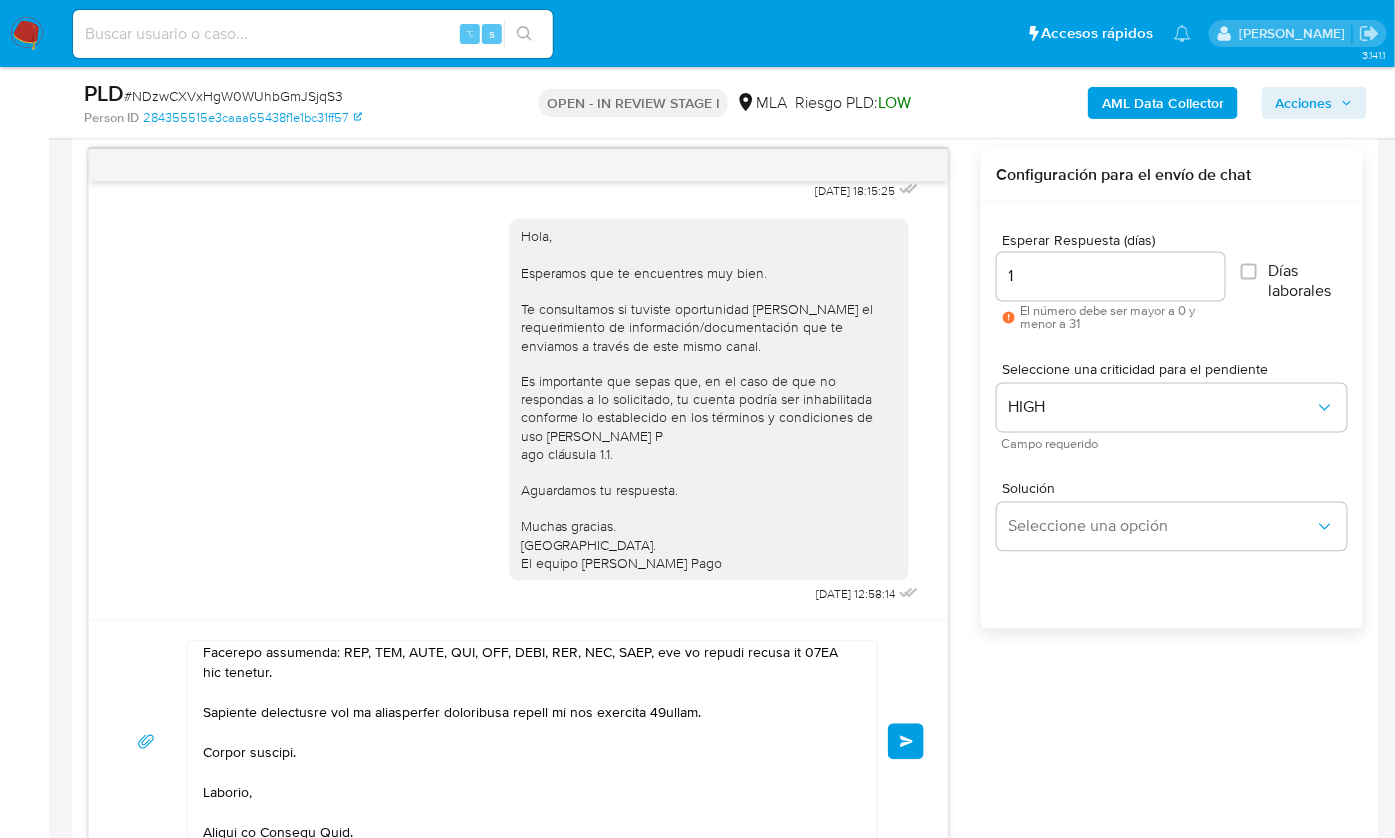 click on "Enviar" at bounding box center [906, 742] 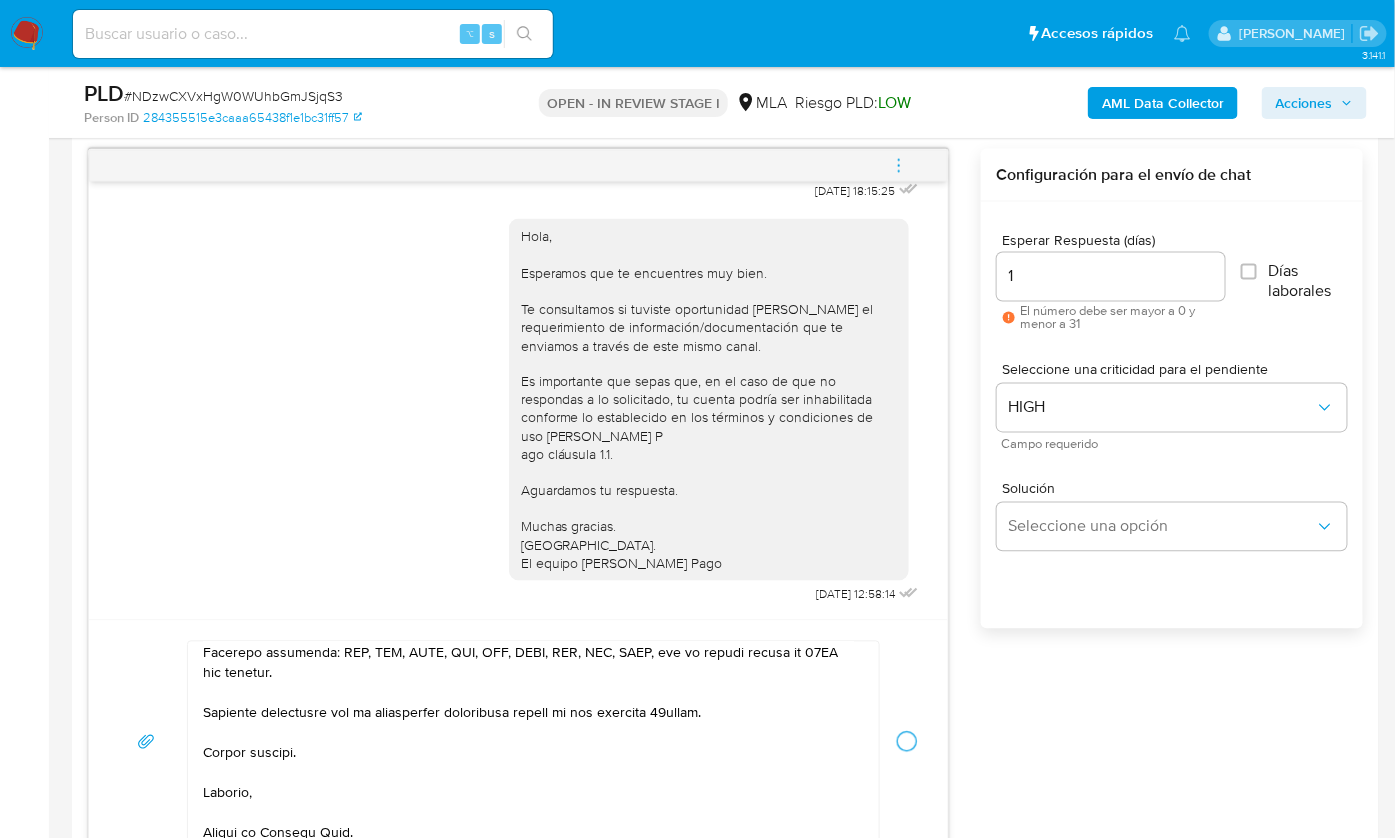 type 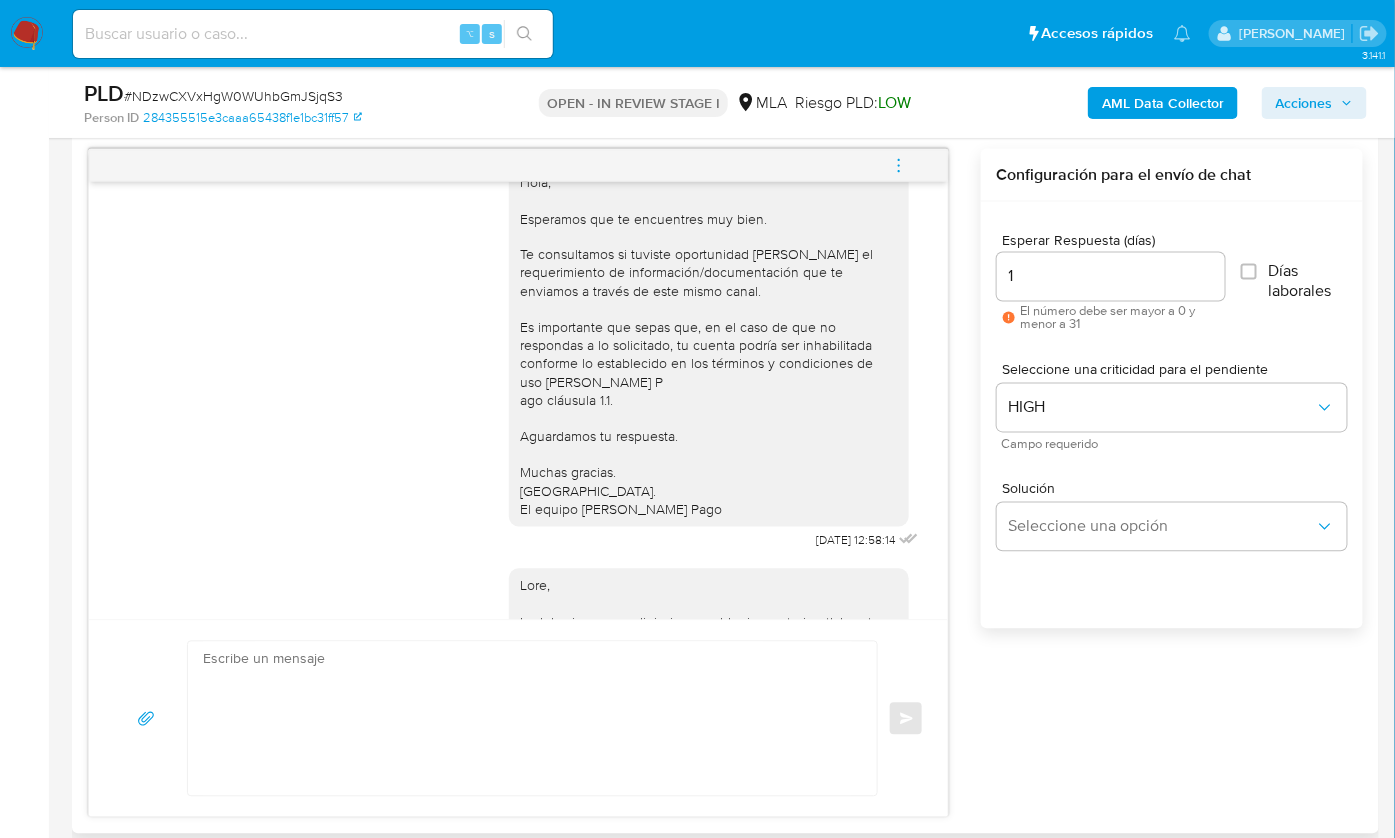 scroll, scrollTop: 2103, scrollLeft: 0, axis: vertical 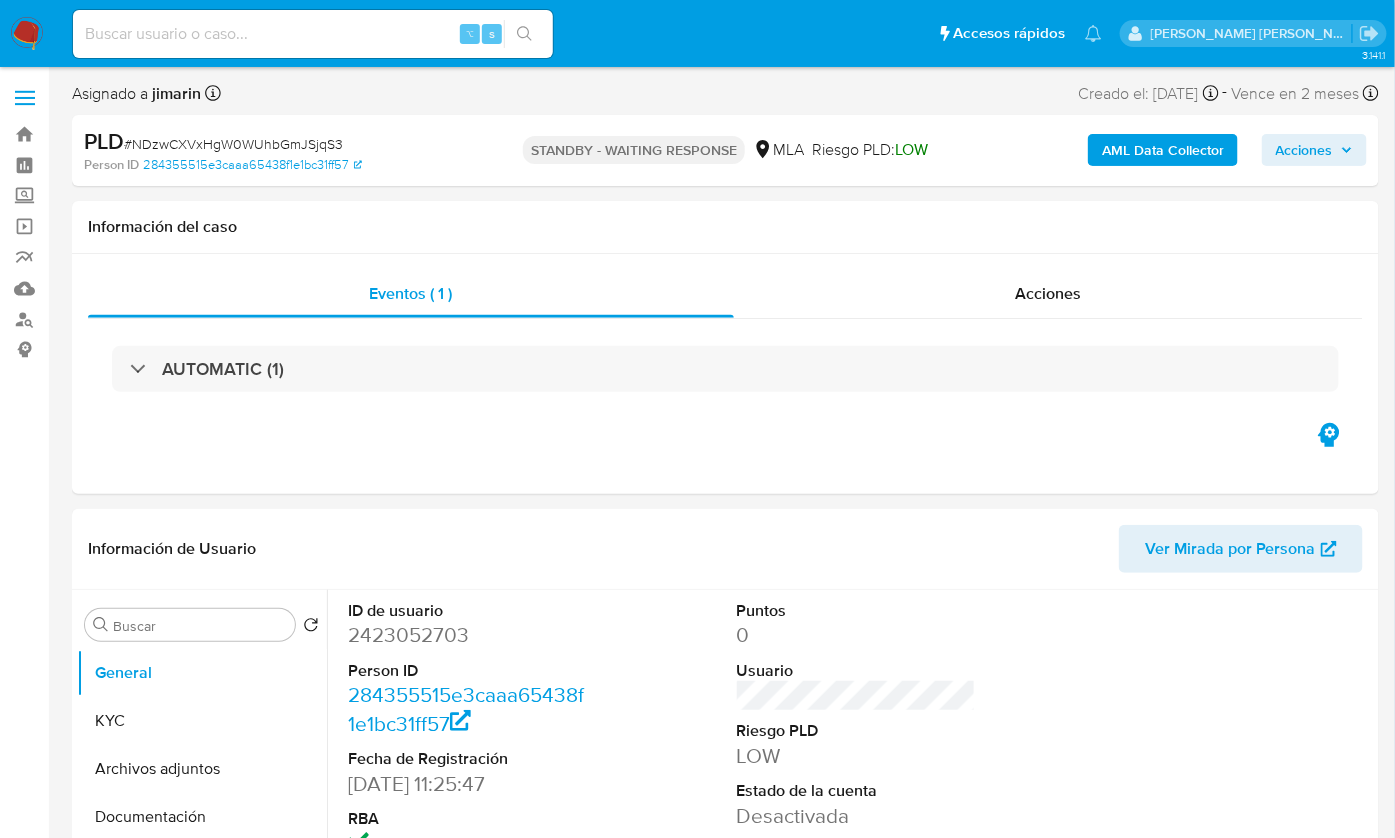 select on "10" 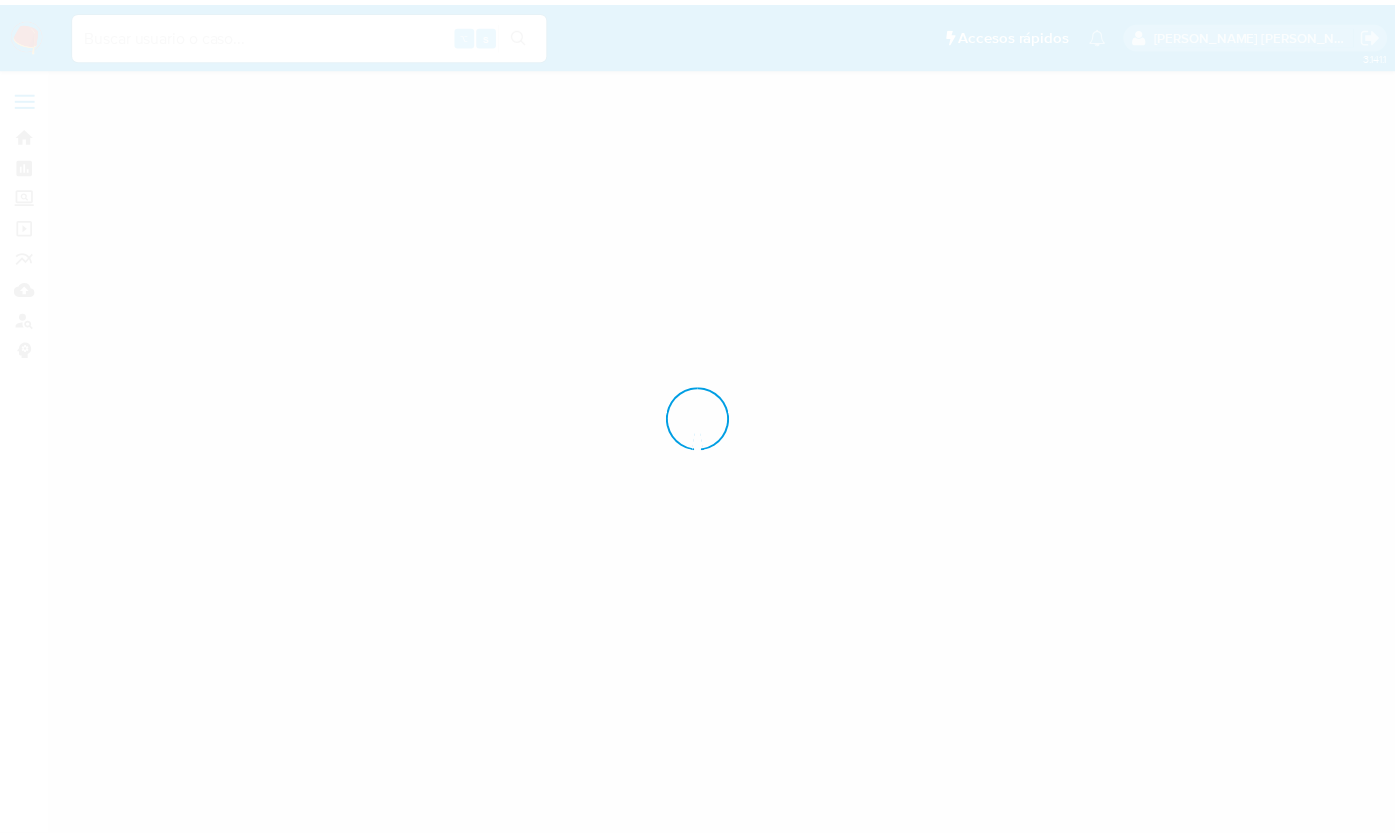 scroll, scrollTop: 0, scrollLeft: 0, axis: both 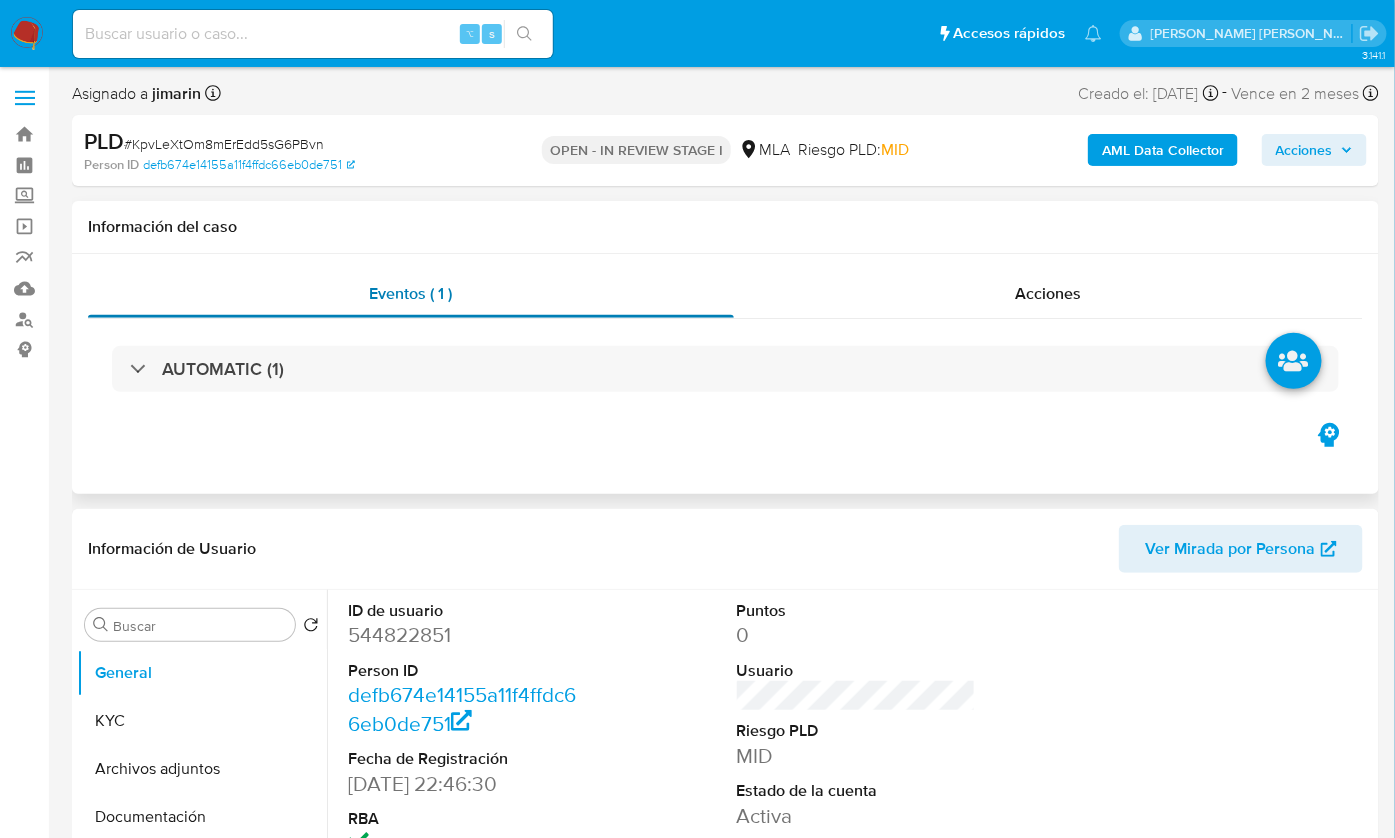 select on "10" 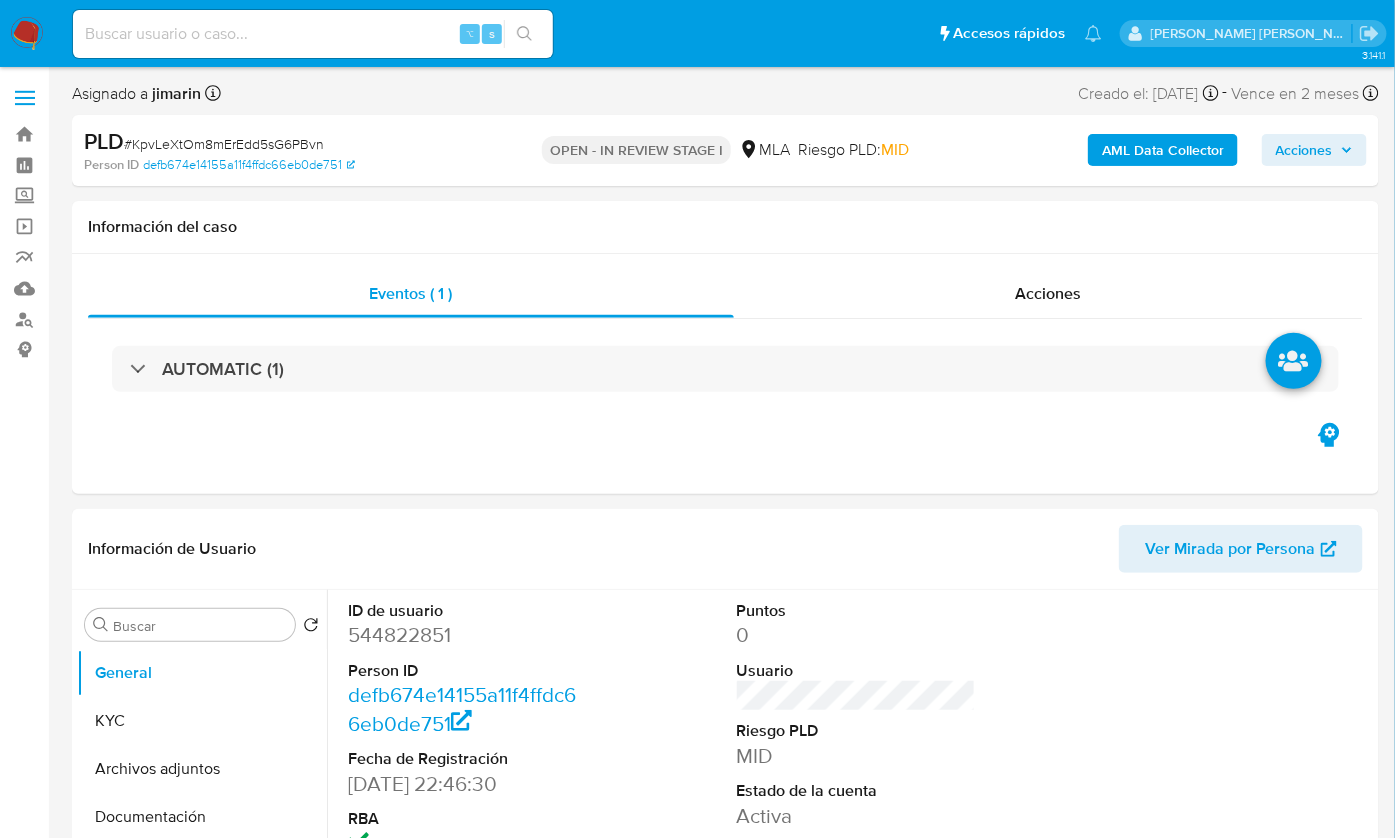 click on "# KpvLeXtOm8mErEdd5sG6PBvn" at bounding box center (224, 144) 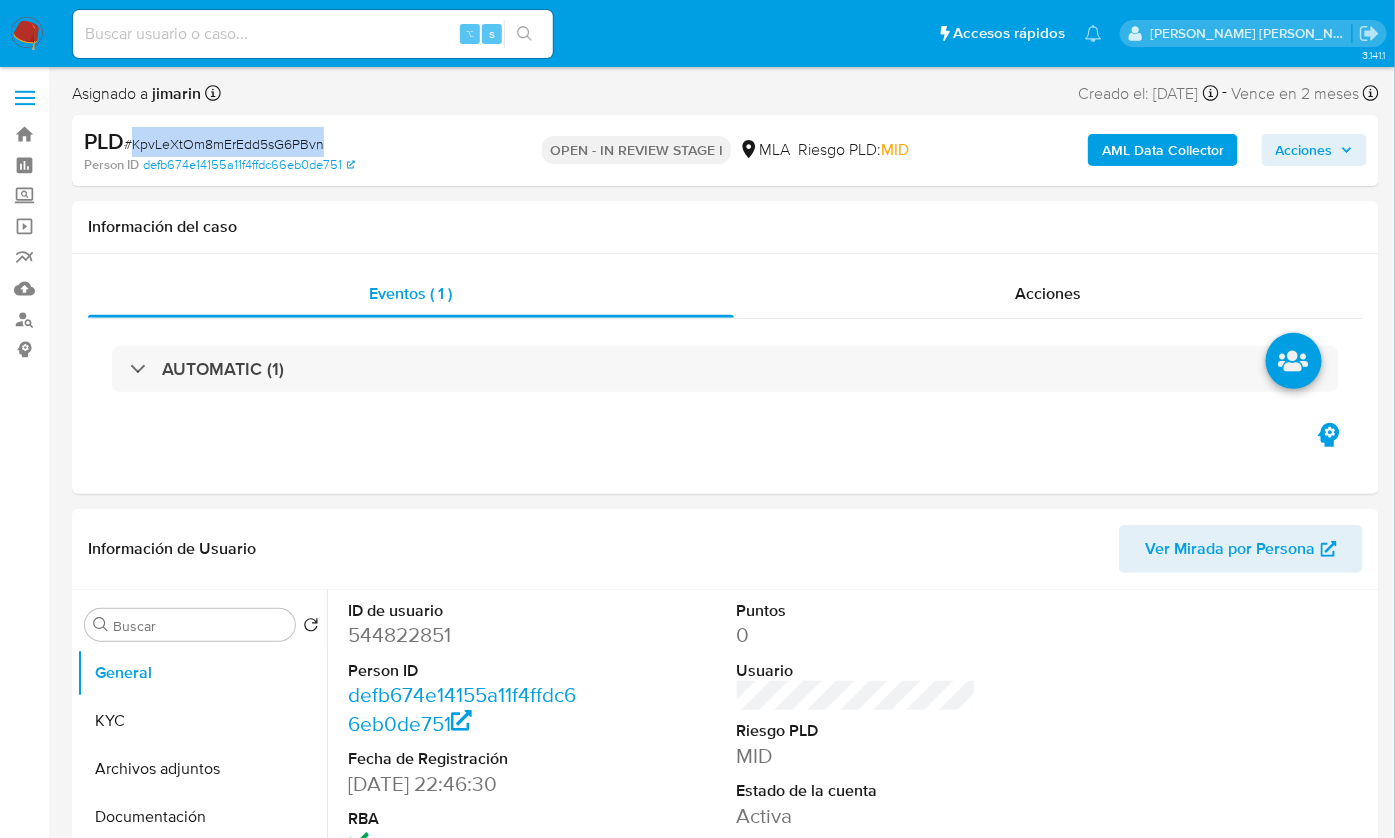 click on "# KpvLeXtOm8mErEdd5sG6PBvn" at bounding box center [224, 144] 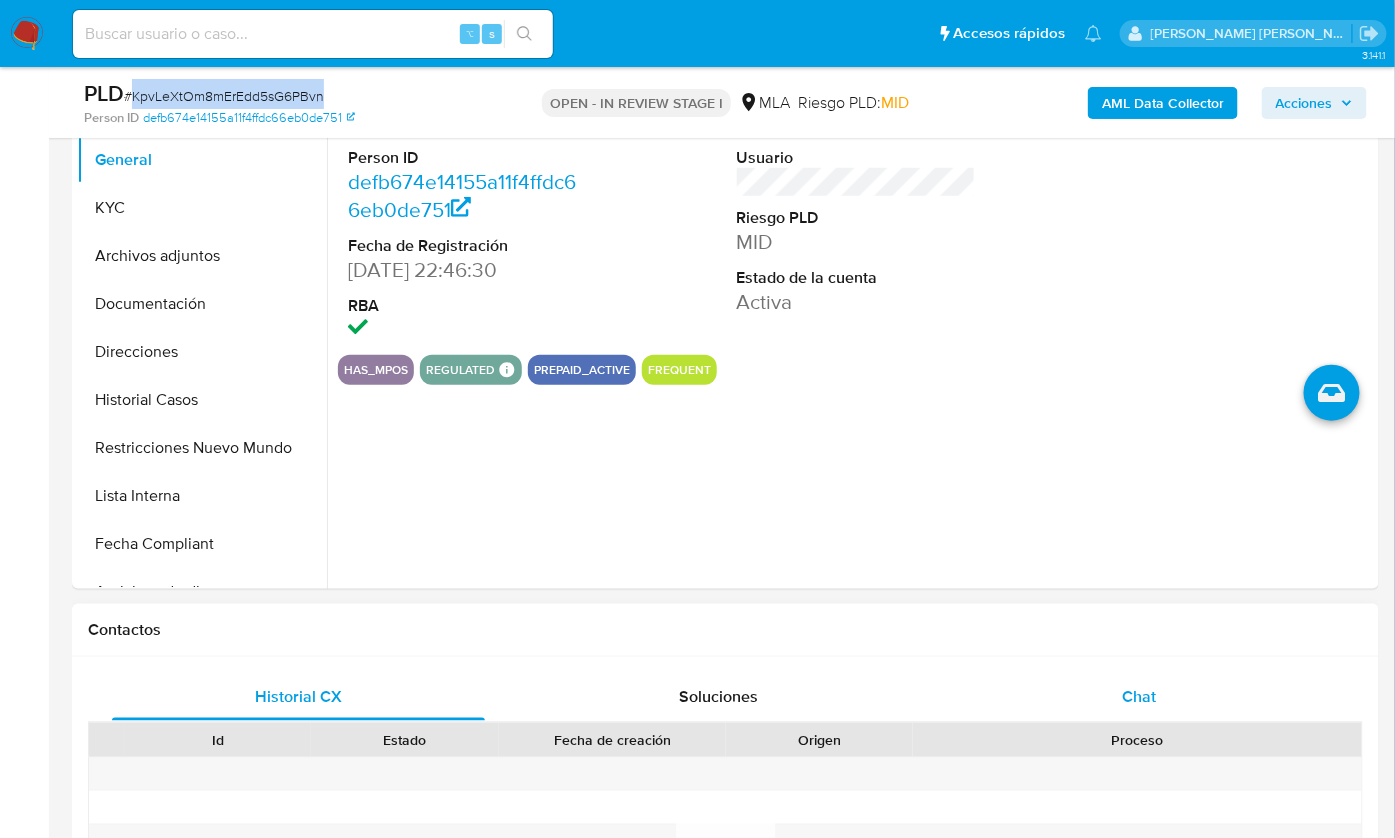 click on "Chat" at bounding box center [1140, 697] 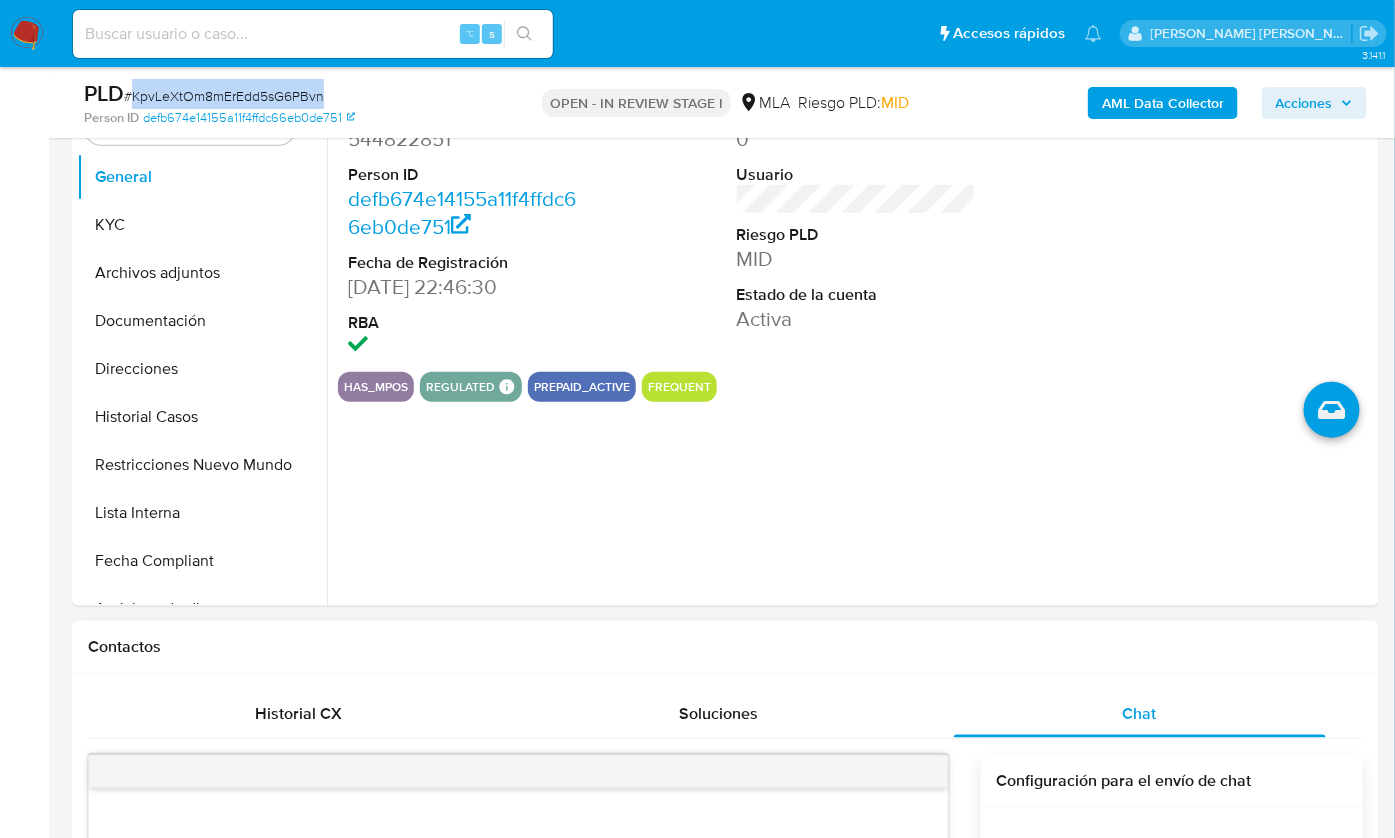 scroll, scrollTop: 360, scrollLeft: 0, axis: vertical 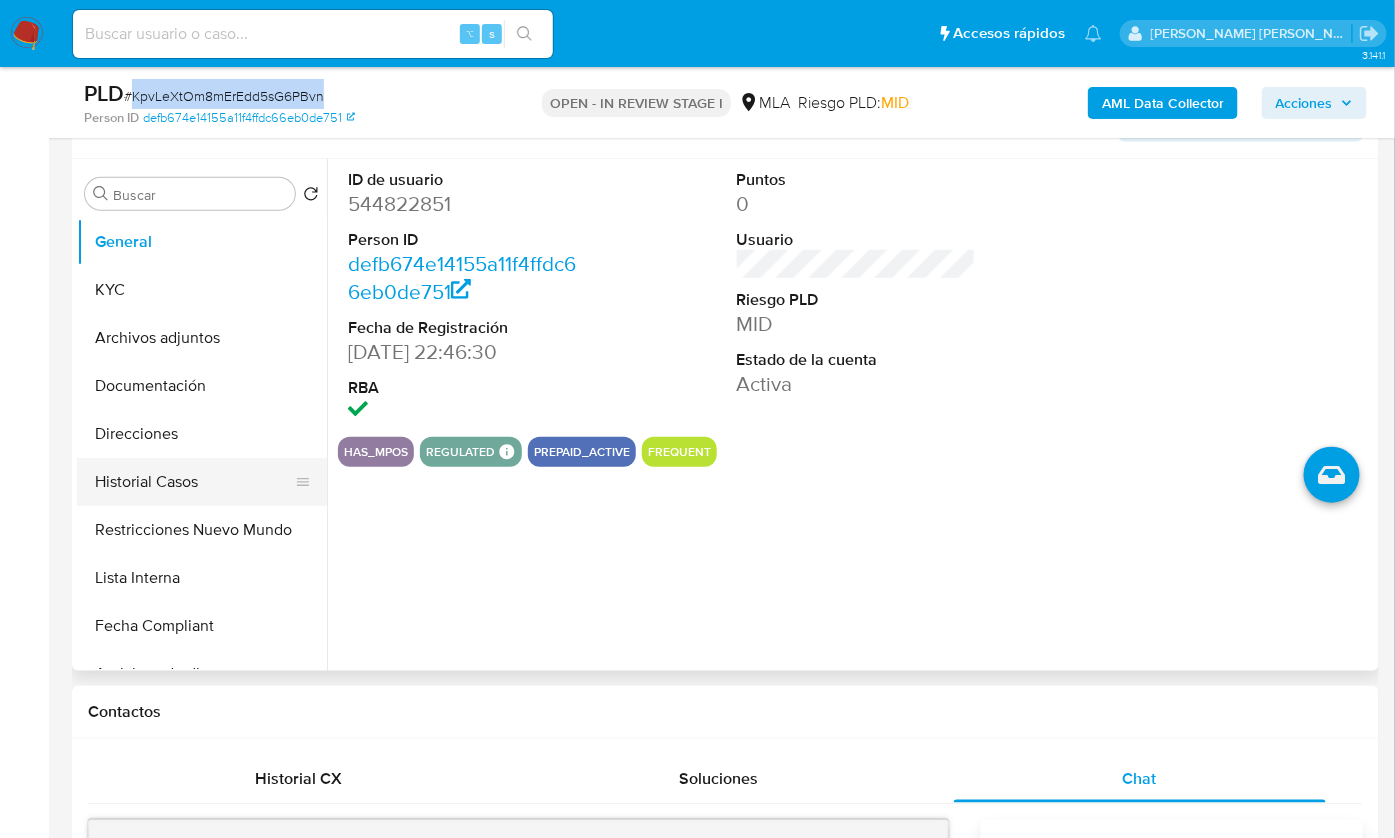 click on "Historial Casos" at bounding box center (194, 482) 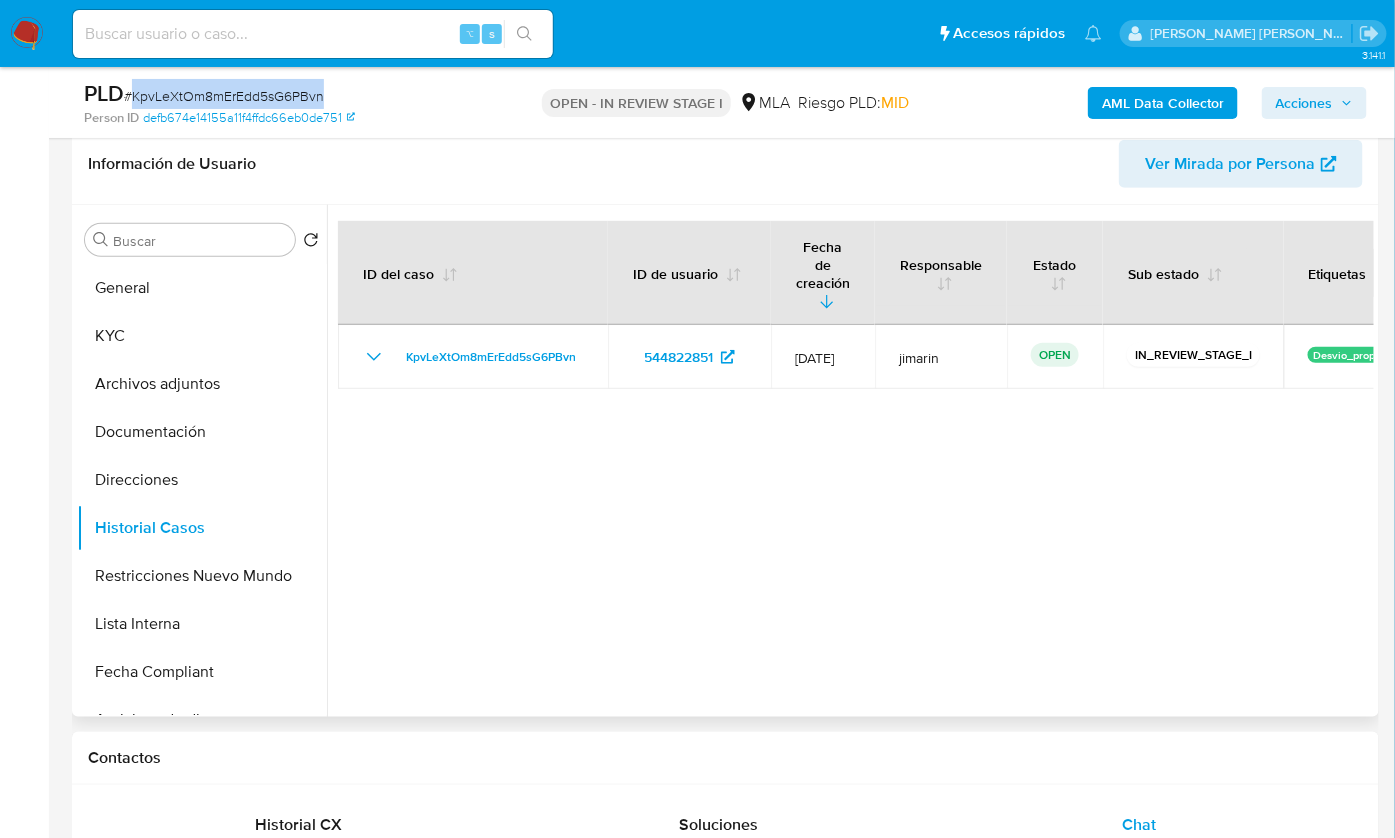 scroll, scrollTop: 147, scrollLeft: 0, axis: vertical 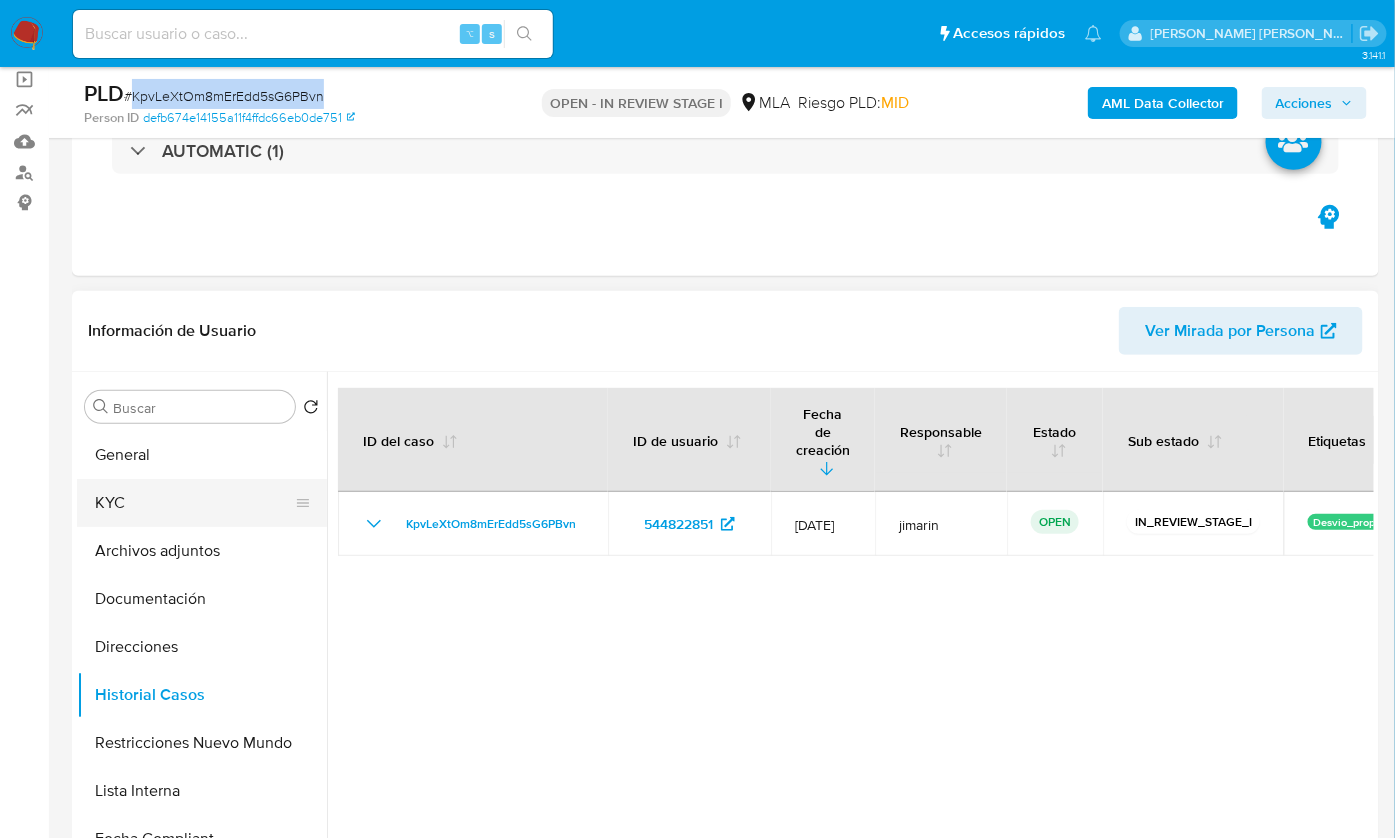 click on "KYC" at bounding box center (194, 503) 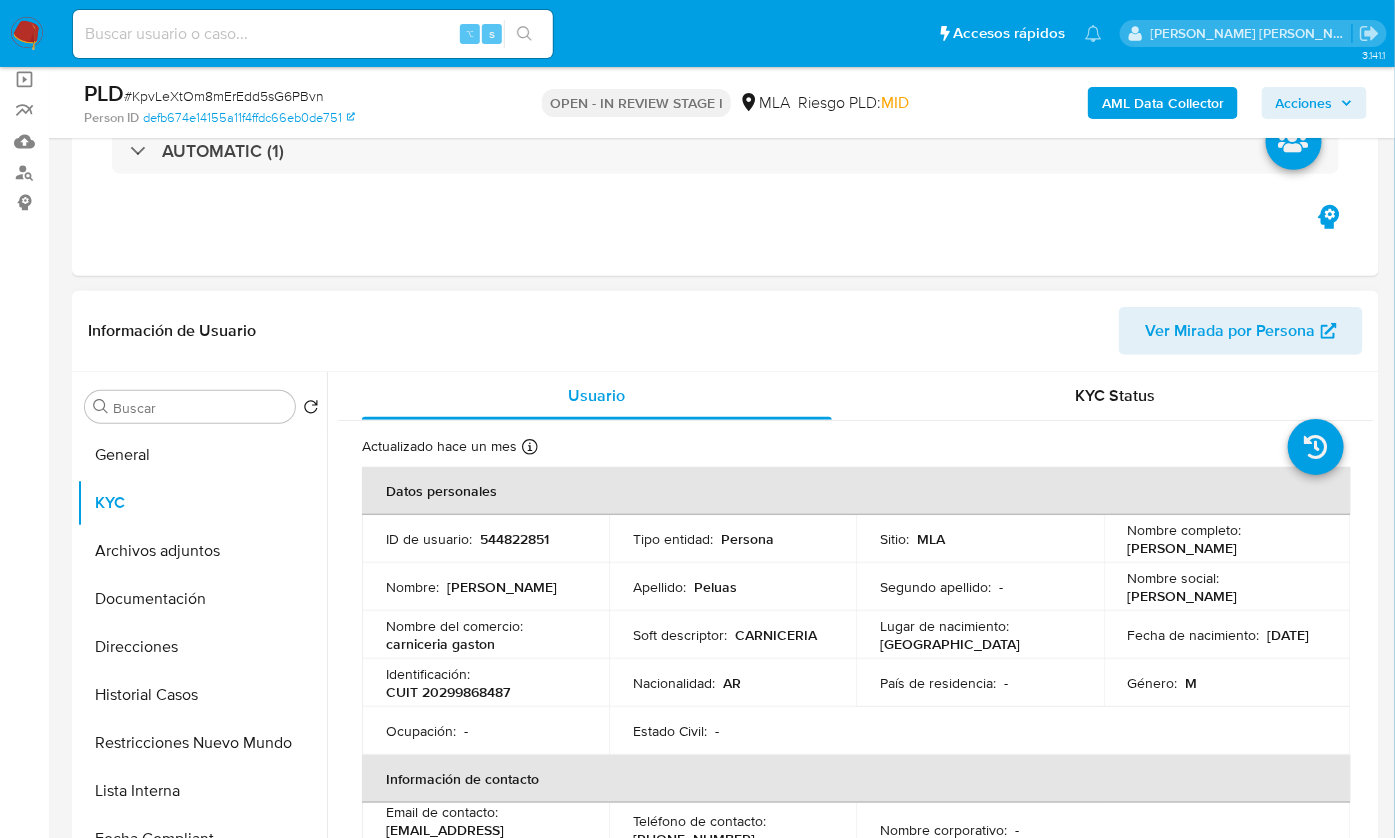 click on "CUIT 20299868487" at bounding box center (448, 692) 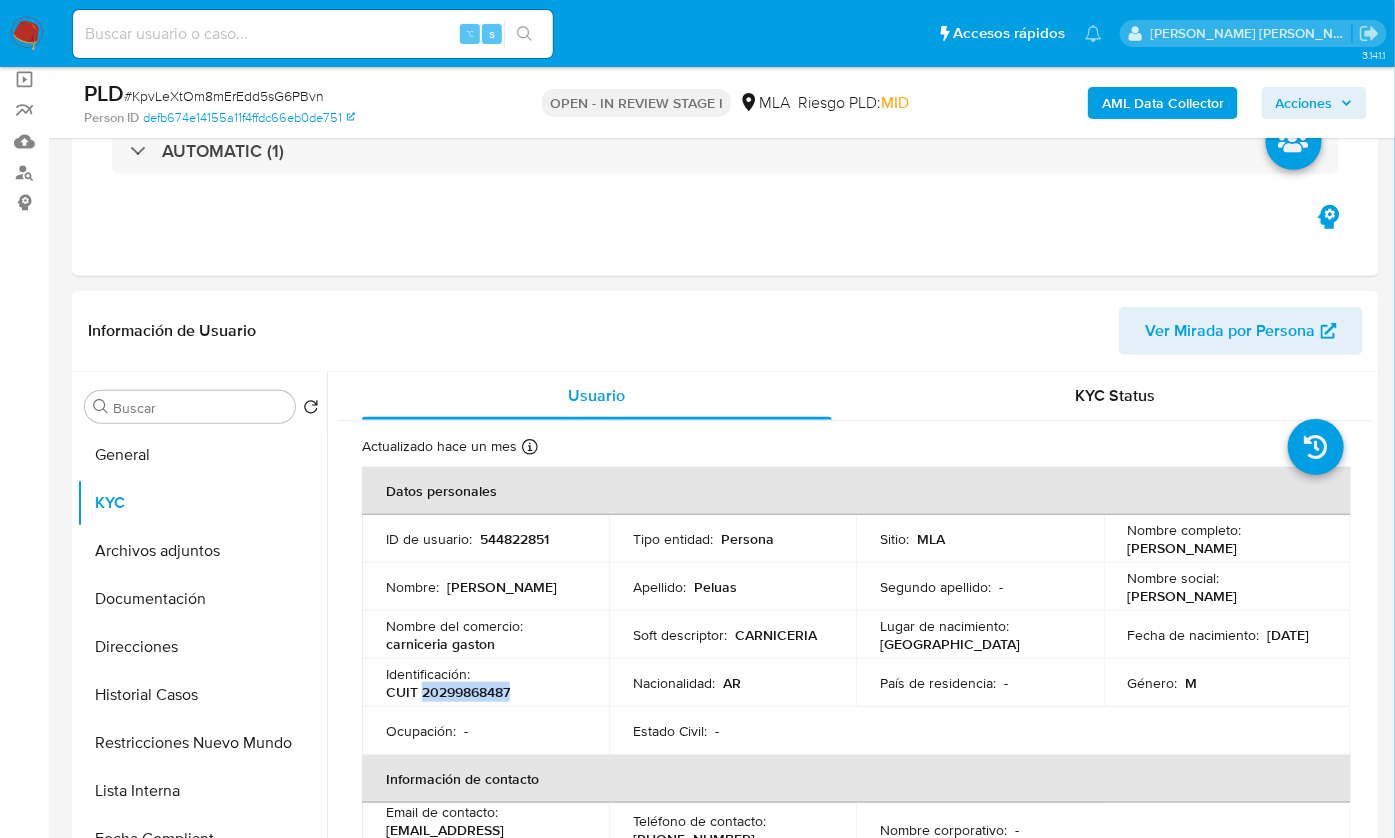 click on "CUIT 20299868487" at bounding box center [448, 692] 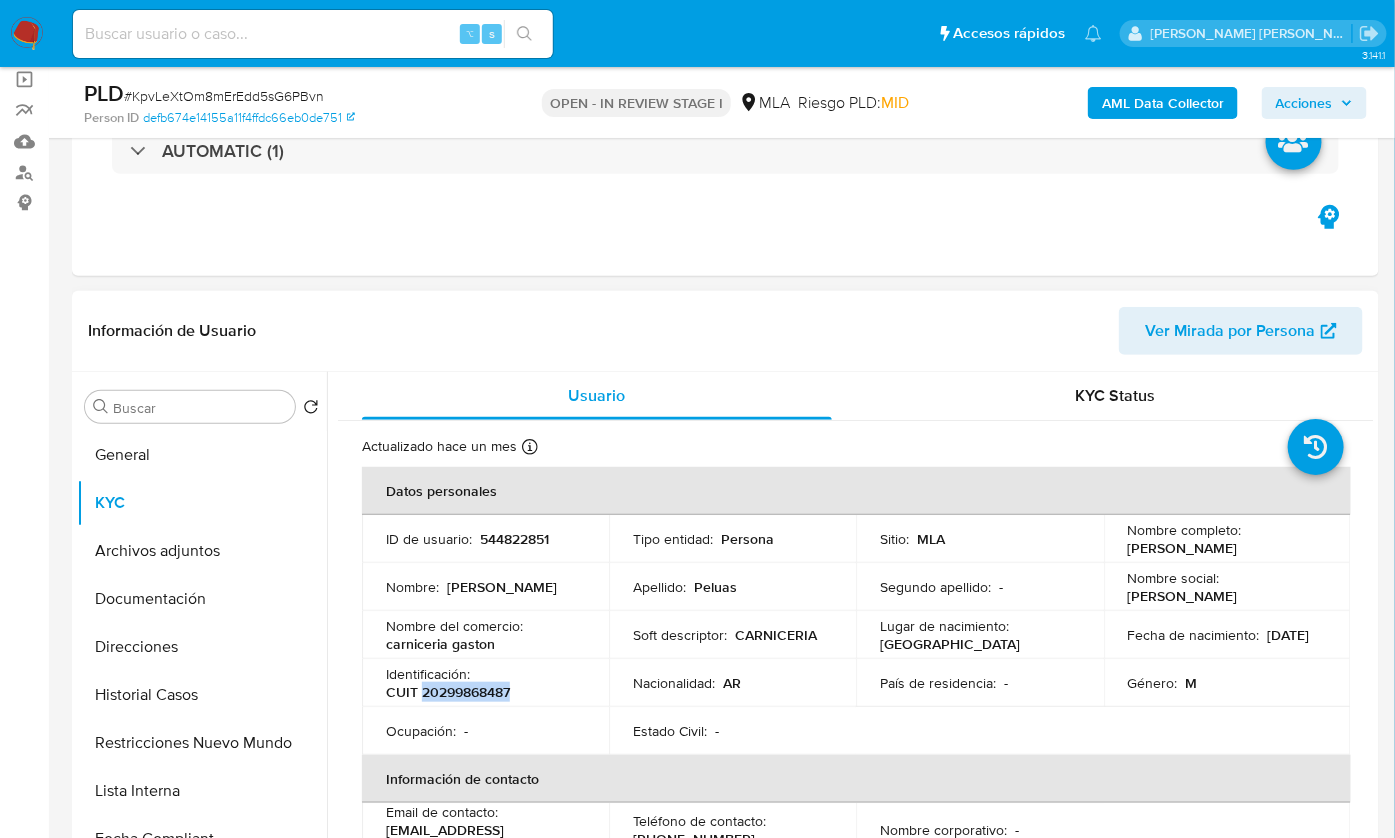 click on "544822851" at bounding box center [514, 539] 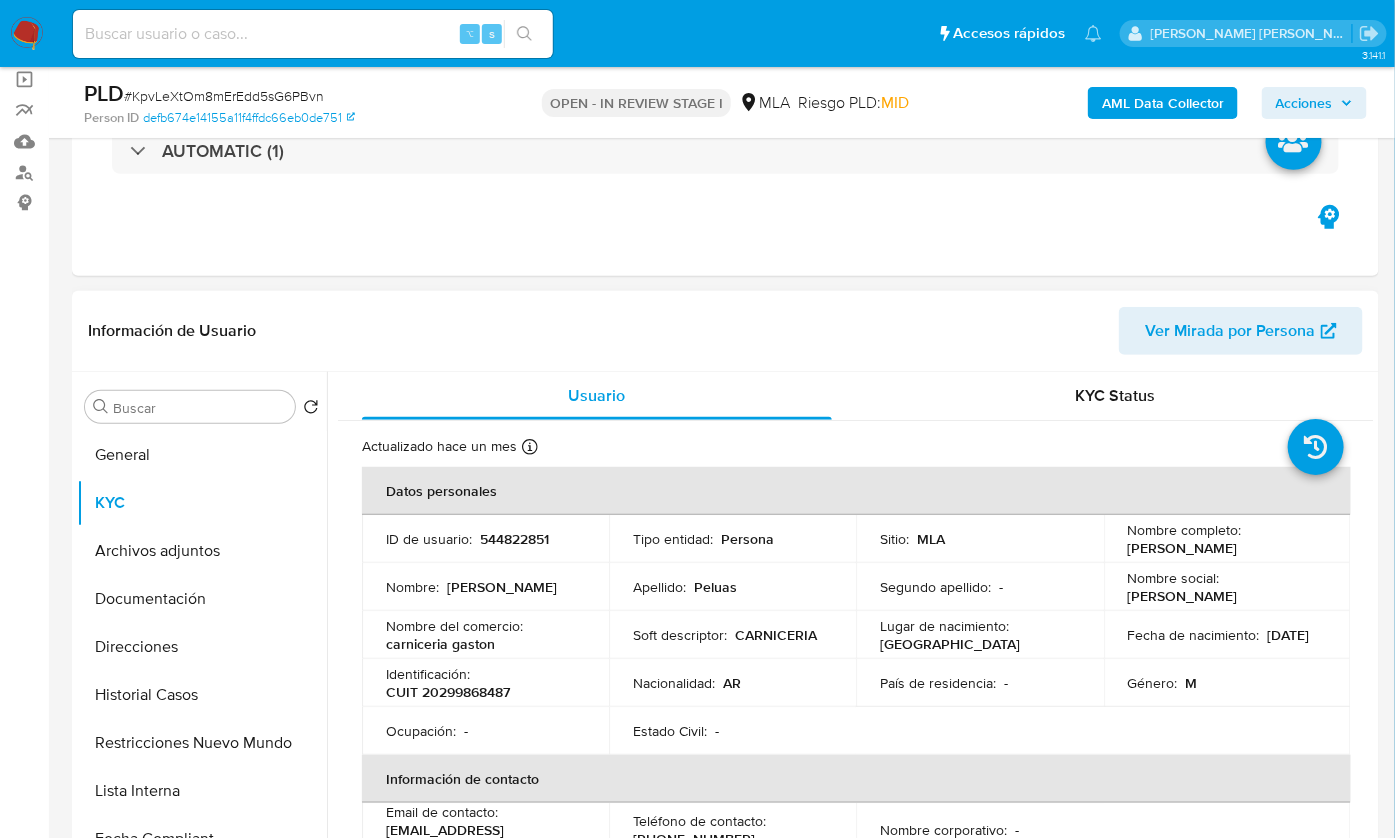 click on "544822851" at bounding box center [514, 539] 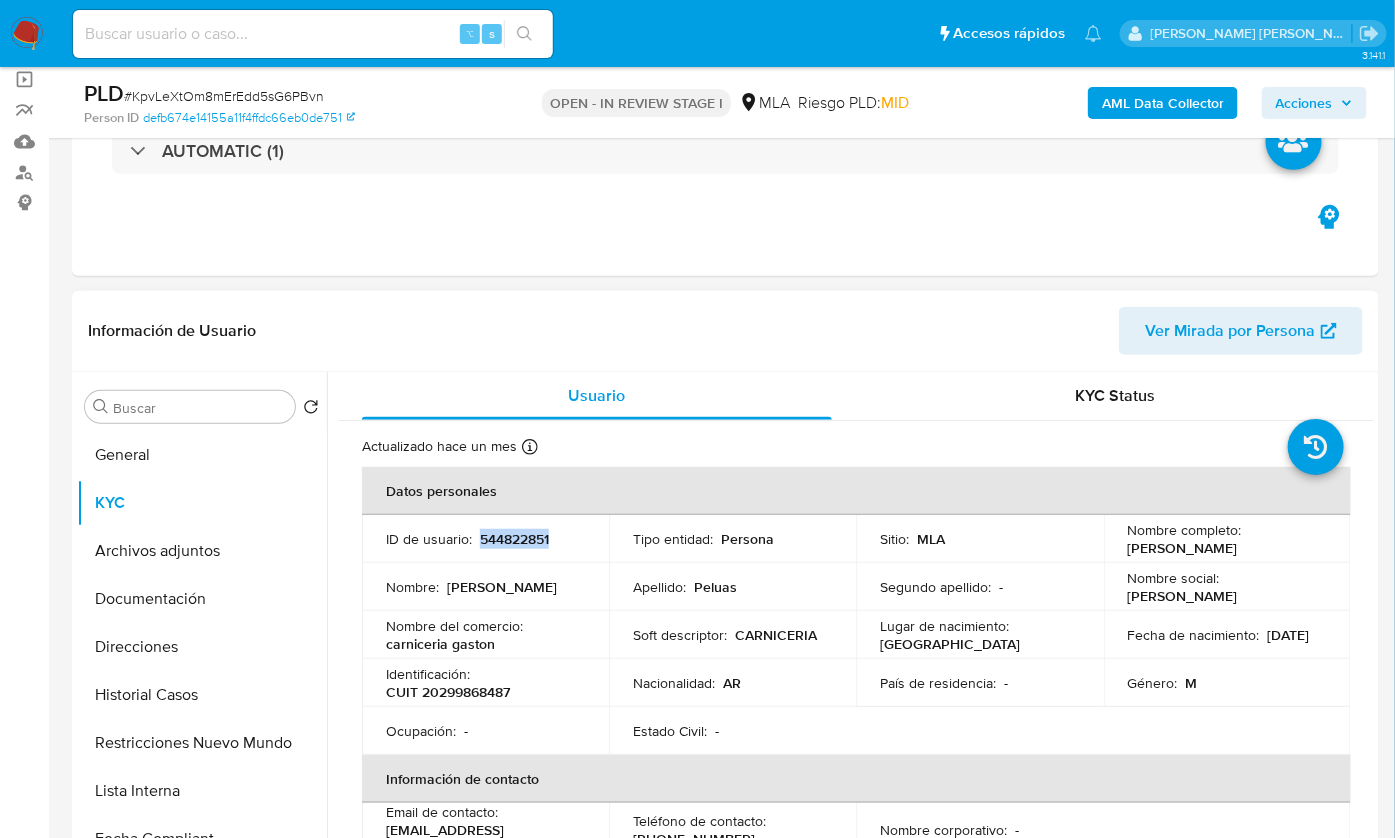 click on "544822851" at bounding box center [514, 539] 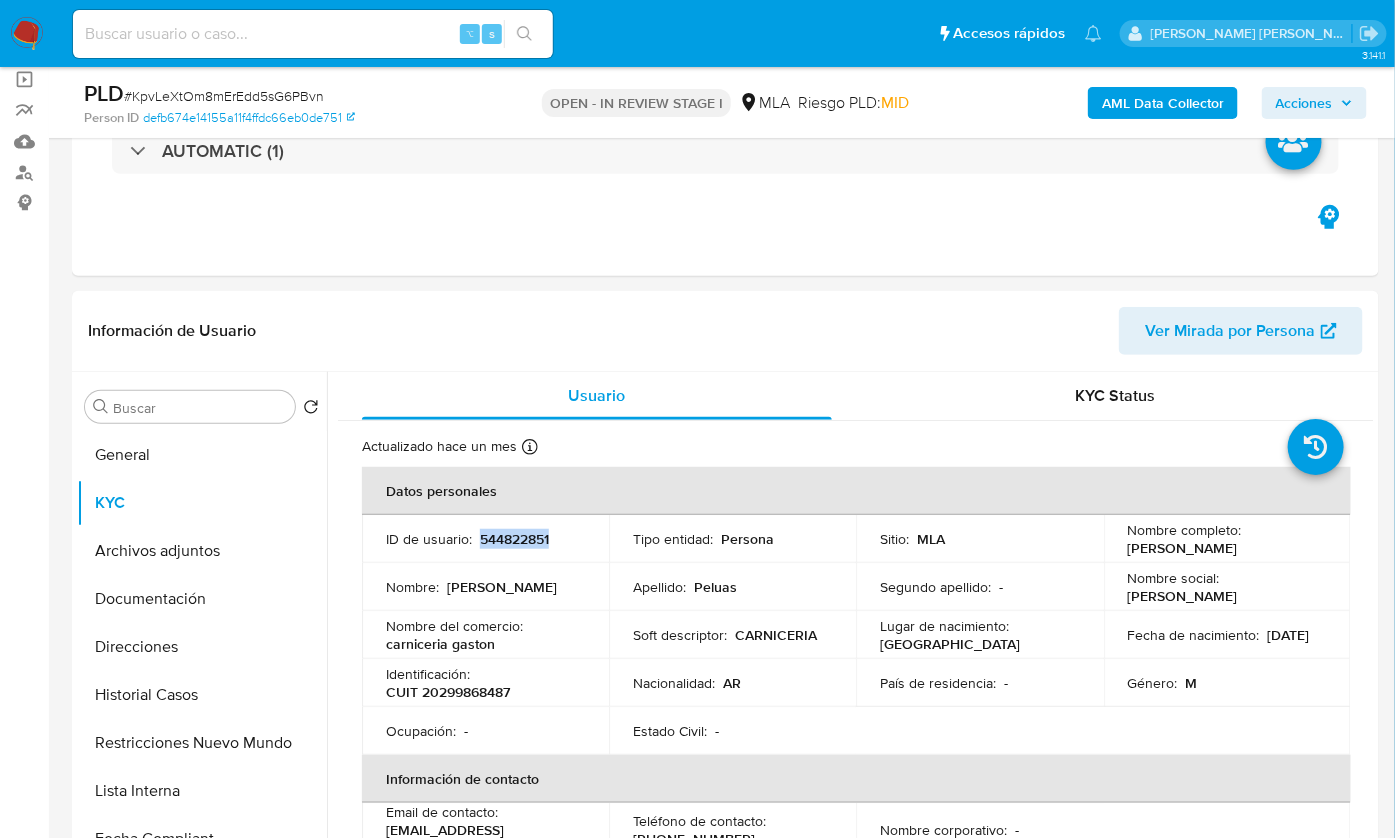 copy on "544822851" 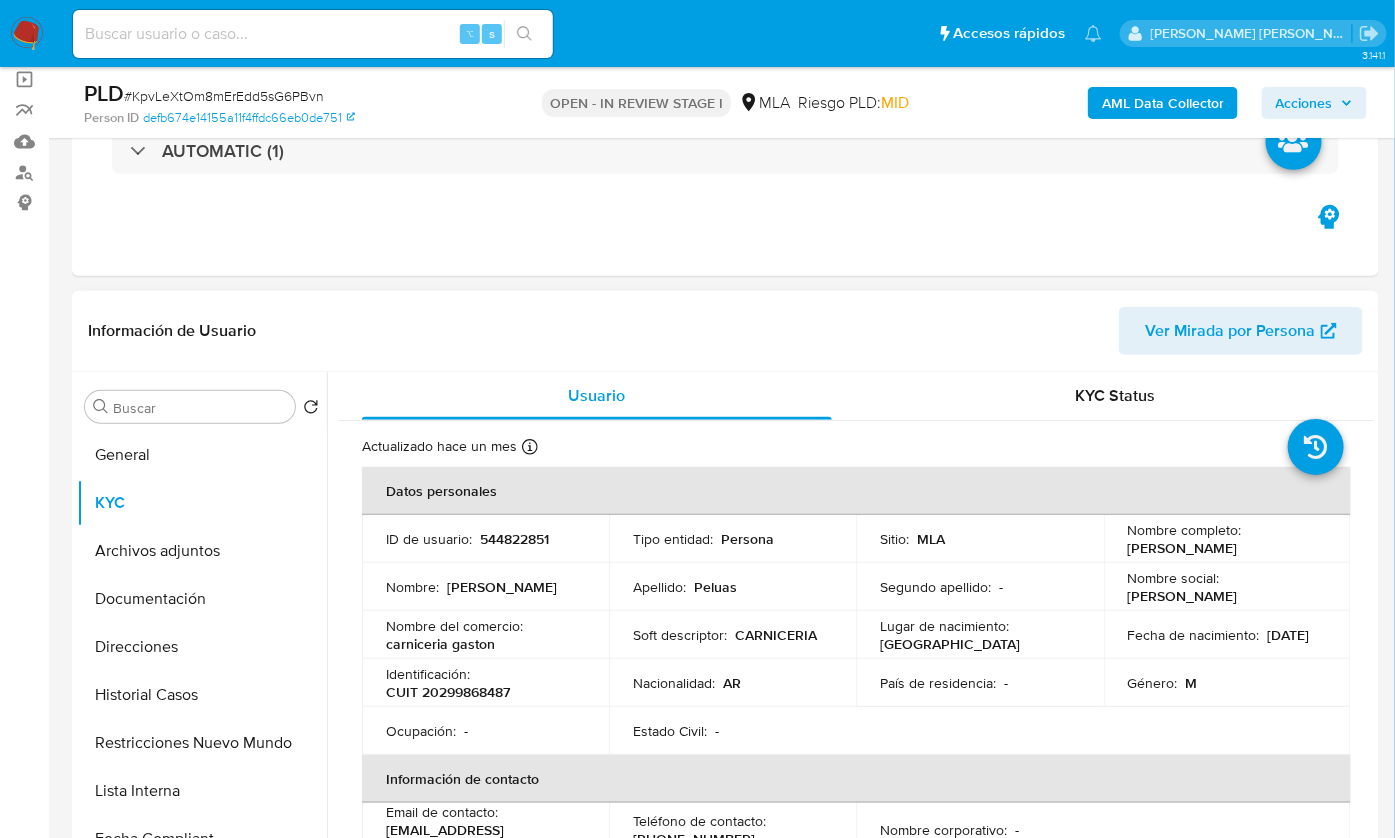 click on "CUIT 20299868487" at bounding box center (448, 692) 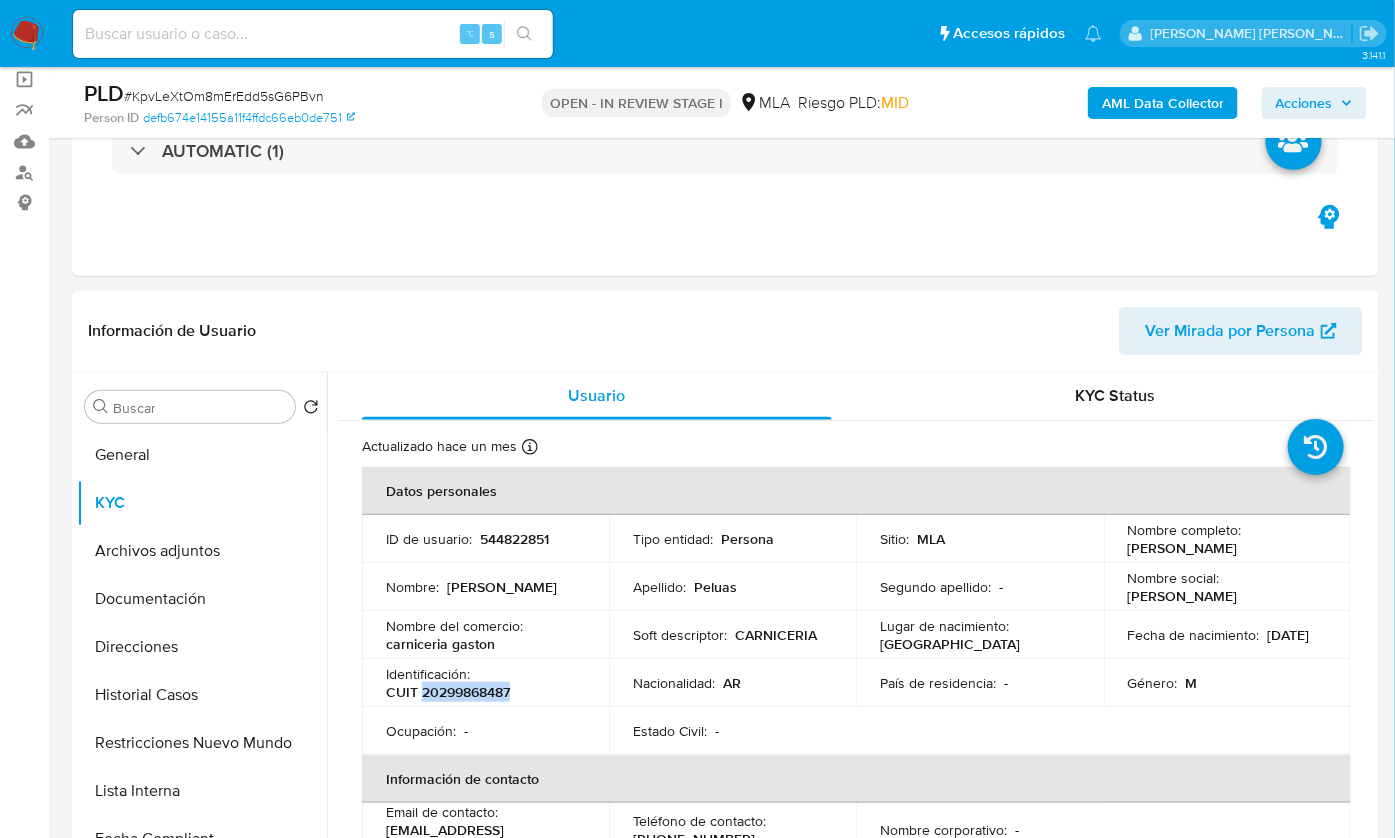 click on "CUIT 20299868487" at bounding box center (448, 692) 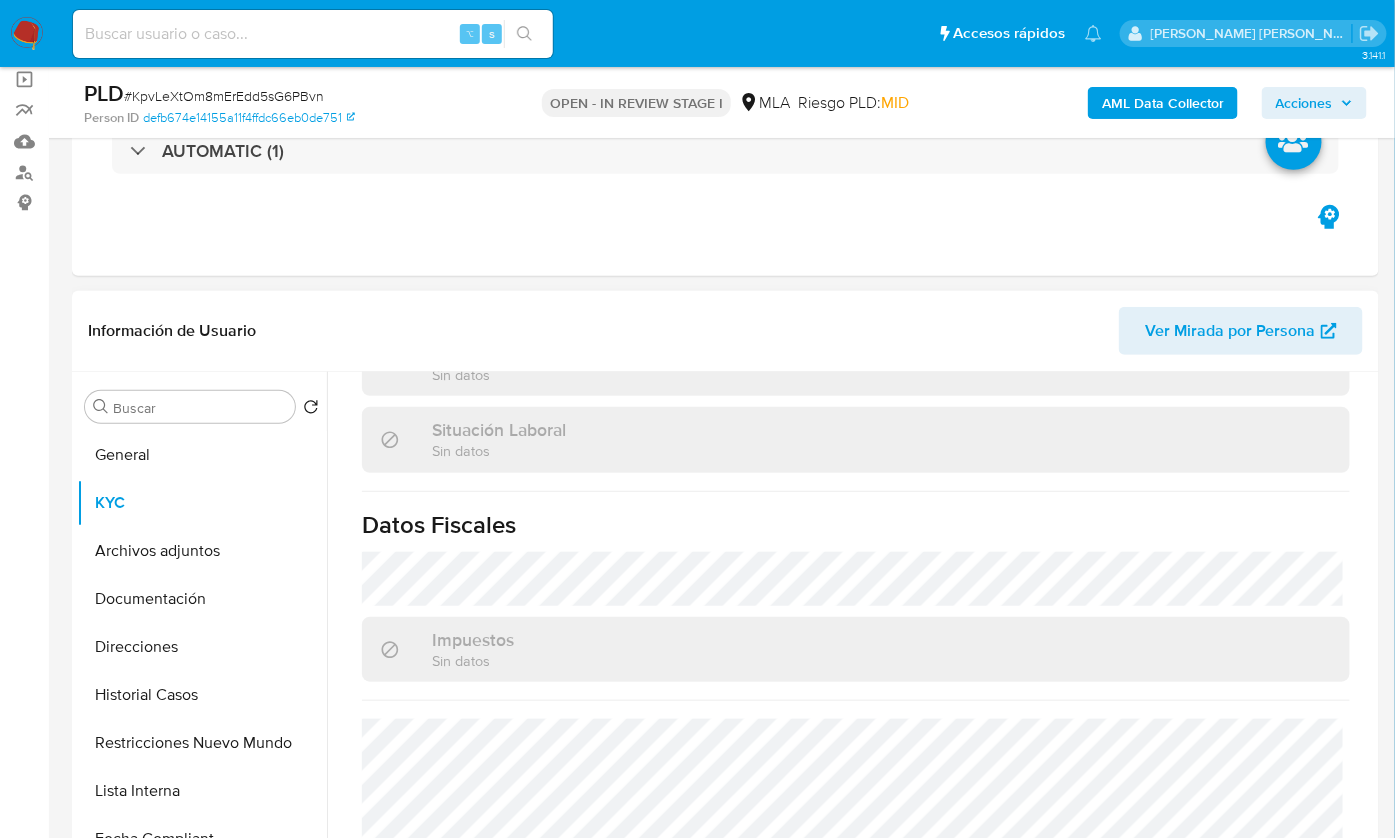 scroll, scrollTop: 1070, scrollLeft: 0, axis: vertical 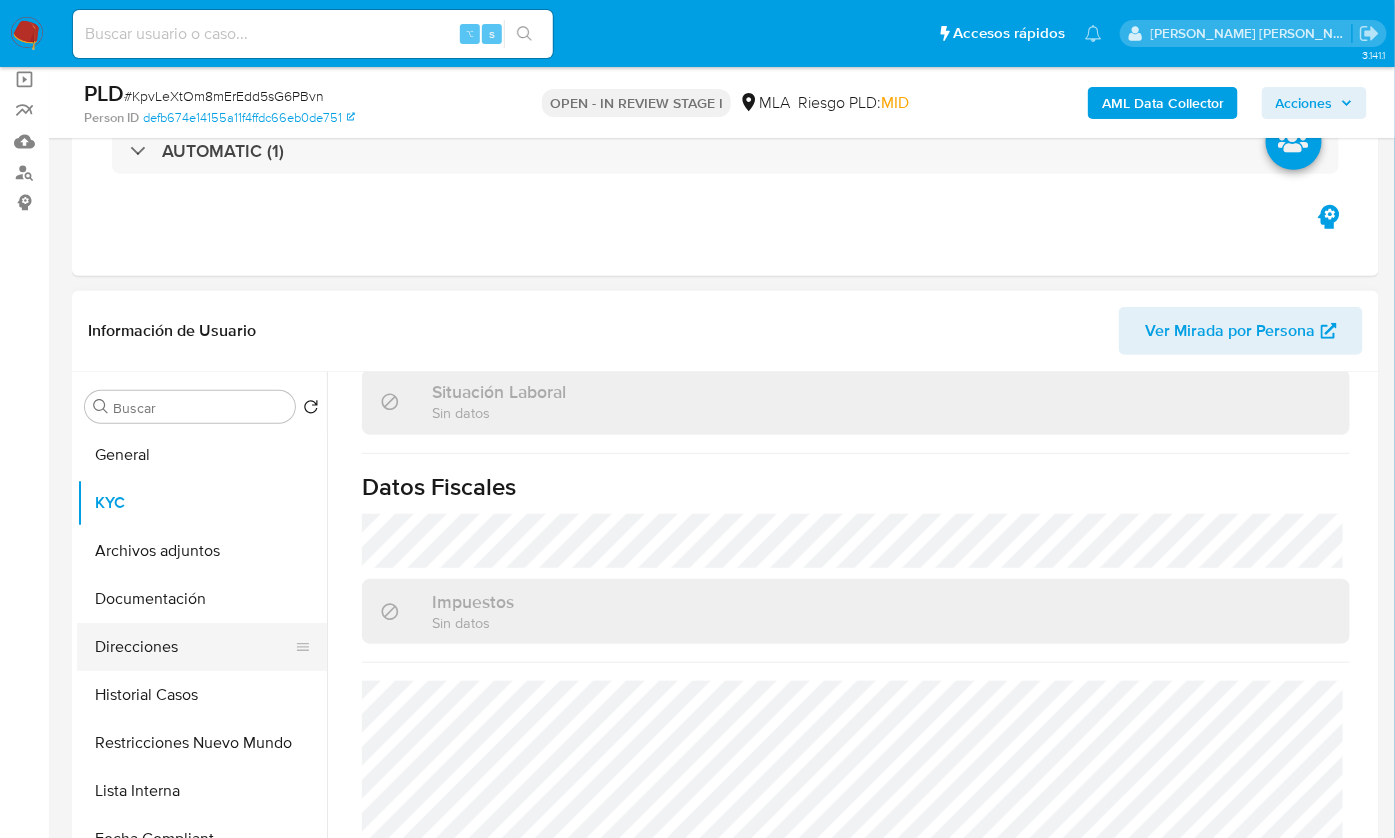 click on "Direcciones" at bounding box center (194, 647) 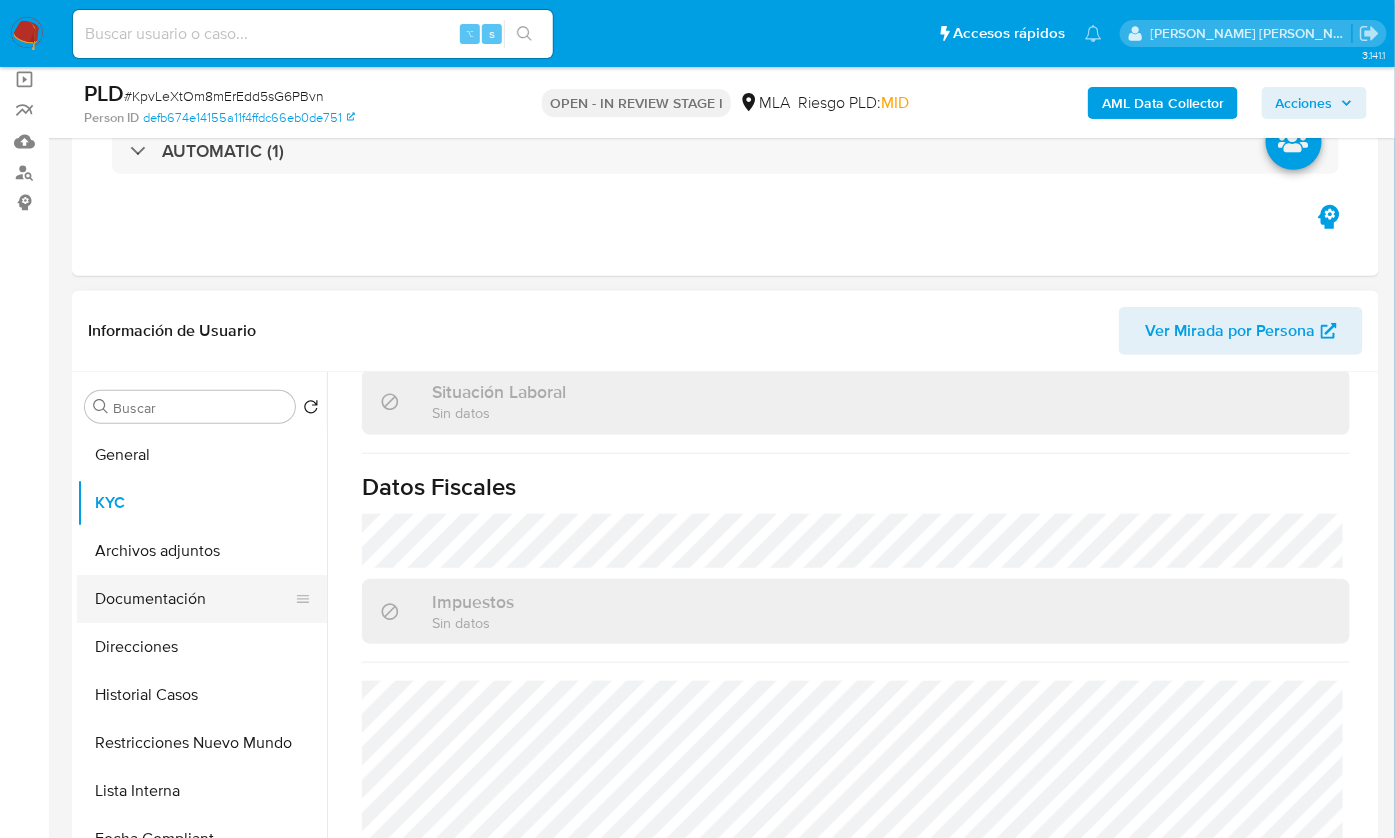 scroll, scrollTop: 0, scrollLeft: 0, axis: both 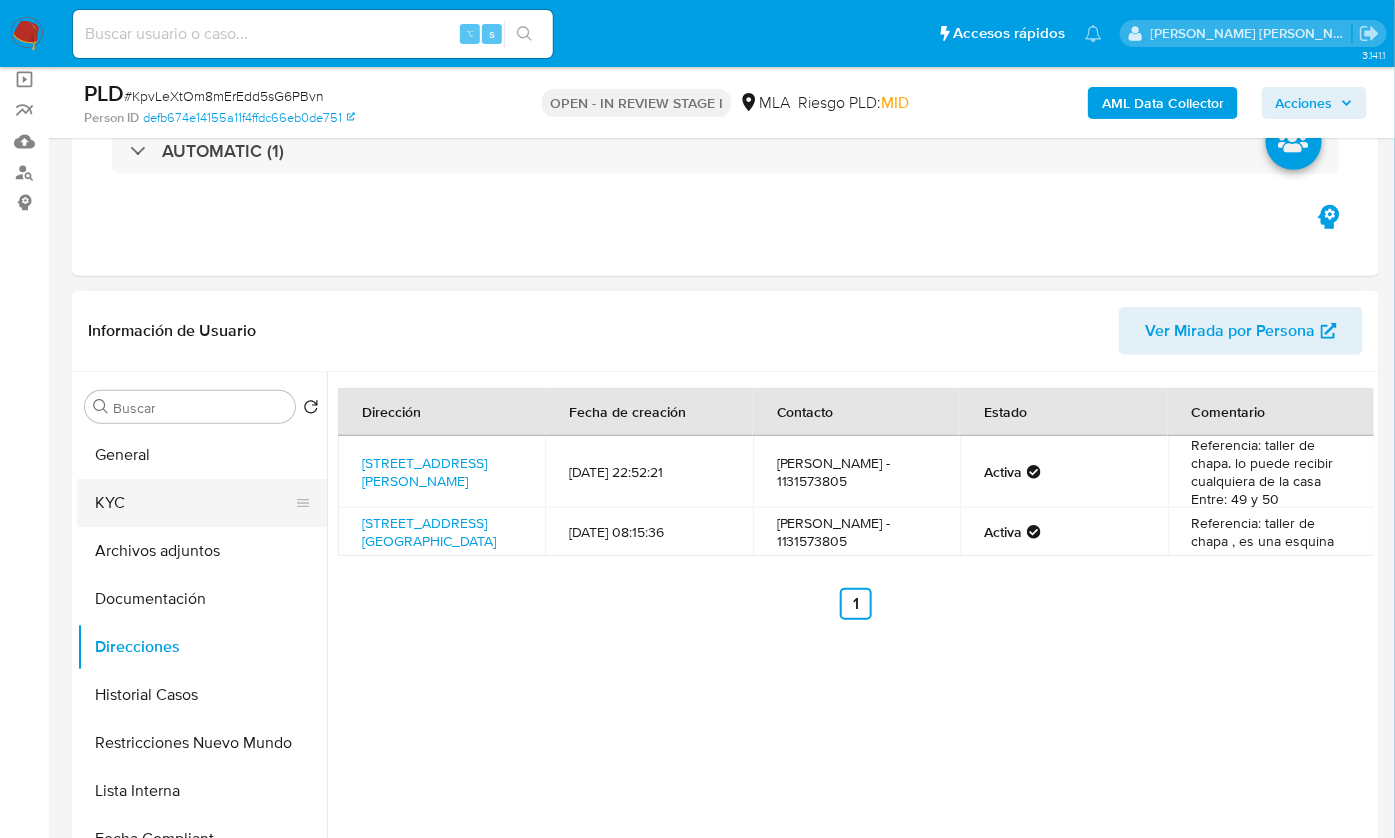 click on "KYC" at bounding box center (194, 503) 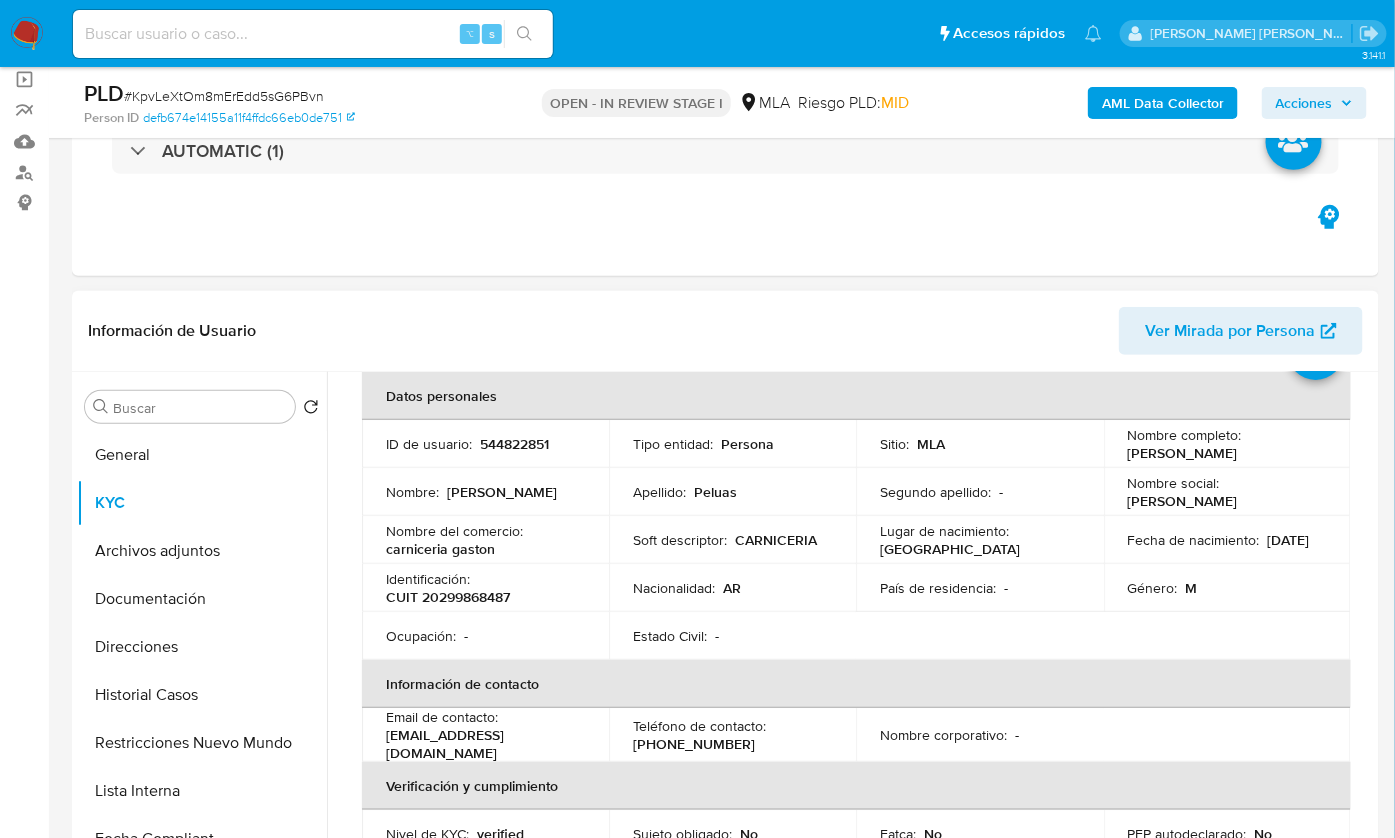 scroll, scrollTop: 0, scrollLeft: 0, axis: both 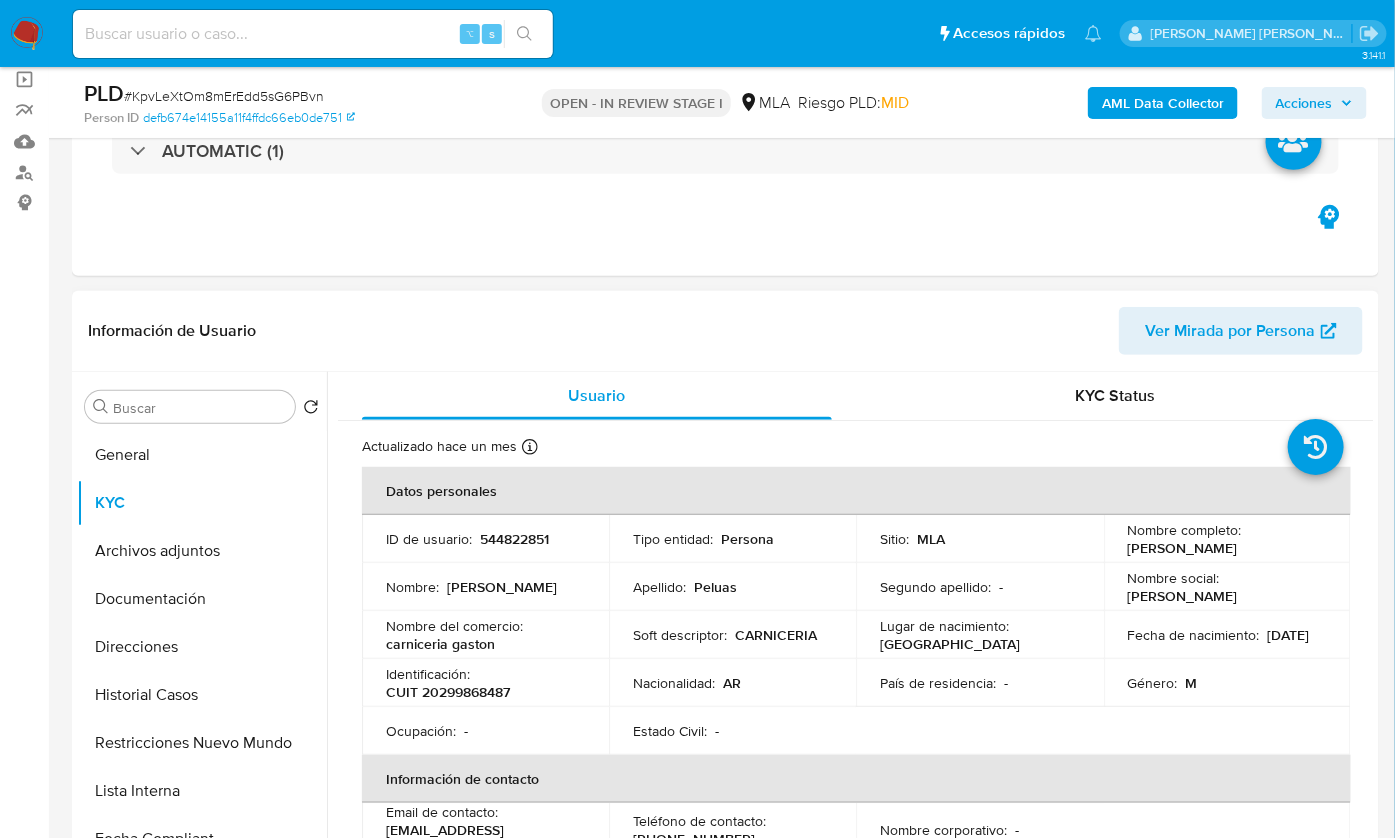 click on "carniceria gaston" at bounding box center [440, 644] 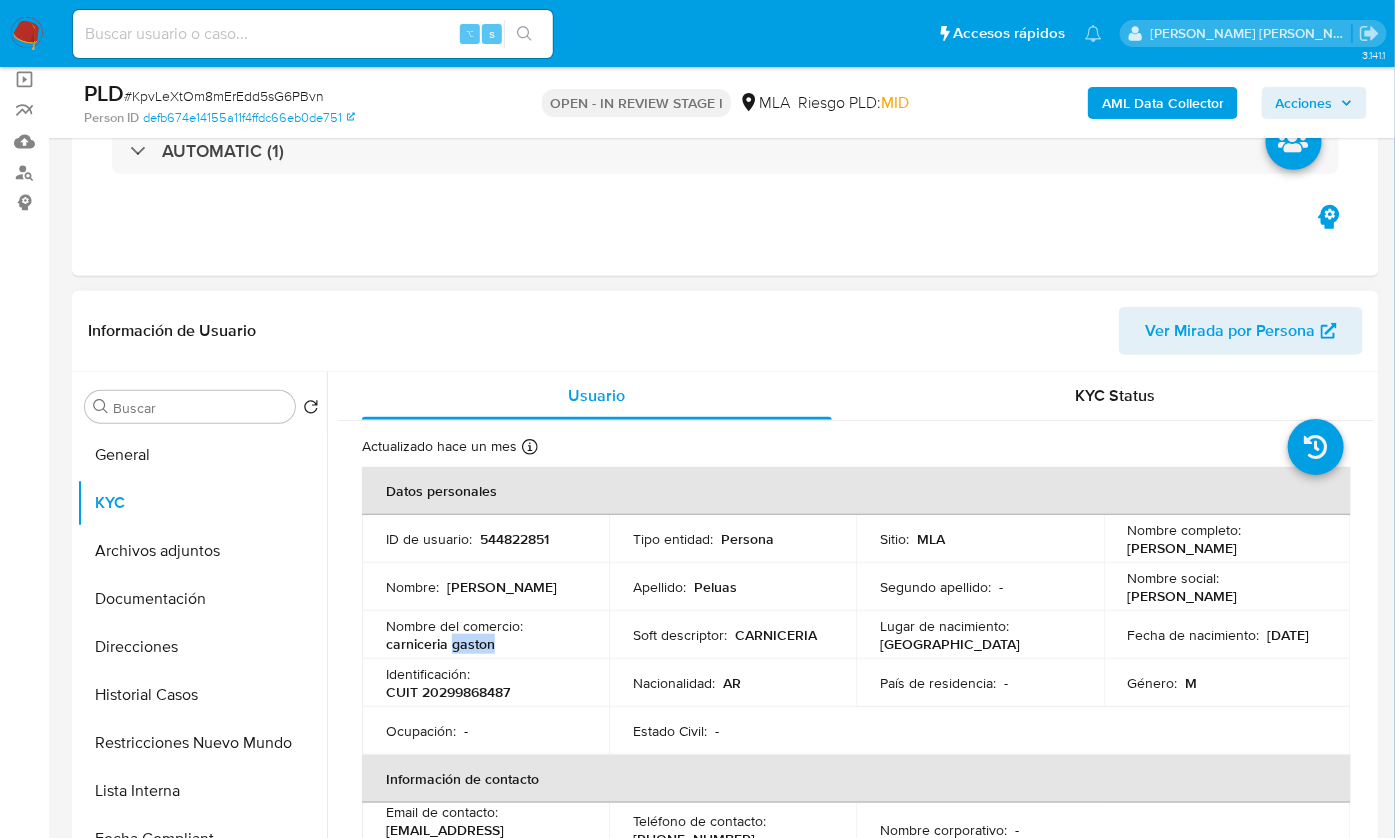 click on "carniceria gaston" at bounding box center [440, 644] 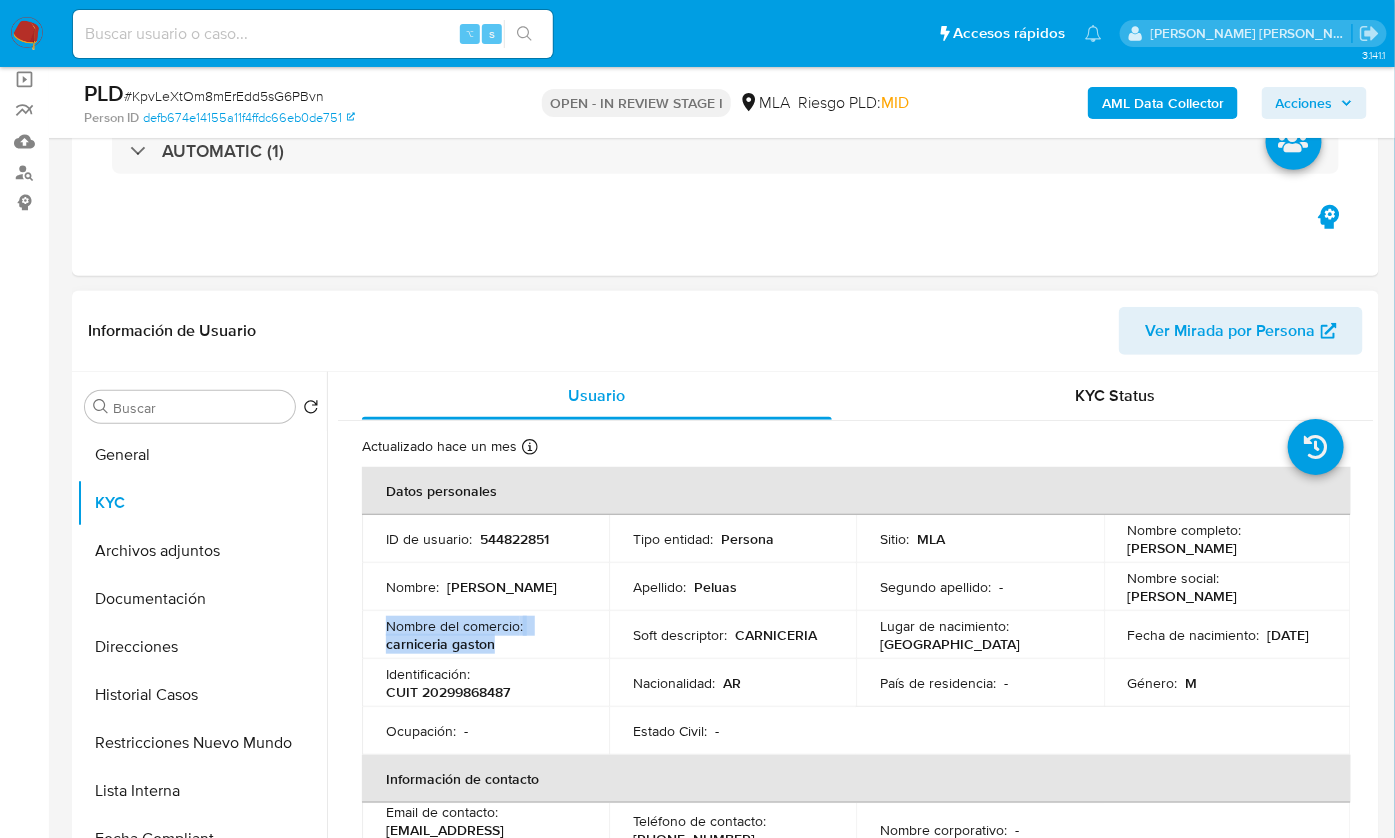 click on "carniceria gaston" at bounding box center (440, 644) 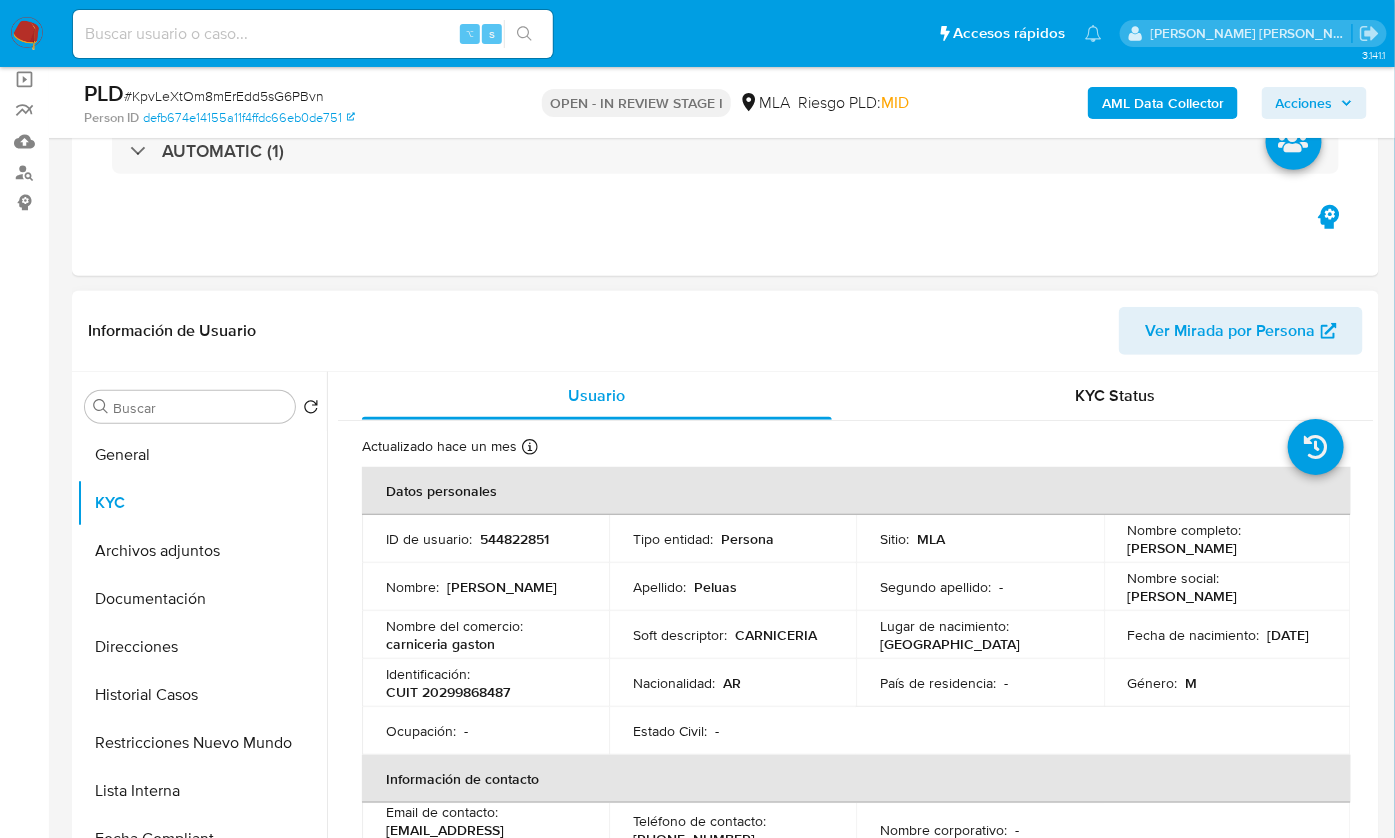 click on "Nombre del comercio :    carniceria gaston" at bounding box center (485, 635) 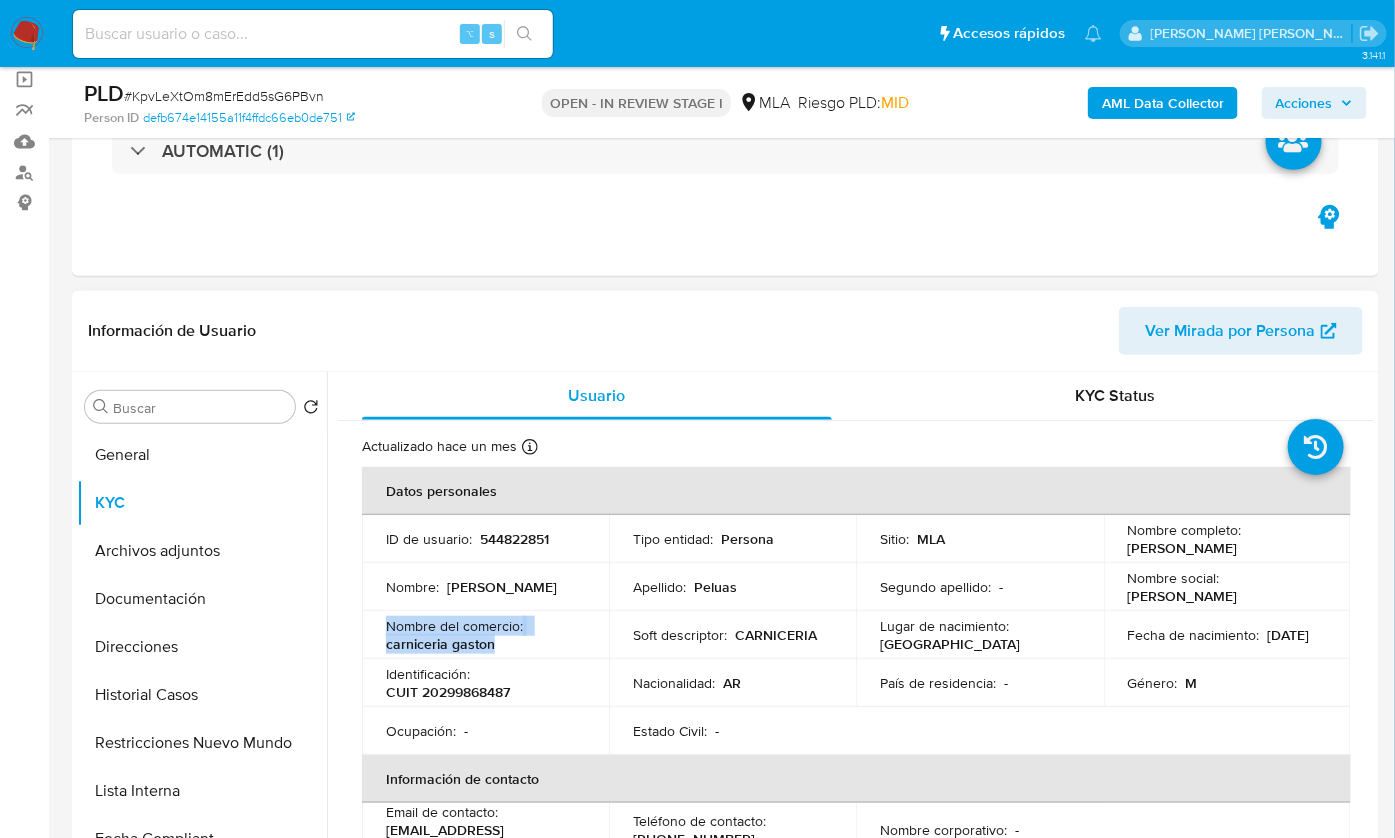 drag, startPoint x: 492, startPoint y: 649, endPoint x: 383, endPoint y: 639, distance: 109.457756 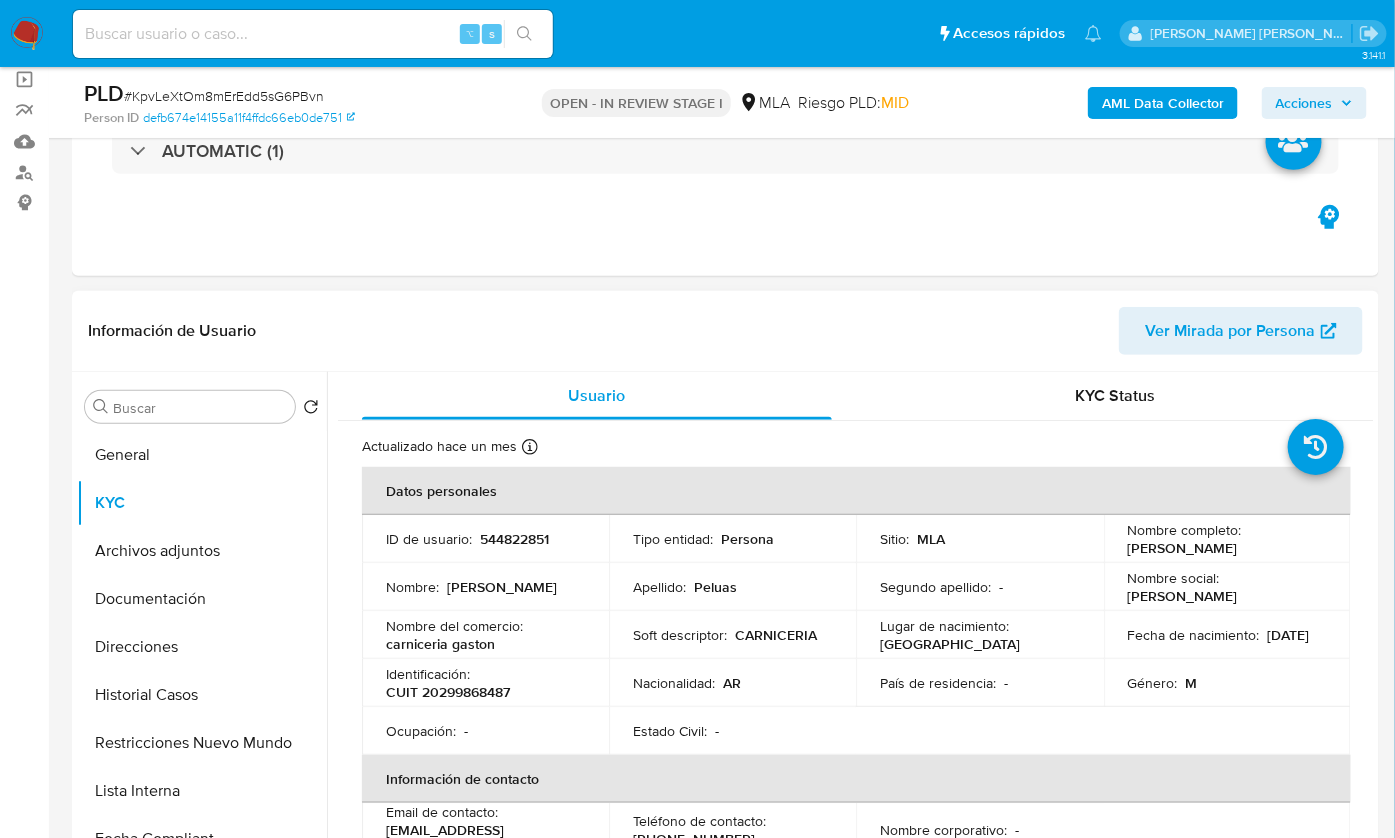 click on "carniceria gaston" at bounding box center [440, 644] 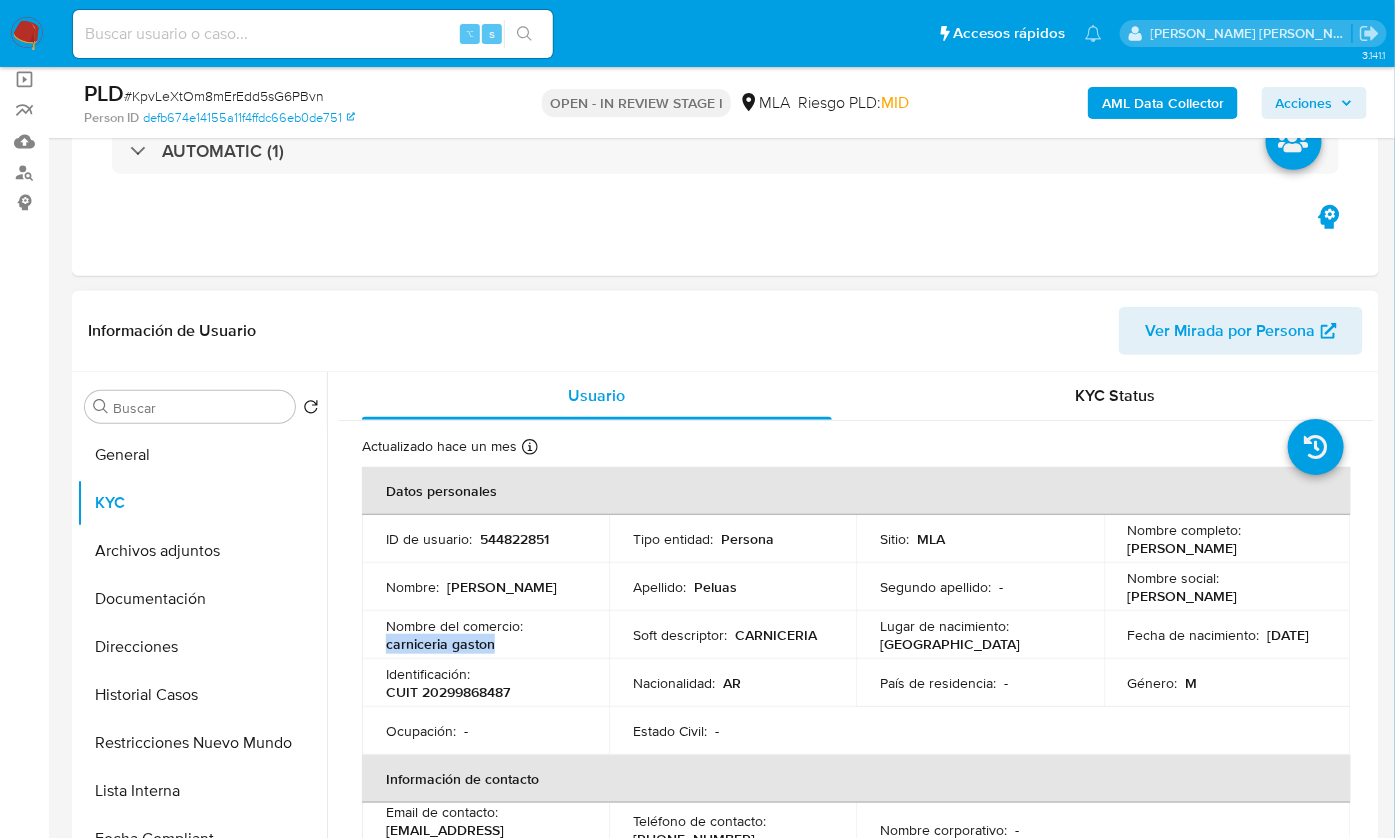 drag, startPoint x: 390, startPoint y: 649, endPoint x: 493, endPoint y: 648, distance: 103.00485 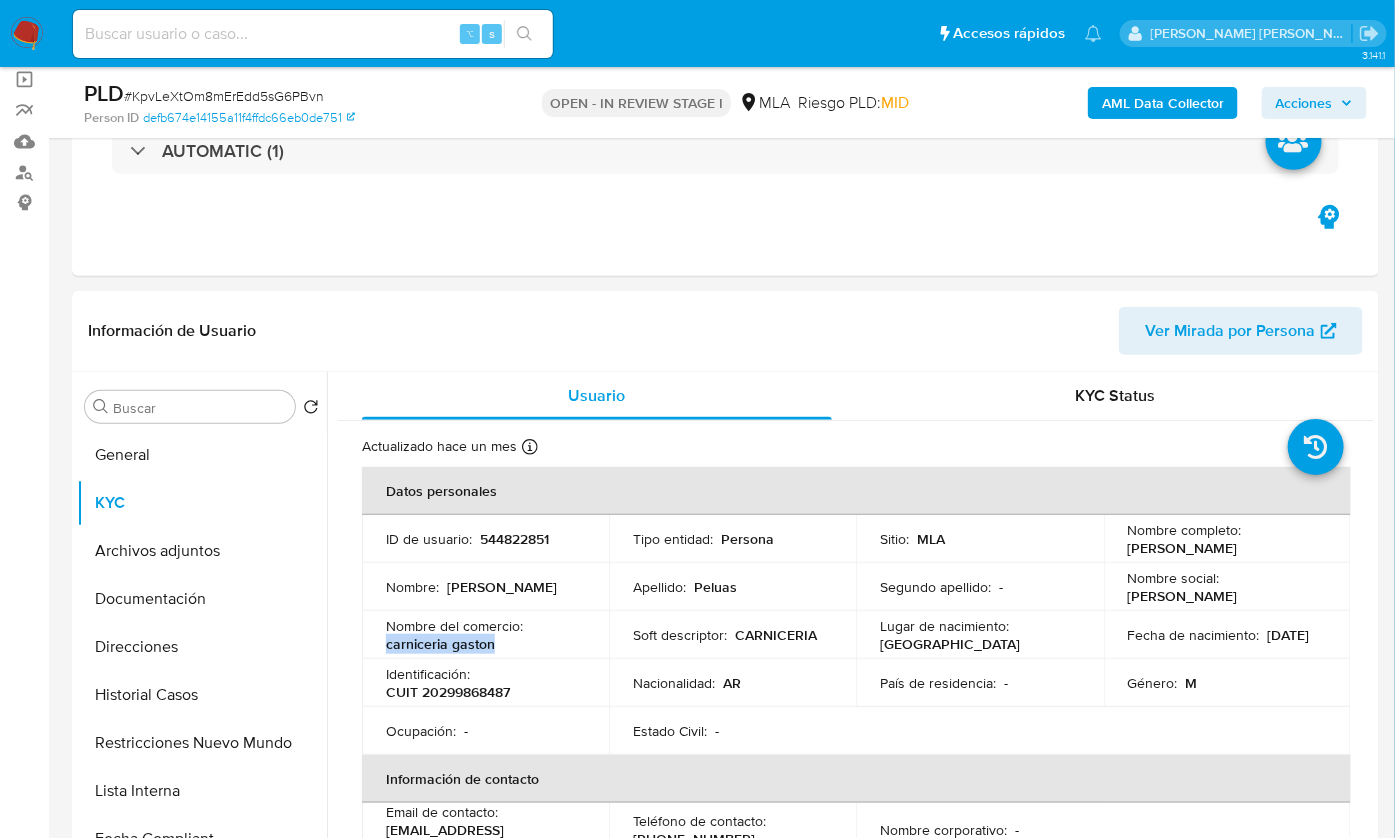copy on "carniceria gaston" 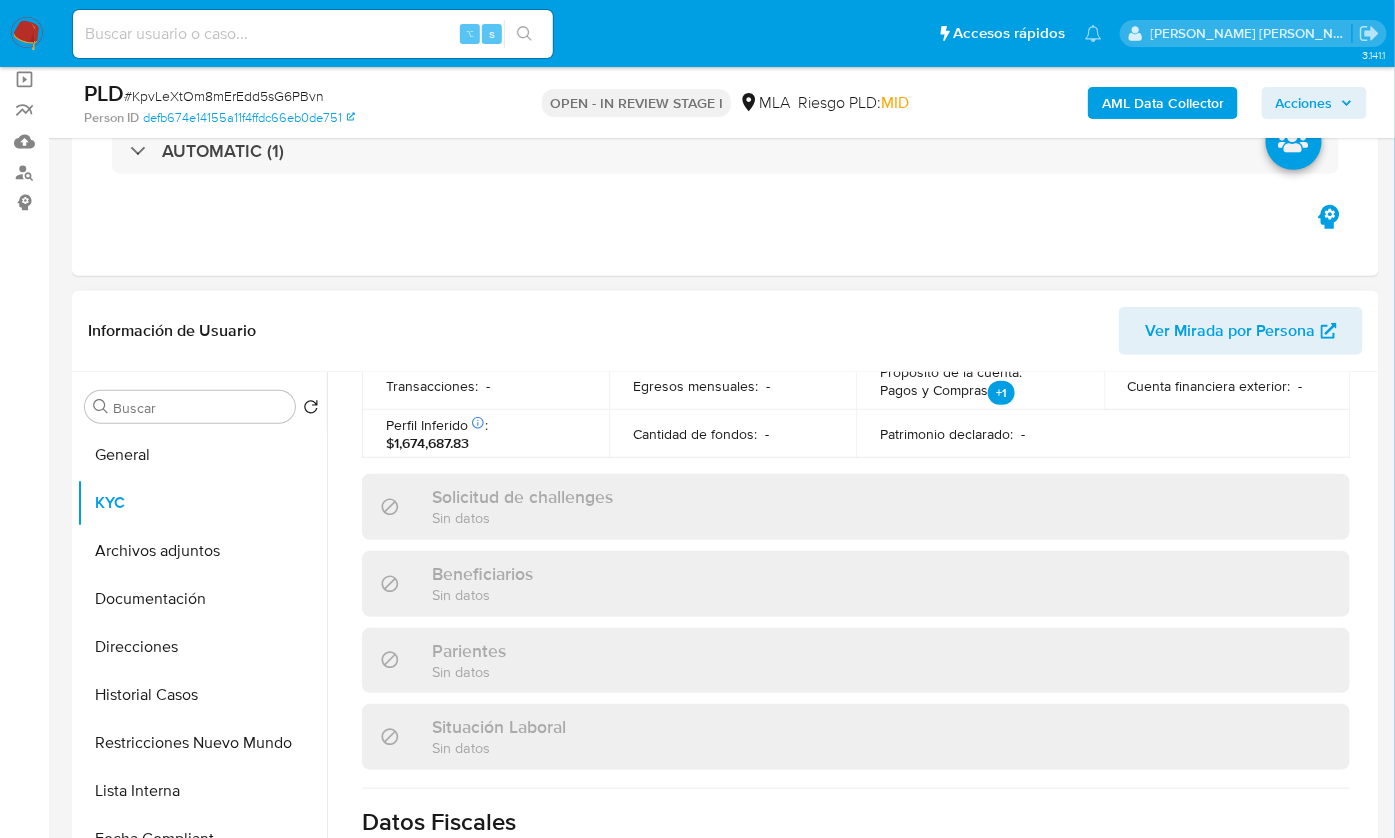 scroll, scrollTop: 1070, scrollLeft: 0, axis: vertical 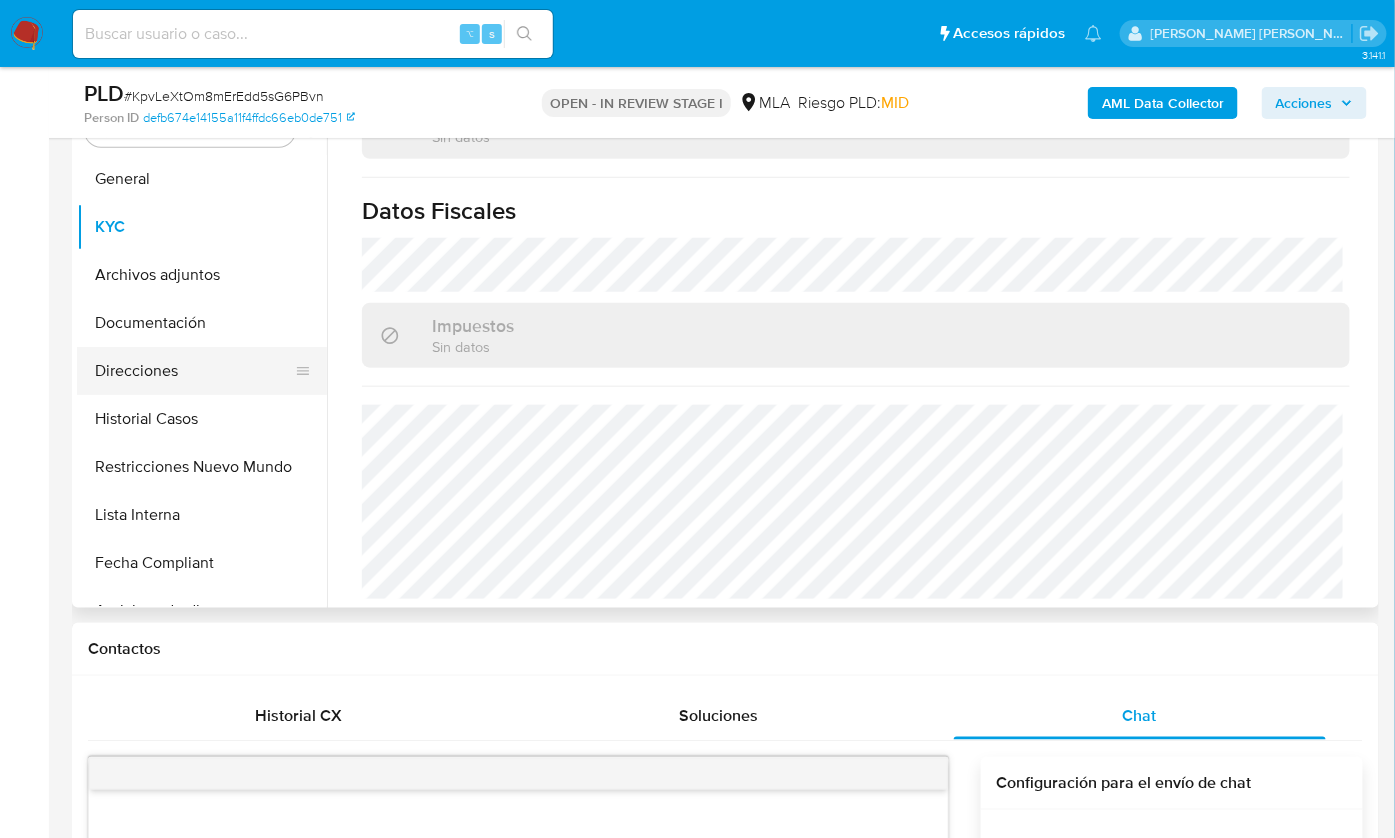 click on "Direcciones" at bounding box center [194, 371] 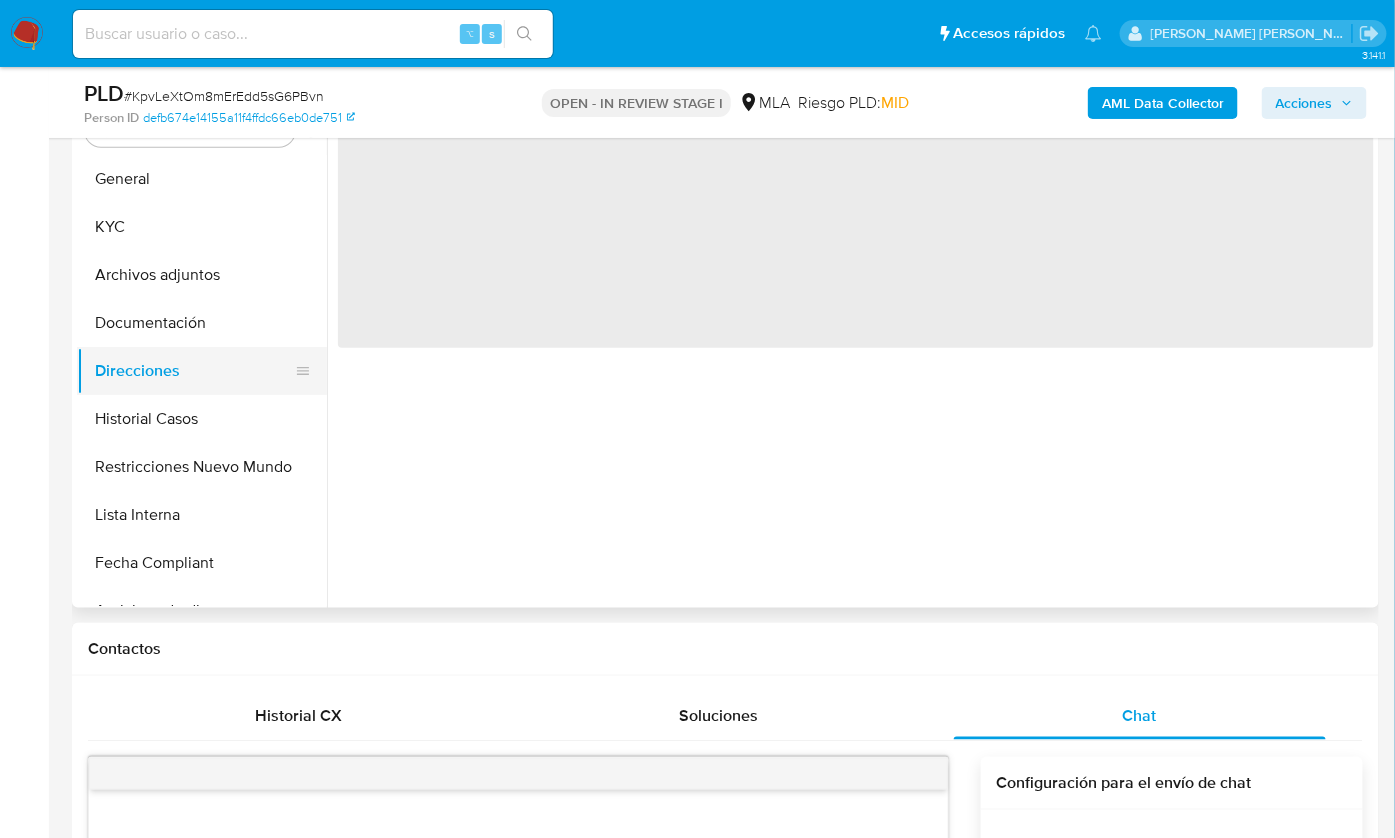 scroll, scrollTop: 0, scrollLeft: 0, axis: both 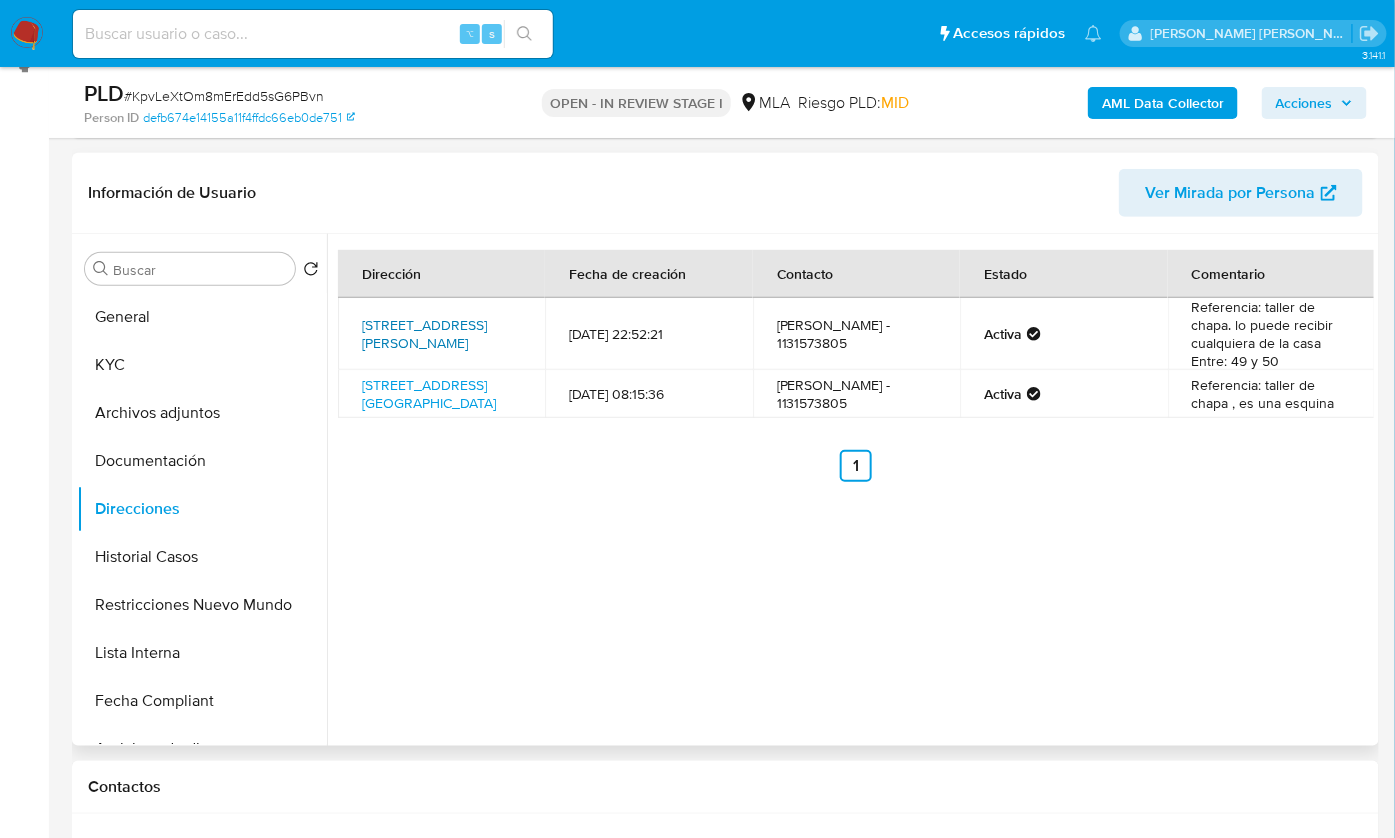 click on "Calle 130 4900, Hudson, Buenos Aires, 1885, Argentina 4900" at bounding box center [424, 334] 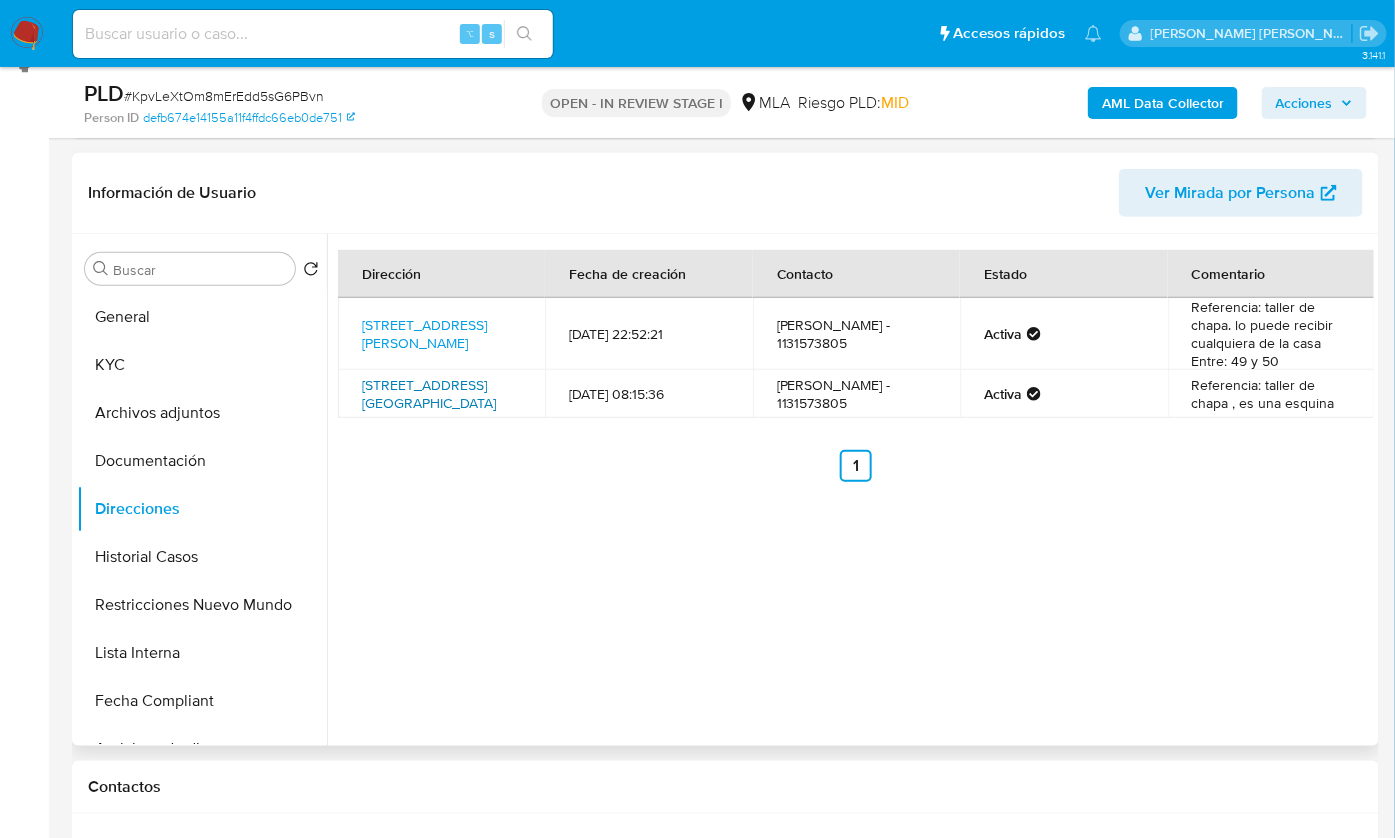click on "Calle Calle 130 4900, Berazategui, Buenos Aires, 1885, Argentina 4900" at bounding box center [429, 394] 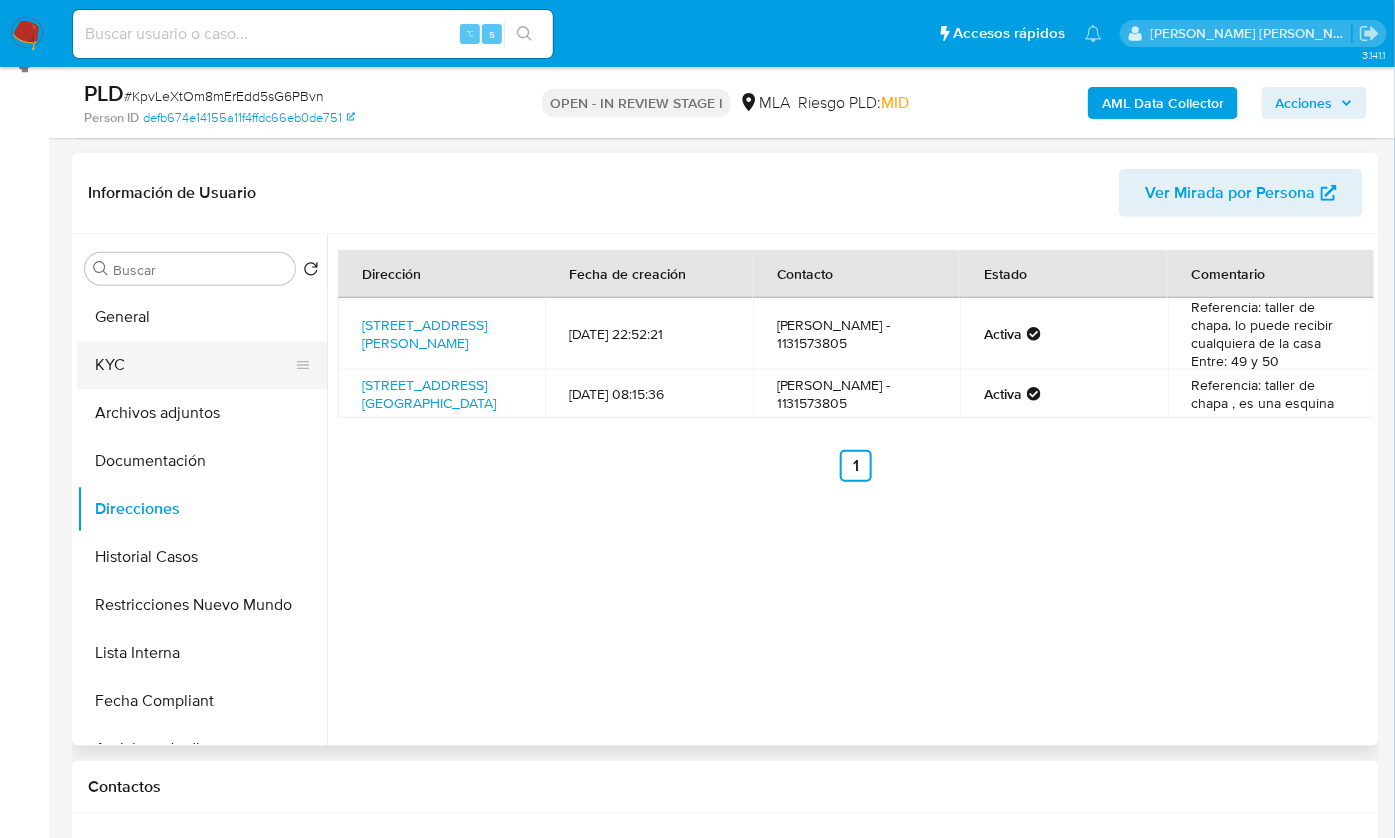 click on "KYC" at bounding box center (194, 365) 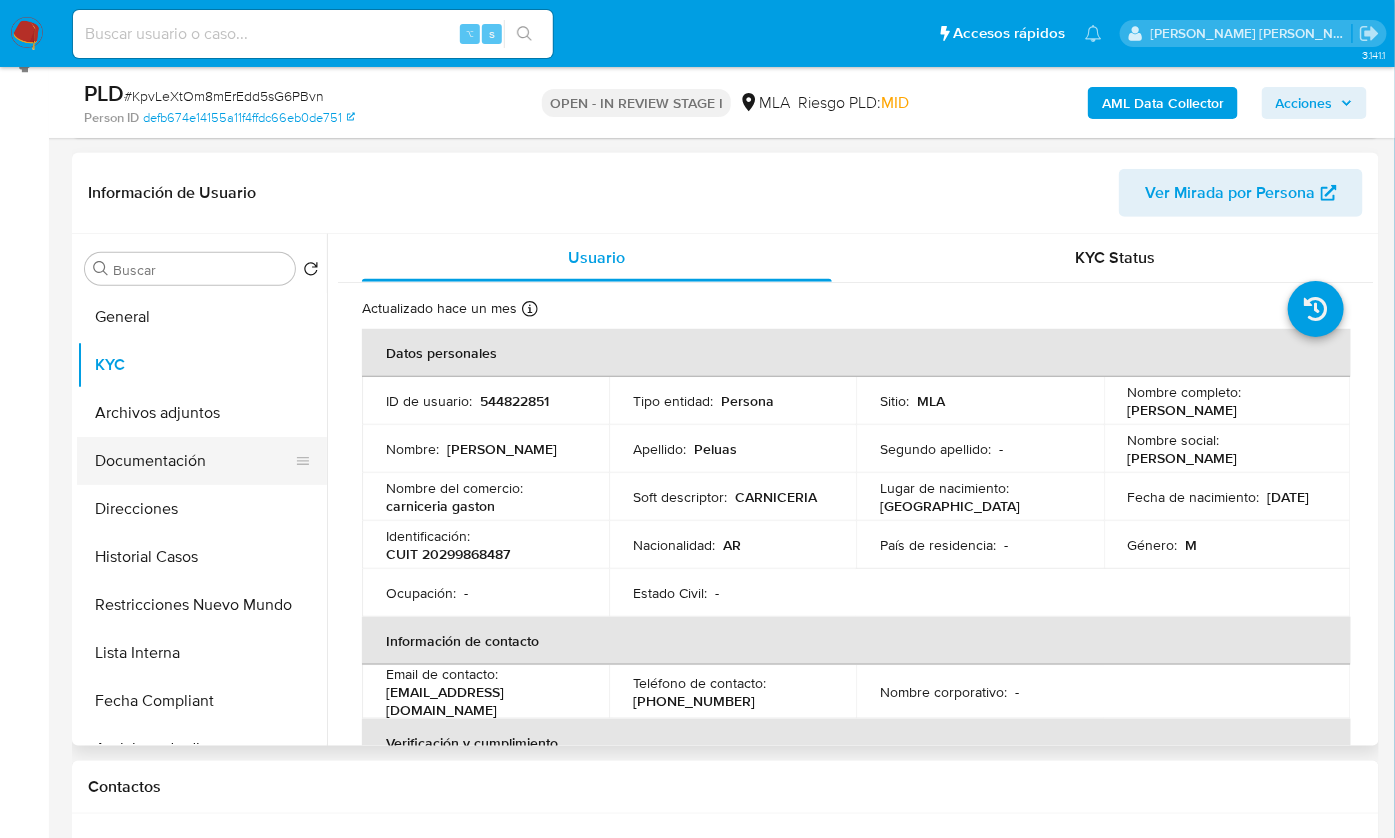 click on "Documentación" at bounding box center (194, 461) 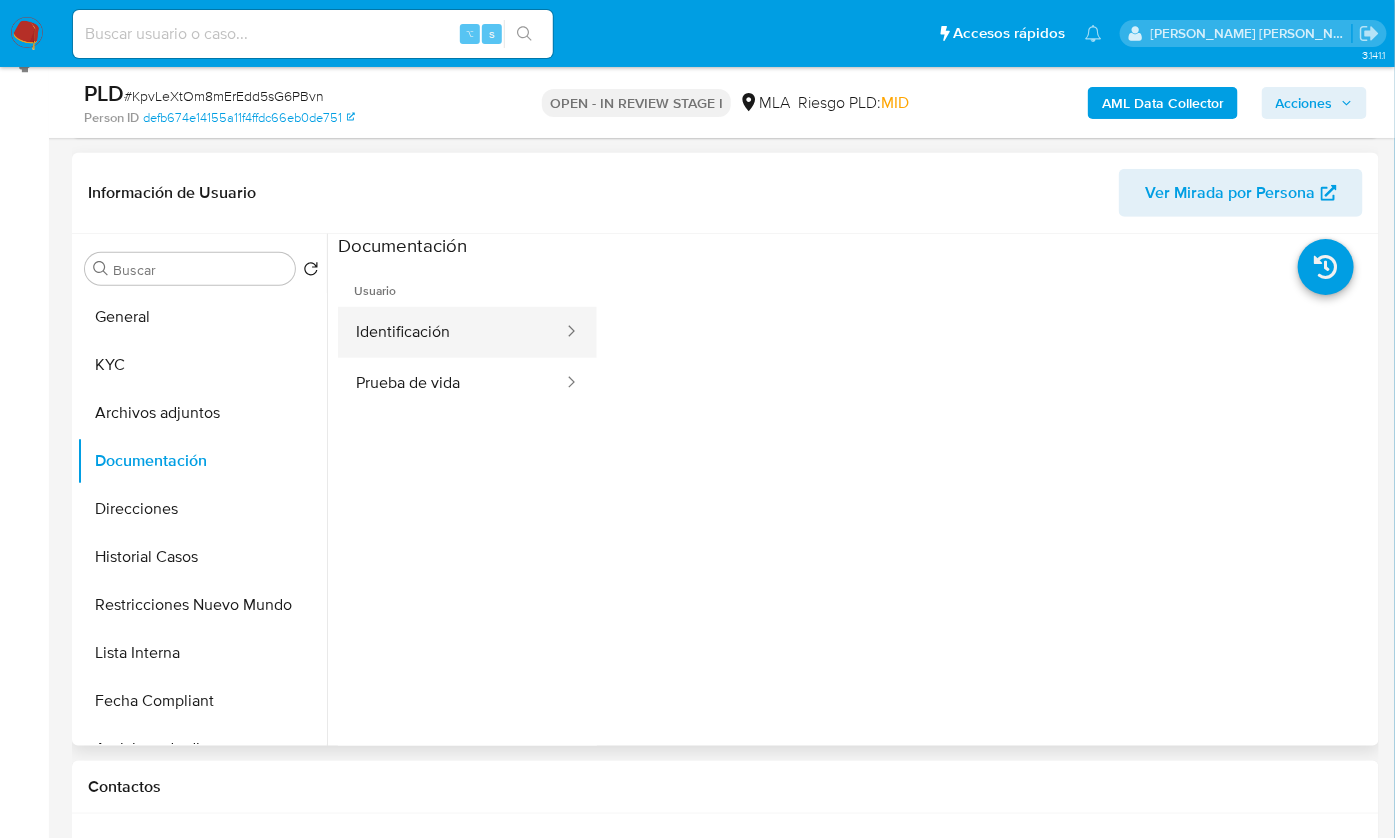 click on "Identificación" at bounding box center (451, 332) 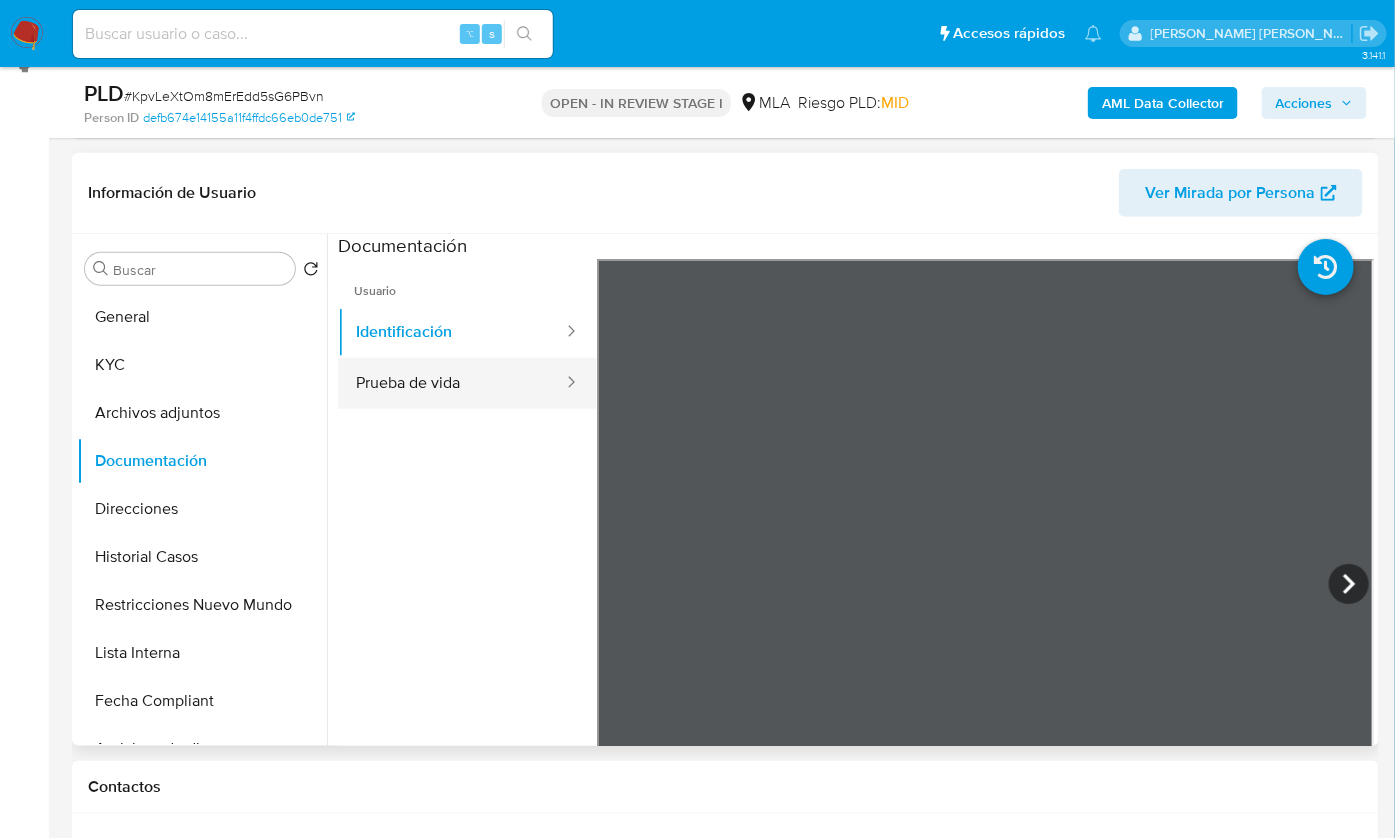 click on "Prueba de vida" at bounding box center [451, 383] 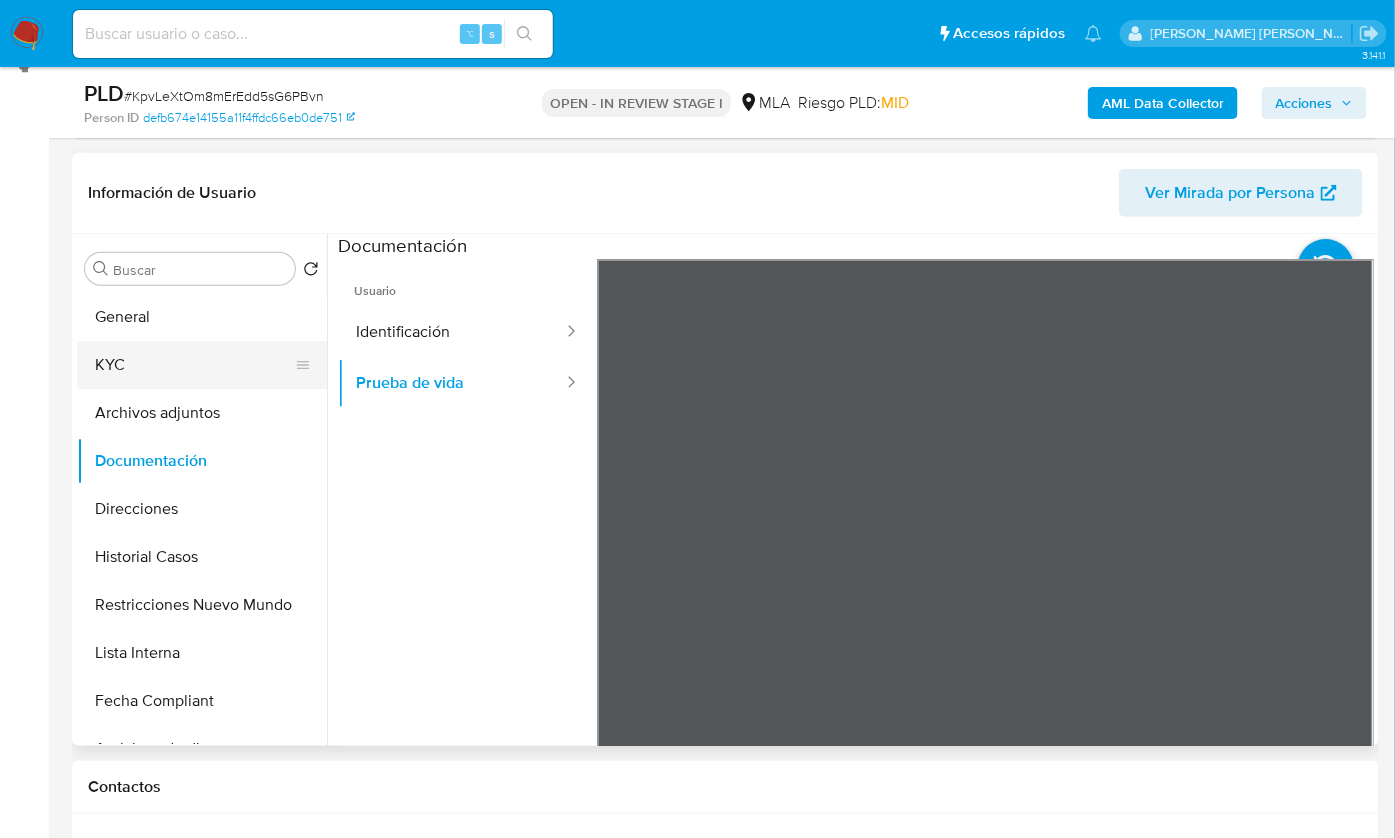 click on "KYC" at bounding box center [194, 365] 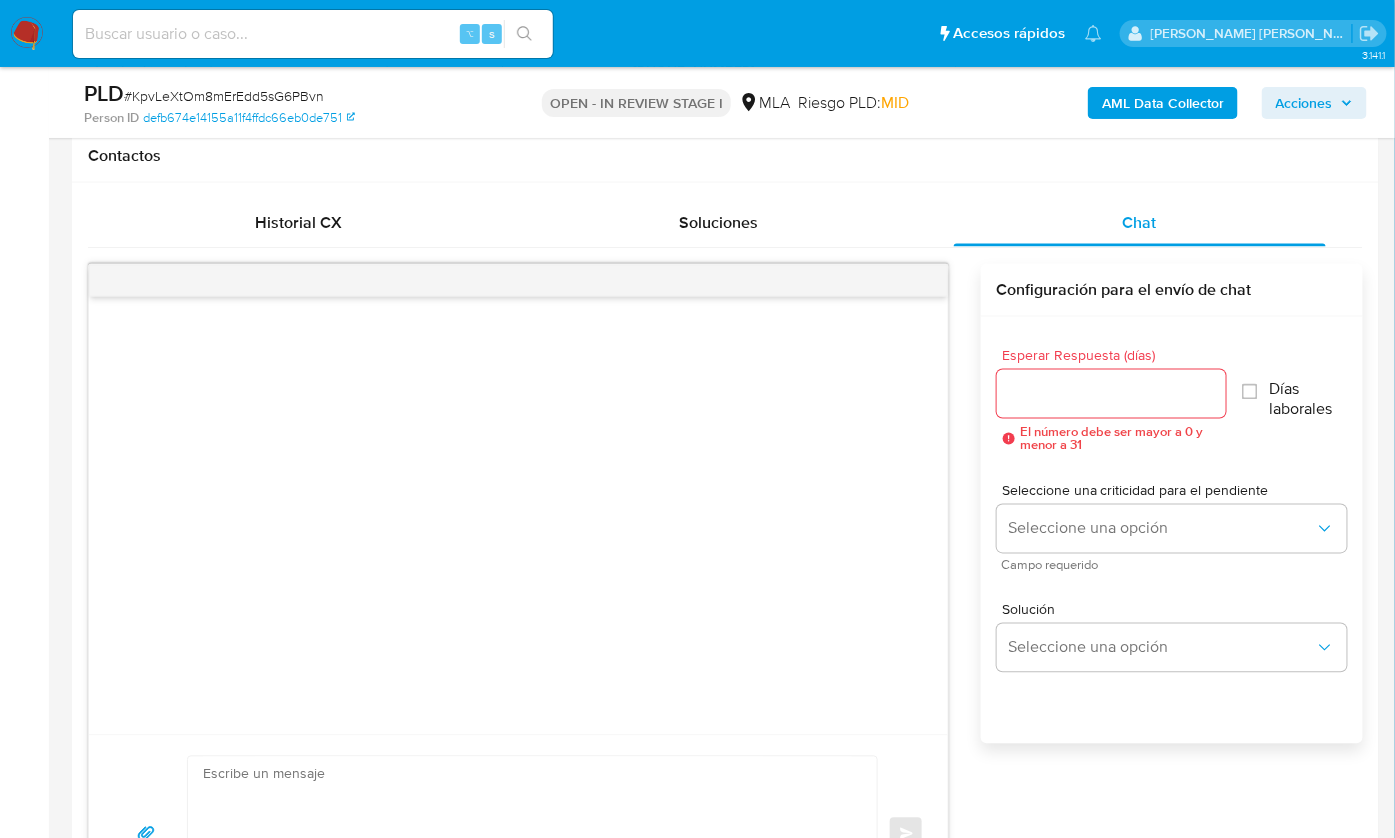 scroll, scrollTop: 927, scrollLeft: 0, axis: vertical 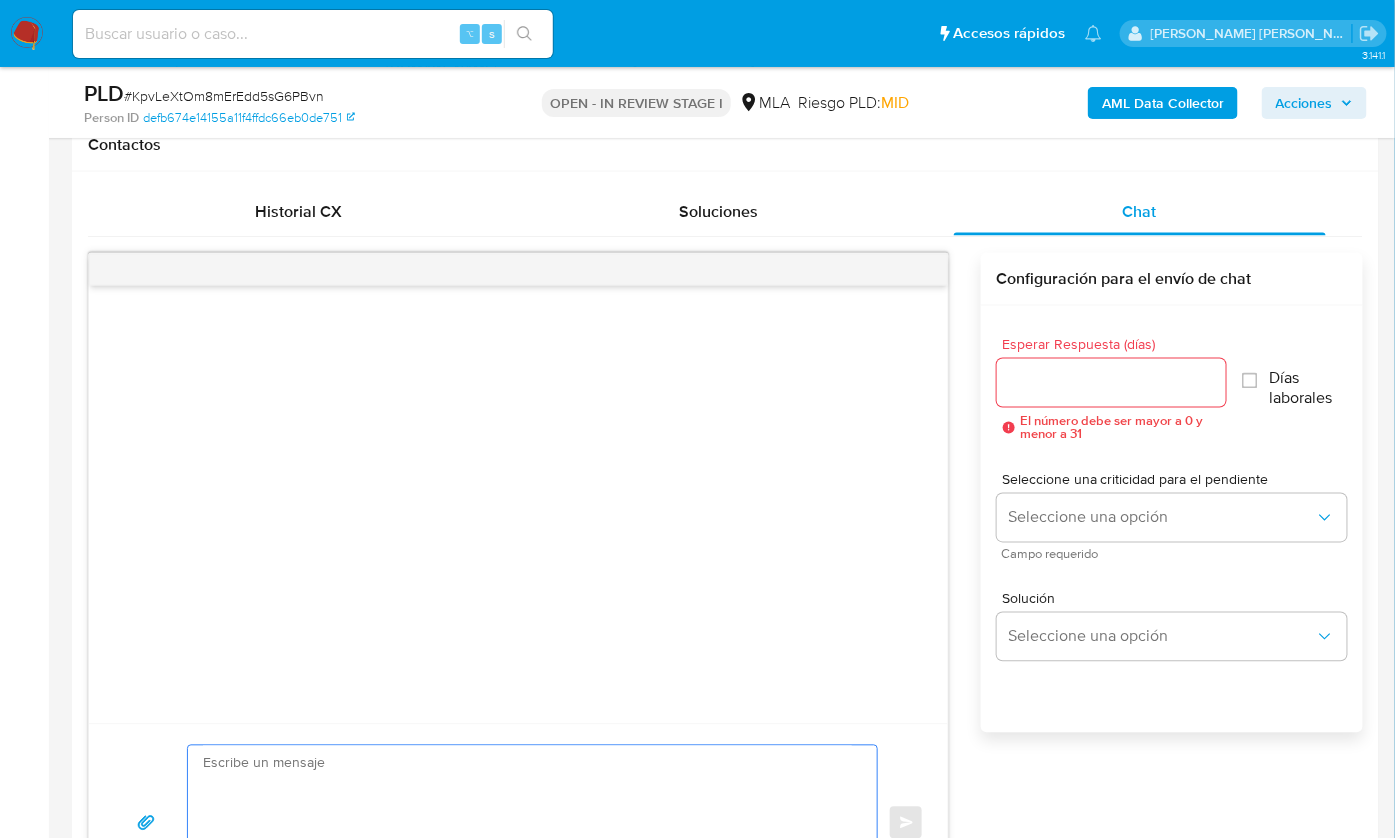 click at bounding box center [527, 823] 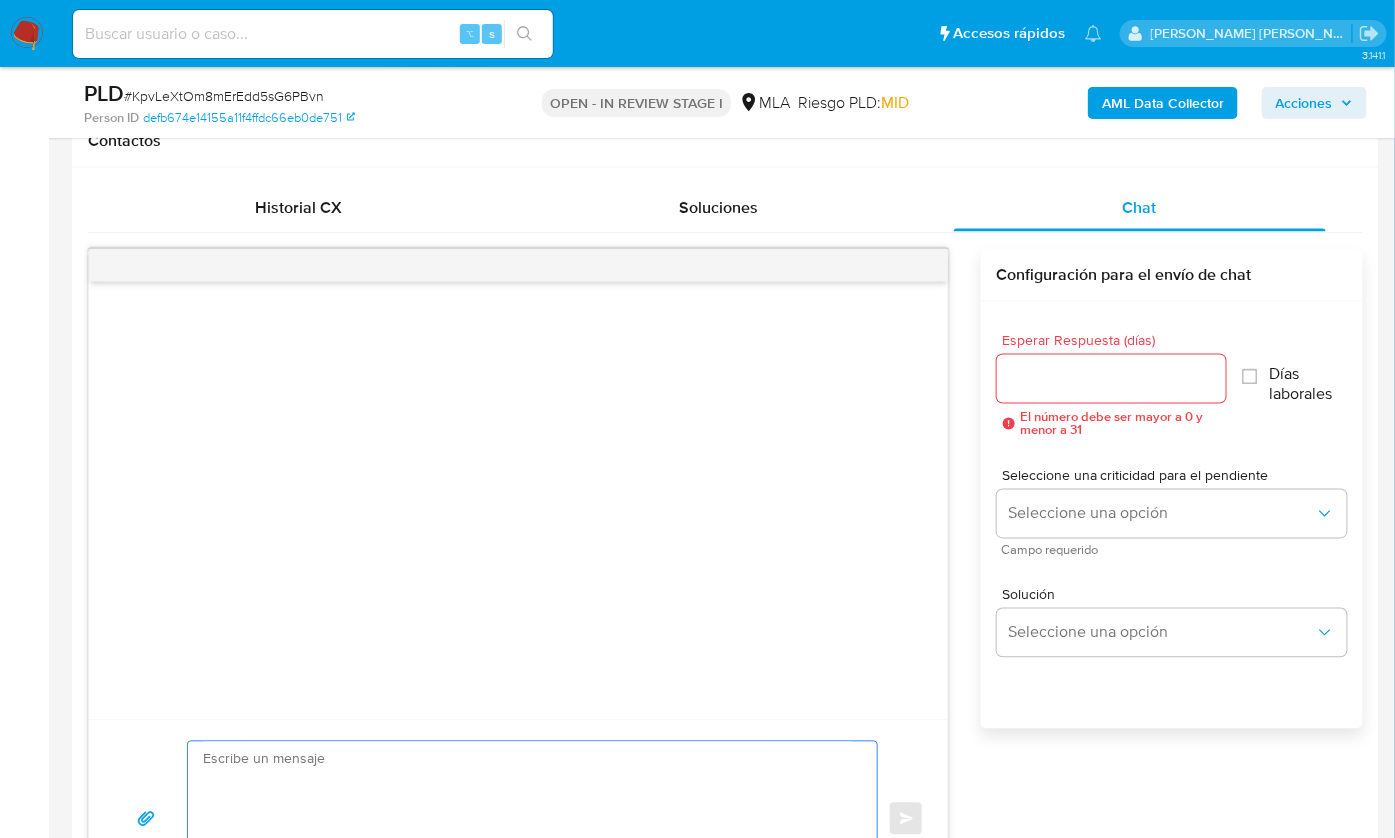 click at bounding box center (527, 819) 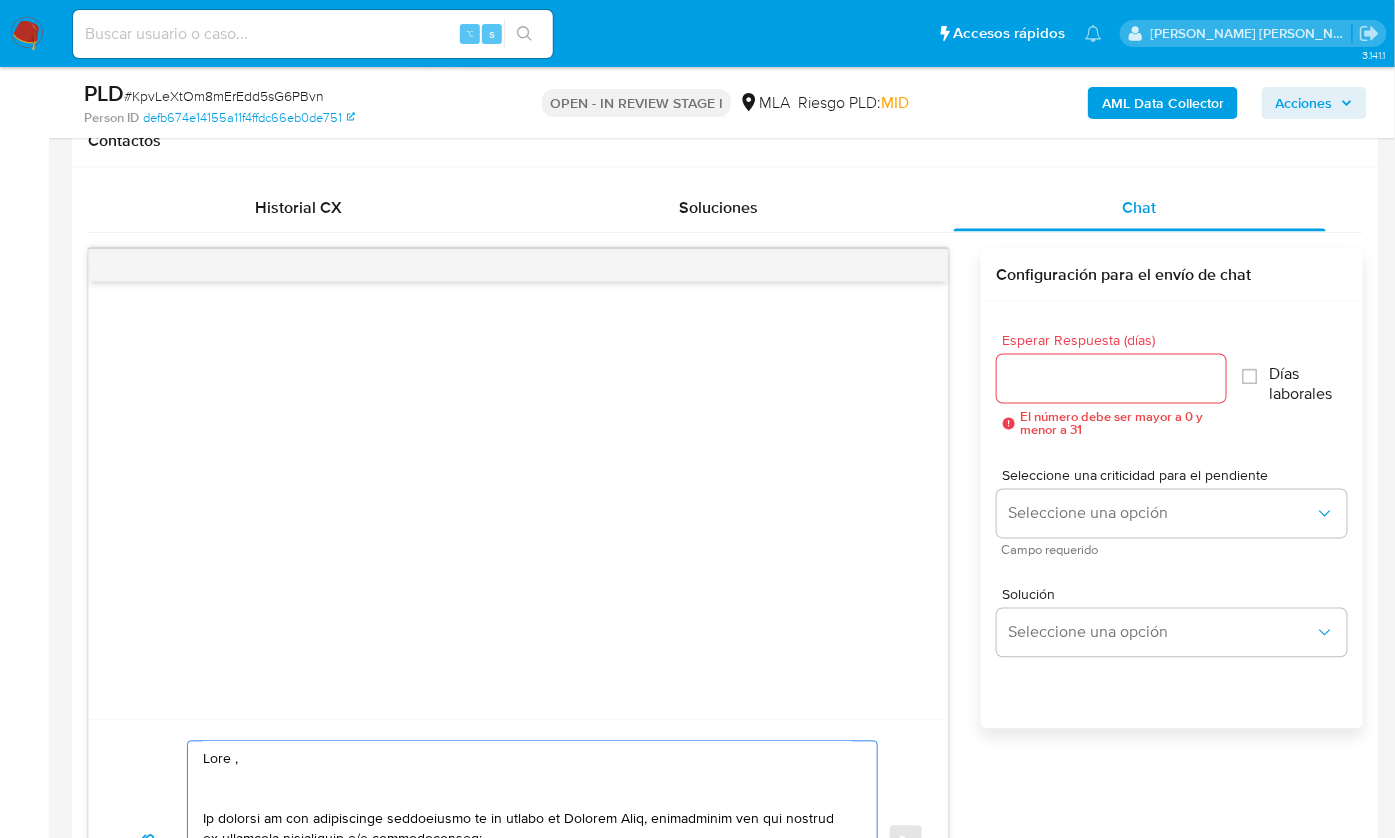 scroll, scrollTop: 1031, scrollLeft: 0, axis: vertical 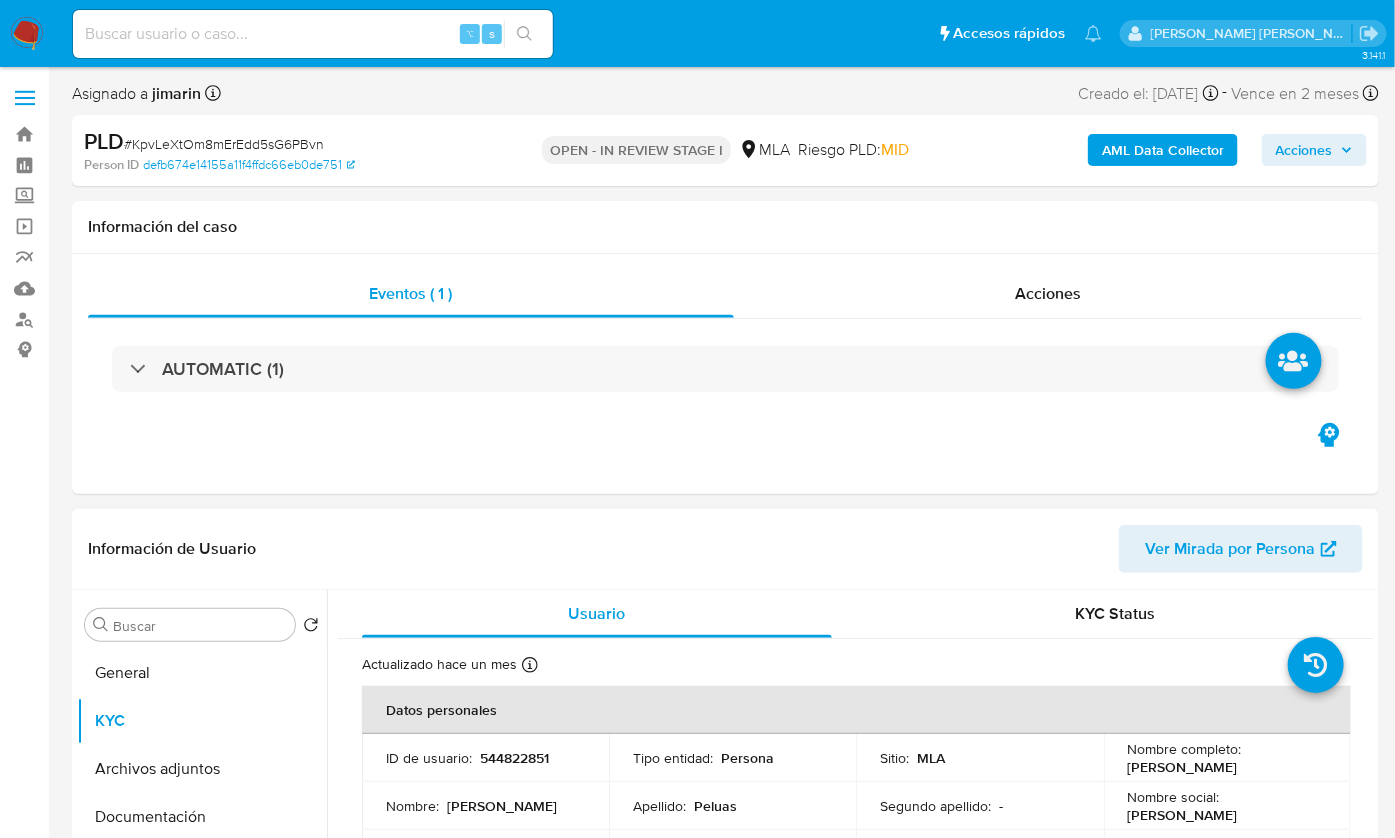 click on "[PERSON_NAME]" at bounding box center [1183, 767] 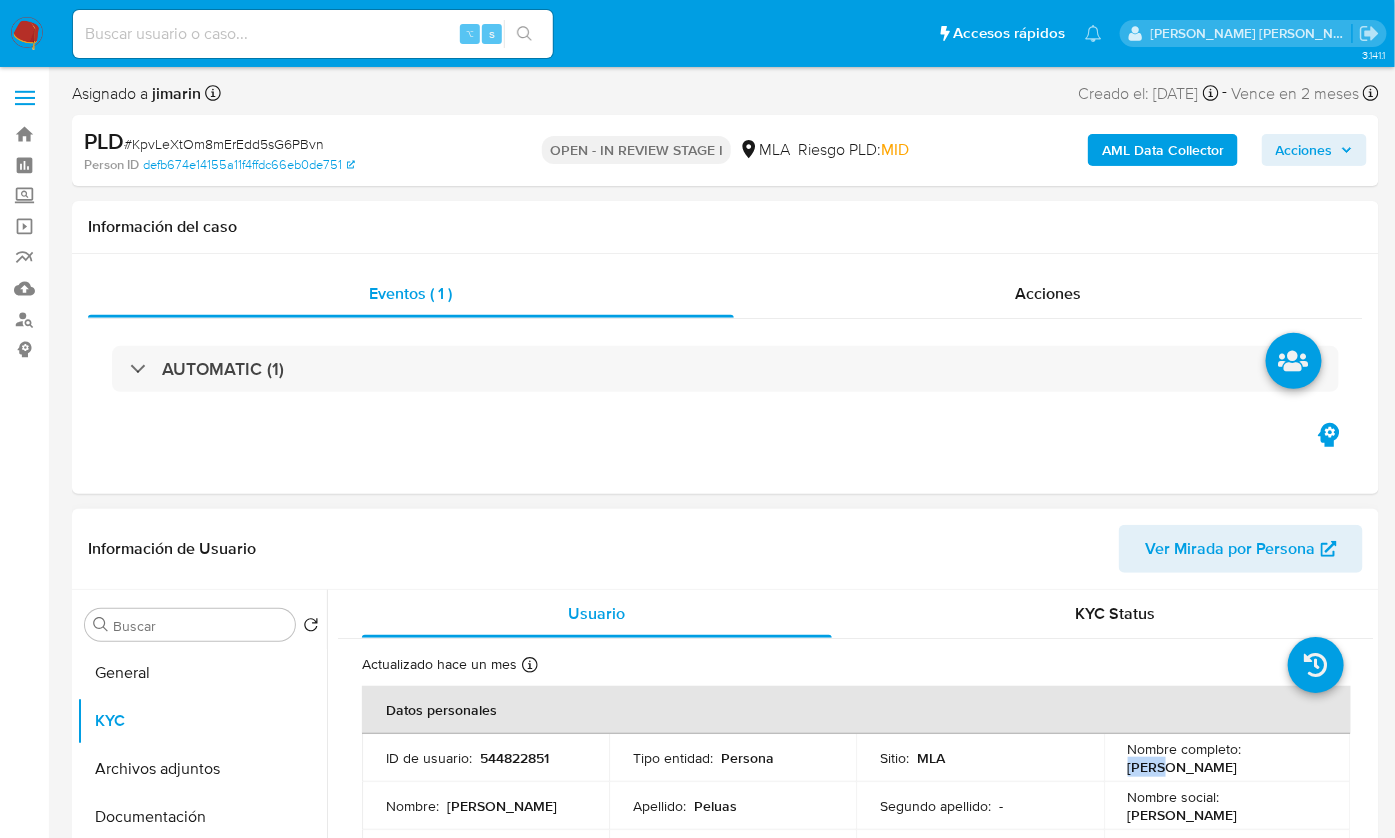 click on "[PERSON_NAME]" at bounding box center (1183, 767) 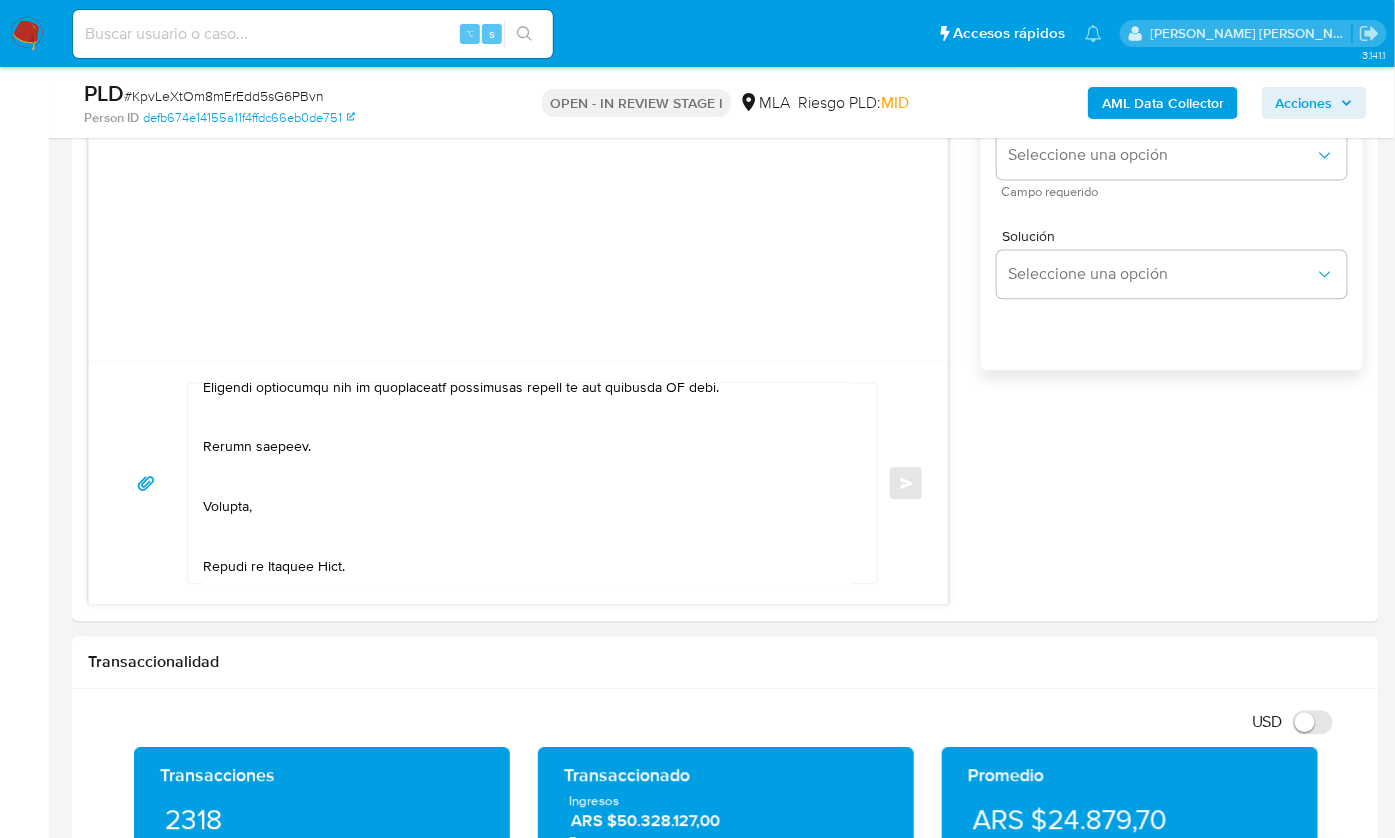 scroll, scrollTop: 1335, scrollLeft: 0, axis: vertical 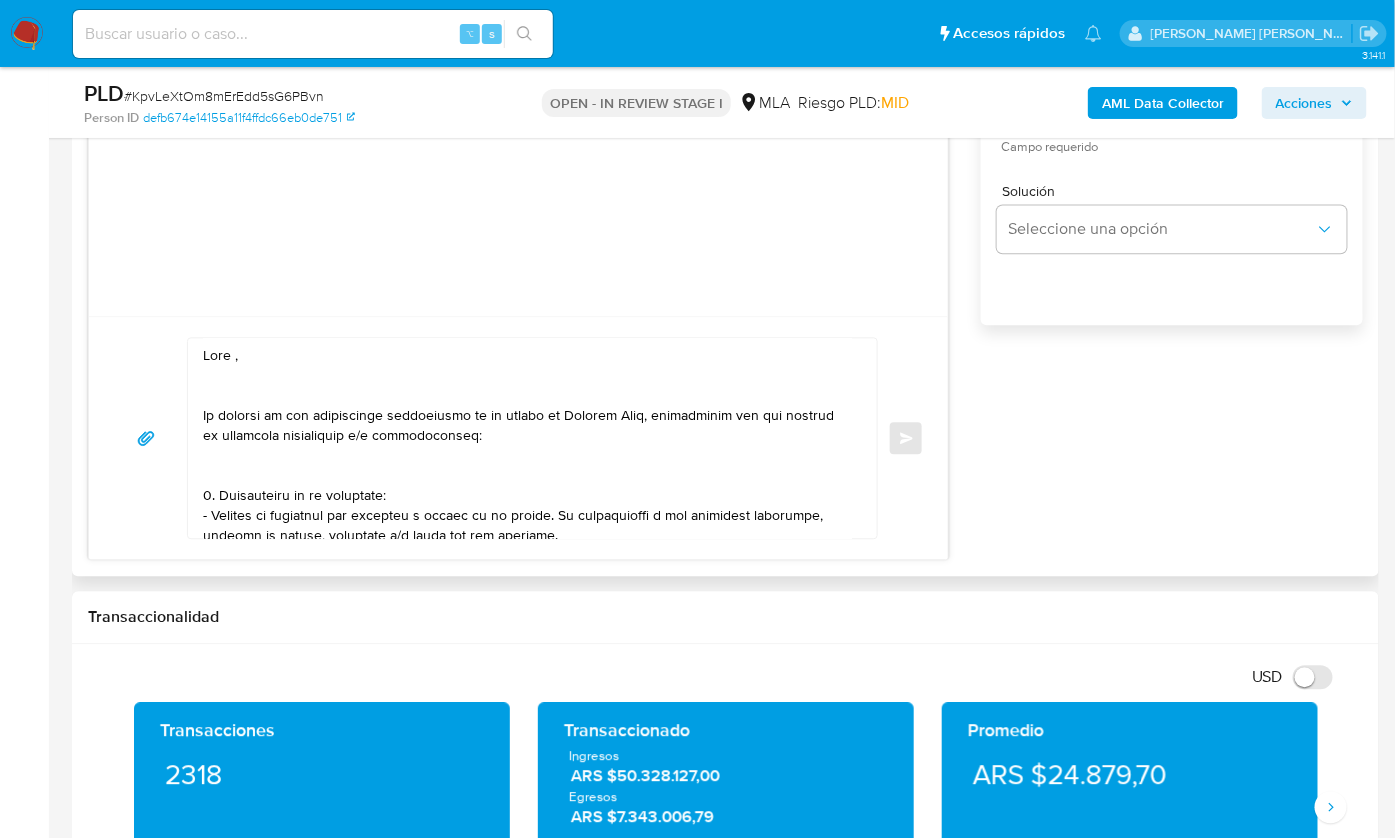 click at bounding box center (527, 438) 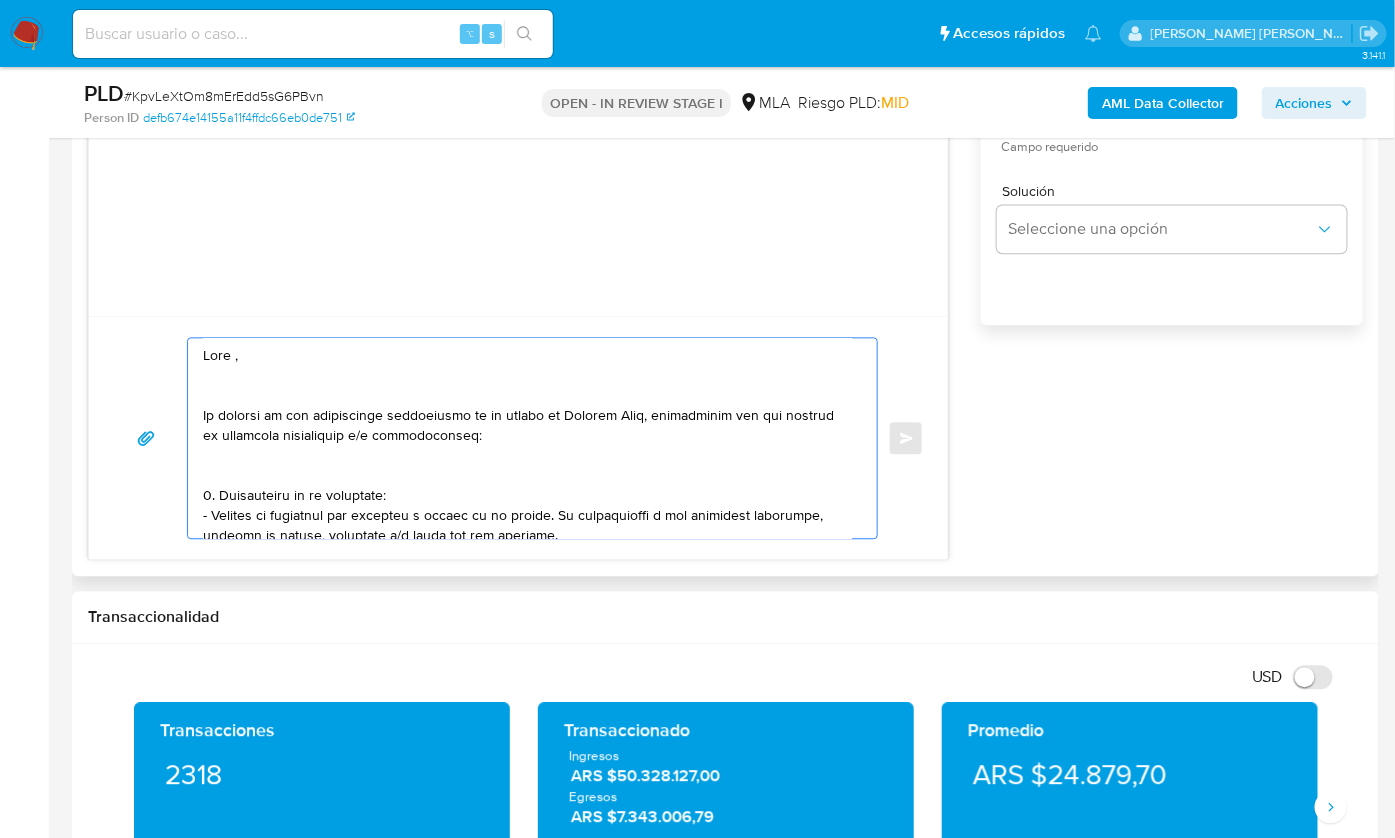 paste on "Pablo" 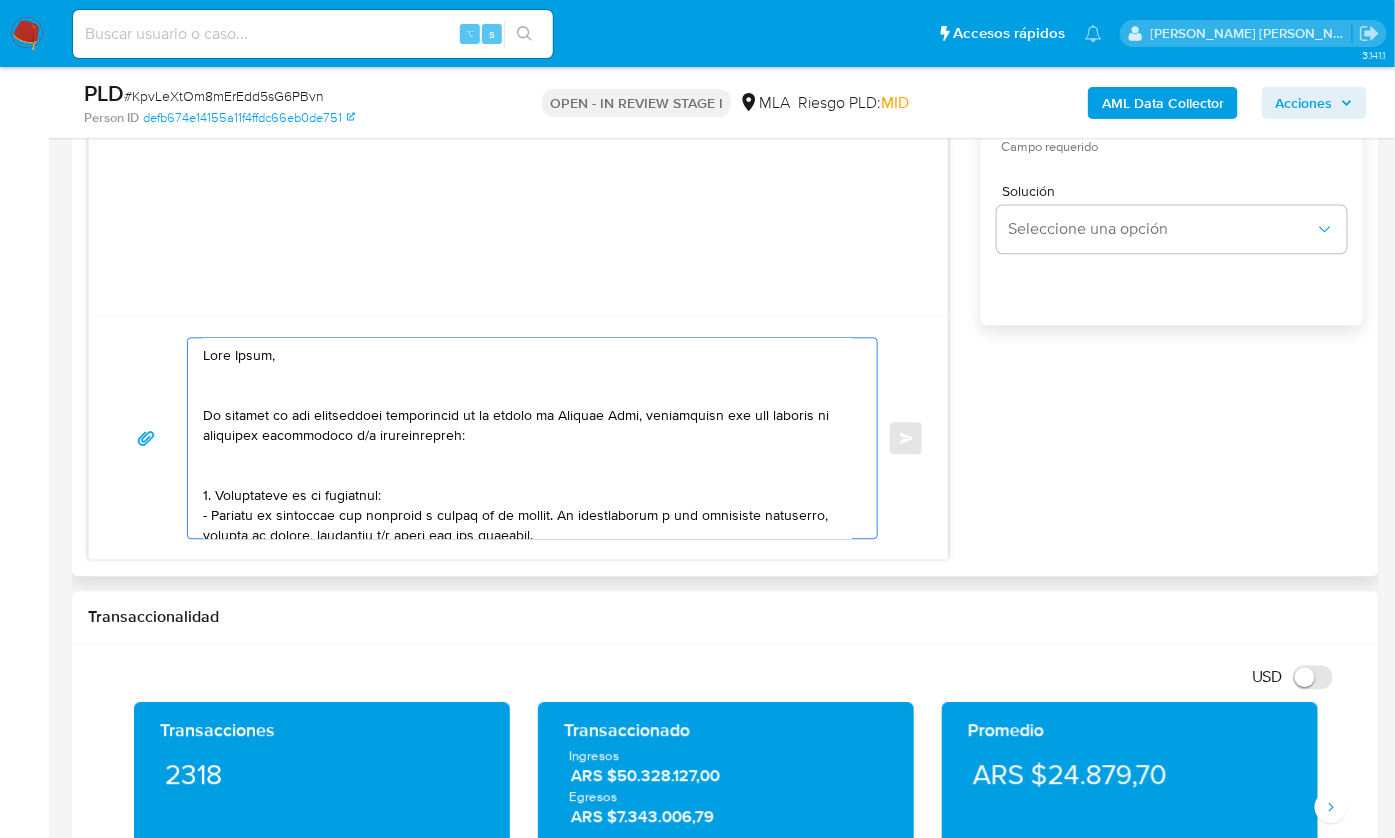 click at bounding box center [527, 438] 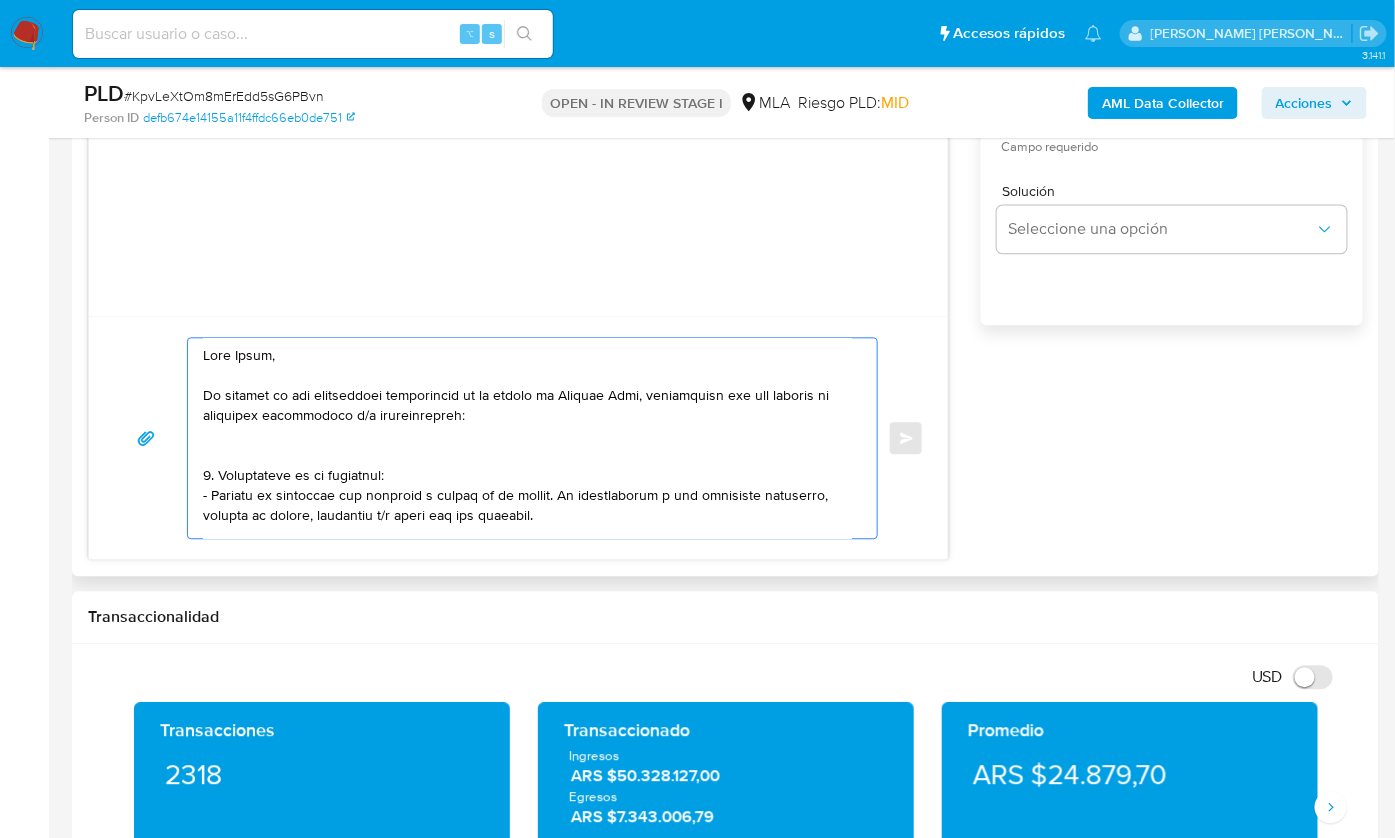click at bounding box center (527, 438) 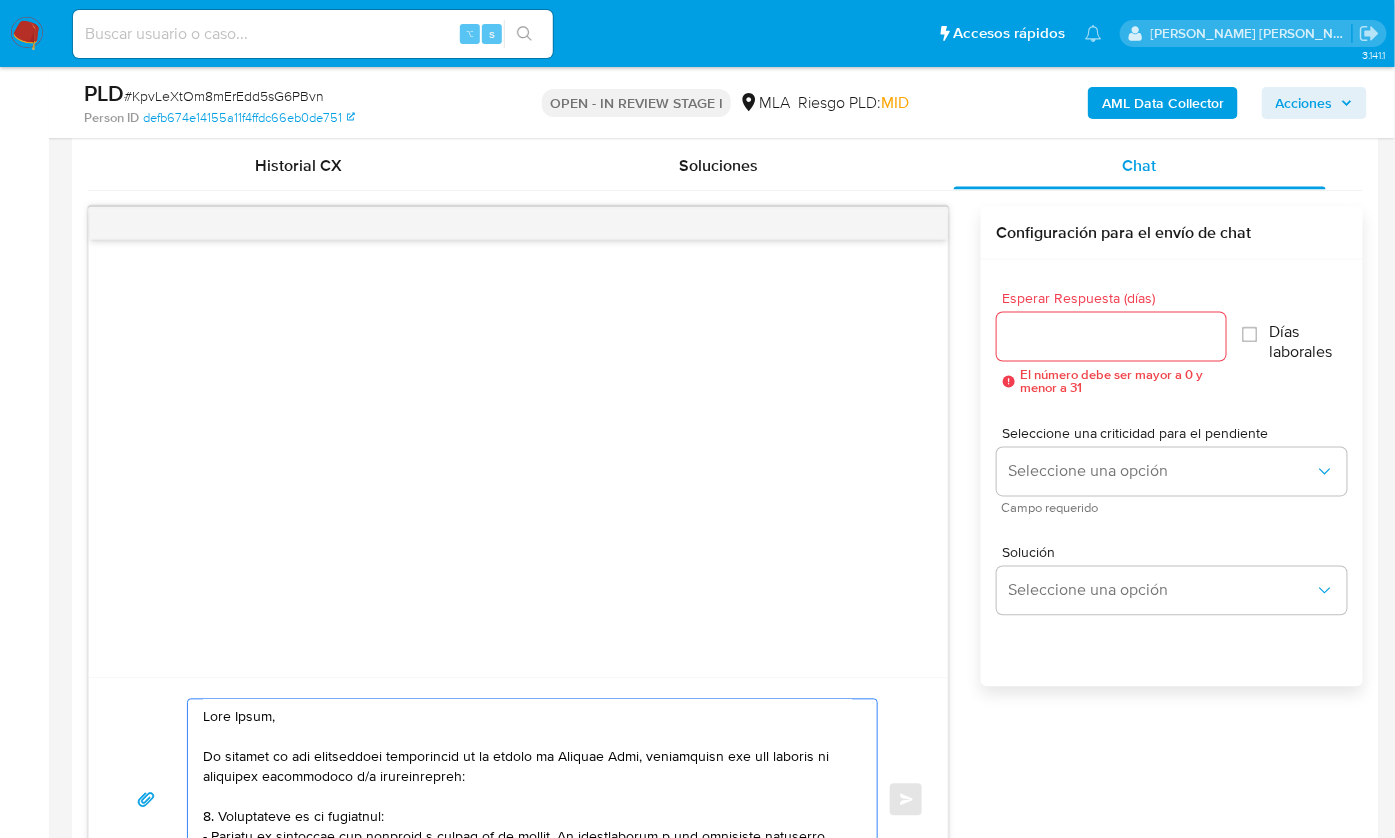 scroll, scrollTop: 1202, scrollLeft: 0, axis: vertical 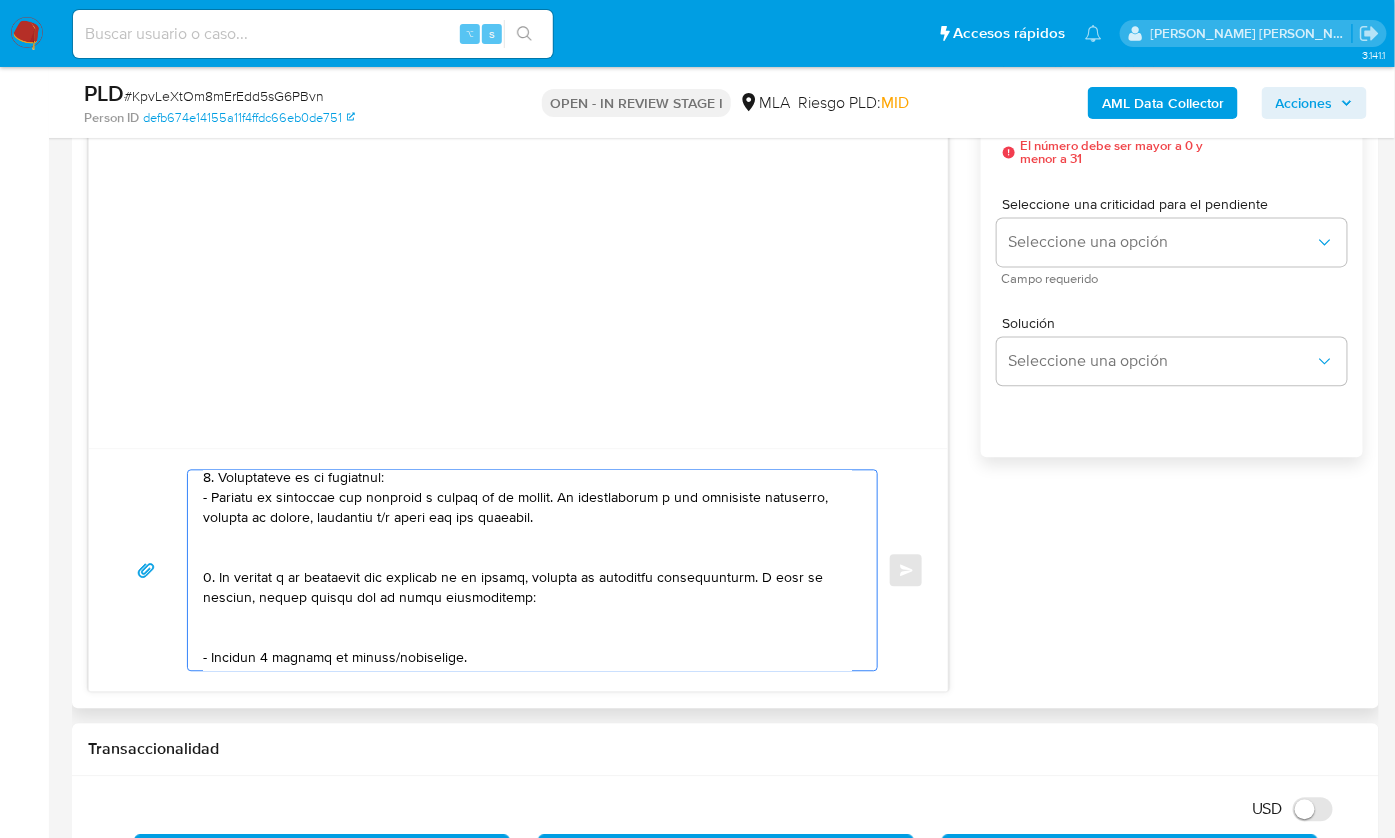 click at bounding box center [527, 571] 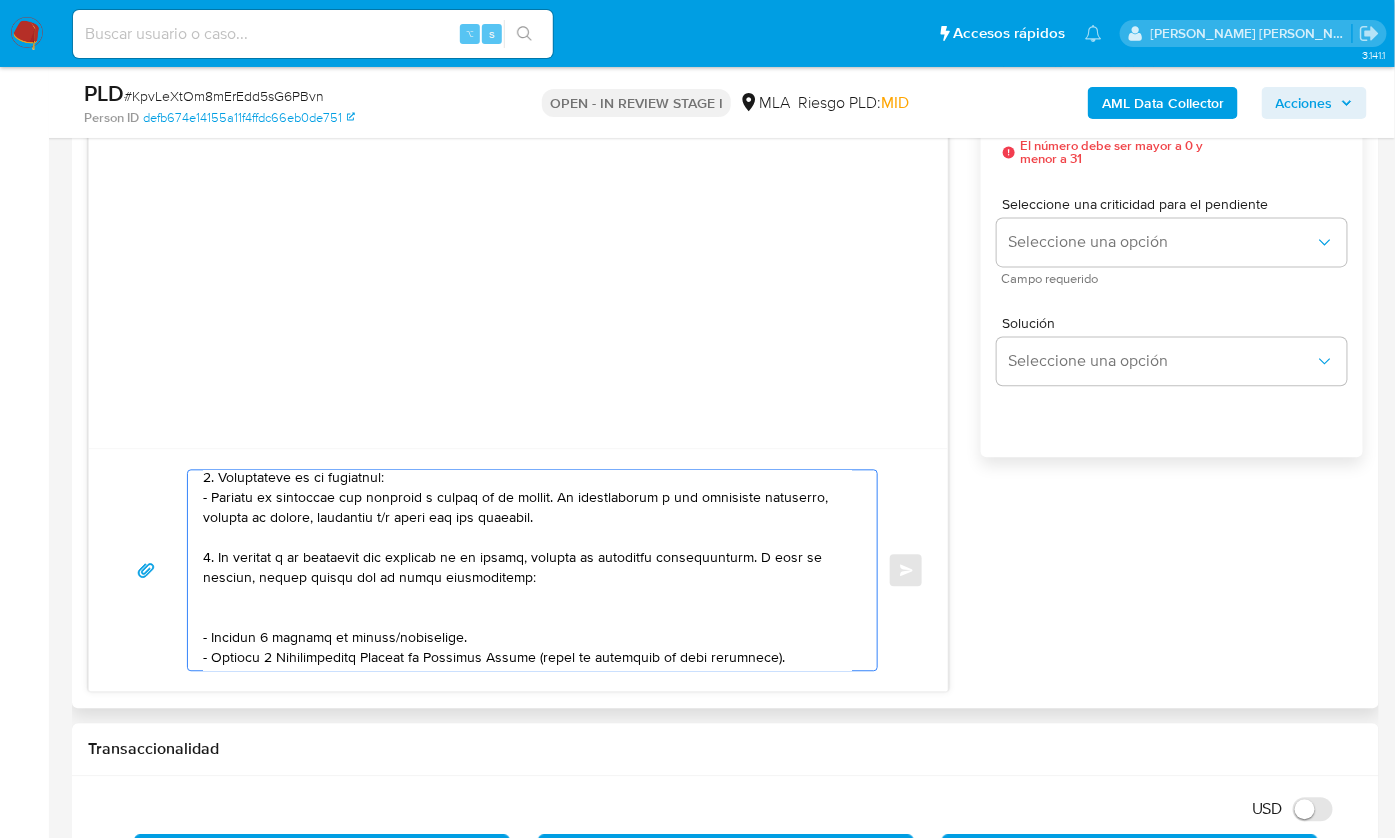 click at bounding box center [527, 571] 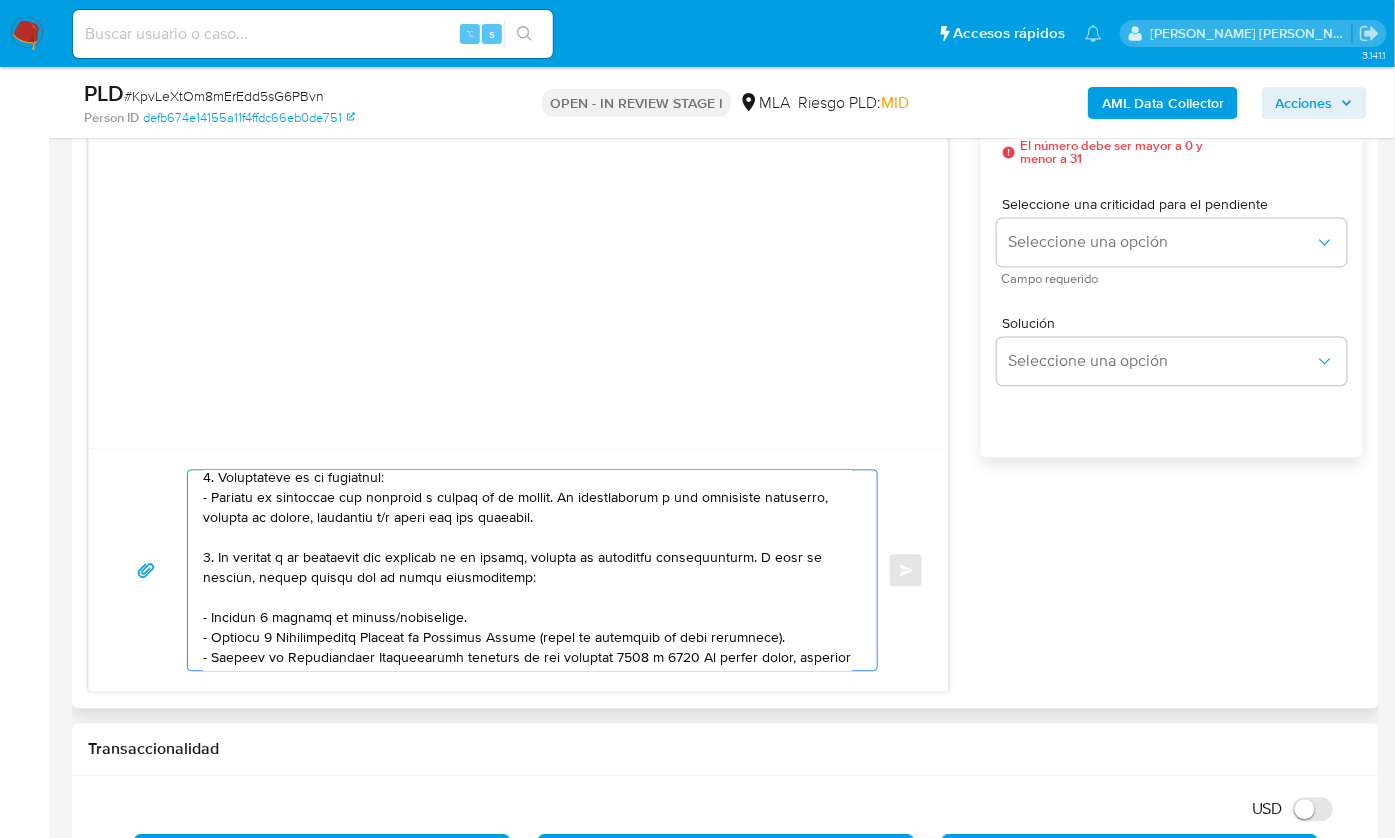 drag, startPoint x: 456, startPoint y: 611, endPoint x: 206, endPoint y: 603, distance: 250.12796 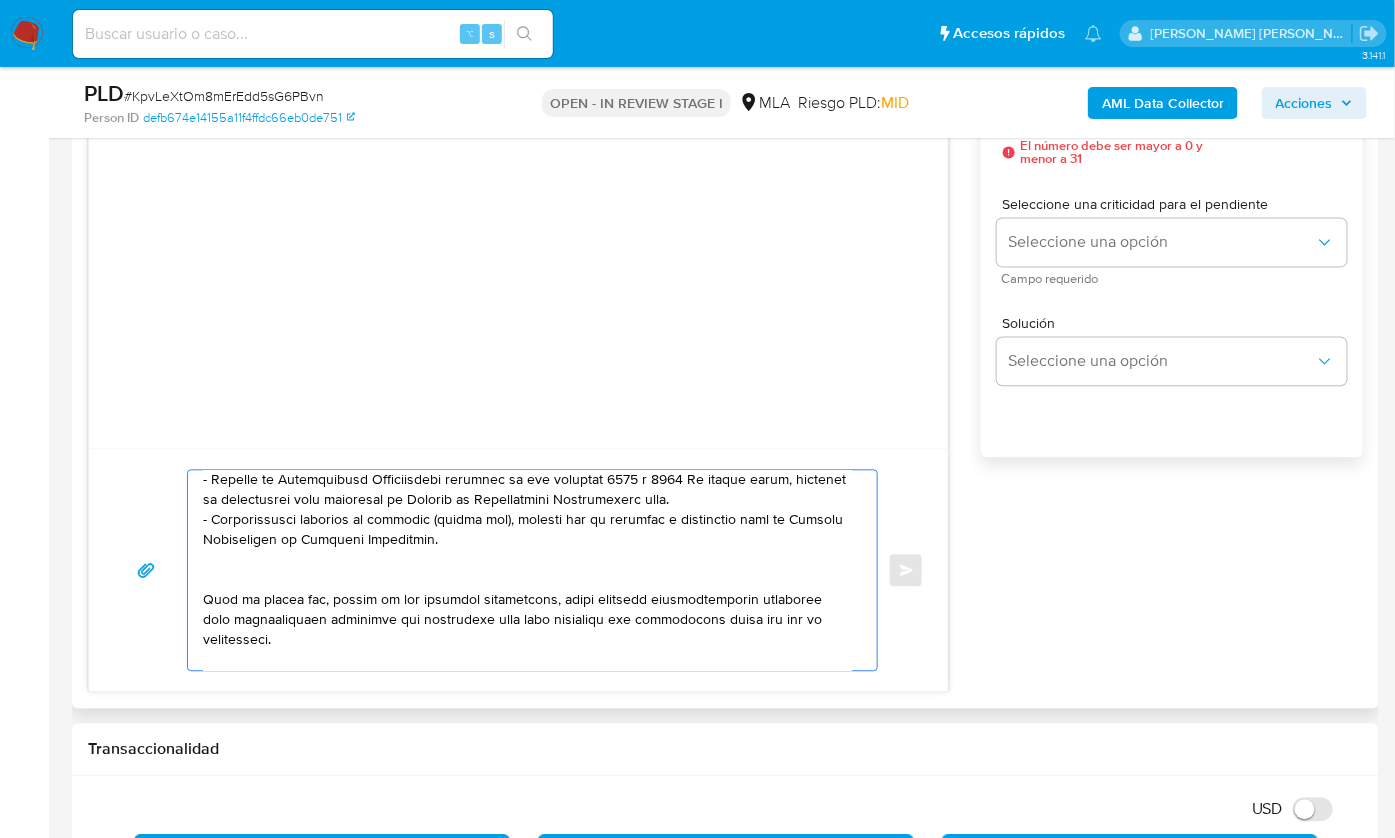 scroll, scrollTop: 269, scrollLeft: 0, axis: vertical 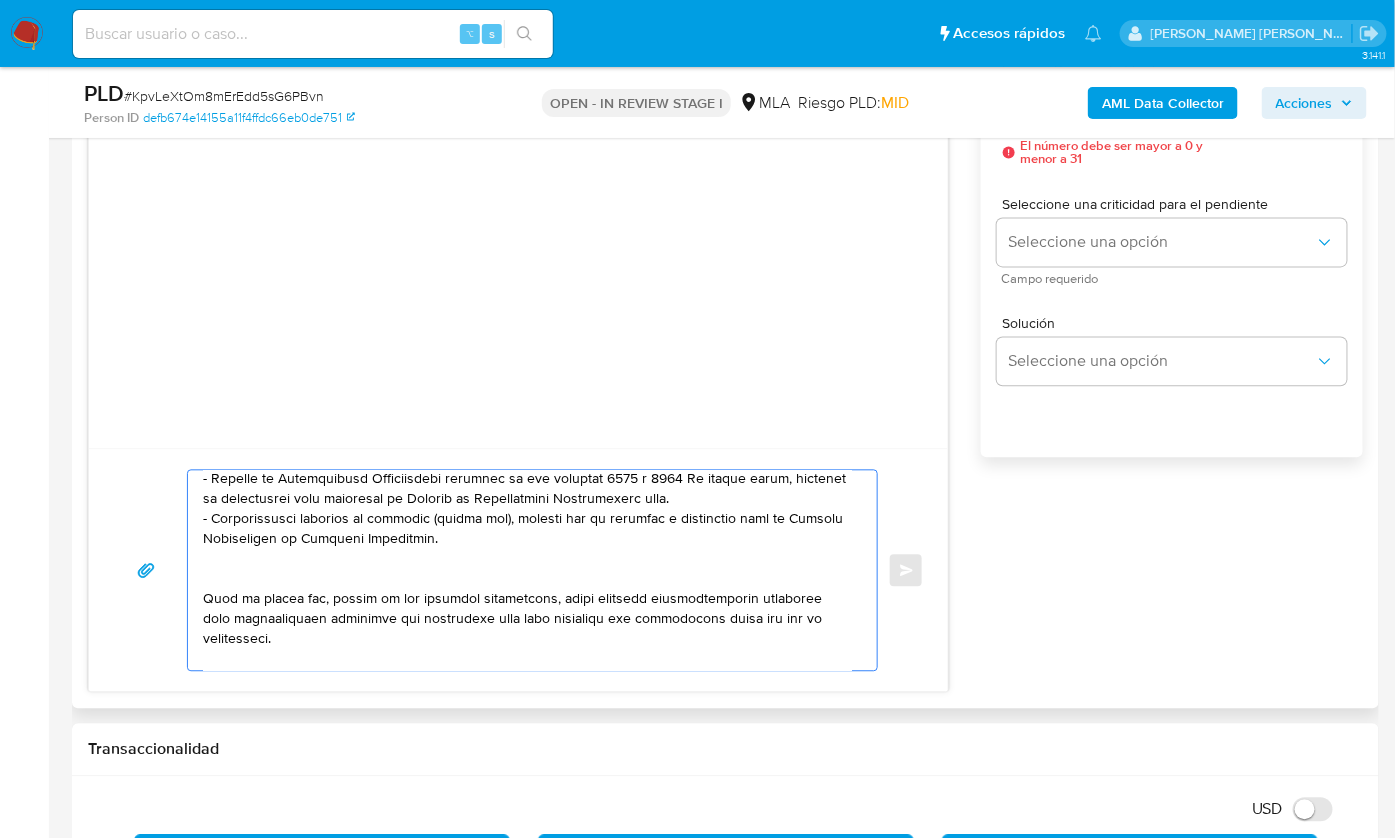 click at bounding box center (527, 571) 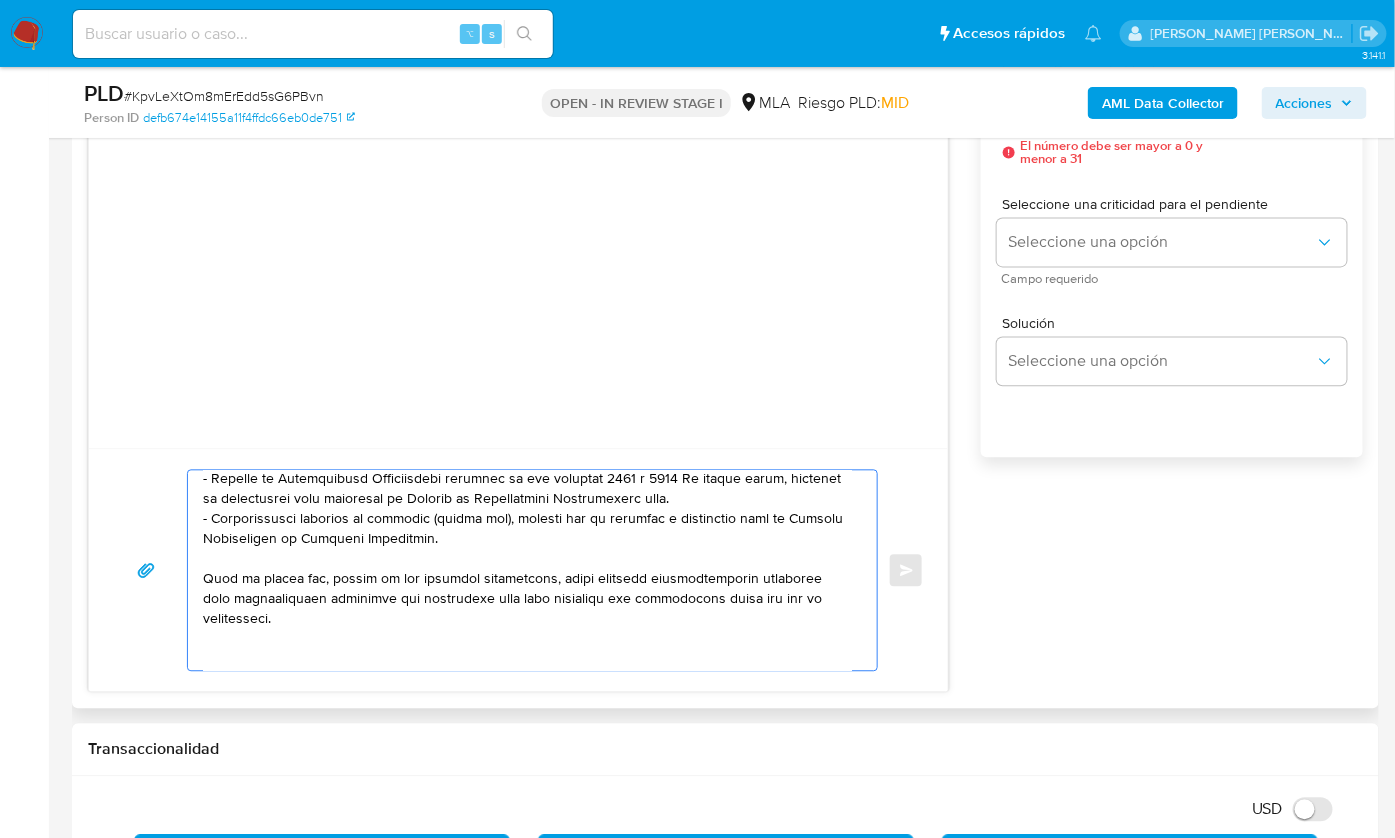 click at bounding box center (527, 571) 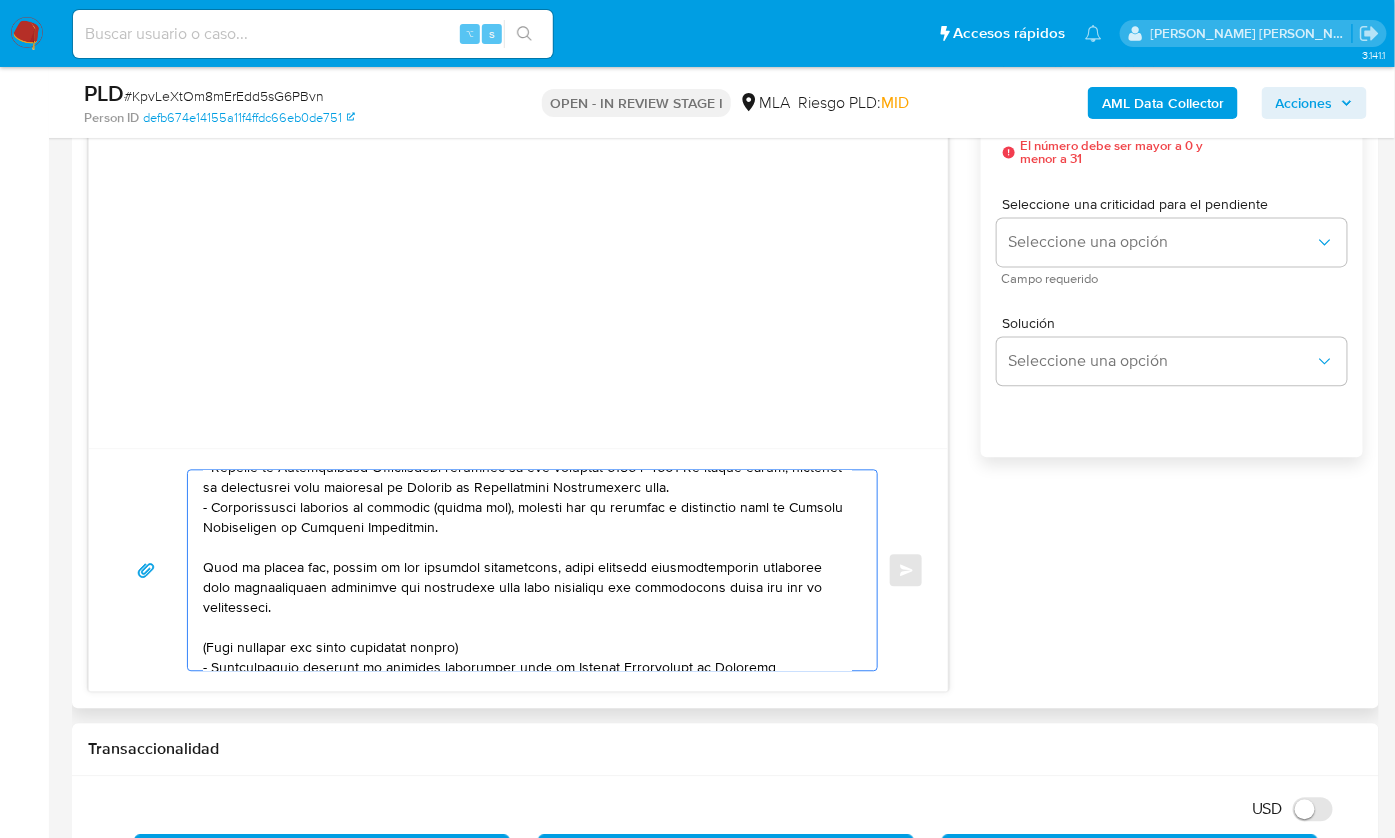 scroll, scrollTop: 303, scrollLeft: 0, axis: vertical 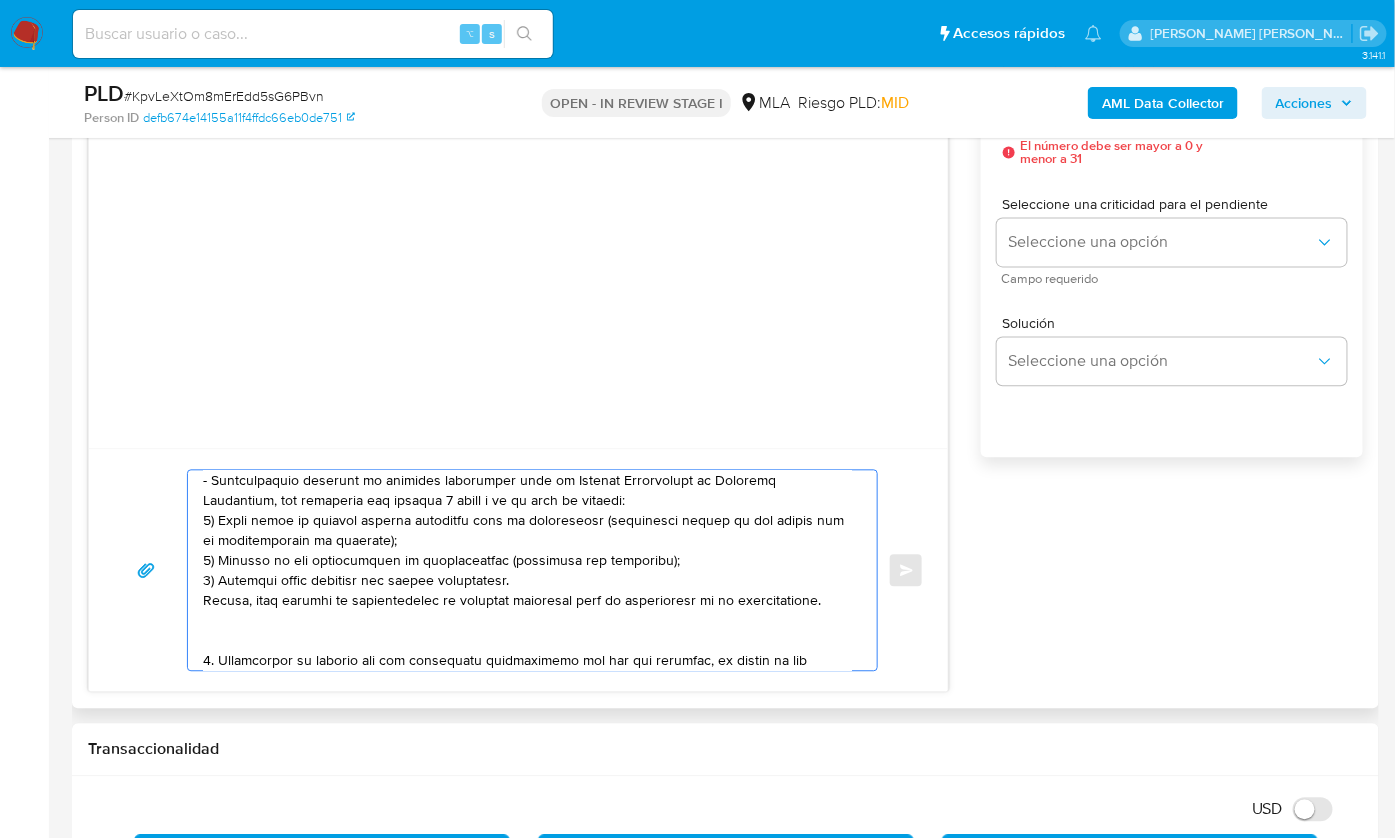 drag, startPoint x: 242, startPoint y: 593, endPoint x: 305, endPoint y: 610, distance: 65.25335 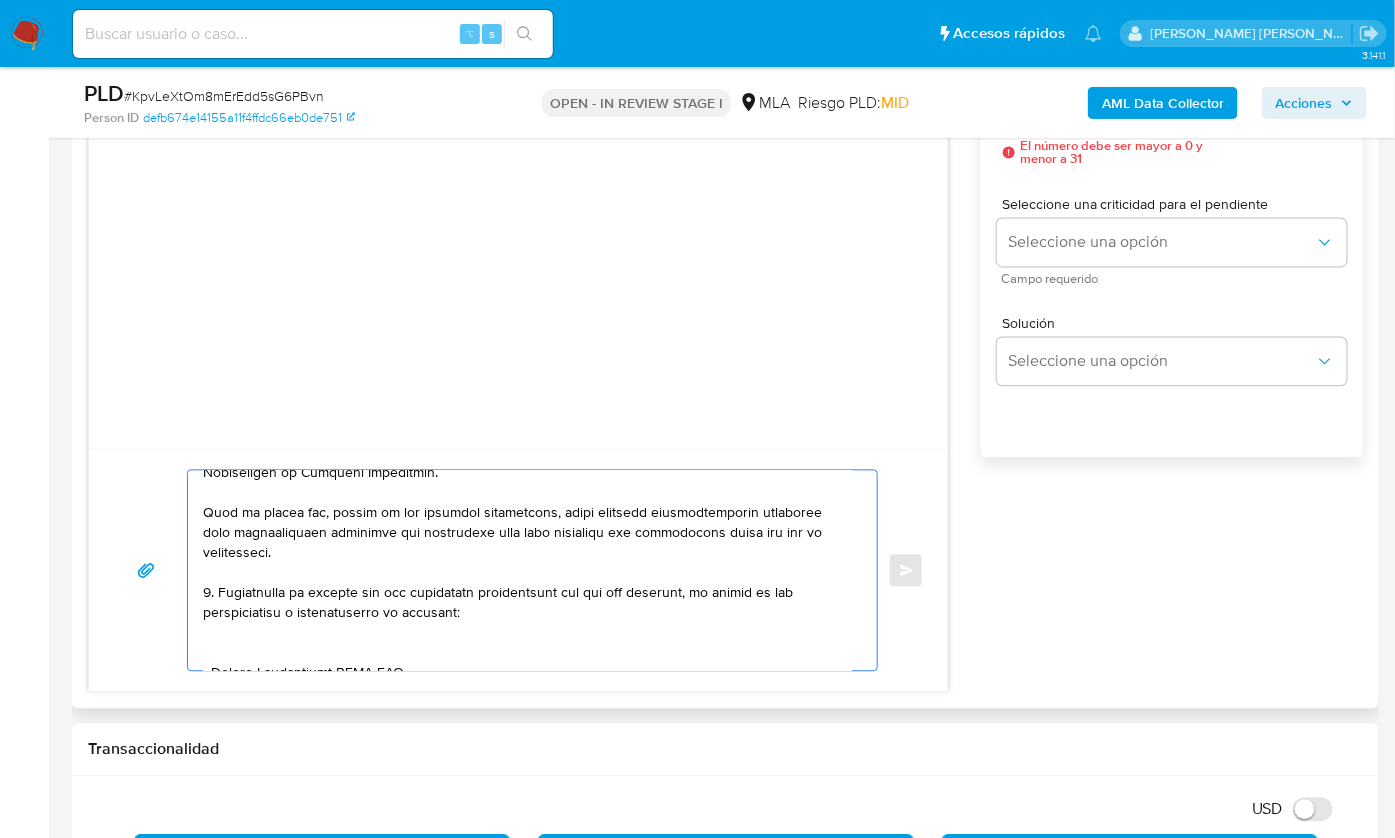 scroll, scrollTop: 430, scrollLeft: 0, axis: vertical 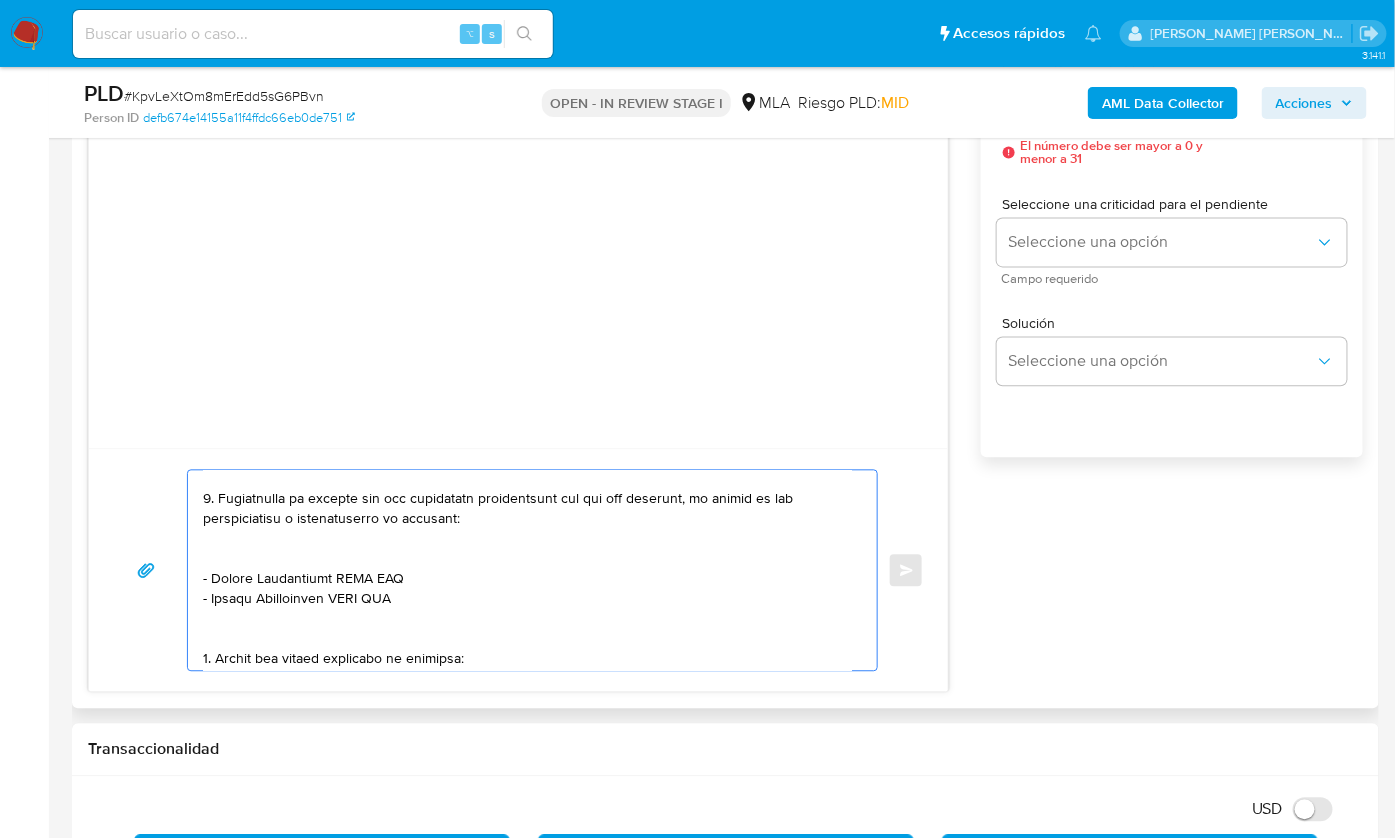 click at bounding box center [527, 571] 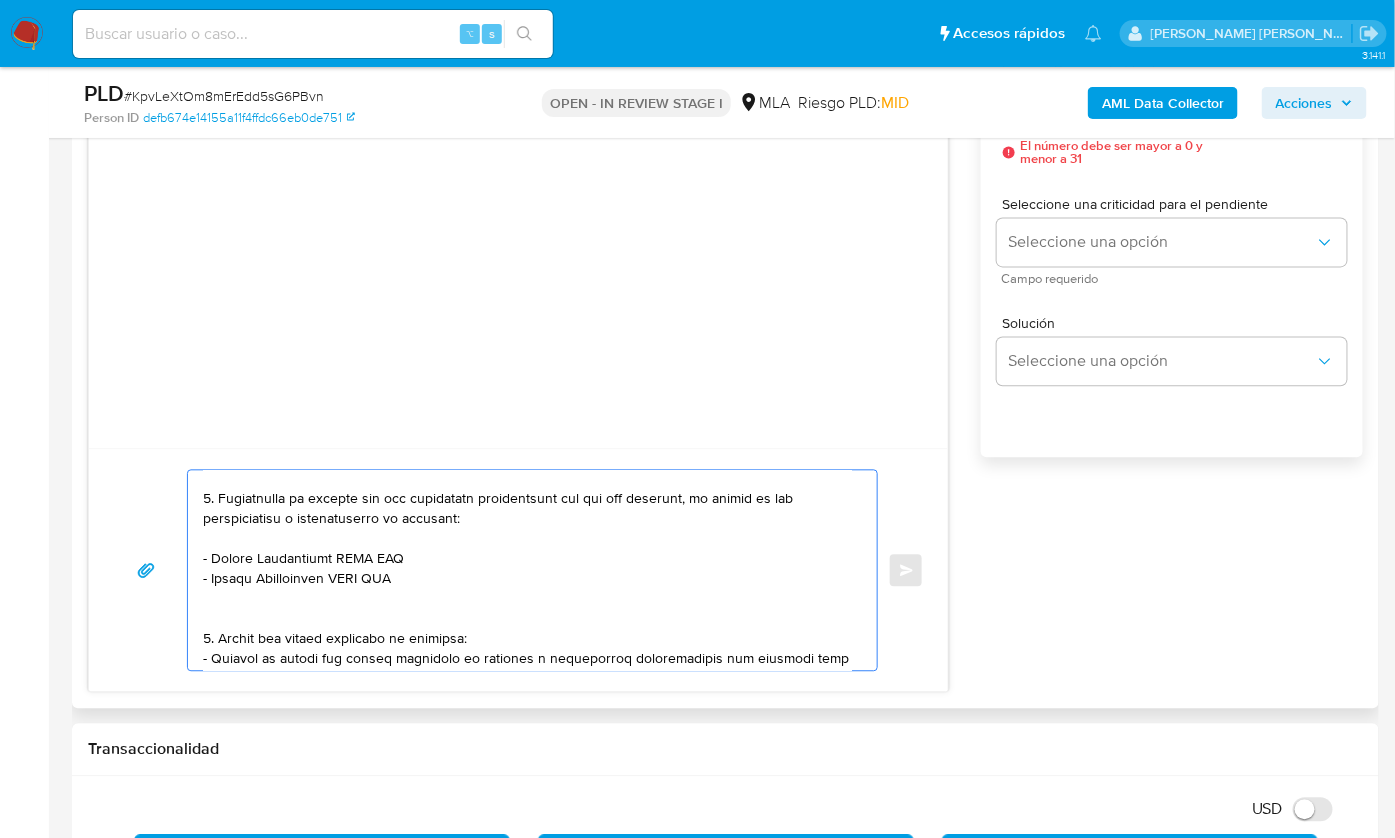 drag, startPoint x: 210, startPoint y: 556, endPoint x: 335, endPoint y: 556, distance: 125 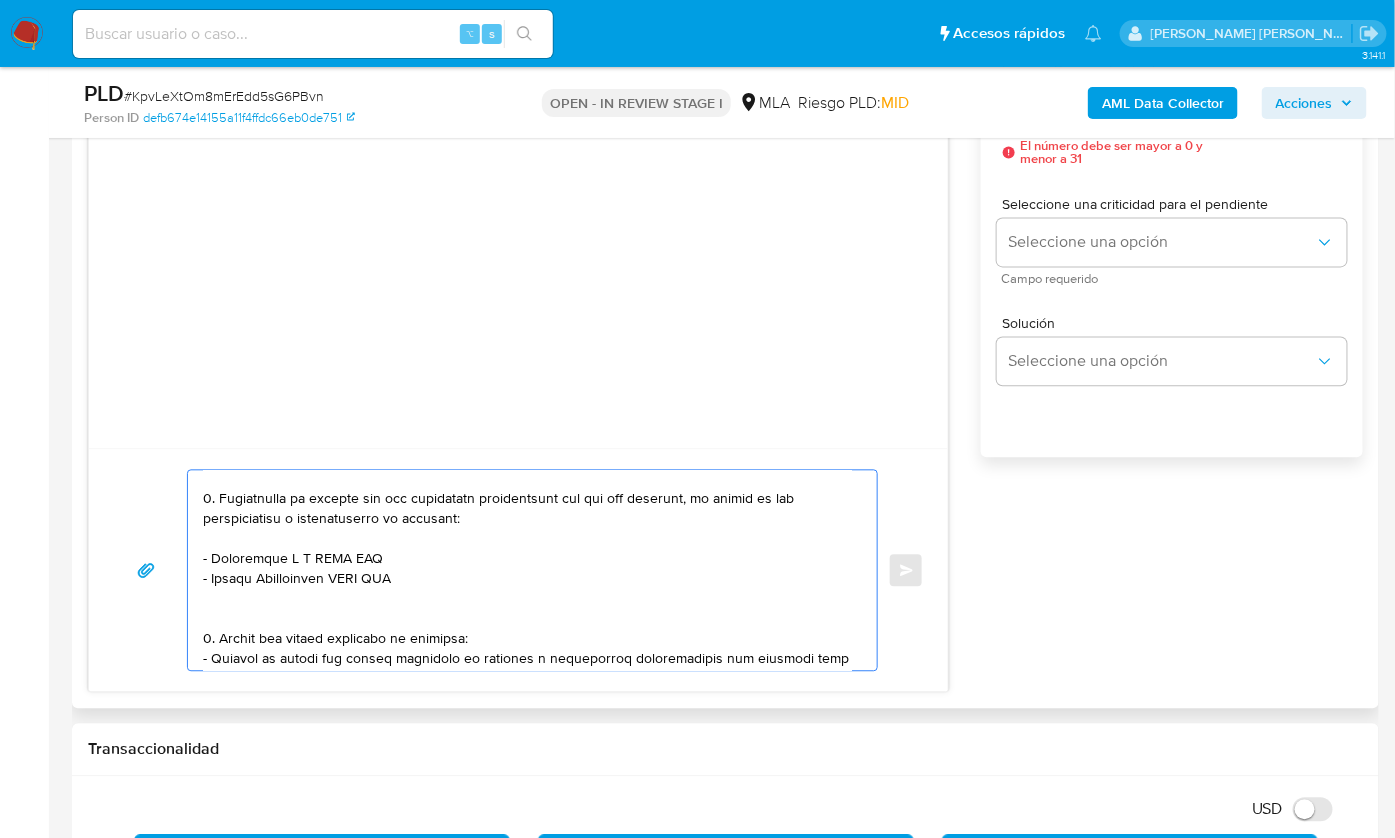 click at bounding box center (527, 571) 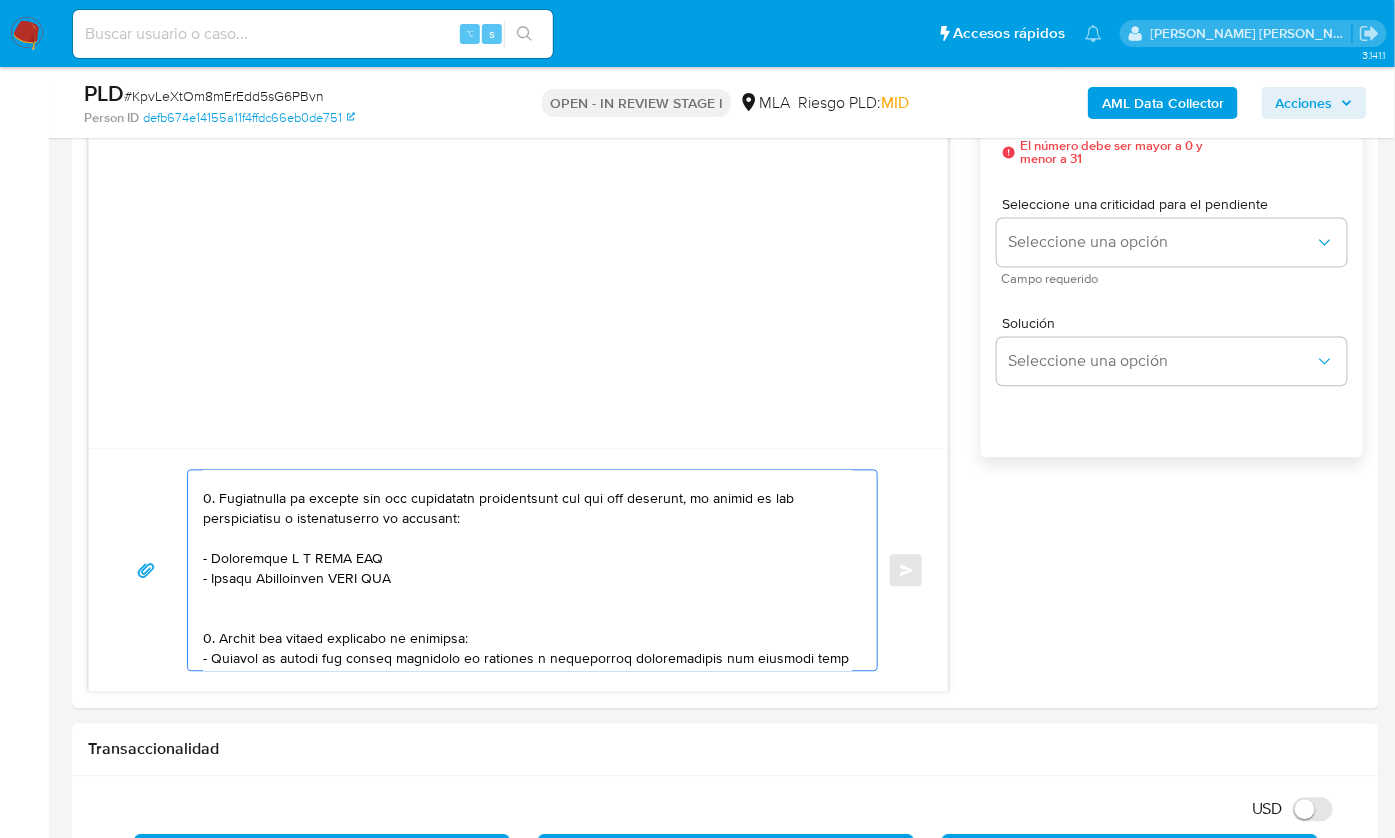 paste on "33708906269" 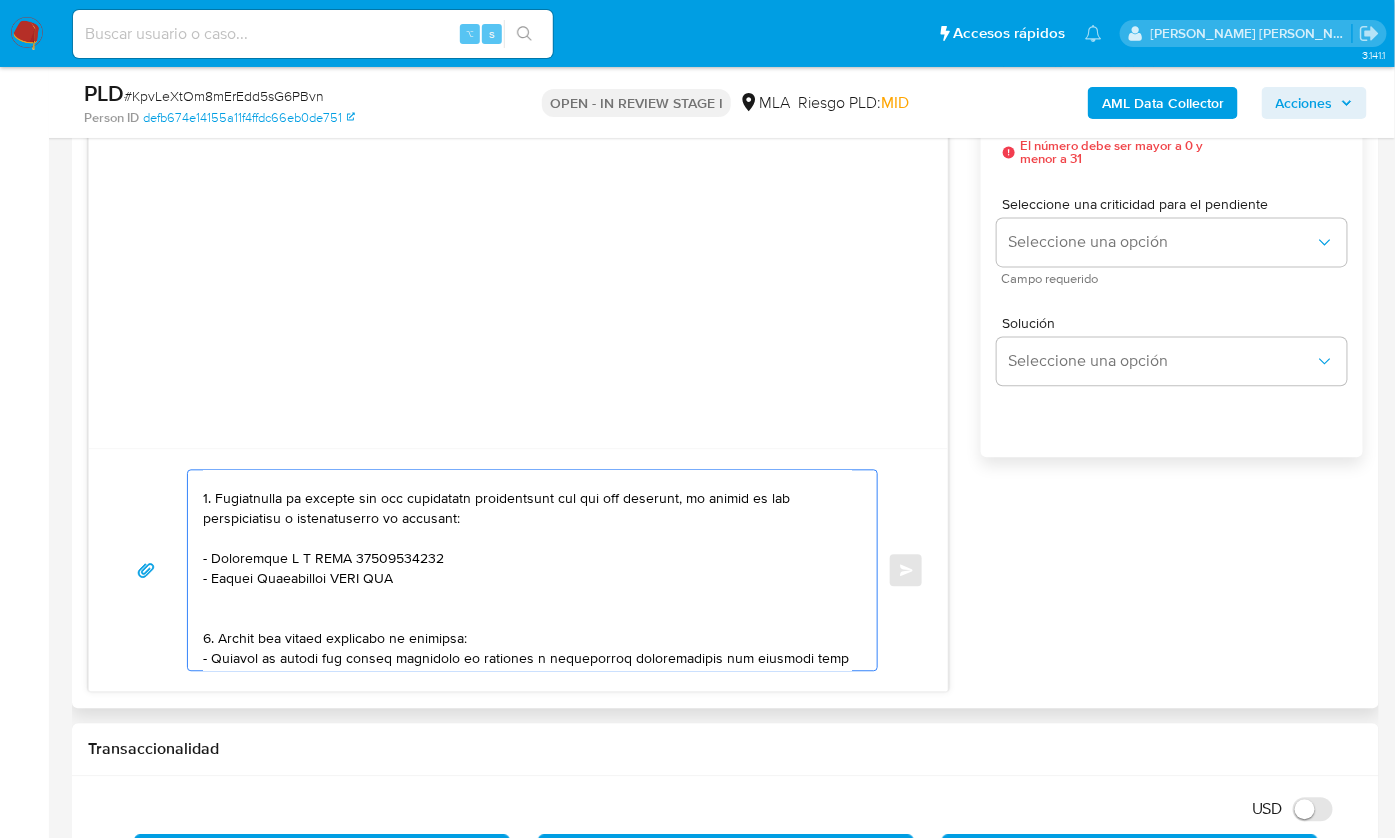 drag, startPoint x: 213, startPoint y: 578, endPoint x: 337, endPoint y: 577, distance: 124.004036 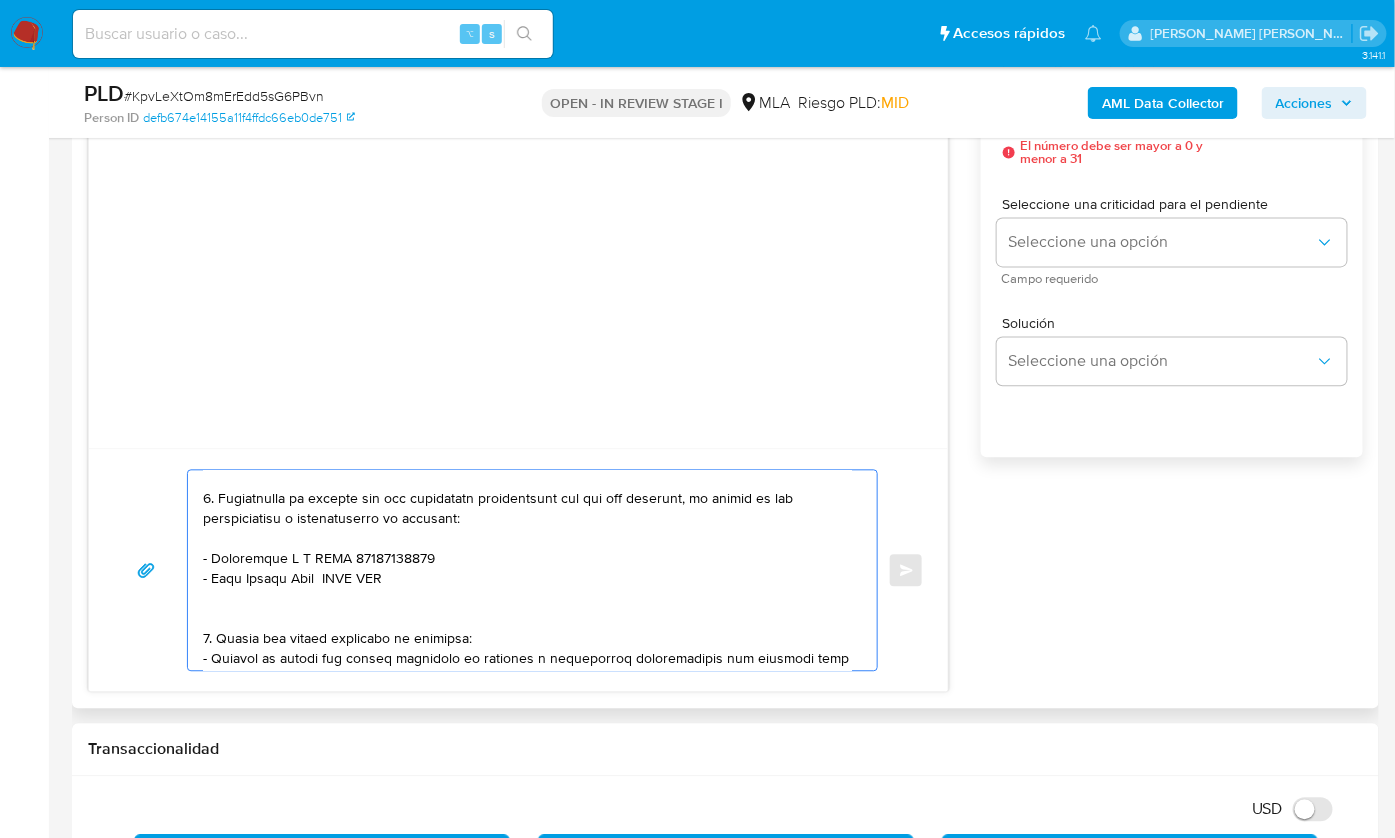 click at bounding box center (527, 571) 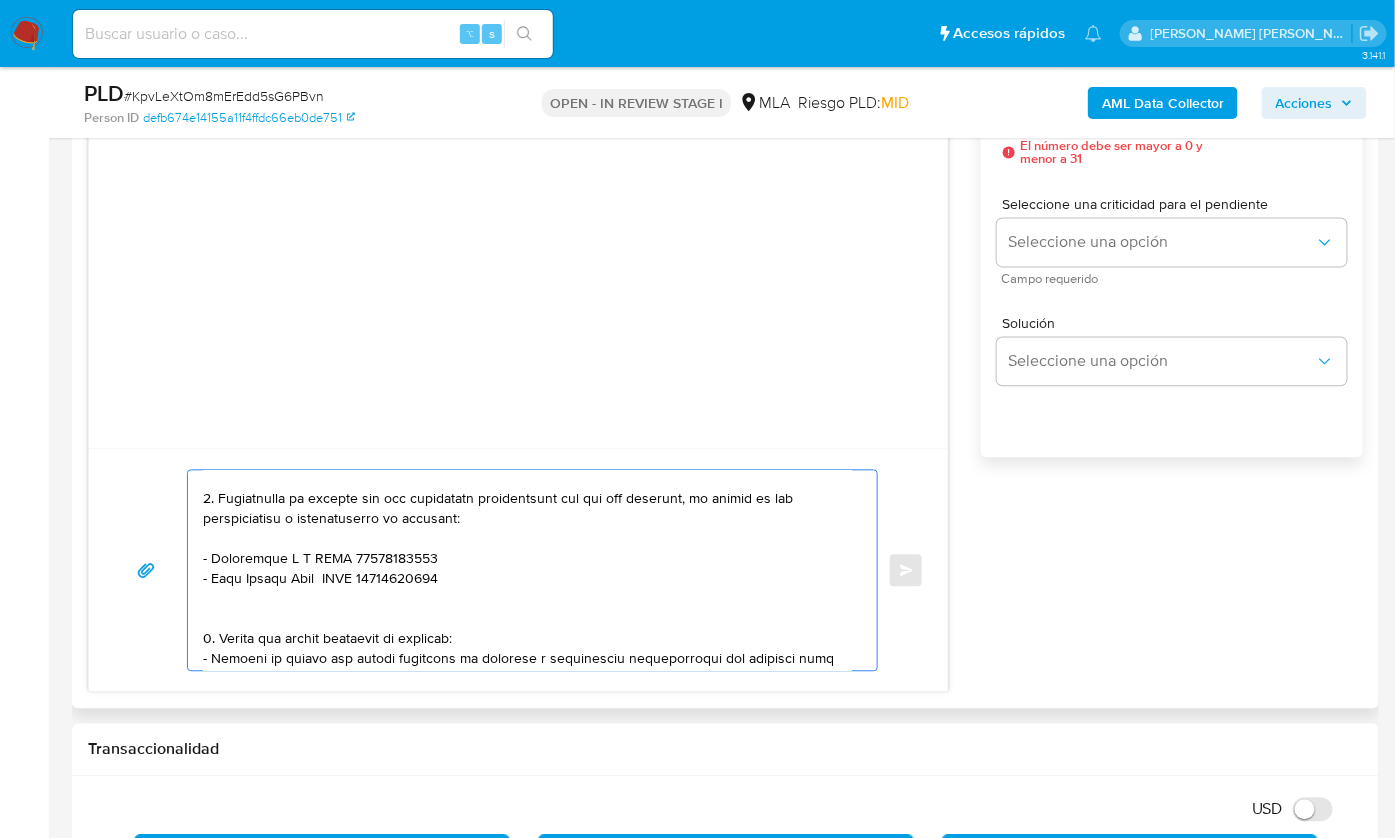 click at bounding box center (527, 571) 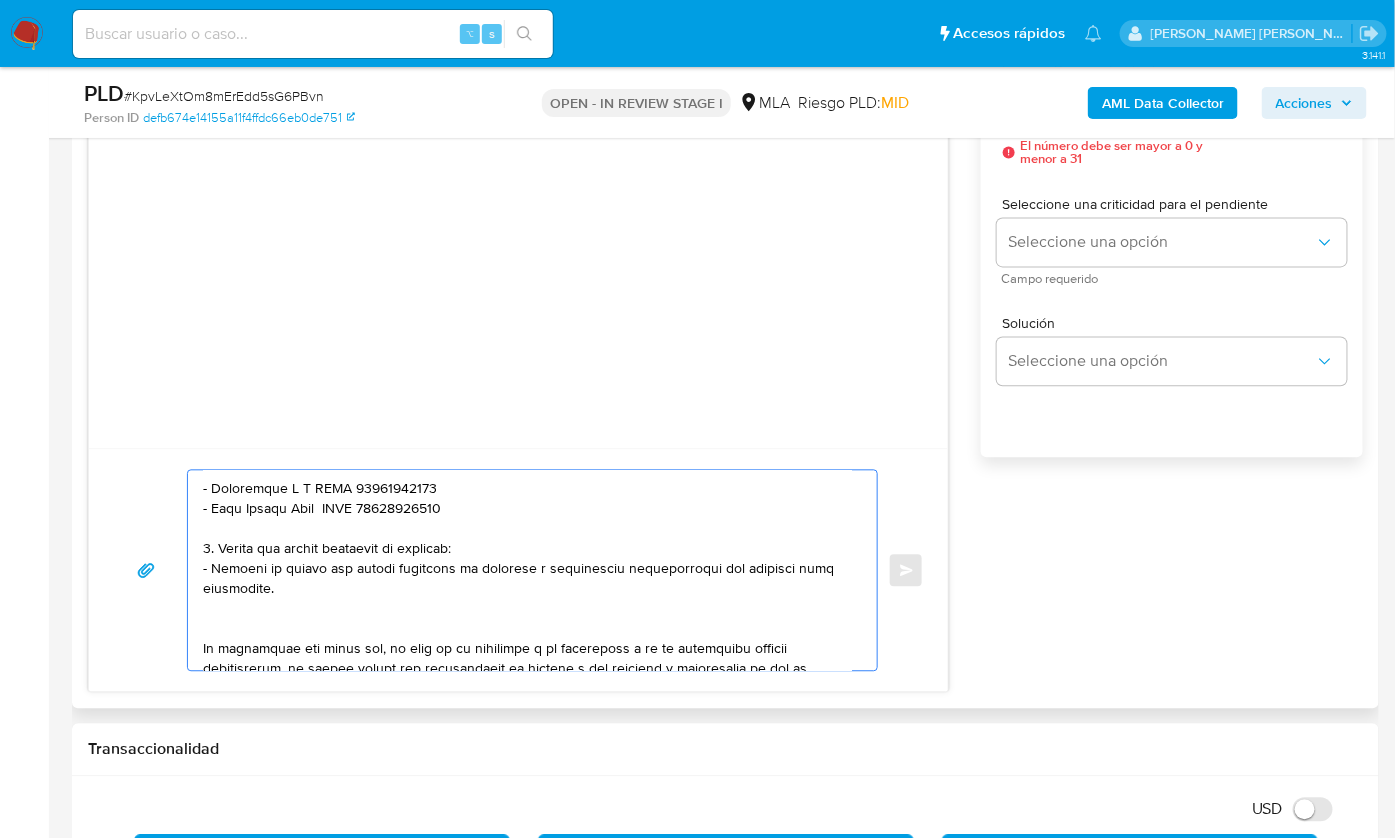 scroll, scrollTop: 502, scrollLeft: 0, axis: vertical 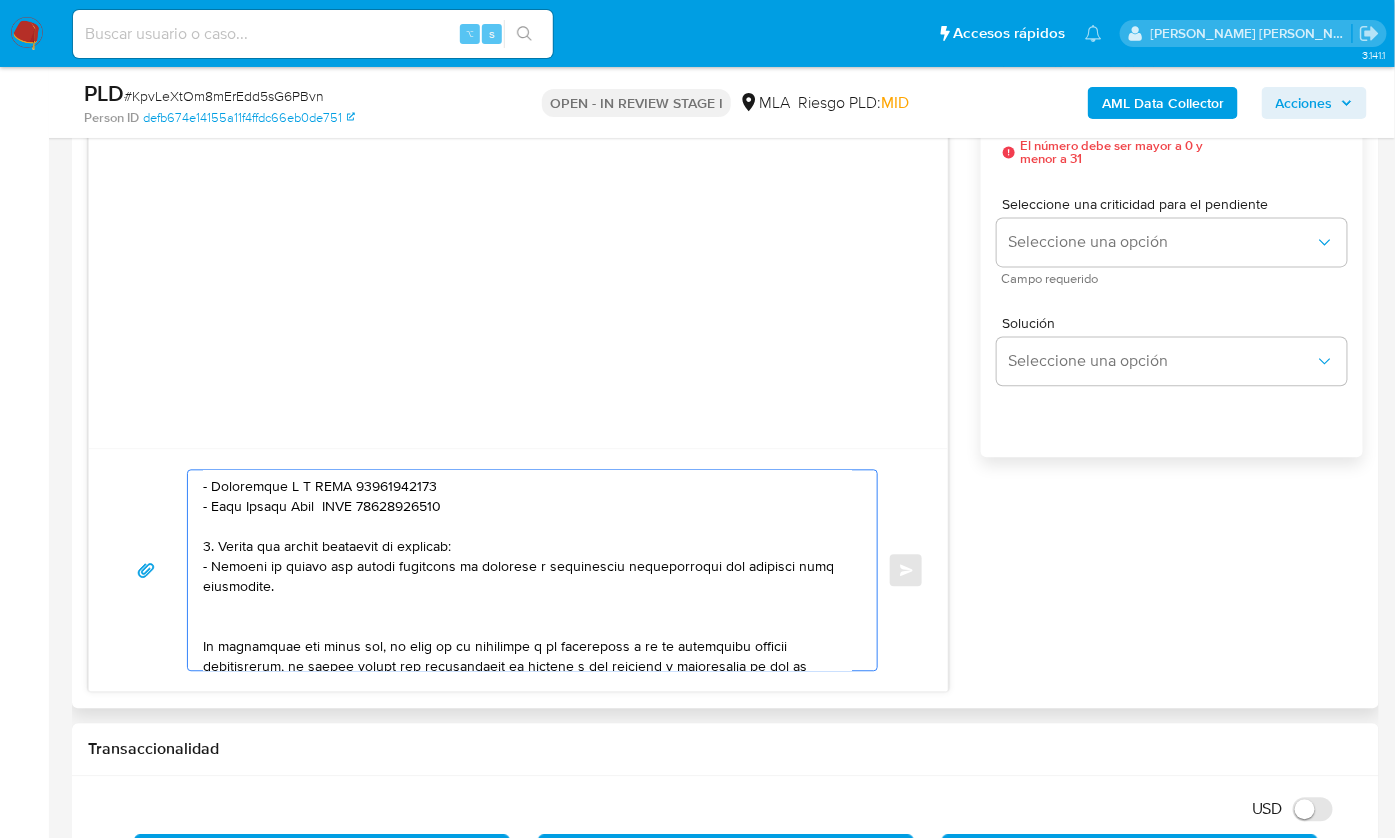 drag, startPoint x: 207, startPoint y: 541, endPoint x: 281, endPoint y: 581, distance: 84.118965 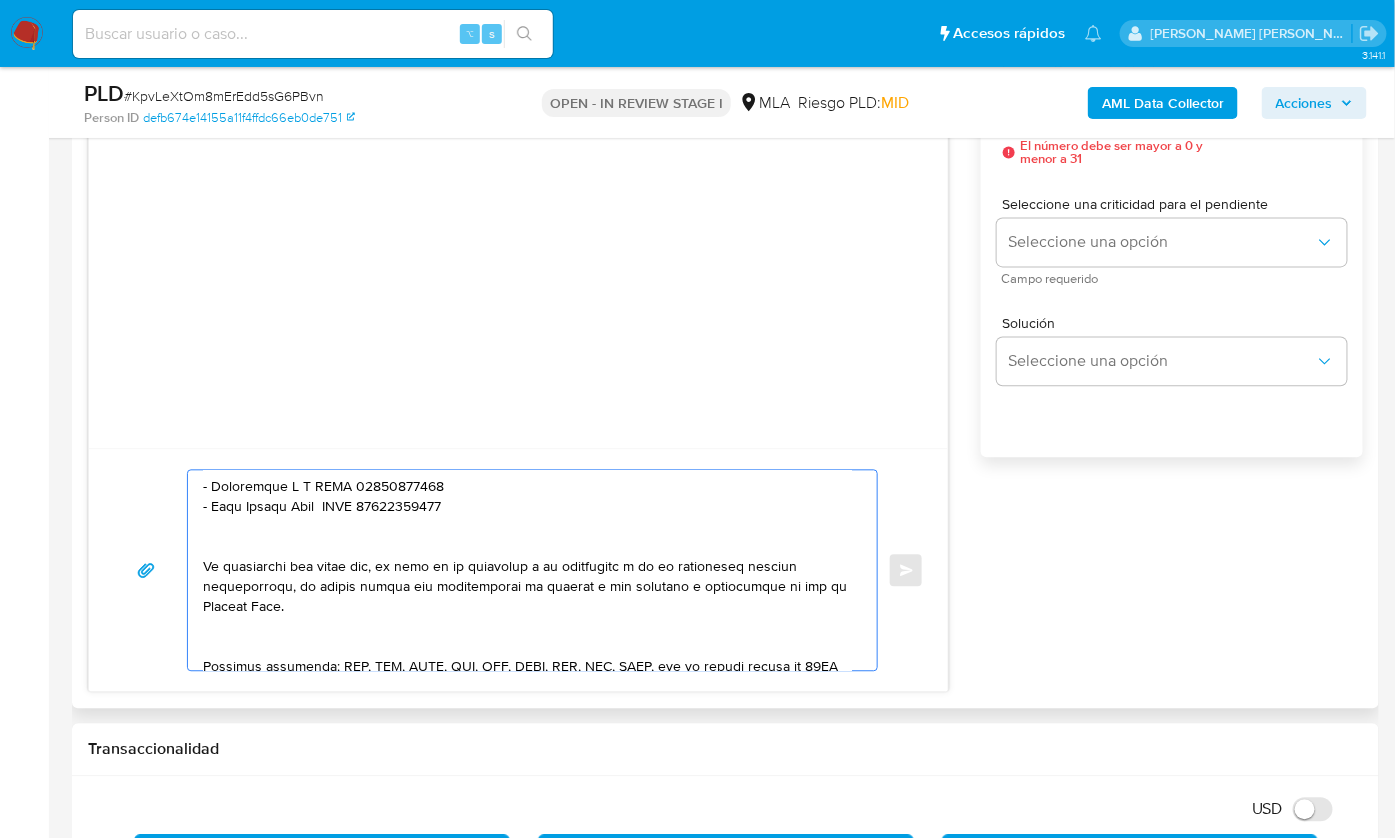click at bounding box center (527, 571) 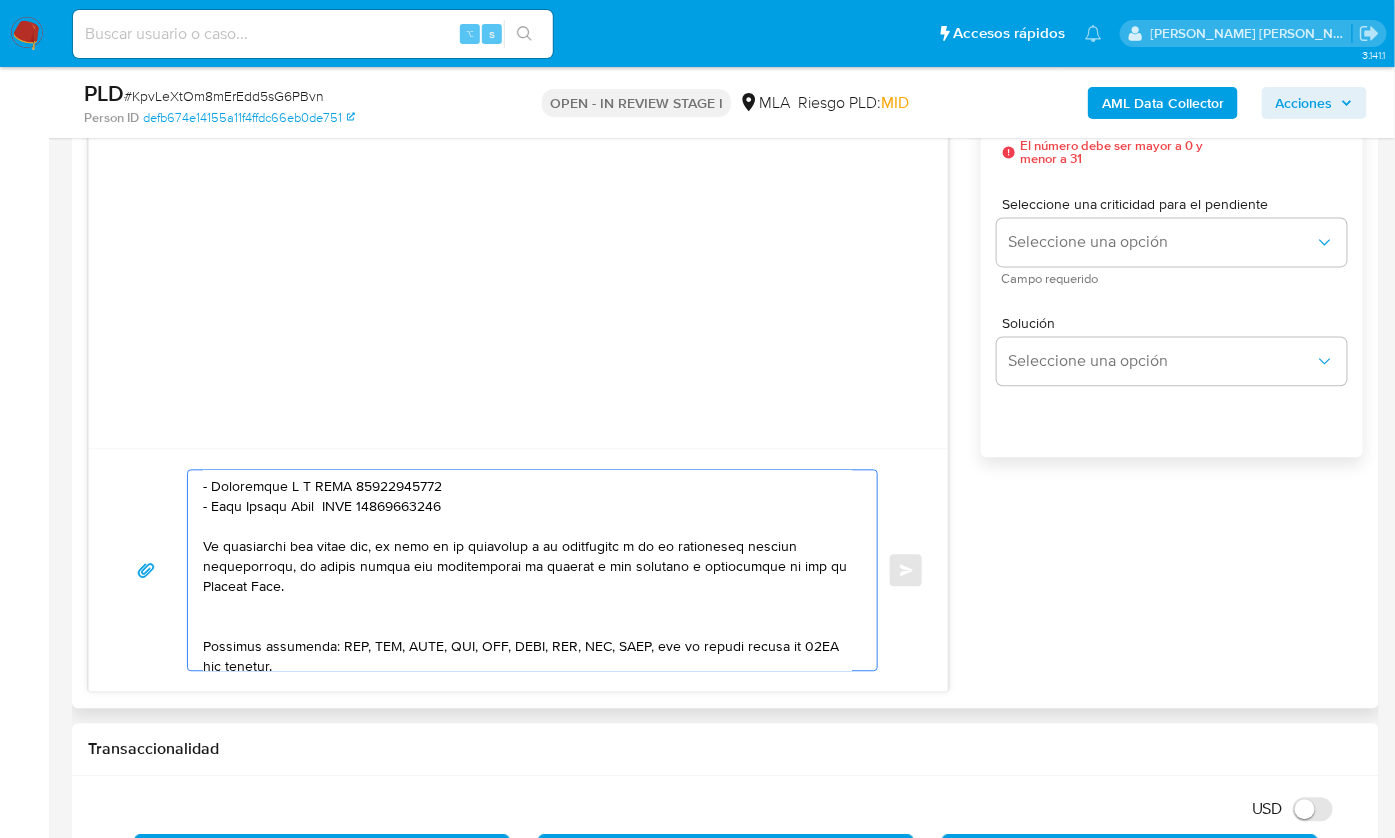 click at bounding box center (527, 571) 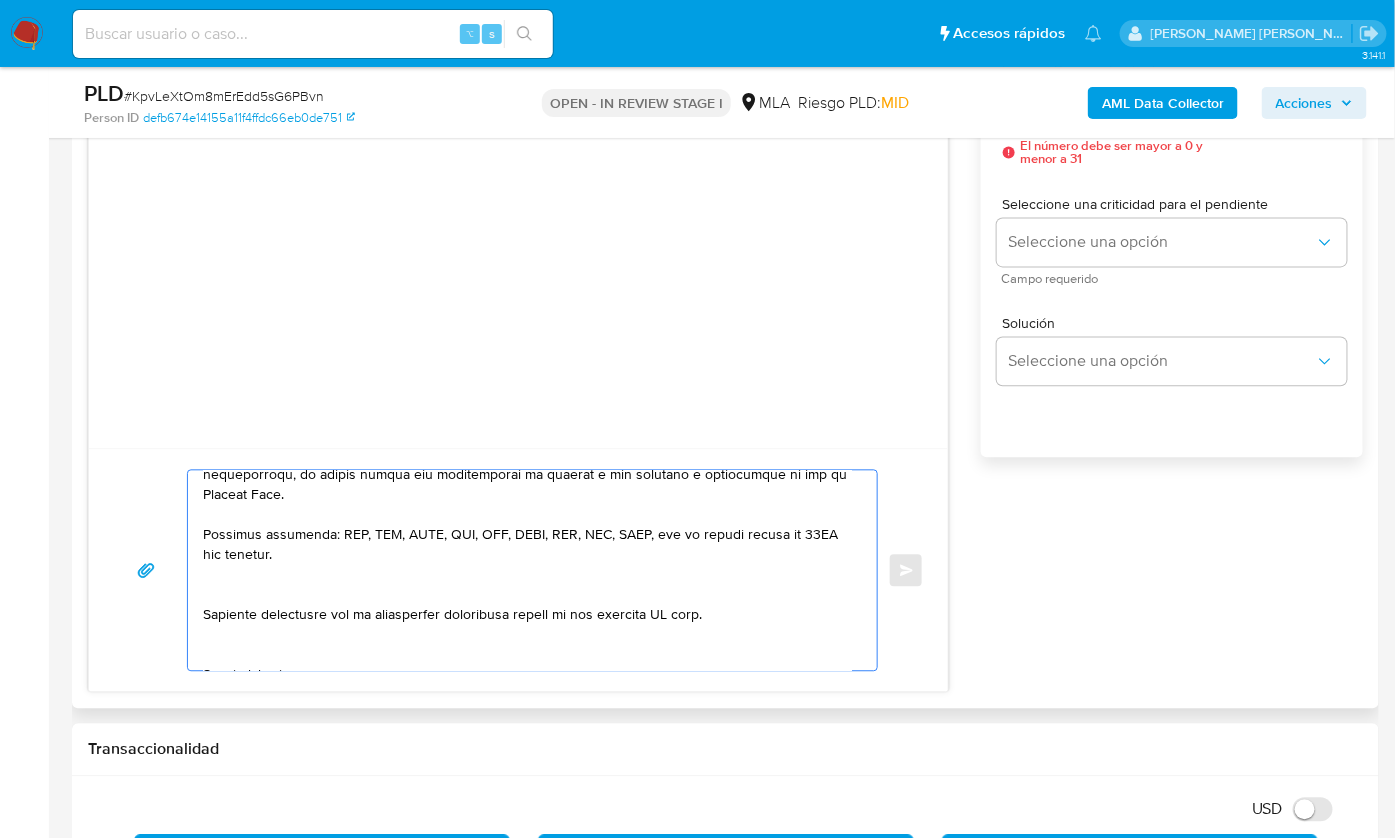 scroll, scrollTop: 602, scrollLeft: 0, axis: vertical 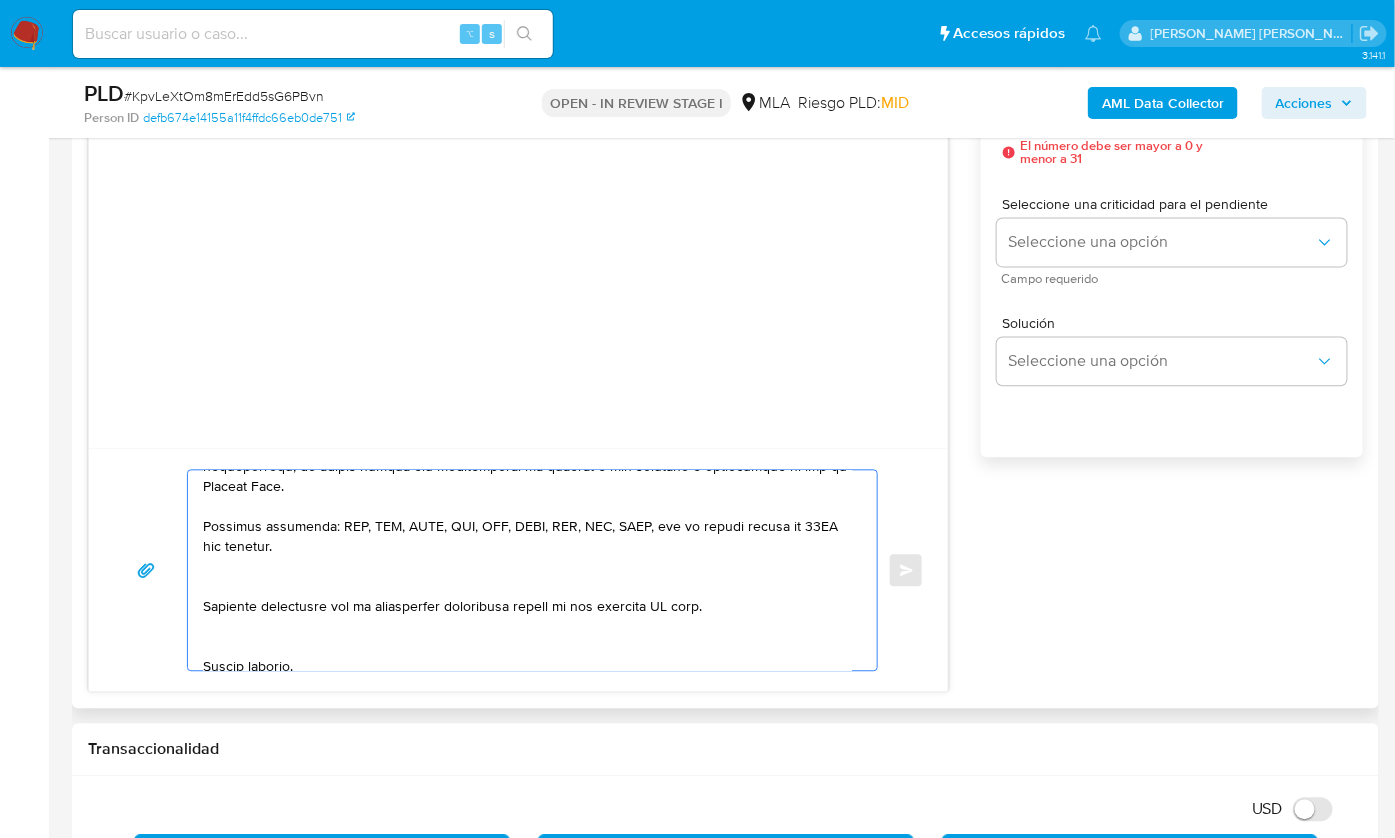 click at bounding box center (527, 571) 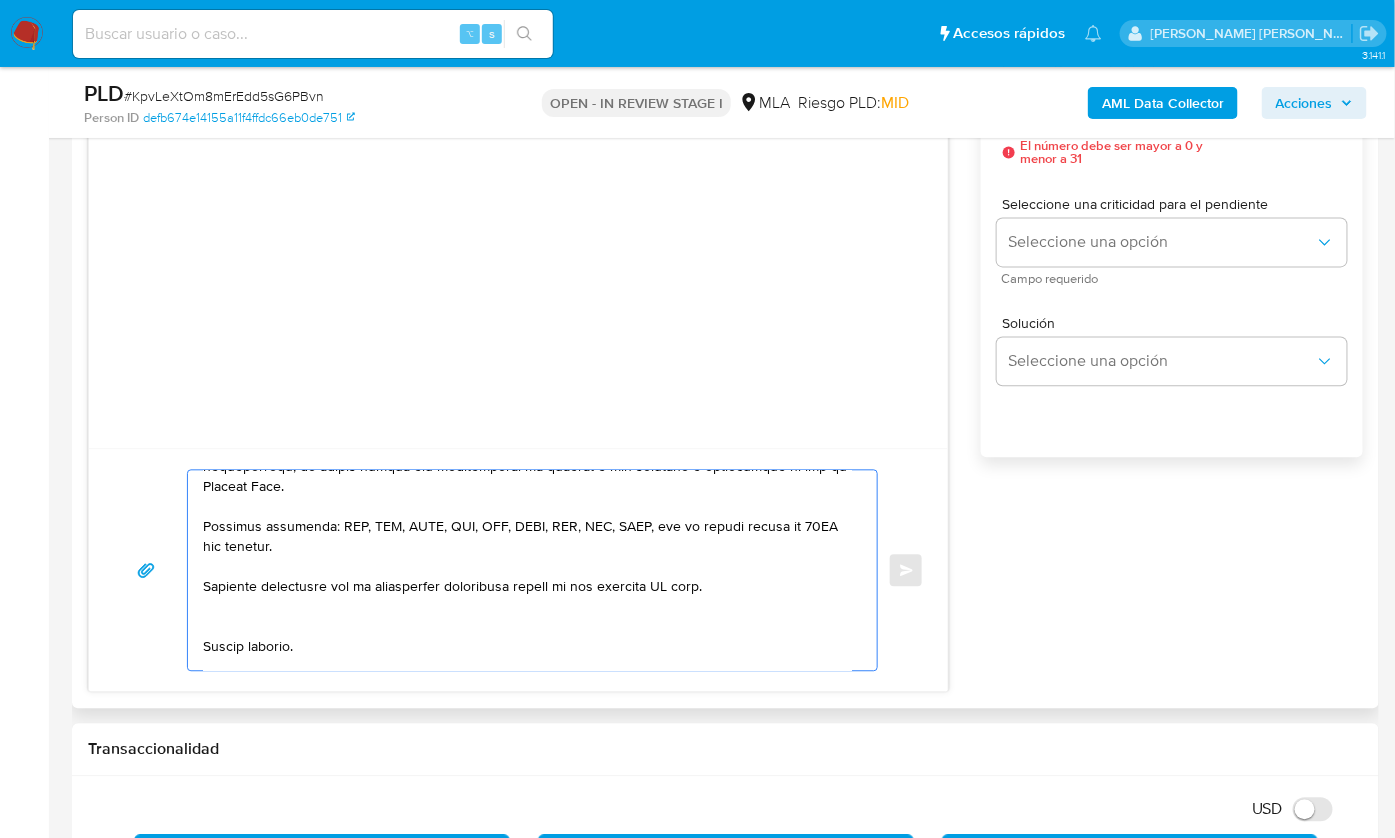 drag, startPoint x: 725, startPoint y: 584, endPoint x: 598, endPoint y: 587, distance: 127.03543 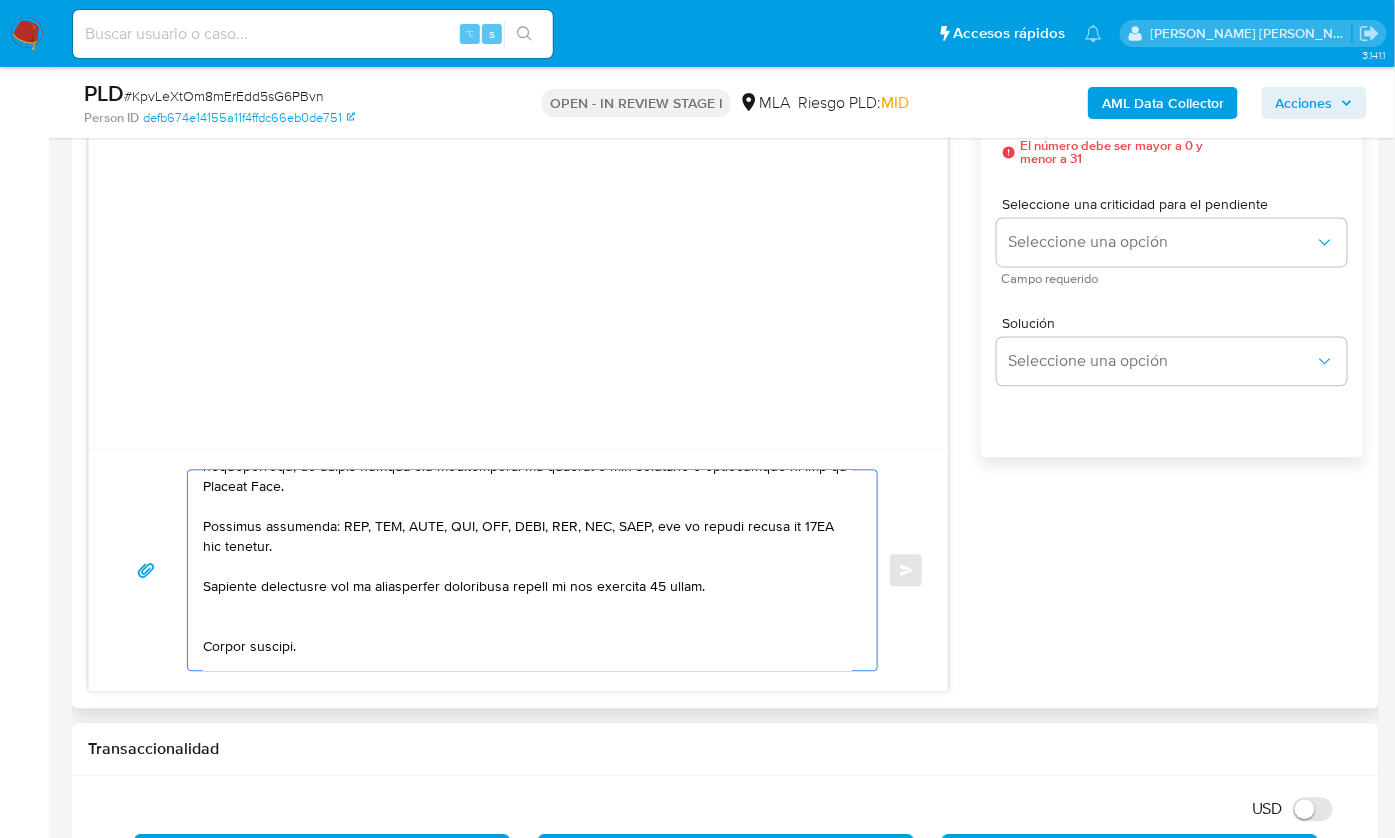 click at bounding box center (527, 571) 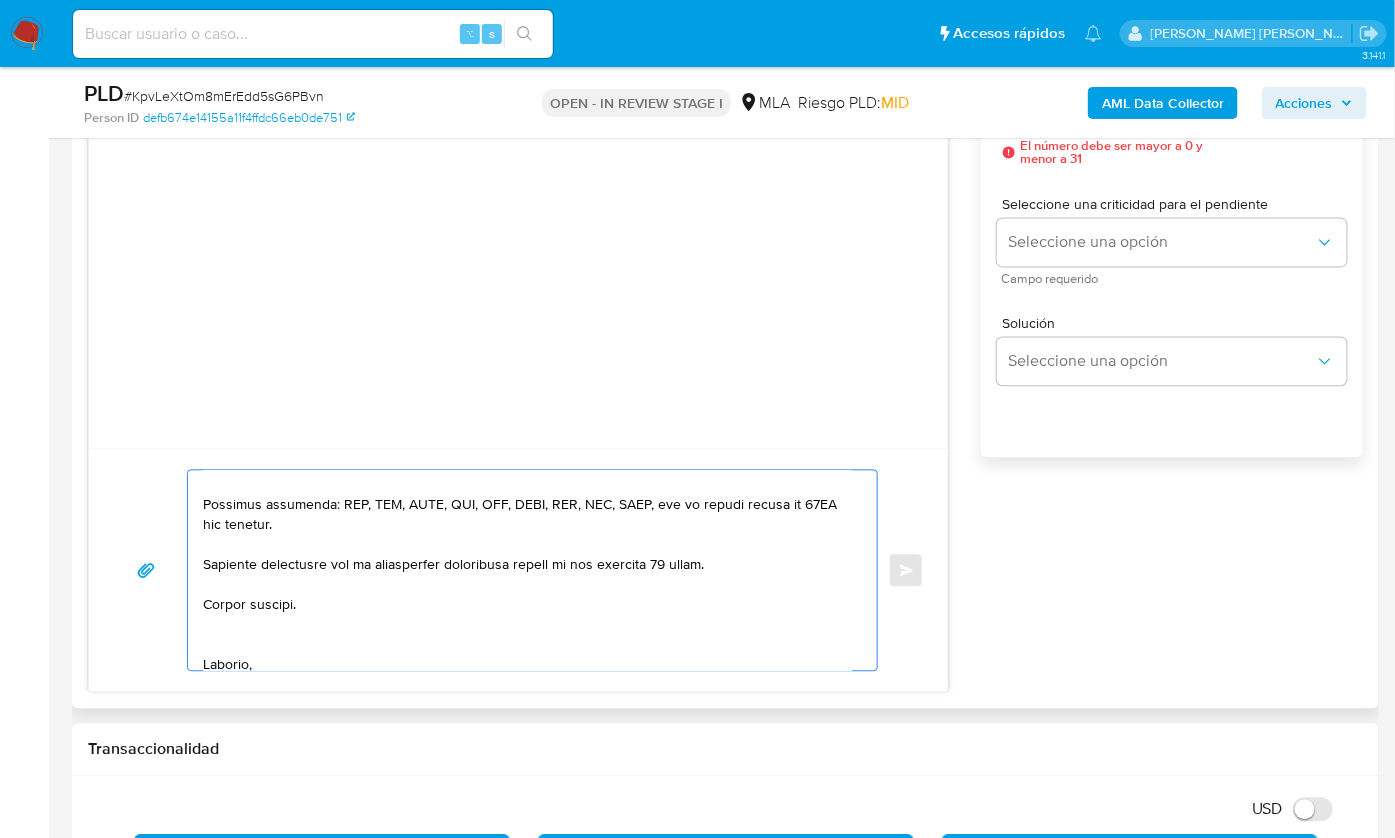 click at bounding box center [527, 571] 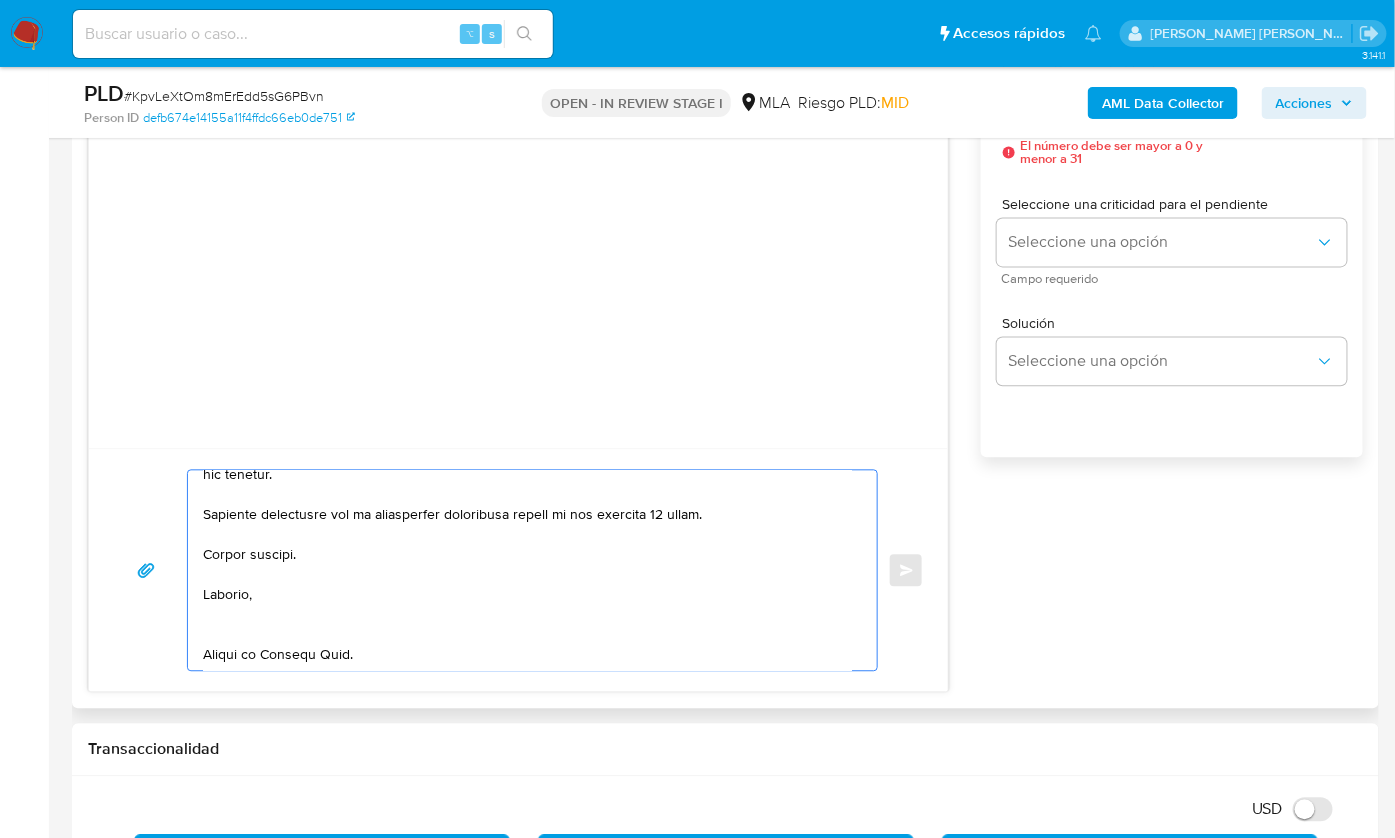 click at bounding box center [527, 571] 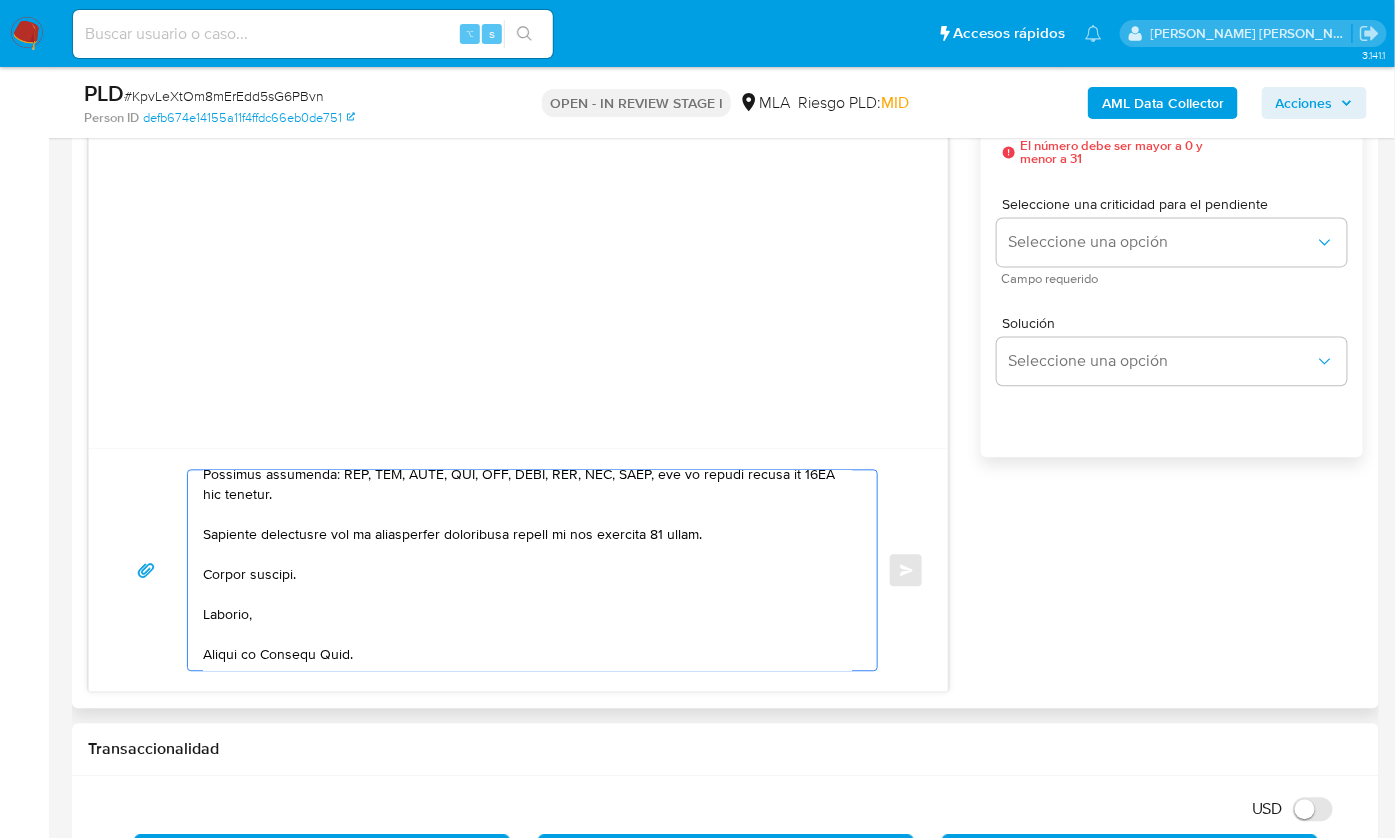 drag, startPoint x: 225, startPoint y: 651, endPoint x: 235, endPoint y: 650, distance: 10.049875 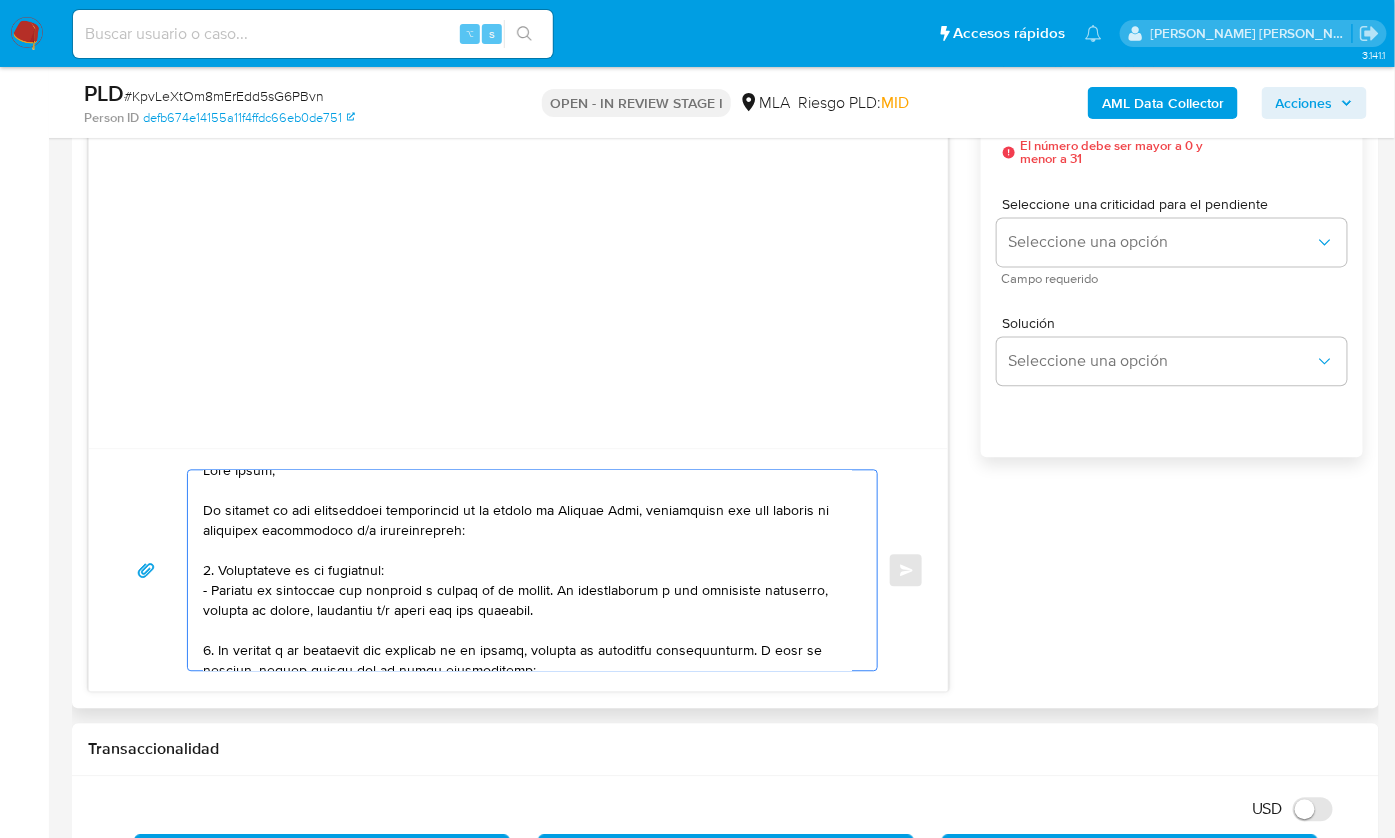 scroll, scrollTop: 0, scrollLeft: 0, axis: both 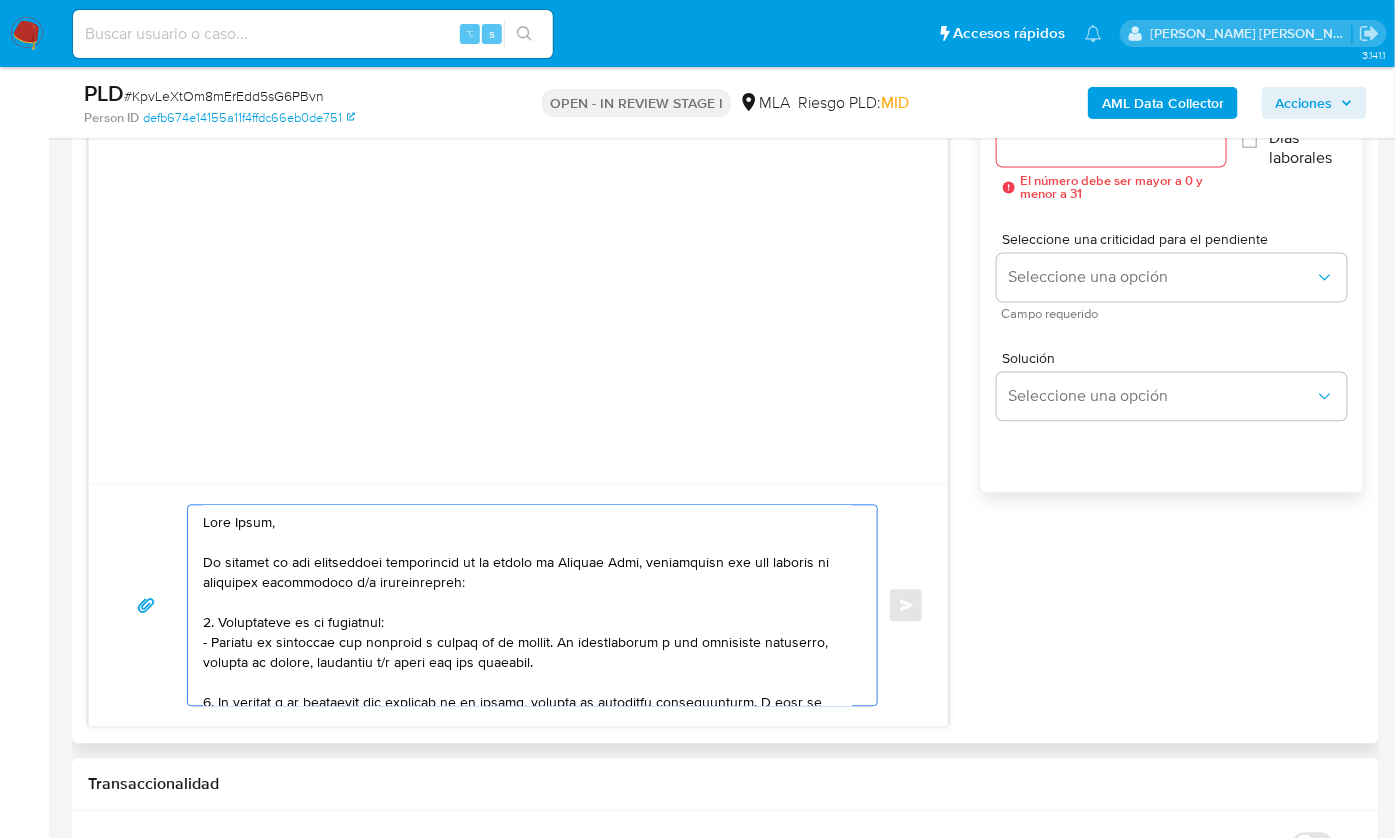 type on "Hola Pablo,
En función de las operaciones registradas en tu cuenta de Mercado Pago, necesitamos que nos brindes la siguiente información y/o documentación:
1. Descripción de la actividad:
- Detalla la actividad que realizas a través de tu cuenta. De corresponder a una actividad comercial, indicar el nombre, domicilio y/o sitio web del comercio.
2. De acuerdo a la actividad que realices en tu cuenta, adjunta la siguiente documentación. A modo de ejemplo, puedes enviar uno de estos comprobantes:
- Últimas 6 Declaraciones Juradas de Ingresos Brutos (donde se visualice la base imponible).
- Resumen de Comprobantes Electrónicos emitidos de los períodos 2024 y 2025 Si tienes dudas, consulta el instructivo para descargar el Resumen de Comprobantes Electrónicos aquí.
- Certificación contable de ingresos (último año), firmada por un contador y legalizada ante el Consejo Profesional de Ciencias Económicas.
Tené en cuenta que, además de los ejemplos mencionados, podés adjuntar voluntariamente cualquier otra doc..." 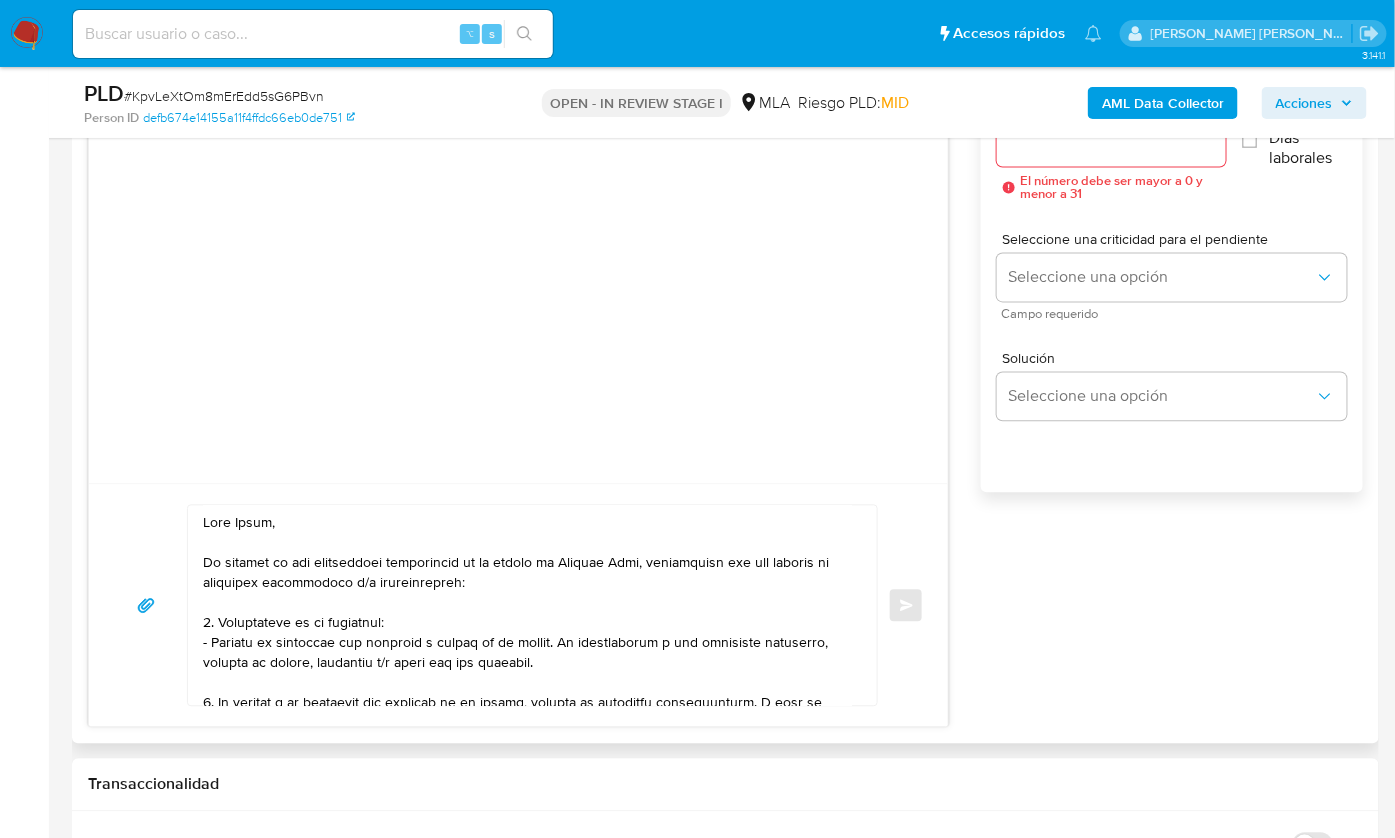 click on "Esperar Respuesta (días)" at bounding box center [1111, 143] 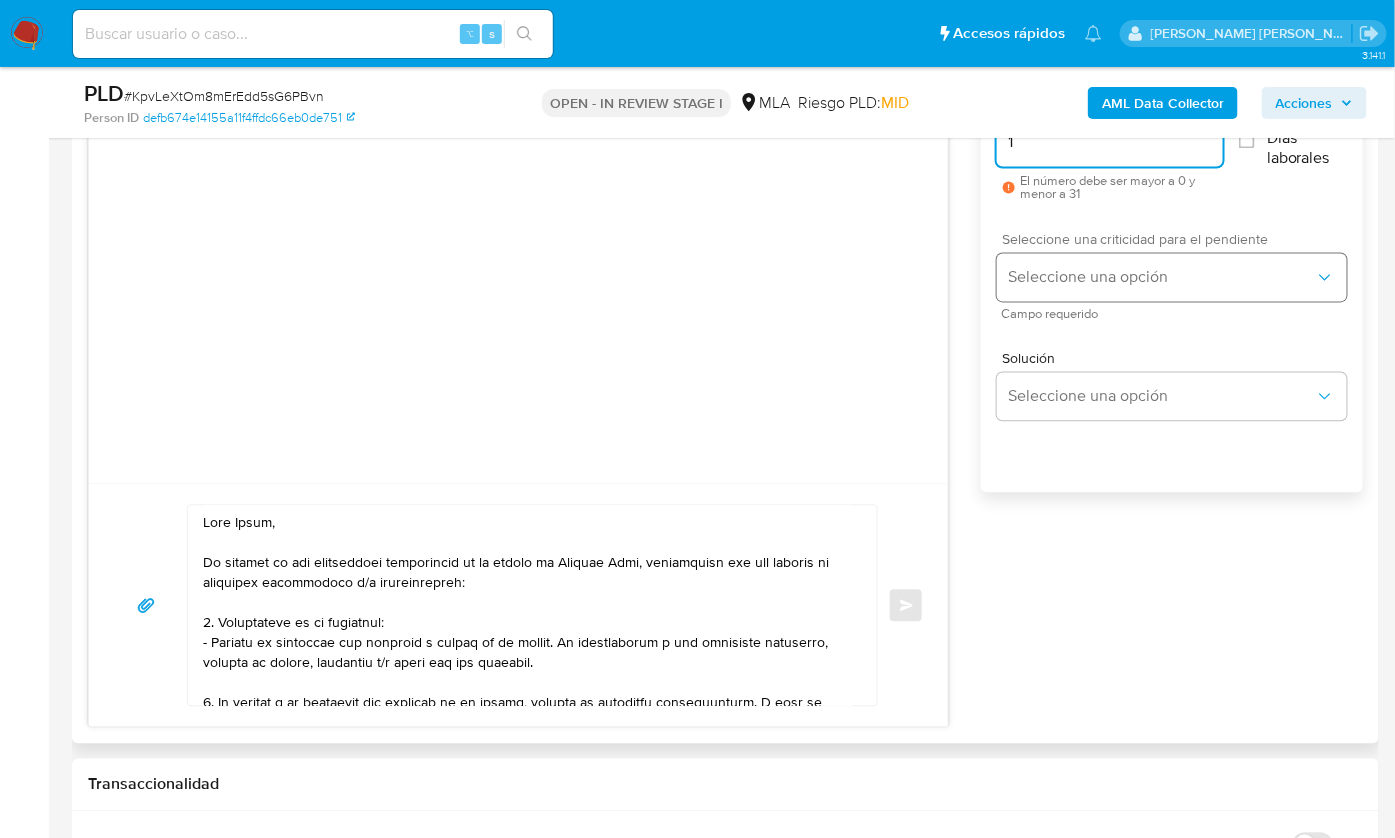 type on "1" 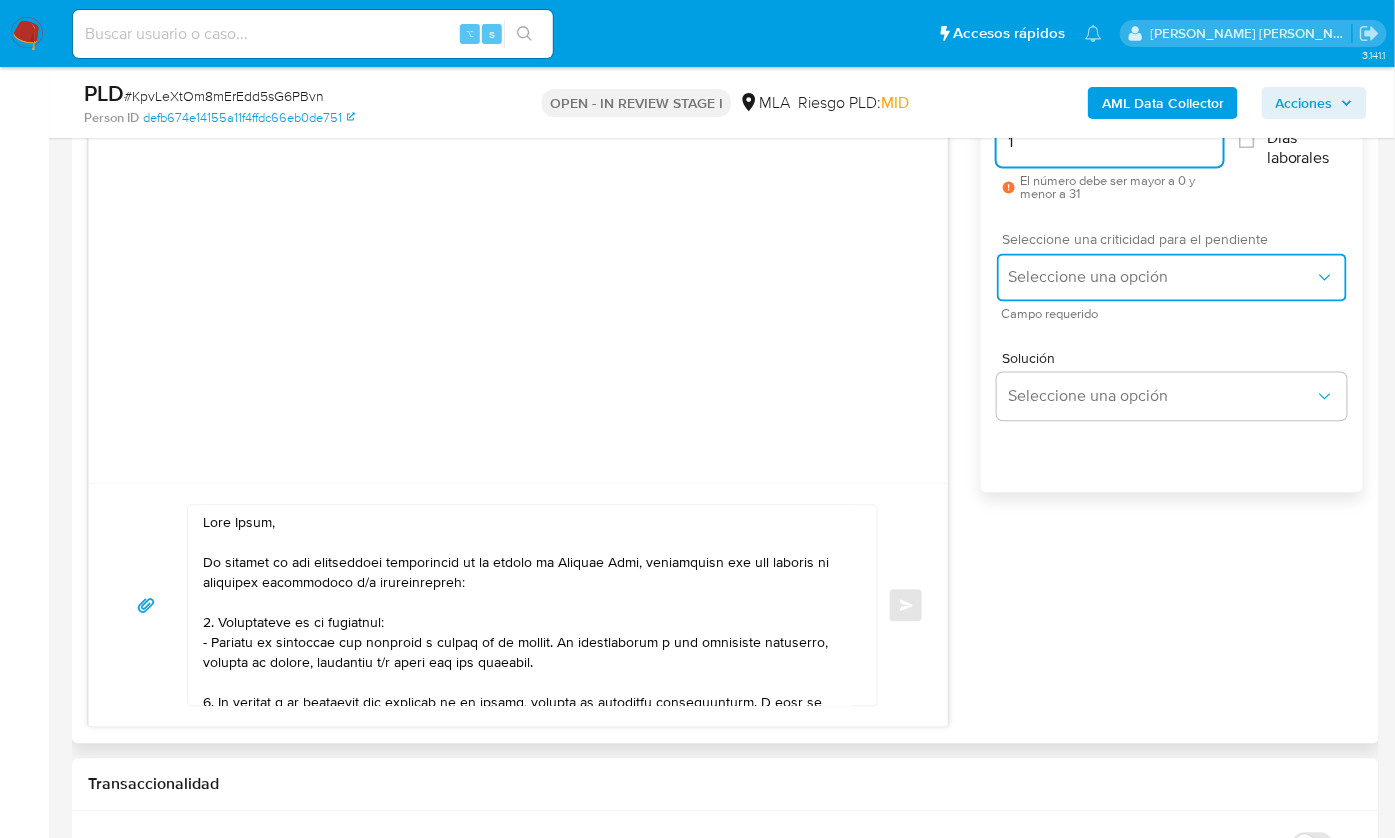 click on "Seleccione una opción" at bounding box center (1162, 278) 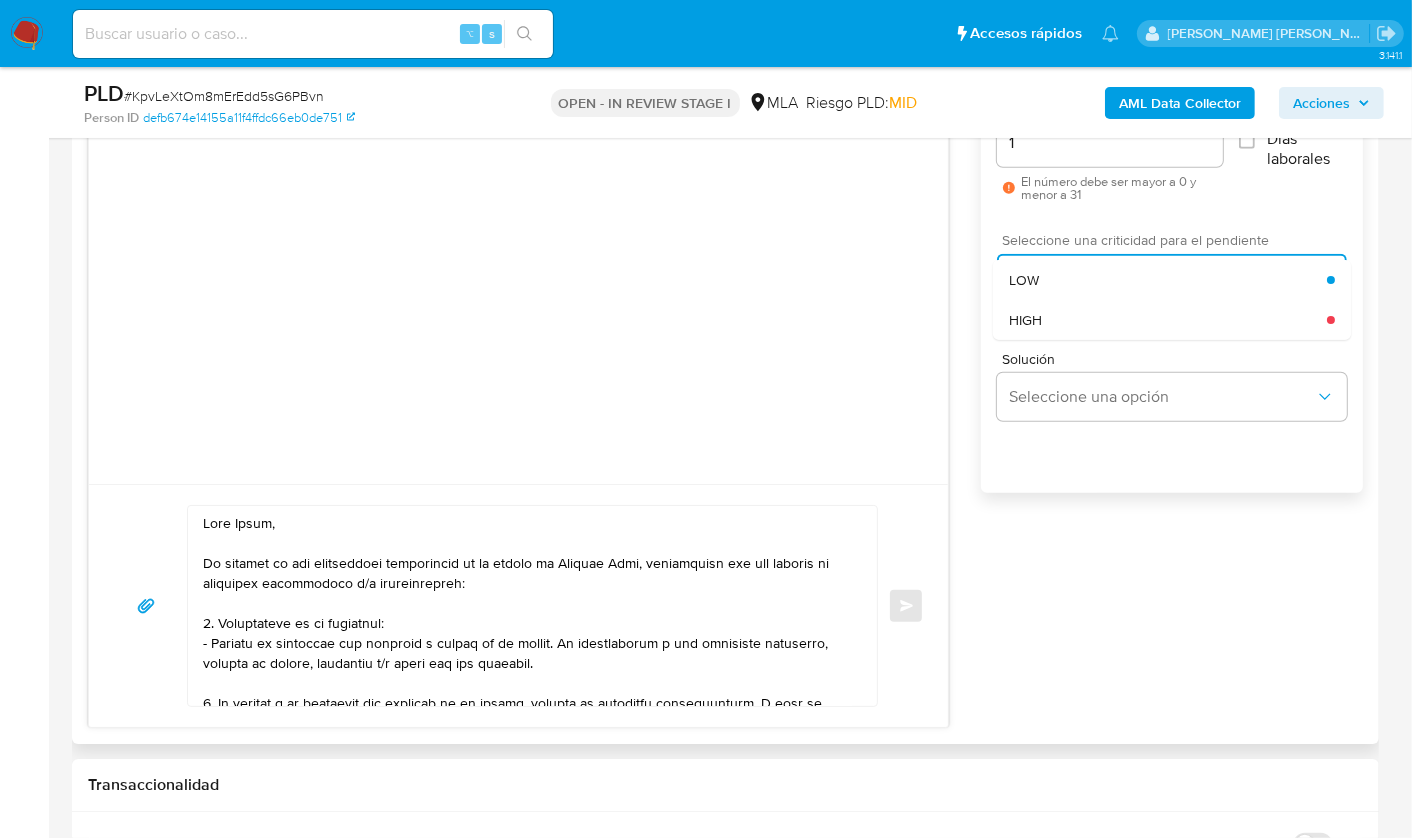 click on "HIGH" at bounding box center (1168, 320) 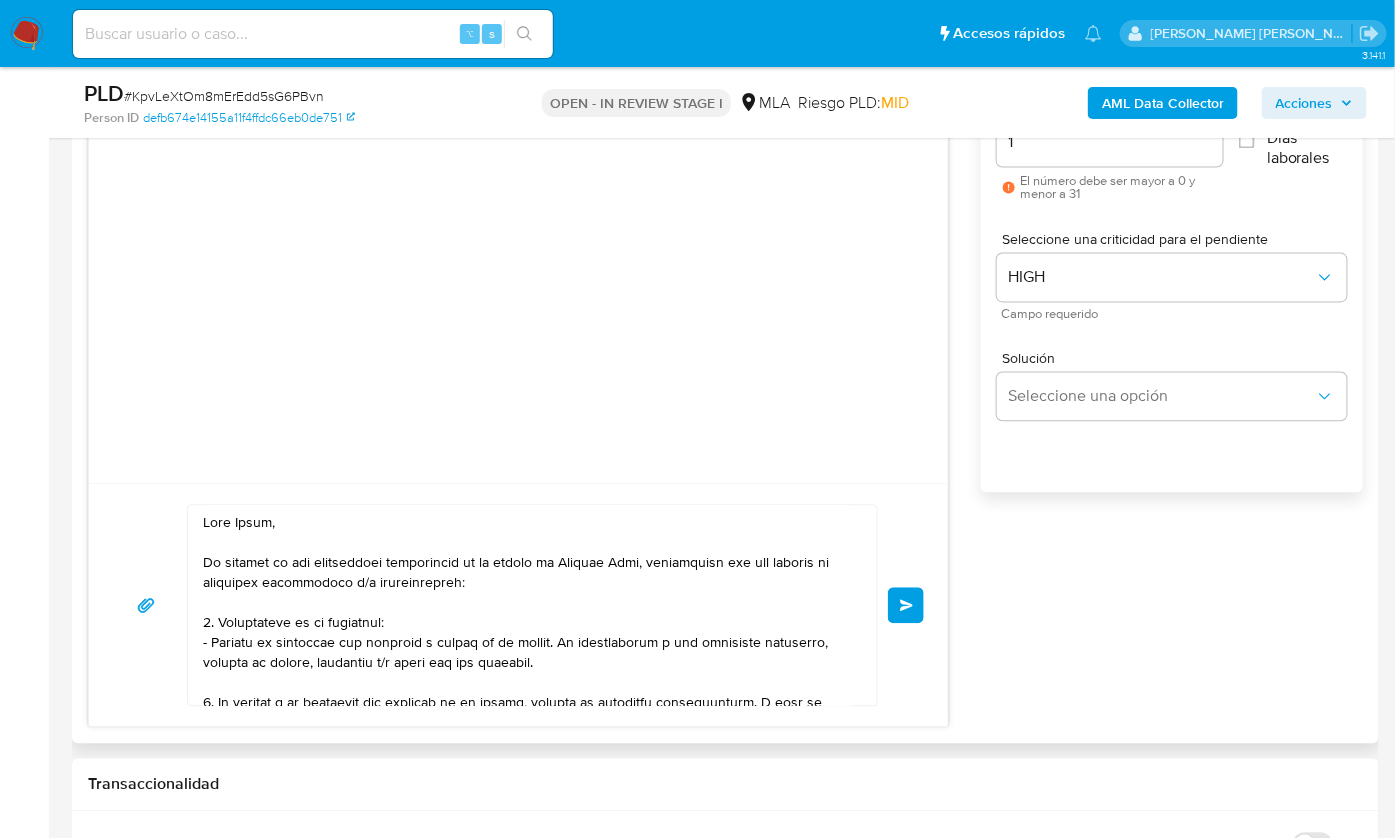 click on "Enviar" at bounding box center [907, 606] 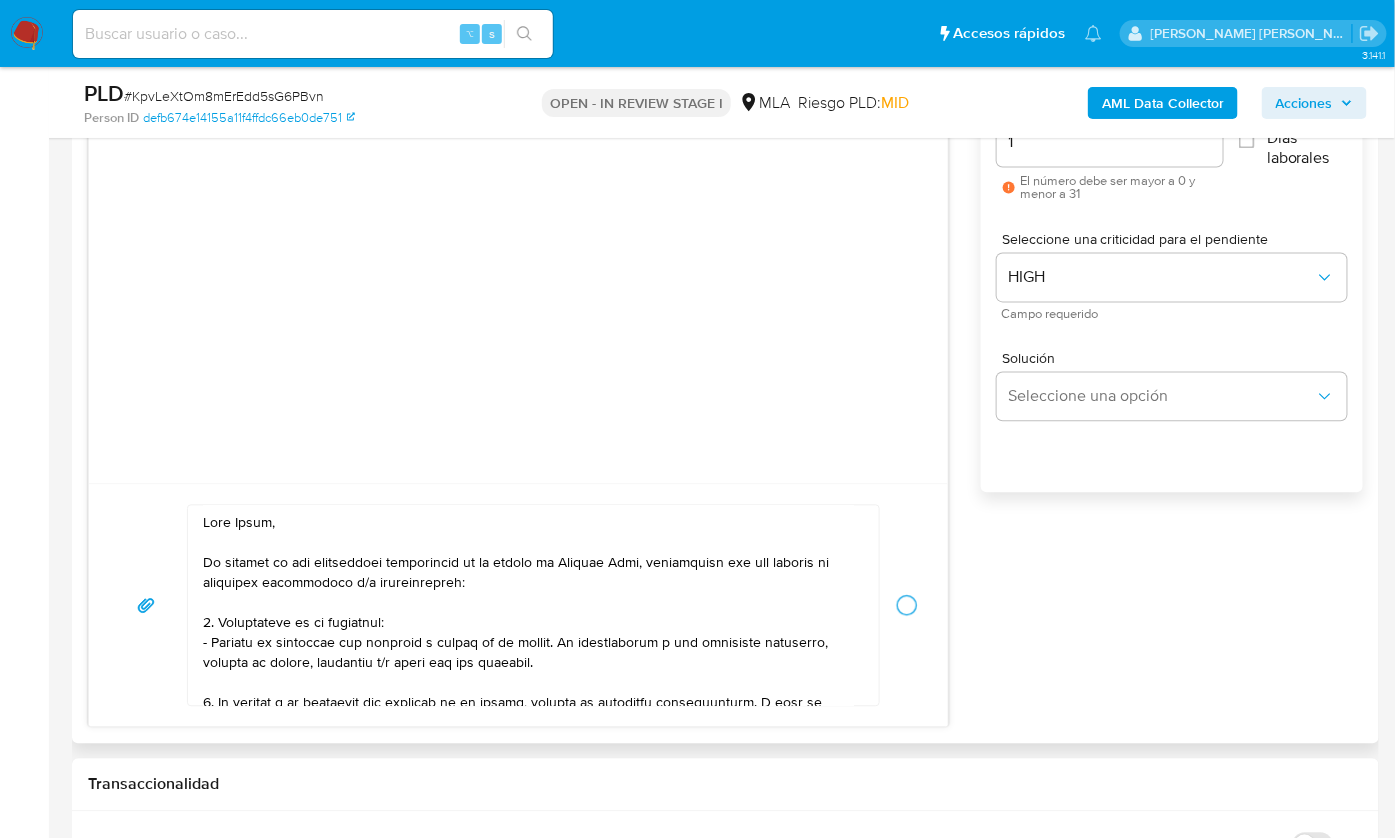 type 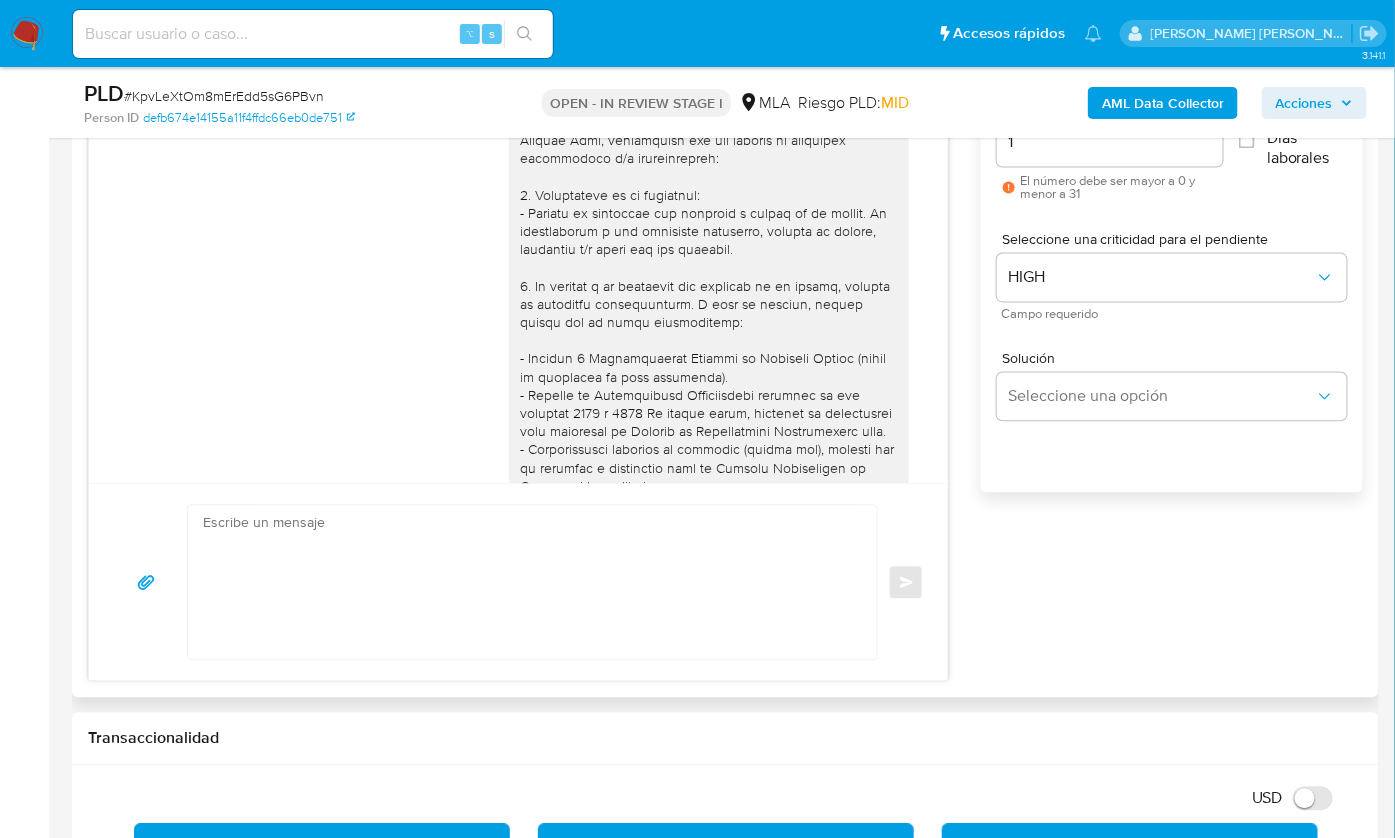 scroll, scrollTop: 604, scrollLeft: 0, axis: vertical 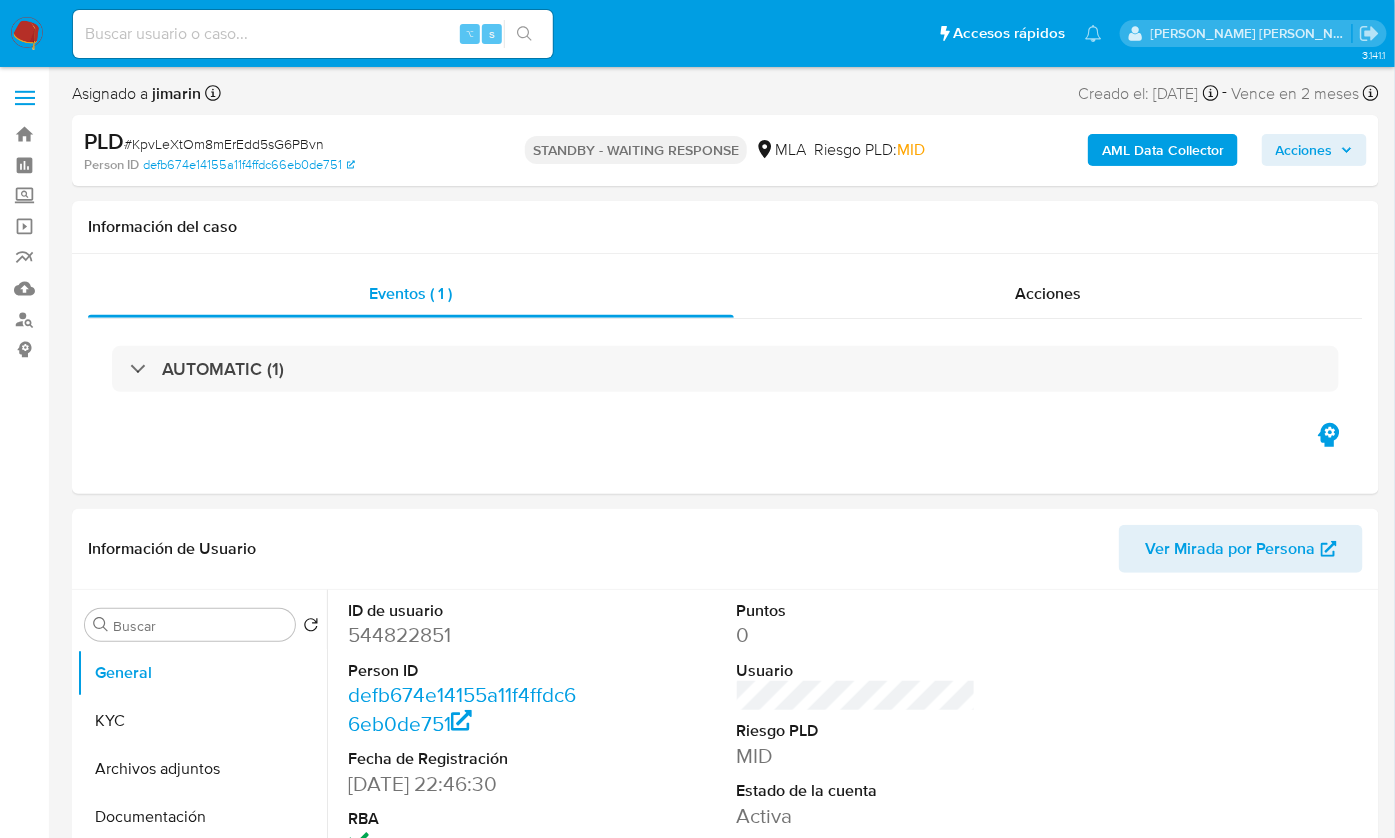 select on "10" 